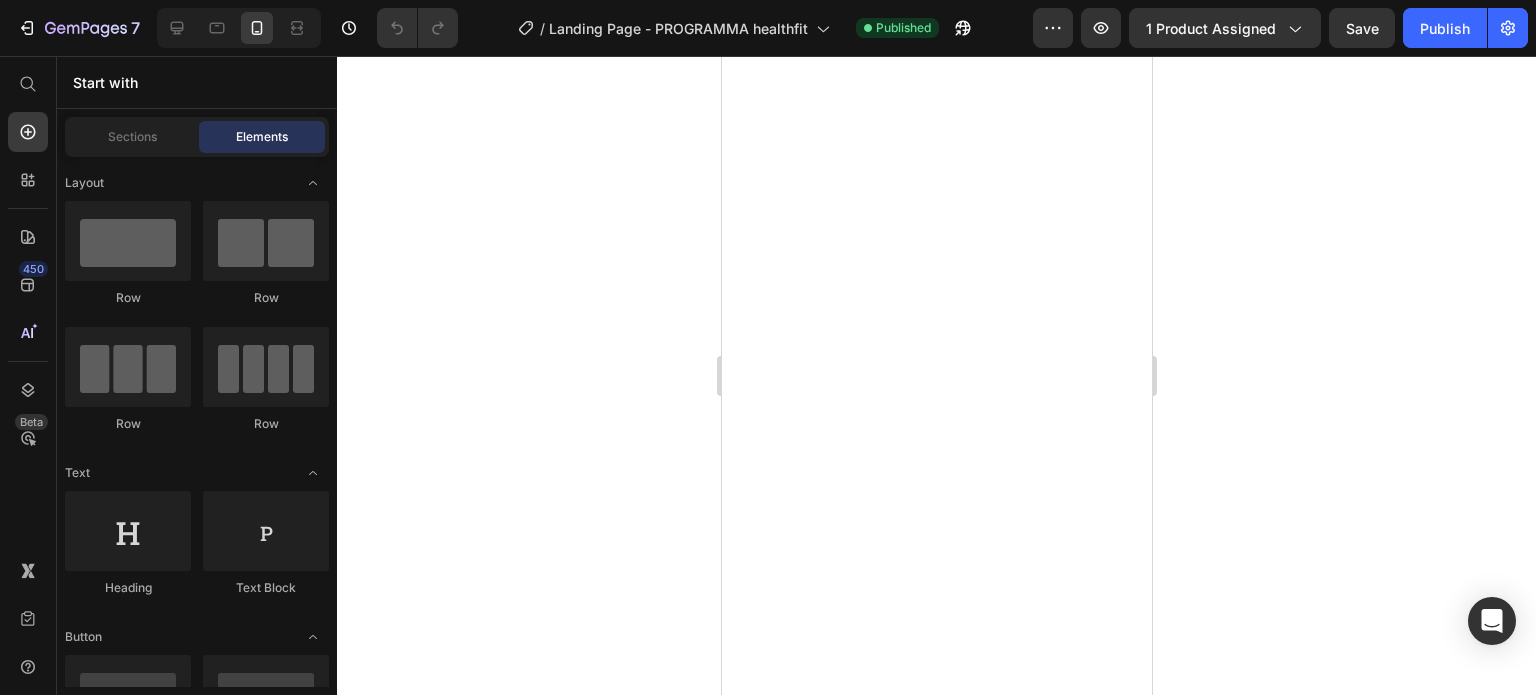scroll, scrollTop: 0, scrollLeft: 0, axis: both 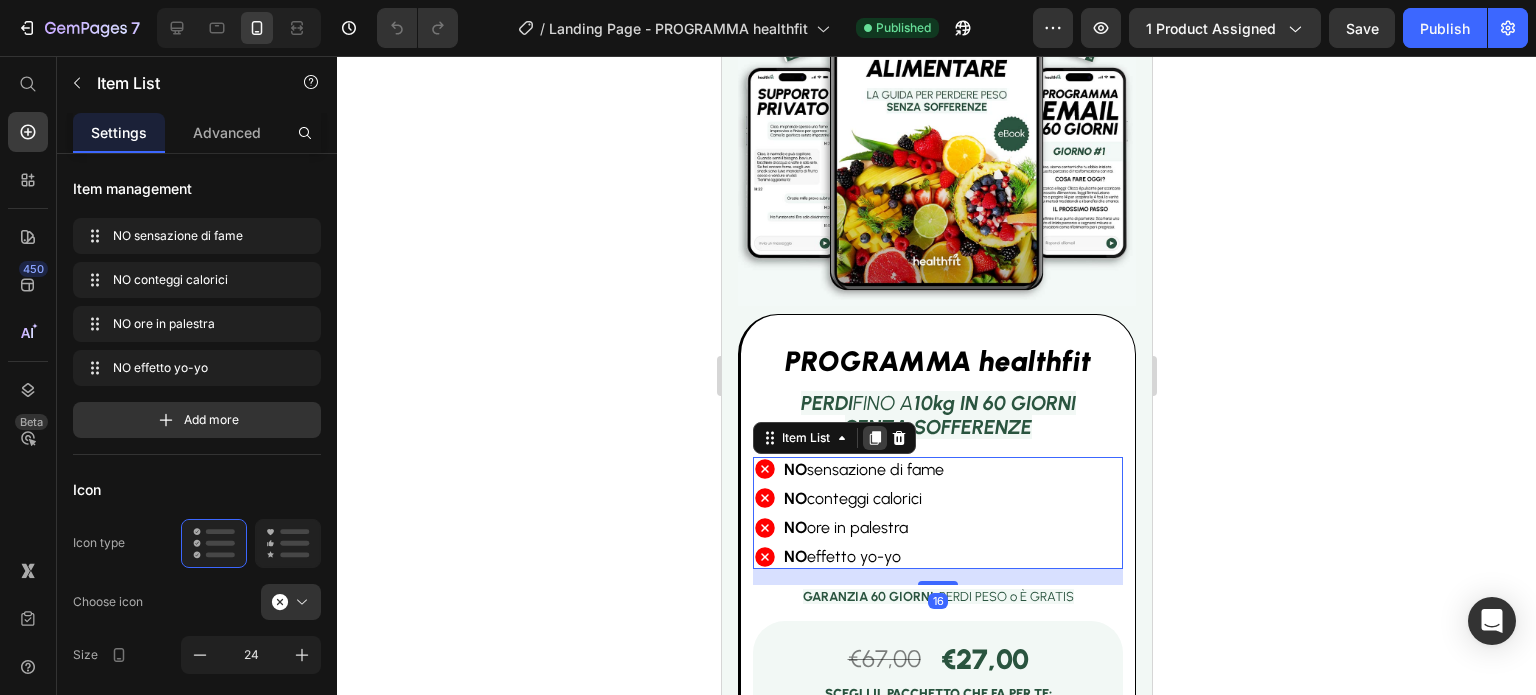 click at bounding box center [874, 438] 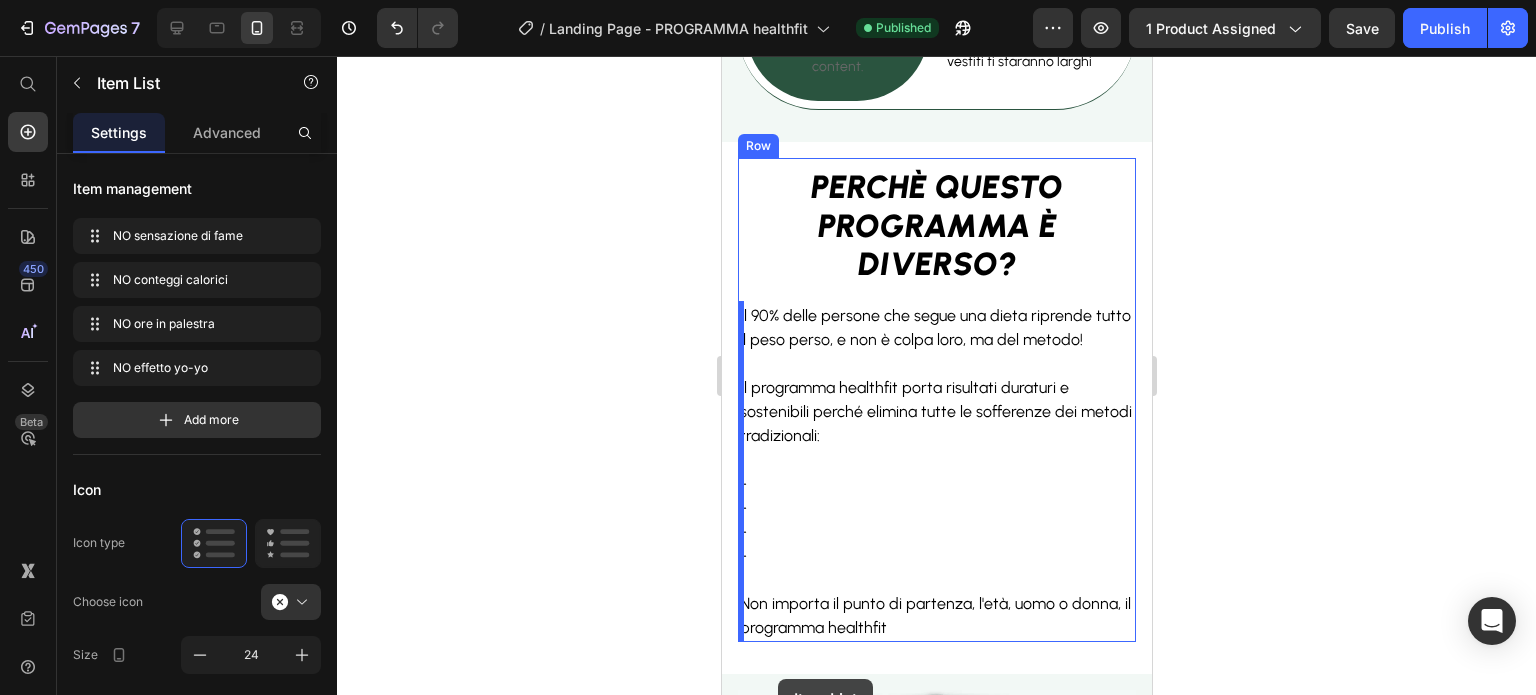 scroll, scrollTop: 1454, scrollLeft: 0, axis: vertical 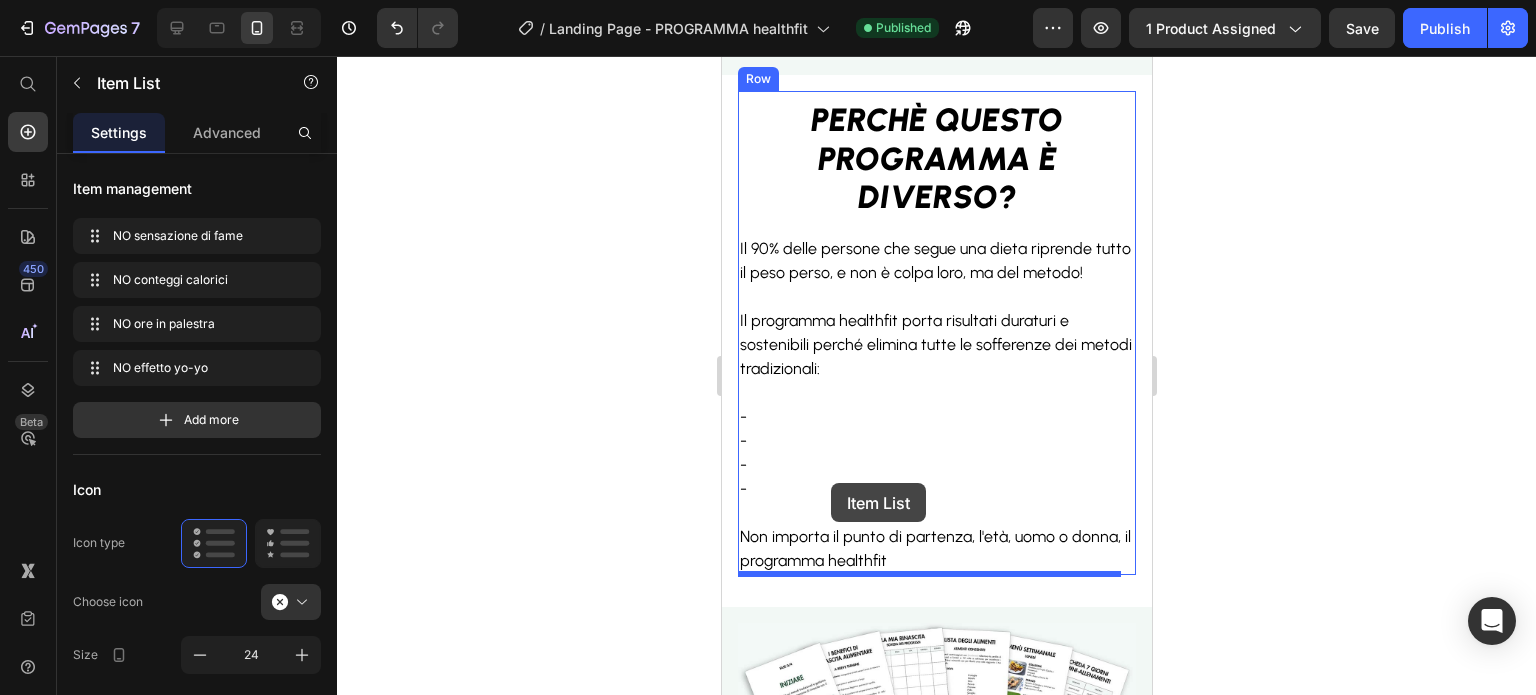 drag, startPoint x: 772, startPoint y: 557, endPoint x: 830, endPoint y: 483, distance: 94.02127 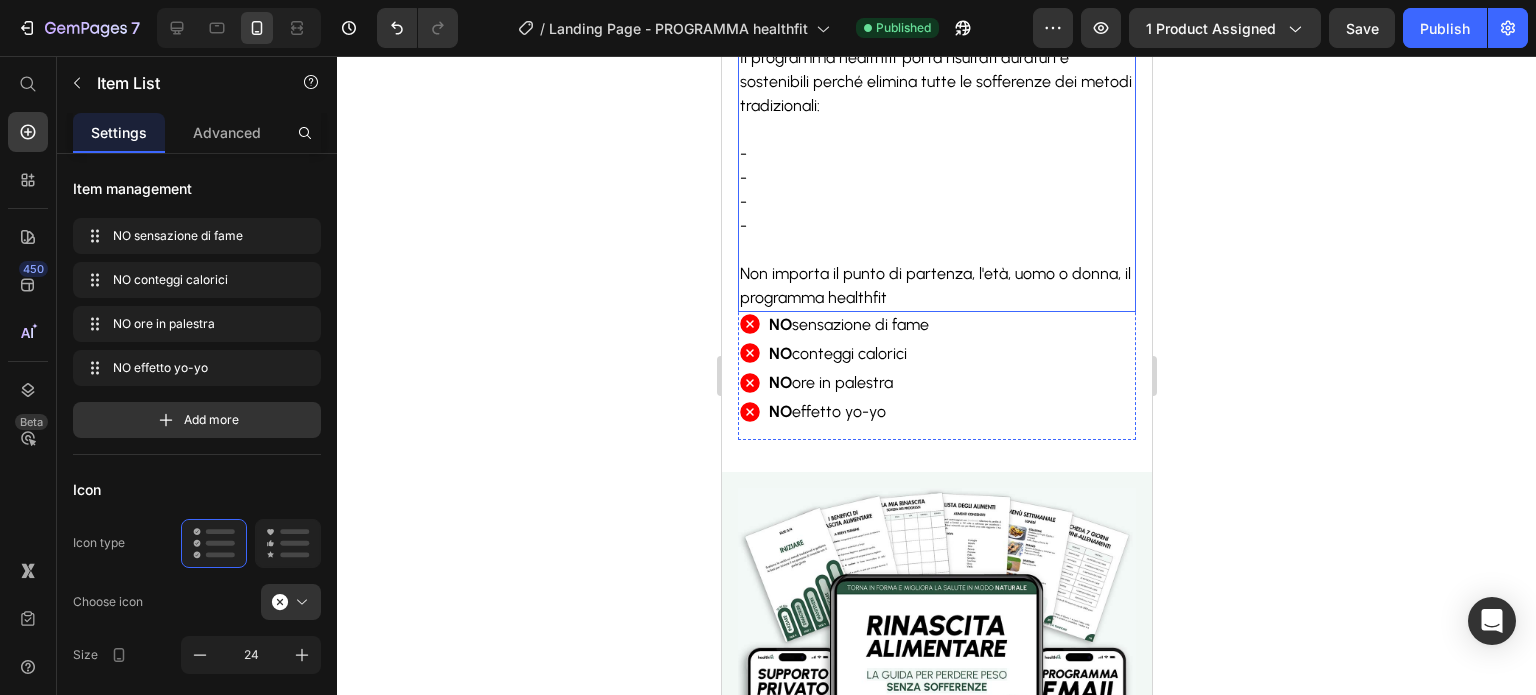scroll, scrollTop: 1718, scrollLeft: 0, axis: vertical 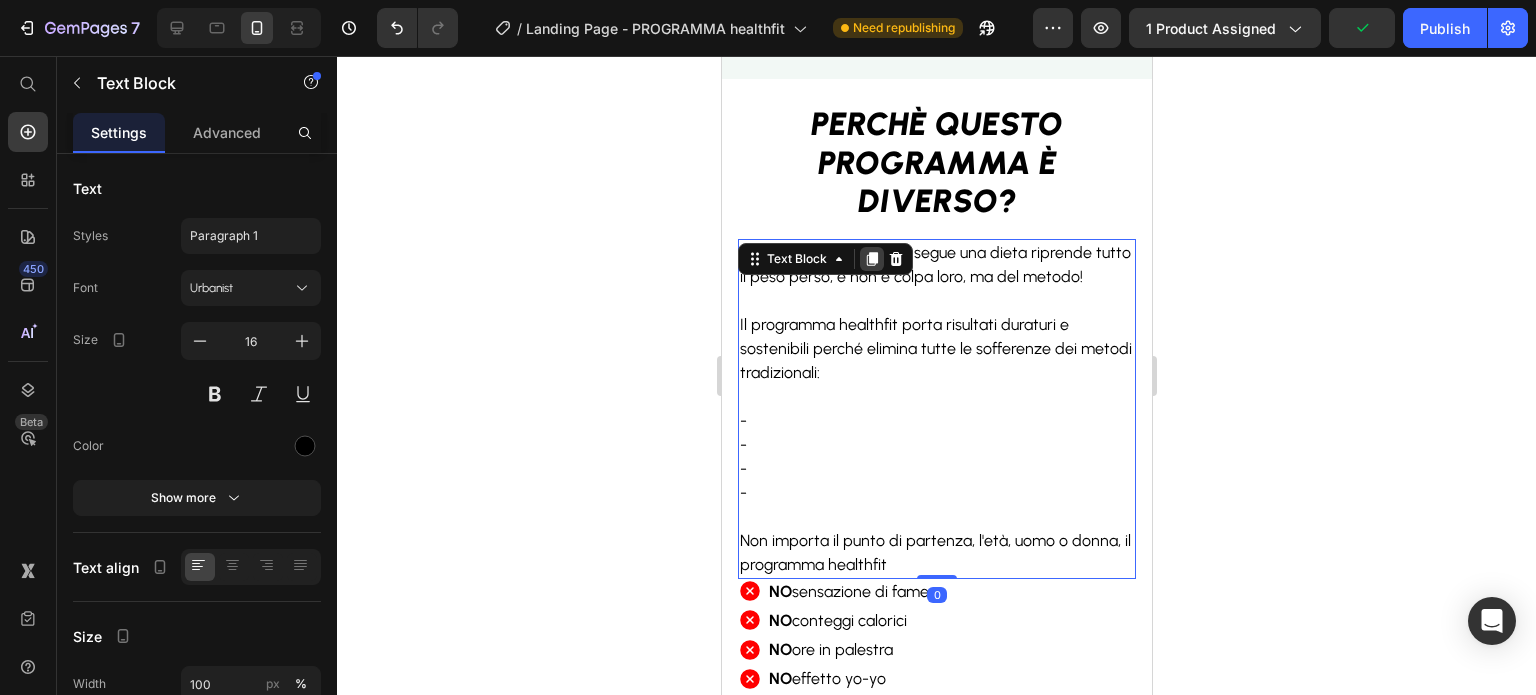click 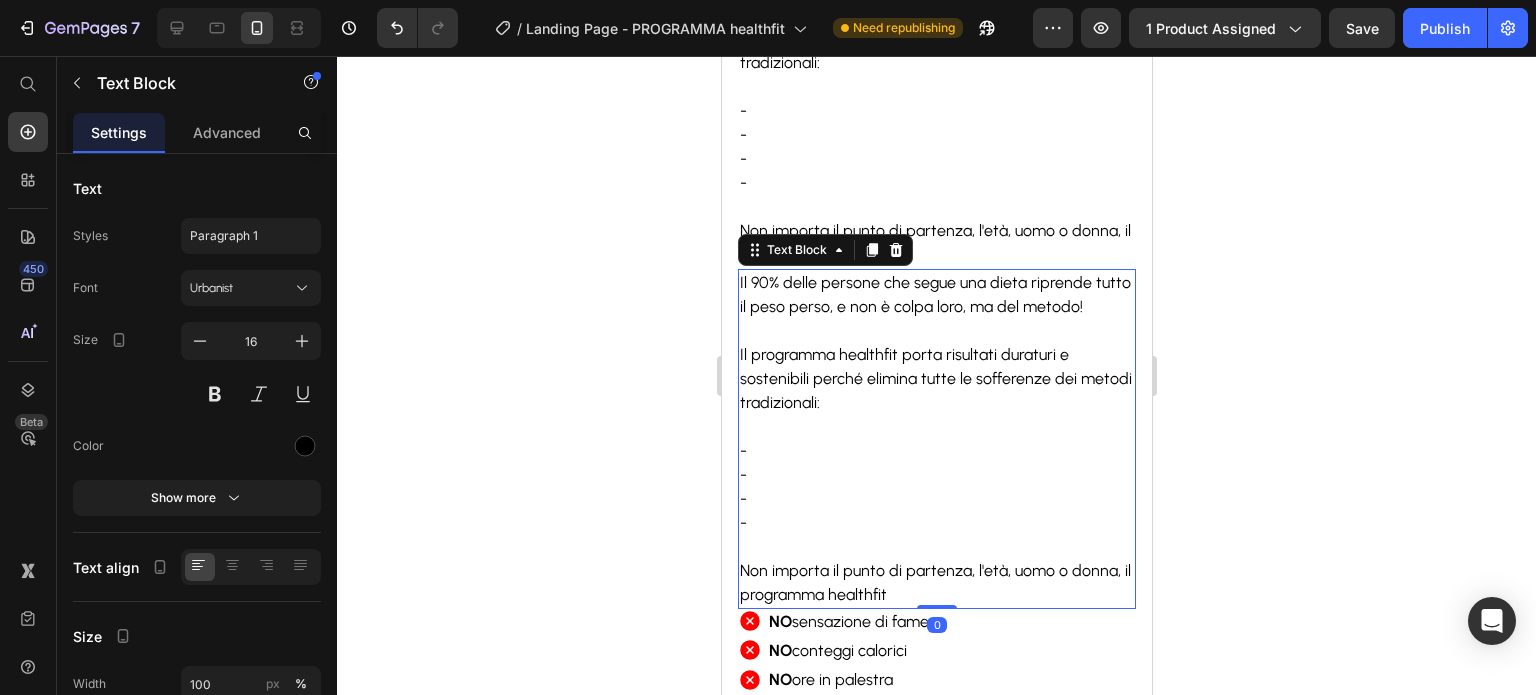scroll, scrollTop: 1737, scrollLeft: 0, axis: vertical 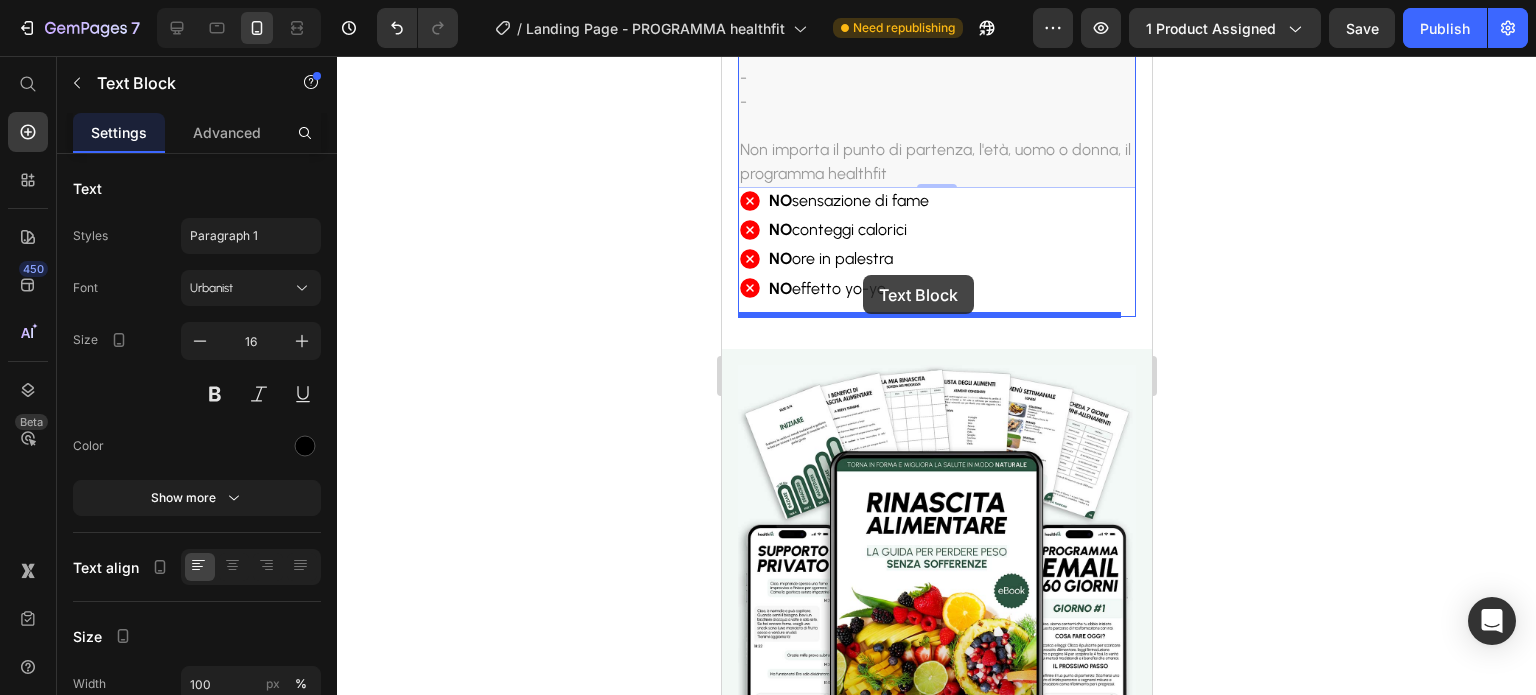 drag, startPoint x: 757, startPoint y: 275, endPoint x: 862, endPoint y: 279, distance: 105.076164 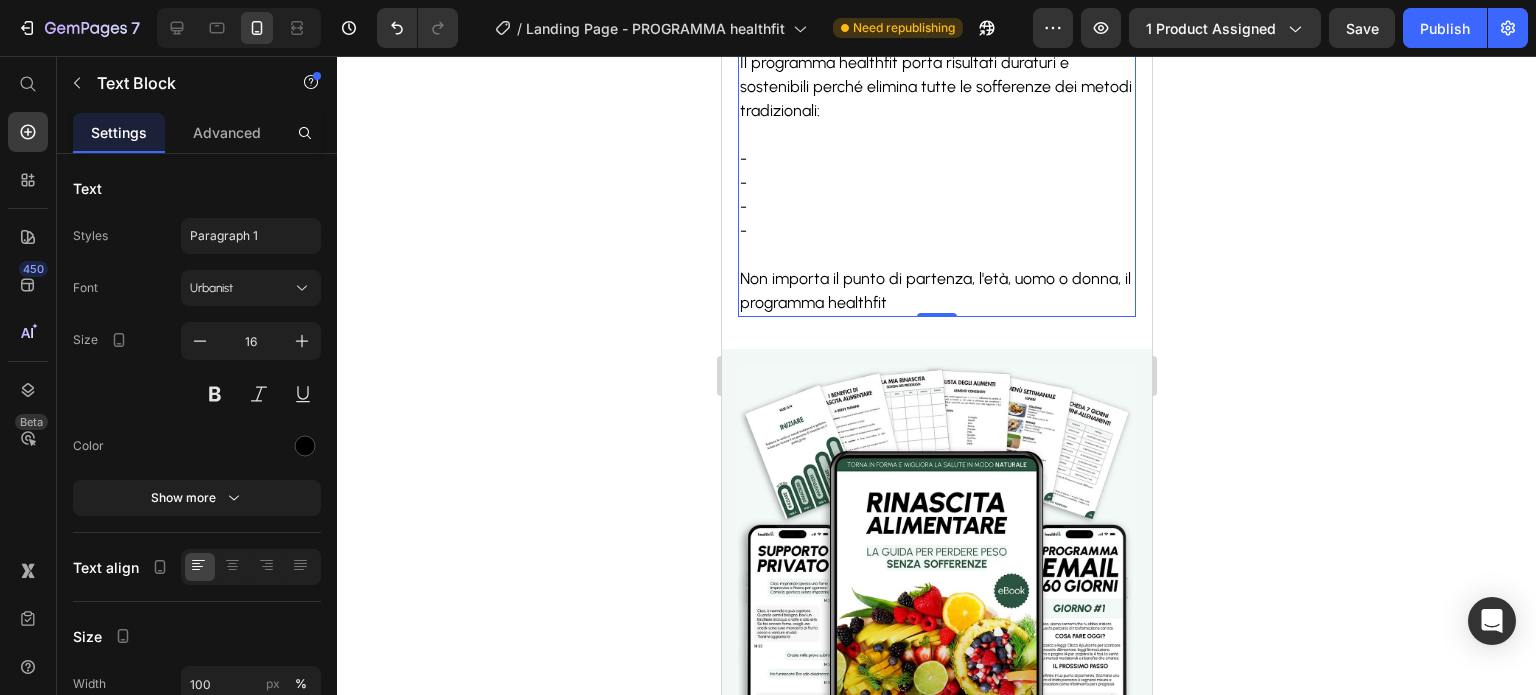 scroll, scrollTop: 1840, scrollLeft: 0, axis: vertical 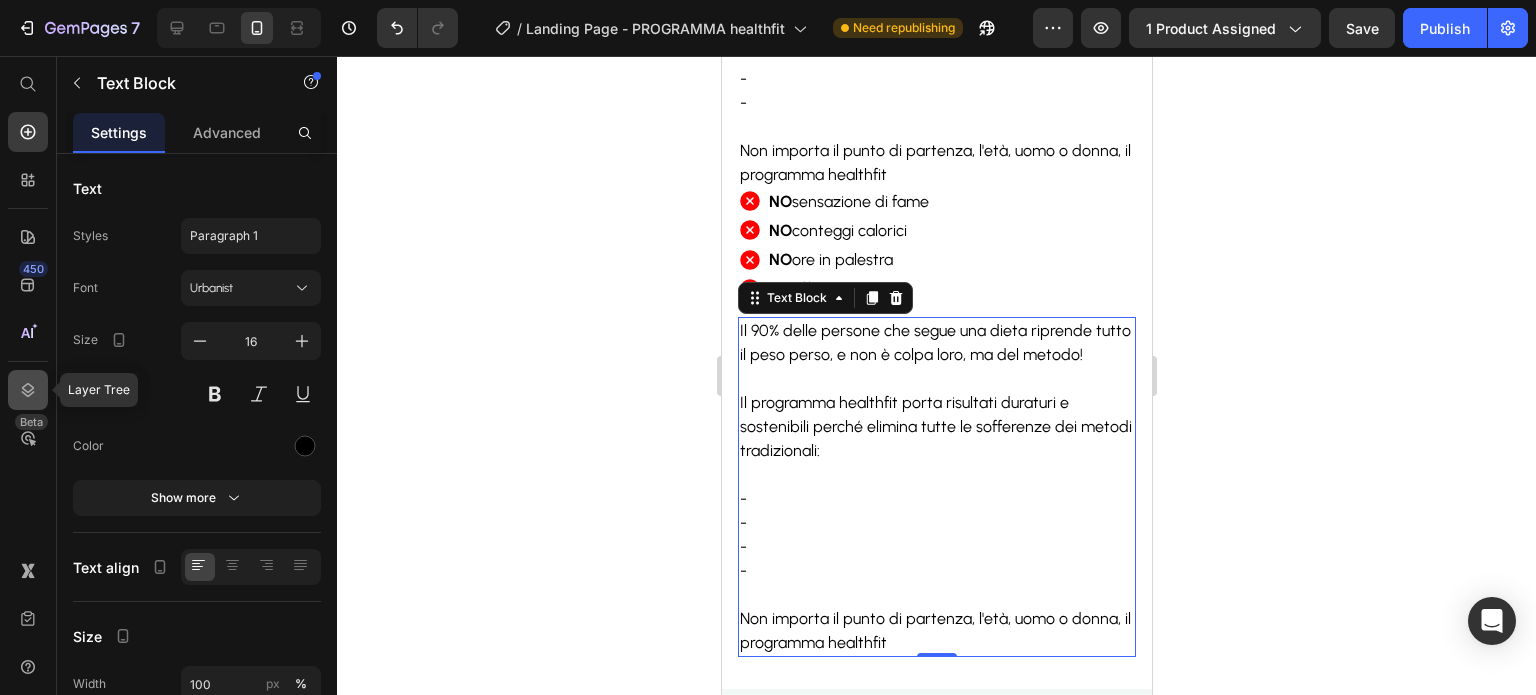 click 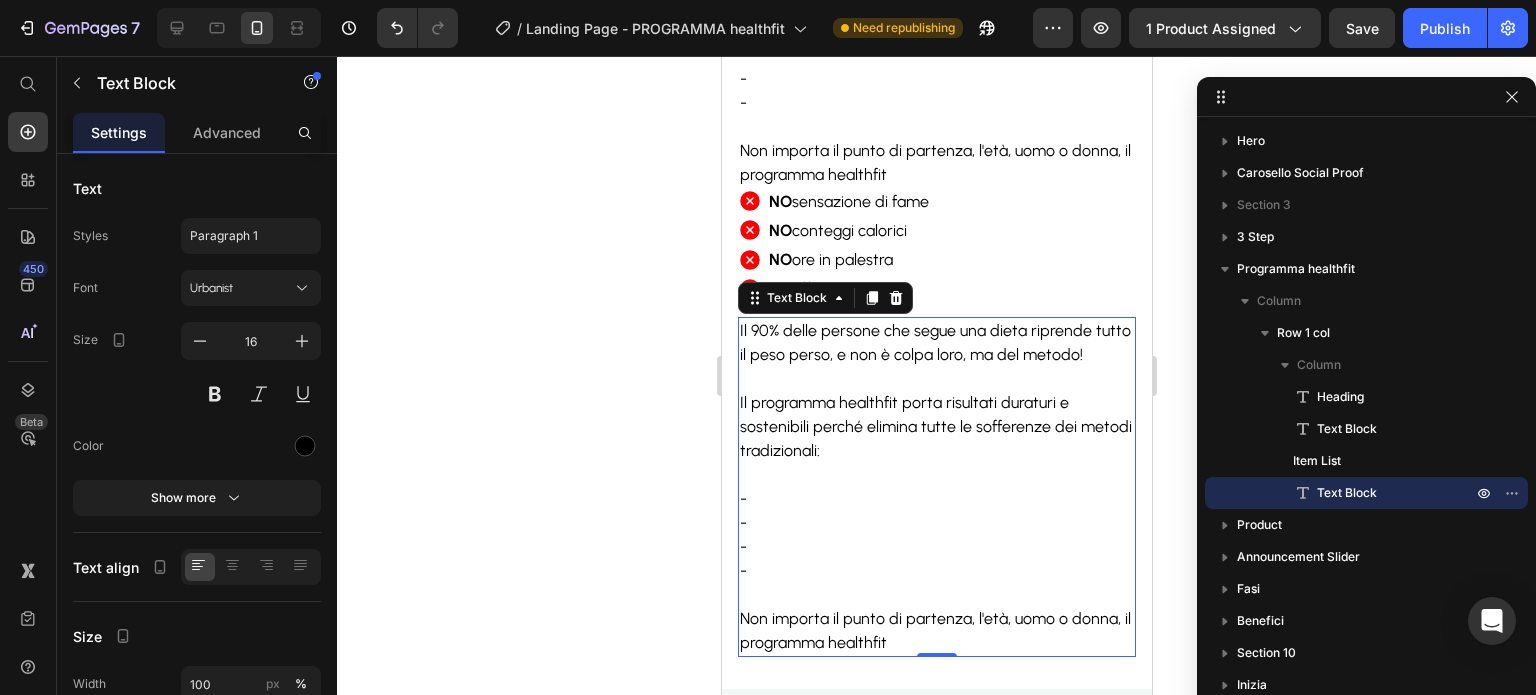 click on "-" at bounding box center [936, 571] 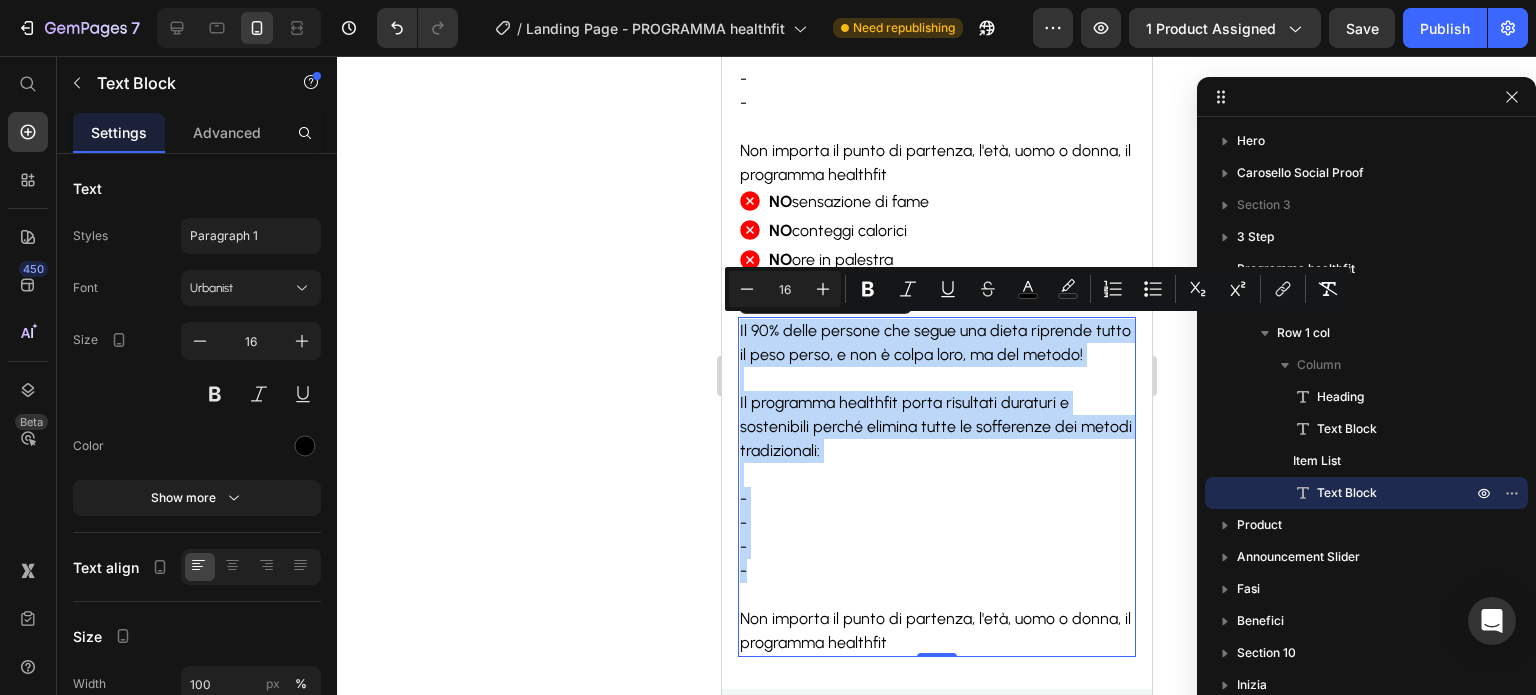 drag, startPoint x: 797, startPoint y: 577, endPoint x: 1437, endPoint y: 387, distance: 667.60767 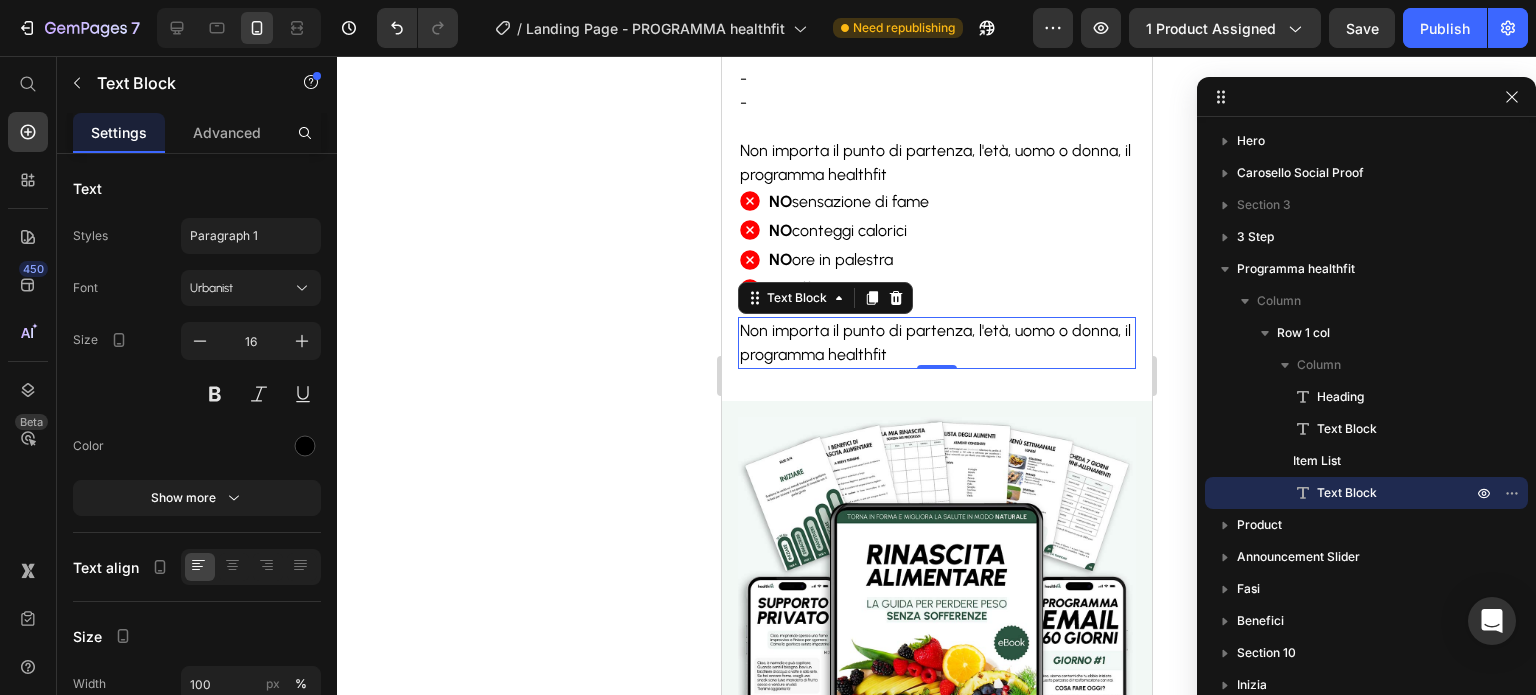 click 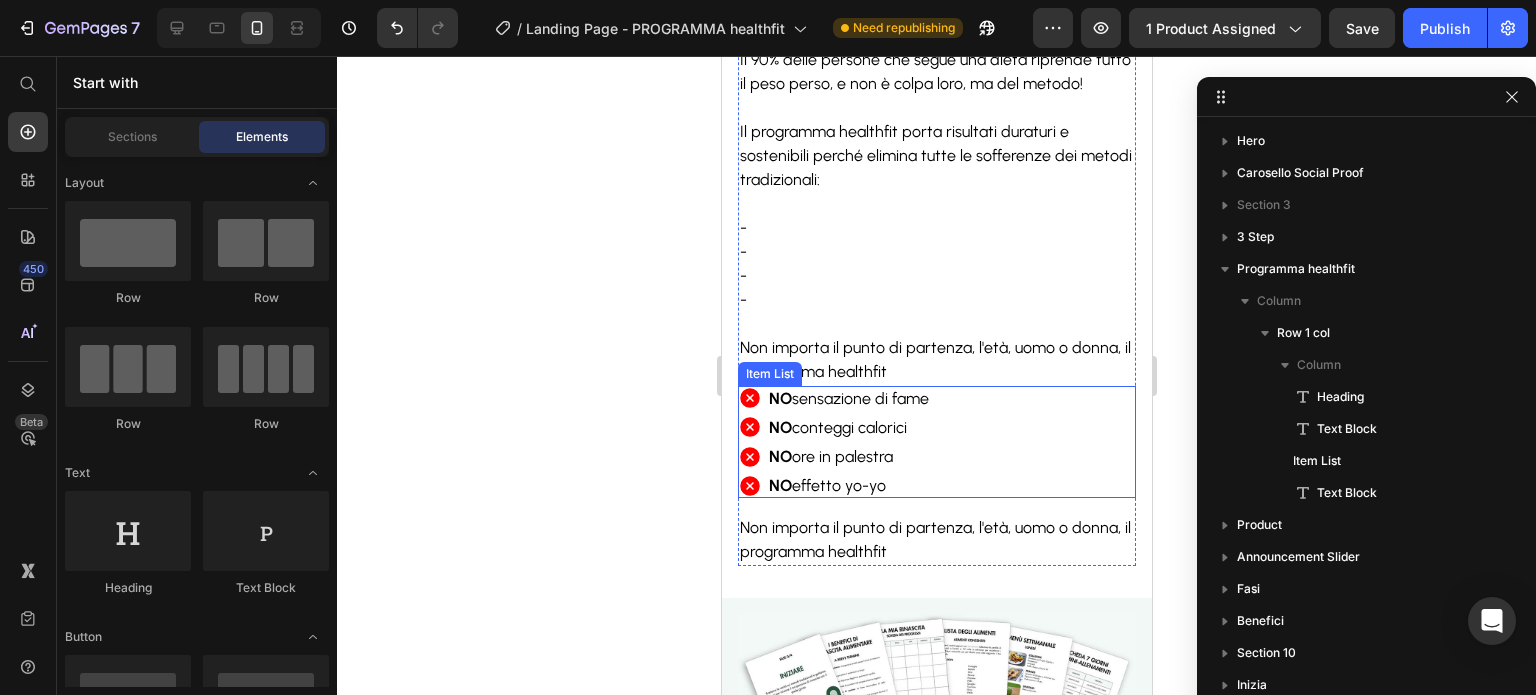 scroll, scrollTop: 1636, scrollLeft: 0, axis: vertical 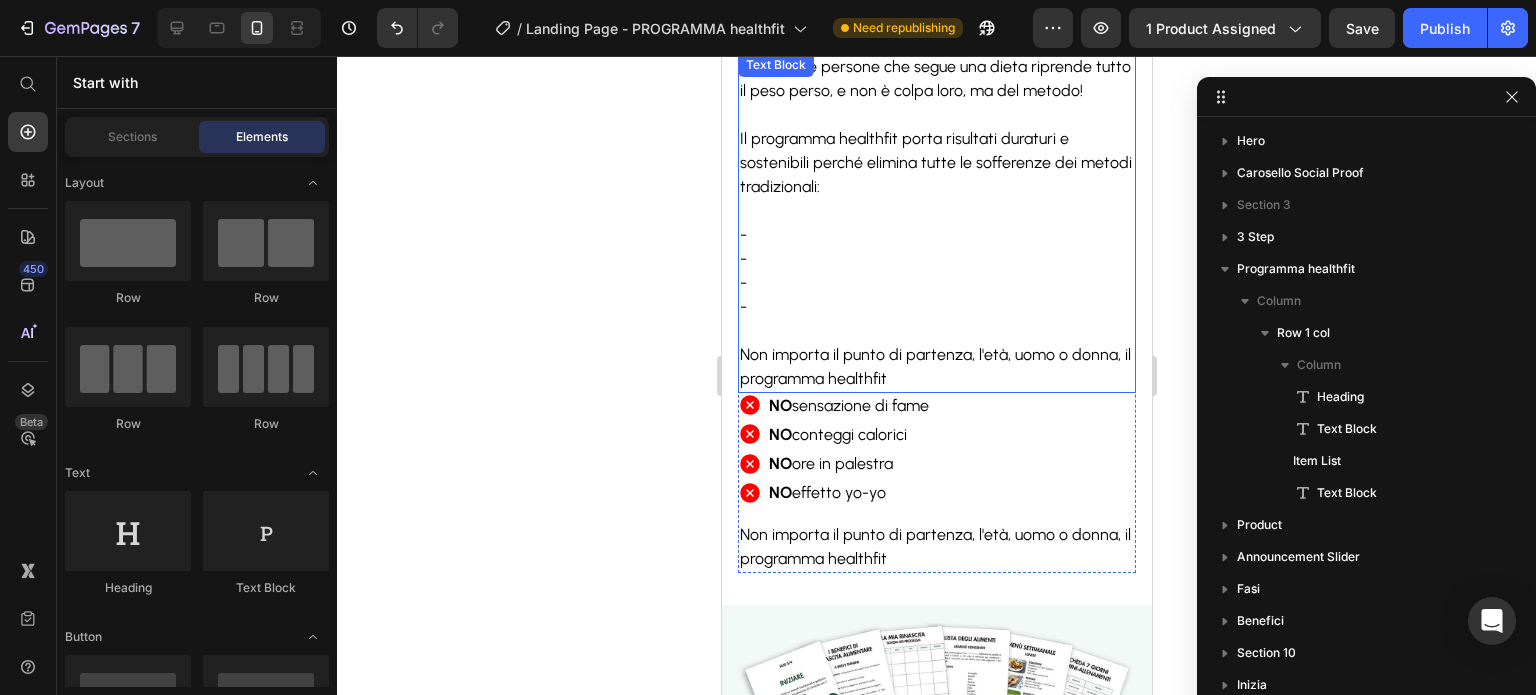 click at bounding box center (936, 331) 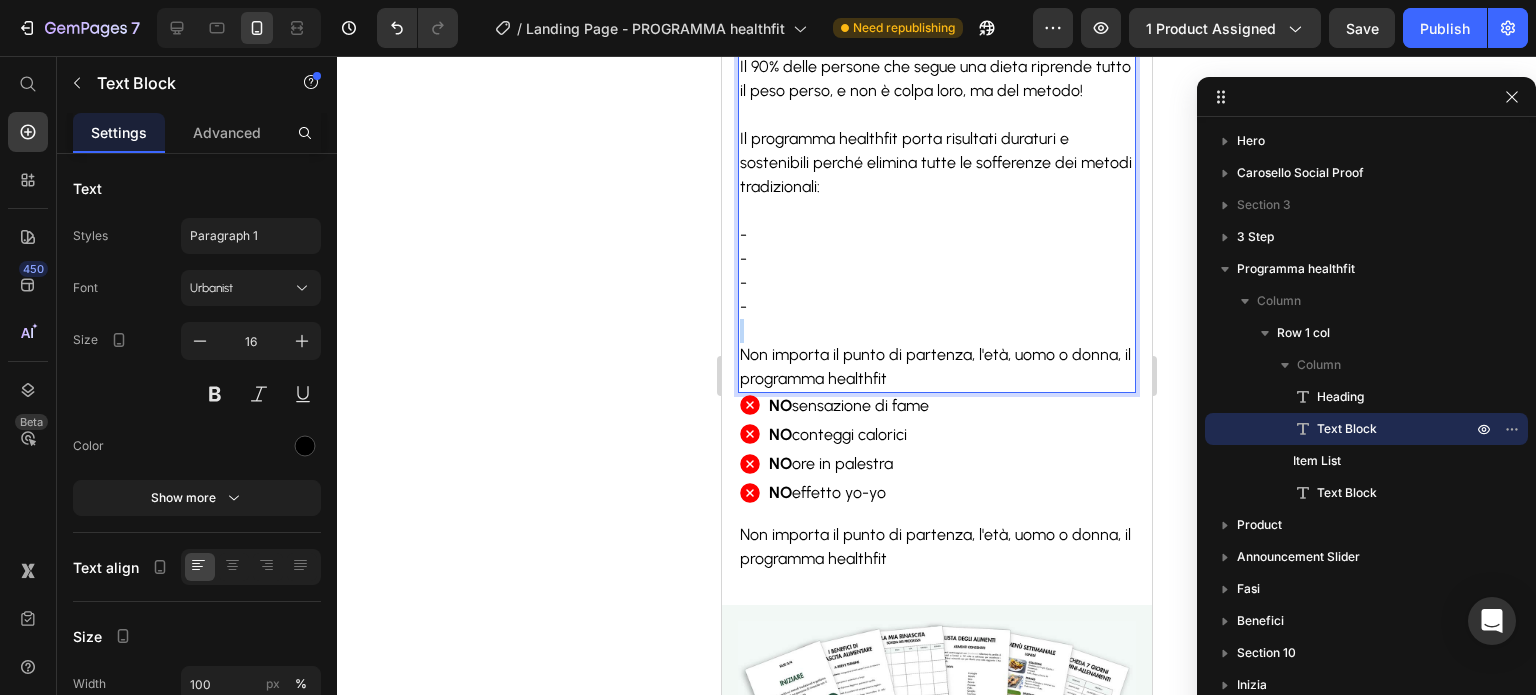 click at bounding box center (936, 331) 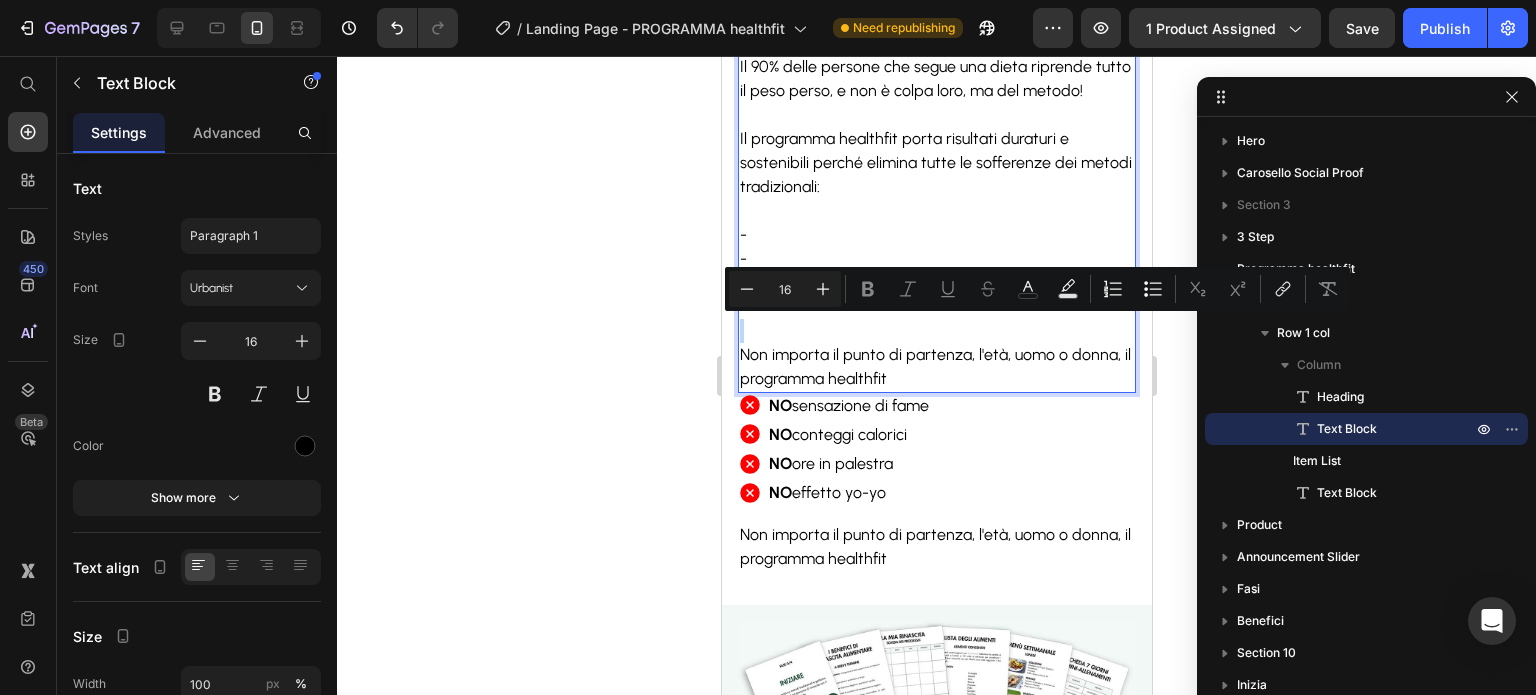 click at bounding box center [936, 331] 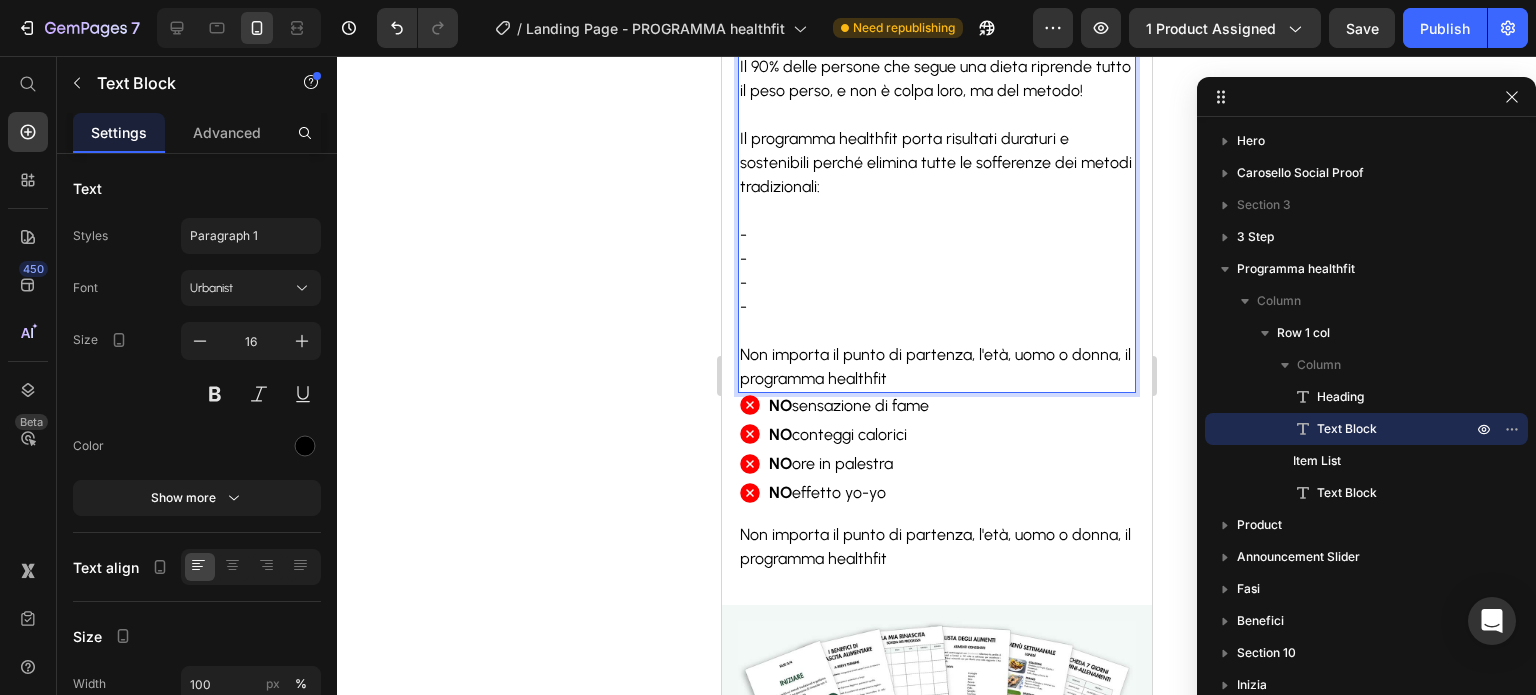 drag, startPoint x: 922, startPoint y: 379, endPoint x: 714, endPoint y: 215, distance: 264.87732 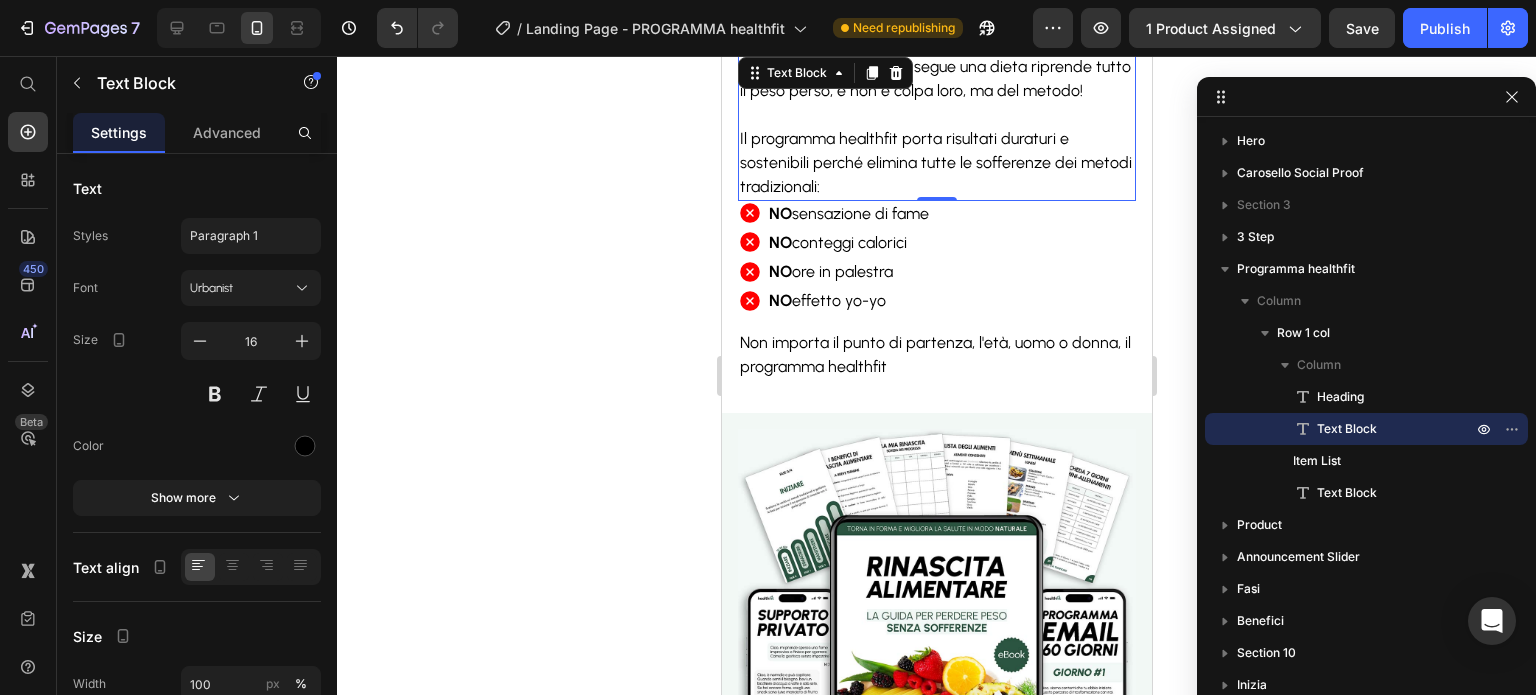 click 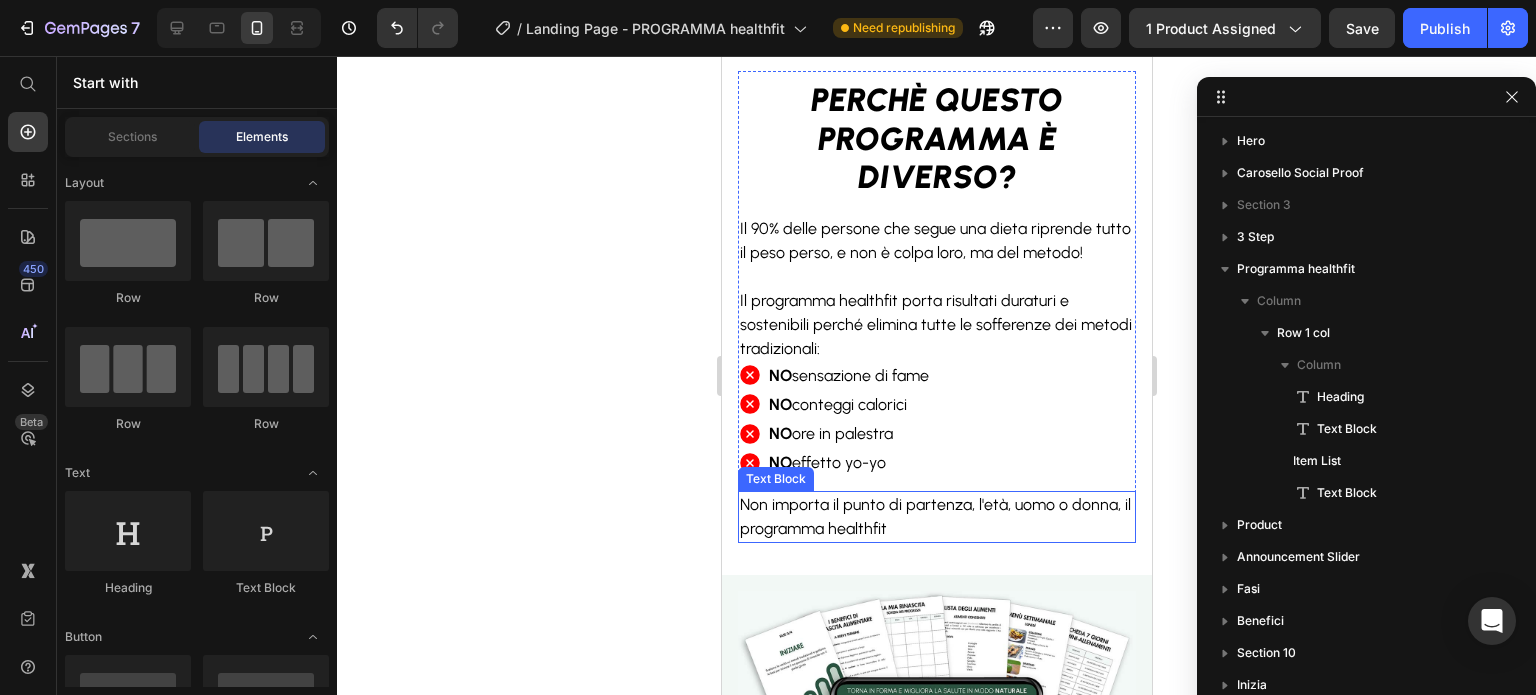 scroll, scrollTop: 1472, scrollLeft: 0, axis: vertical 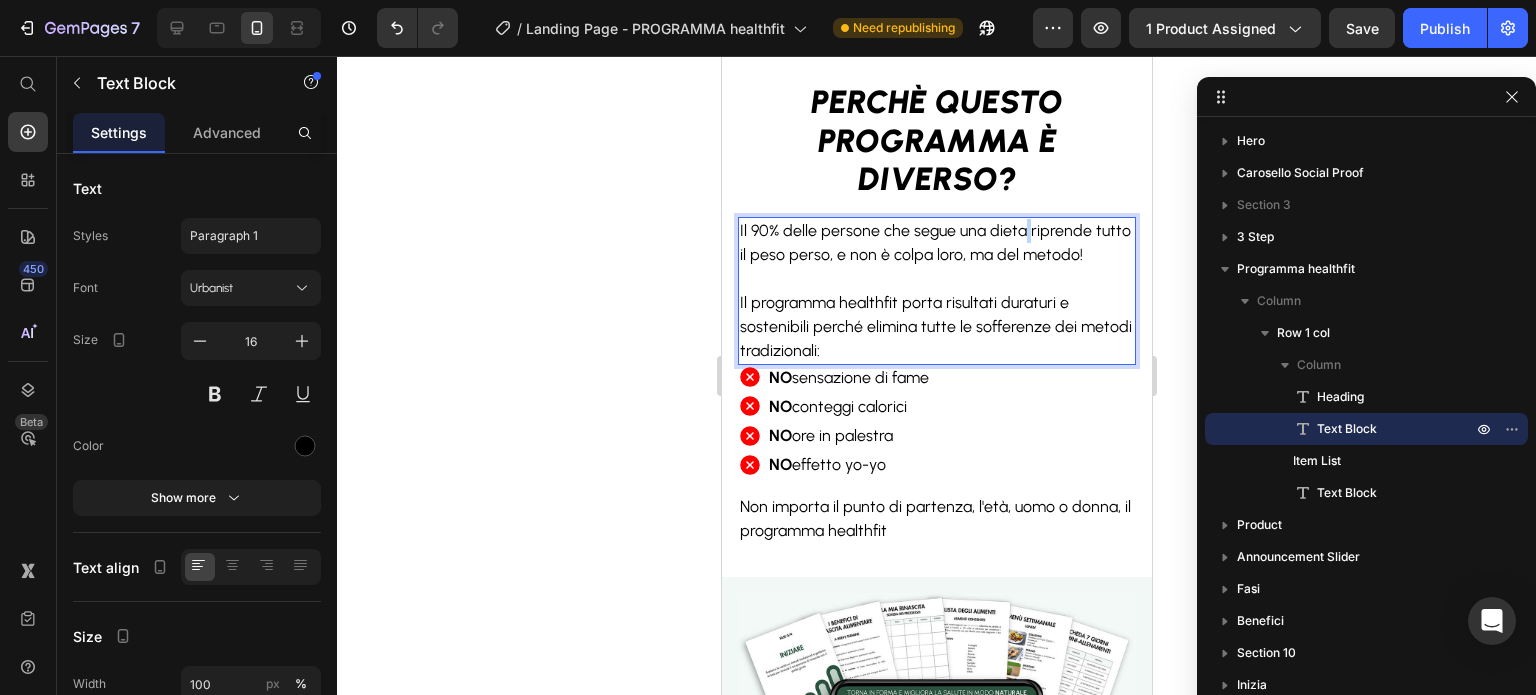 click on "Il 90% delle persone che segue una dieta riprende tutto il peso perso, e non è colpa loro, ma del metodo!" at bounding box center [934, 242] 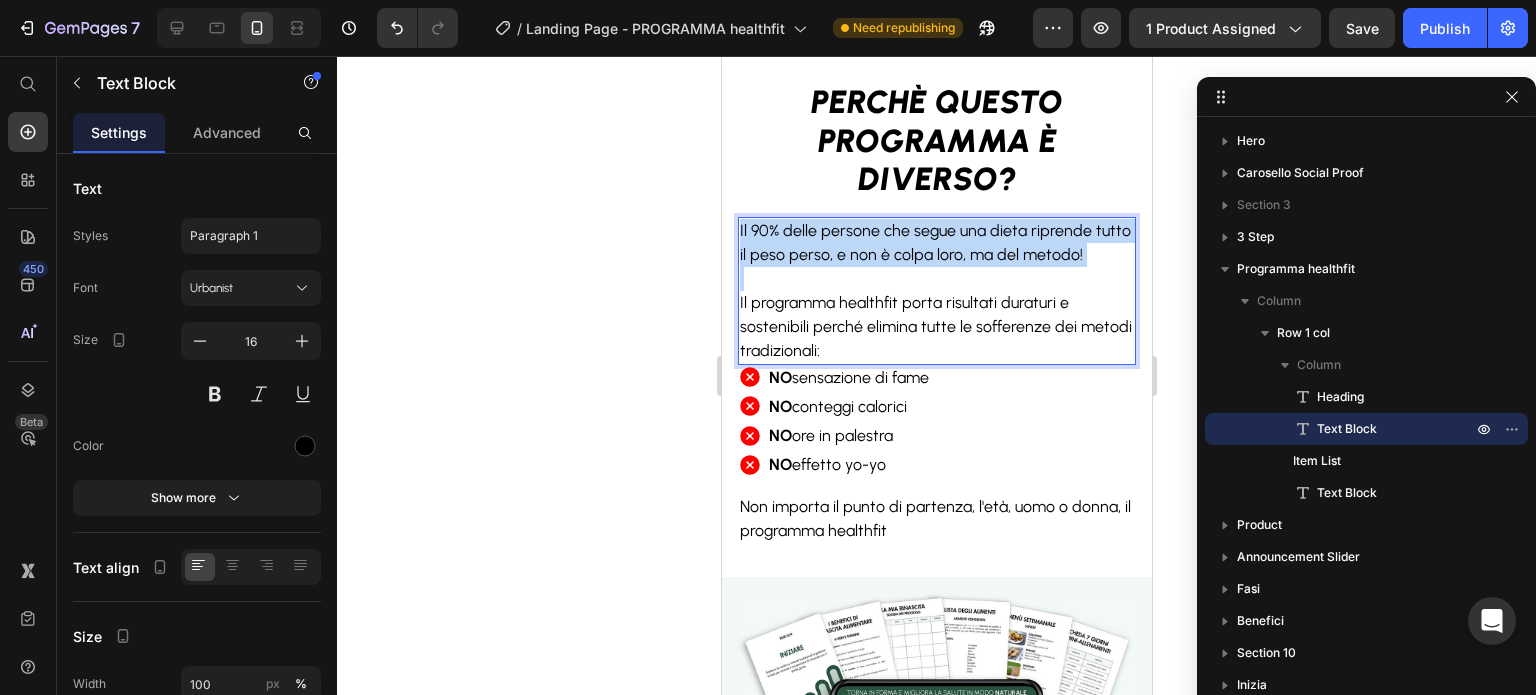 click on "Il 90% delle persone che segue una dieta riprende tutto il peso perso, e non è colpa loro, ma del metodo!" at bounding box center (934, 242) 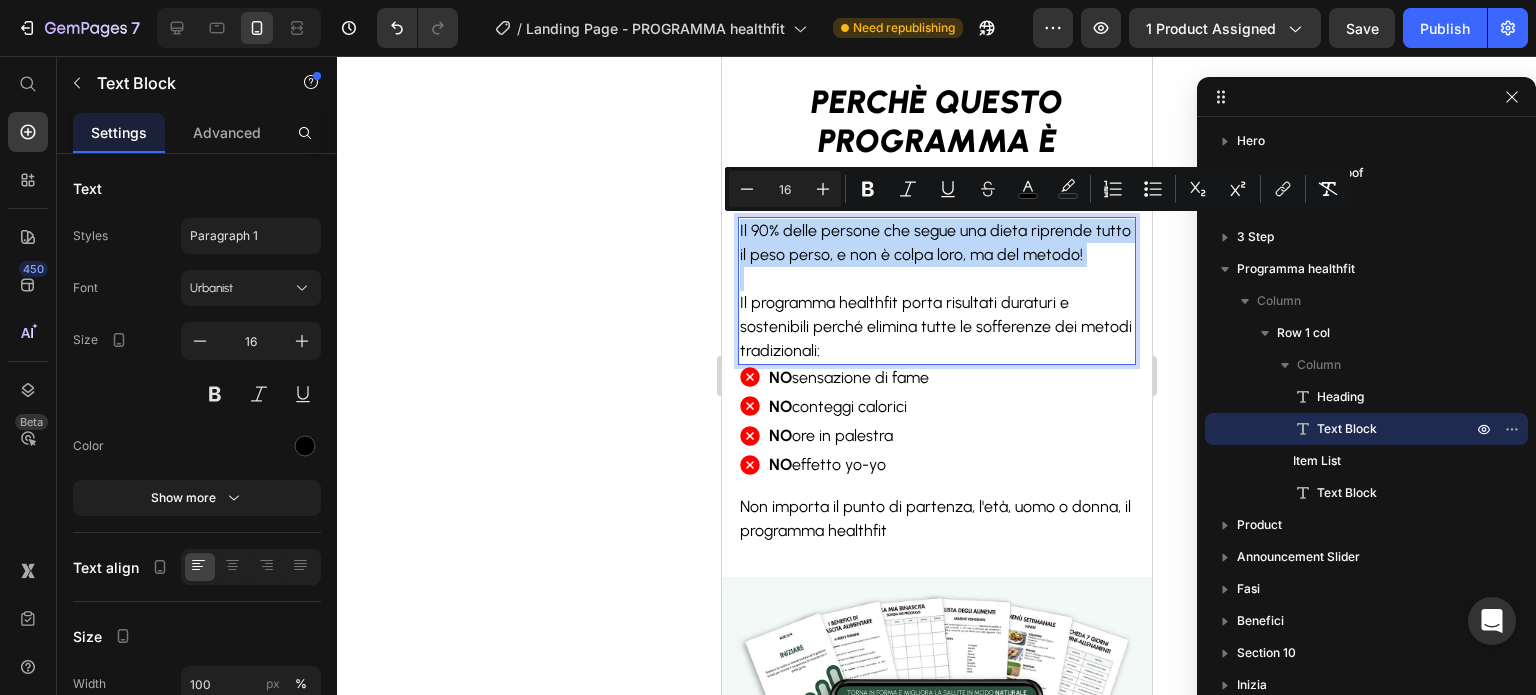 click on "Il 90% delle persone che segue una dieta riprende tutto il peso perso, e non è colpa loro, ma del metodo!" at bounding box center (934, 242) 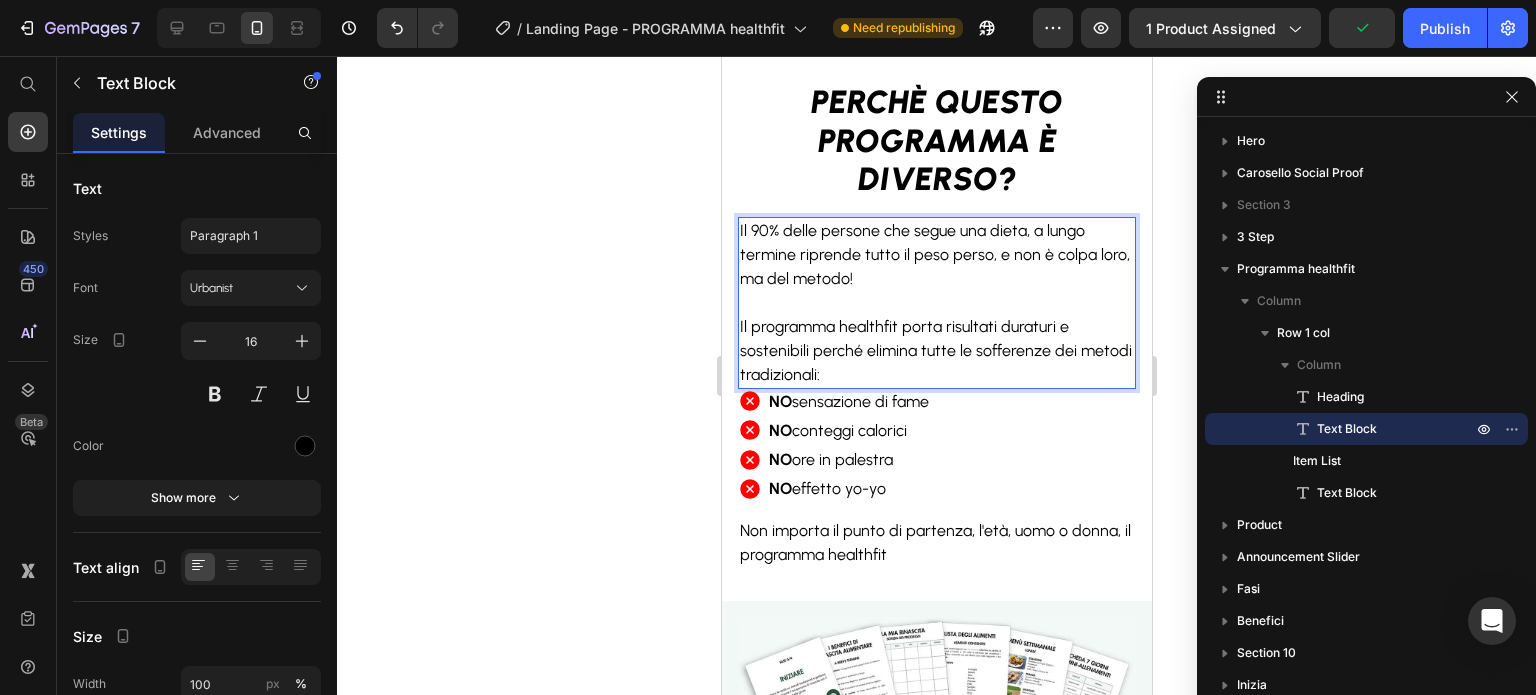 click on "Il 90% delle persone che segue una dieta, a lungo termine riprende tutto il peso perso, e non è colpa loro, ma del metodo!" at bounding box center (934, 254) 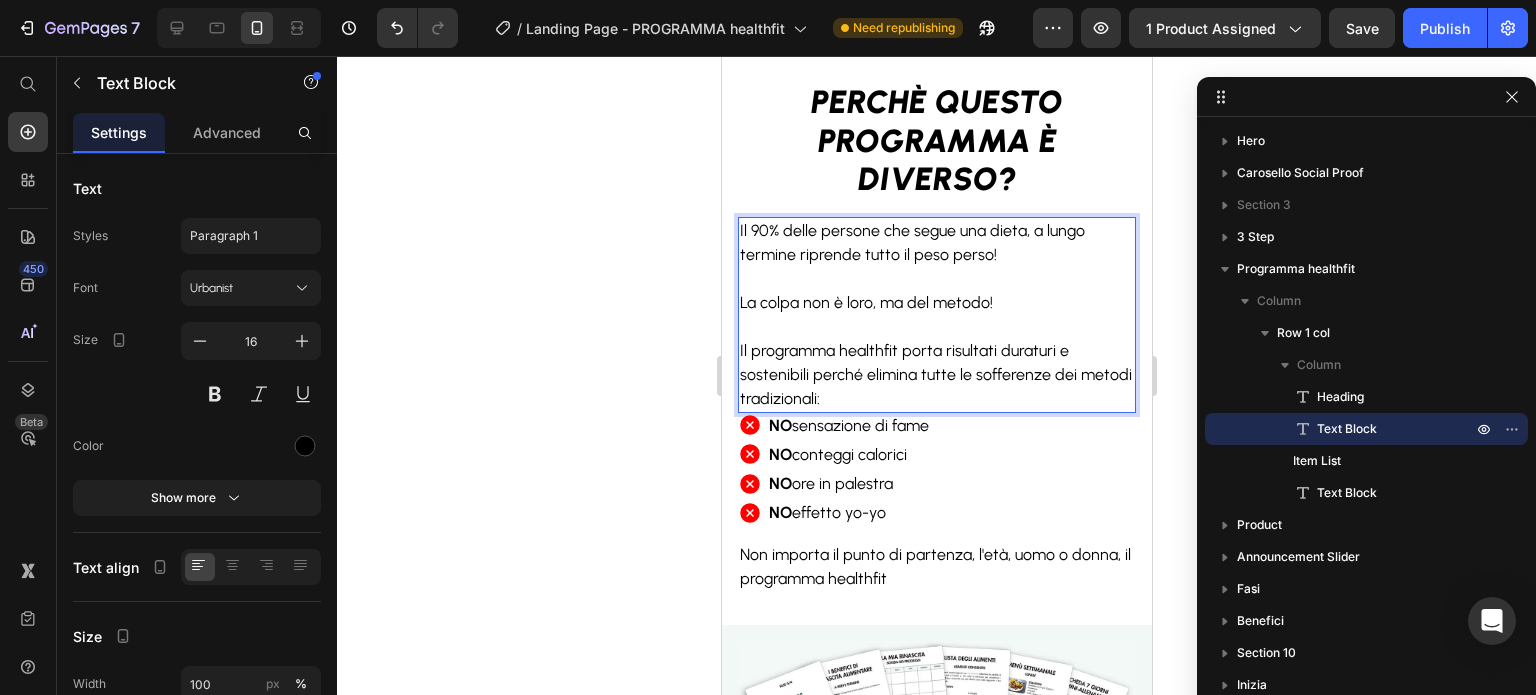 click on "La colpa non è loro, ma del metodo!" at bounding box center [936, 303] 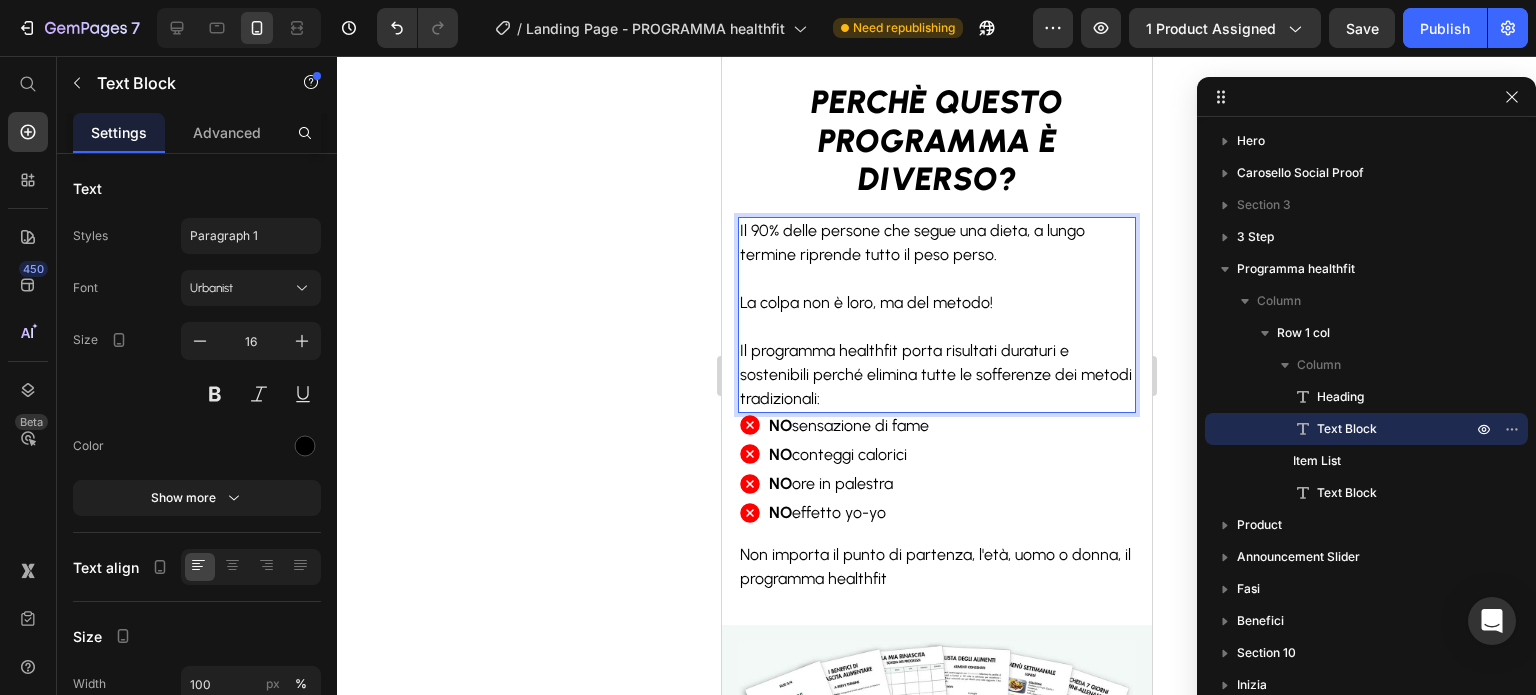 click on "La colpa non è loro, ma del metodo!" at bounding box center [936, 303] 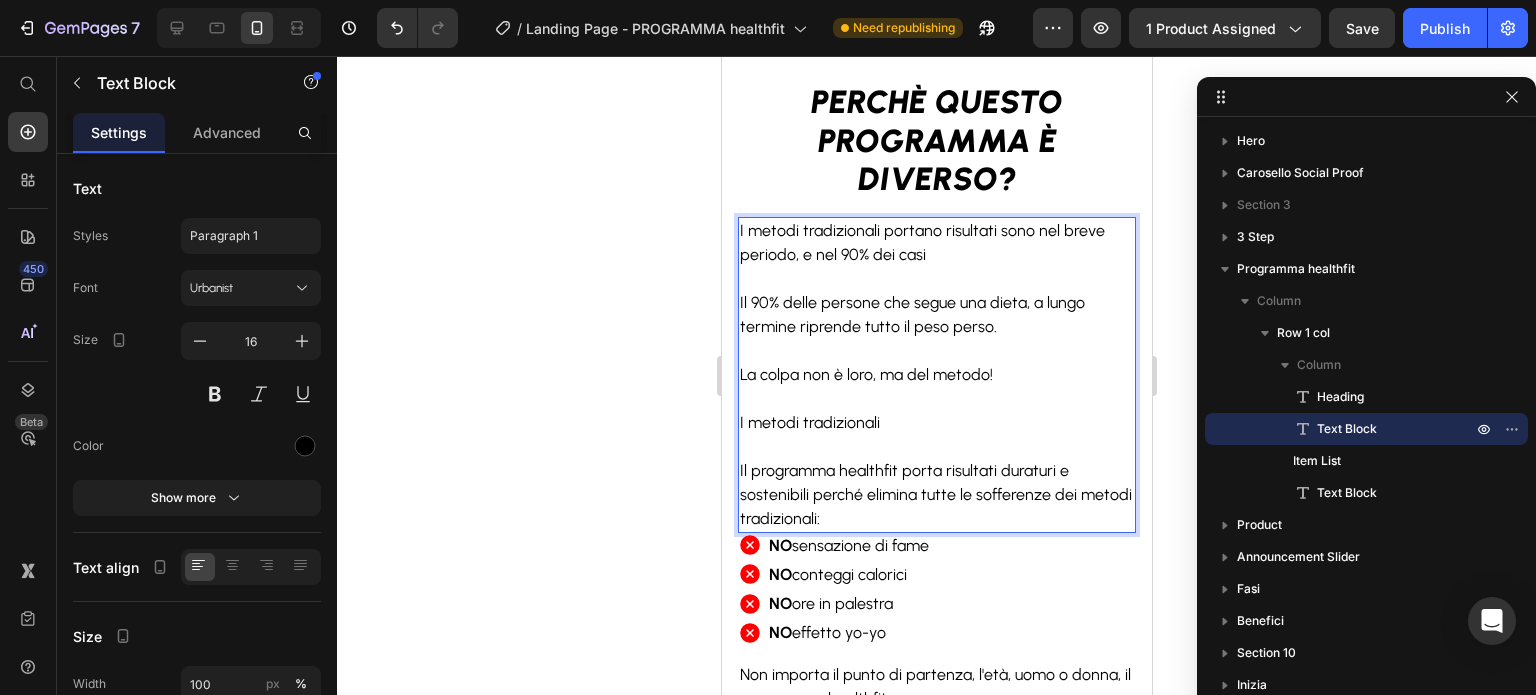 click on "I metodi tradizionali portano risultati sono nel breve periodo, e nel 90% dei casi" at bounding box center [936, 243] 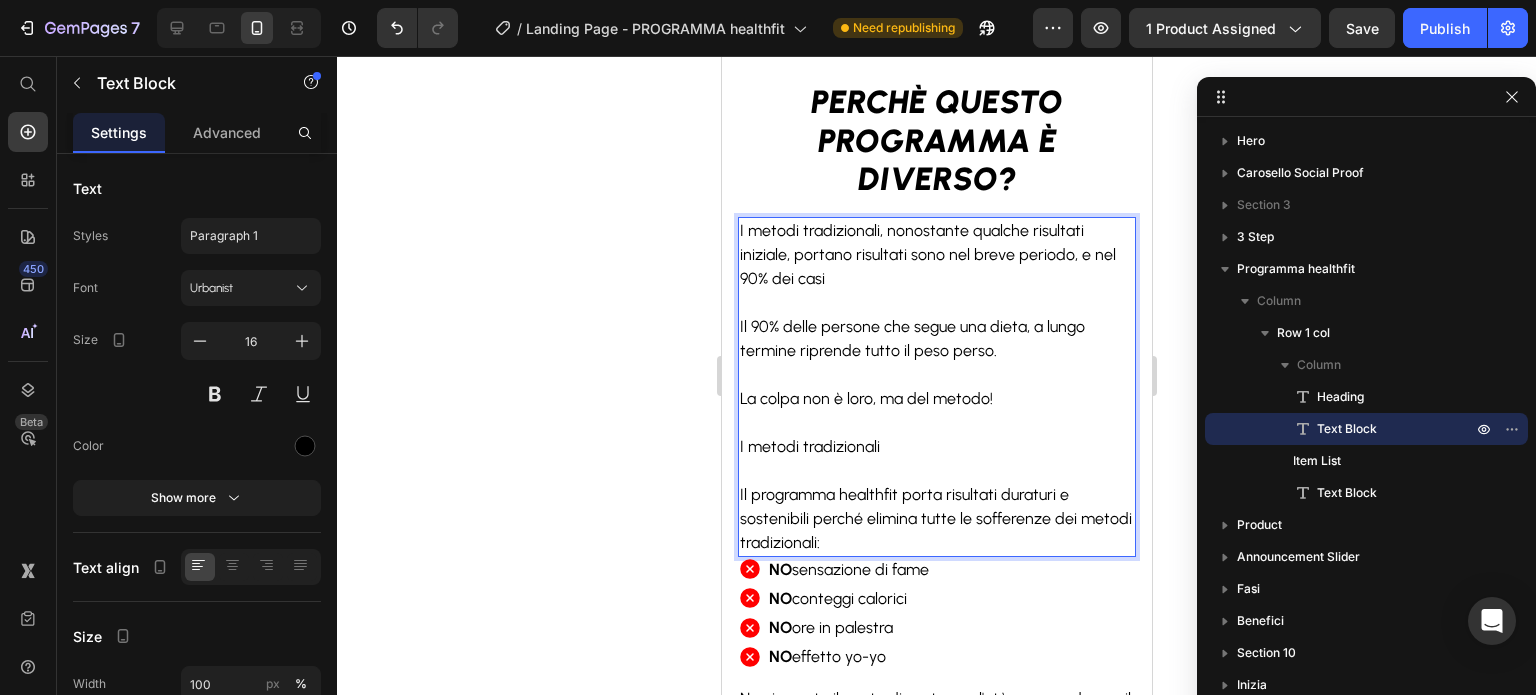 click on "I metodi tradizionali, nonostante qualche risultati iniziale, portano risultati sono nel breve periodo, e nel 90% dei casi" at bounding box center [936, 255] 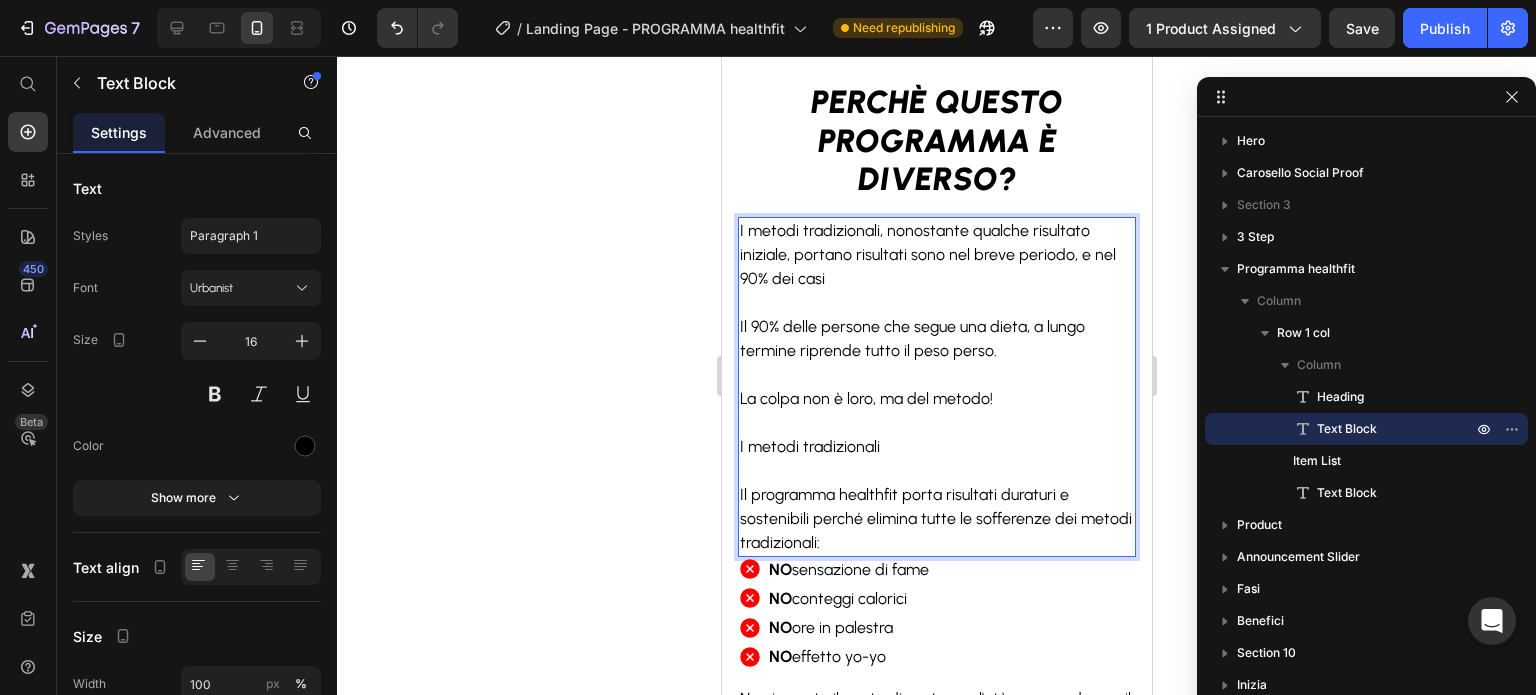 click on "I metodi tradizionali, nonostante qualche risultato iniziale, portano risultati sono nel breve periodo, e nel 90% dei casi" at bounding box center [927, 254] 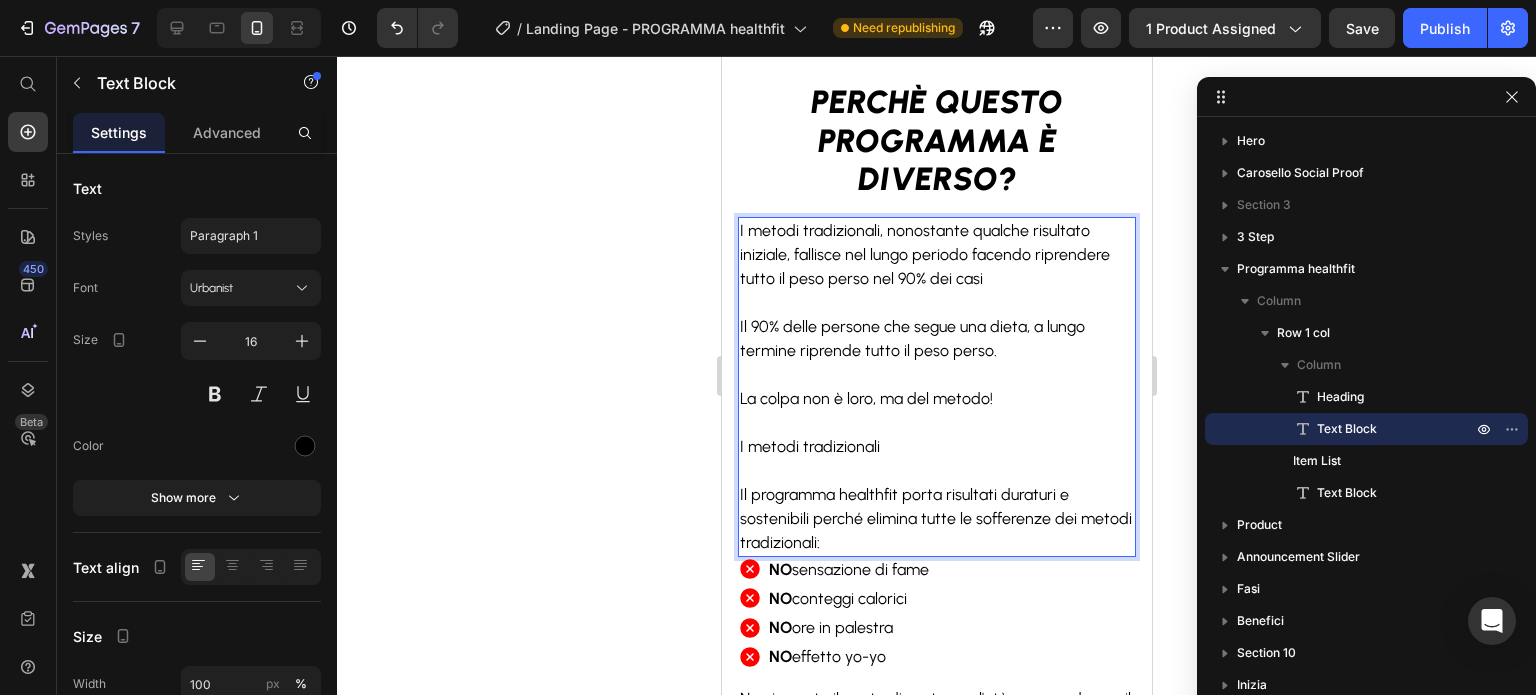 click on "I metodi tradizionali, nonostante qualche risultato iniziale, fallisce nel lungo periodo facendo riprendere tutto il peso perso nel 90% dei casi" at bounding box center [936, 255] 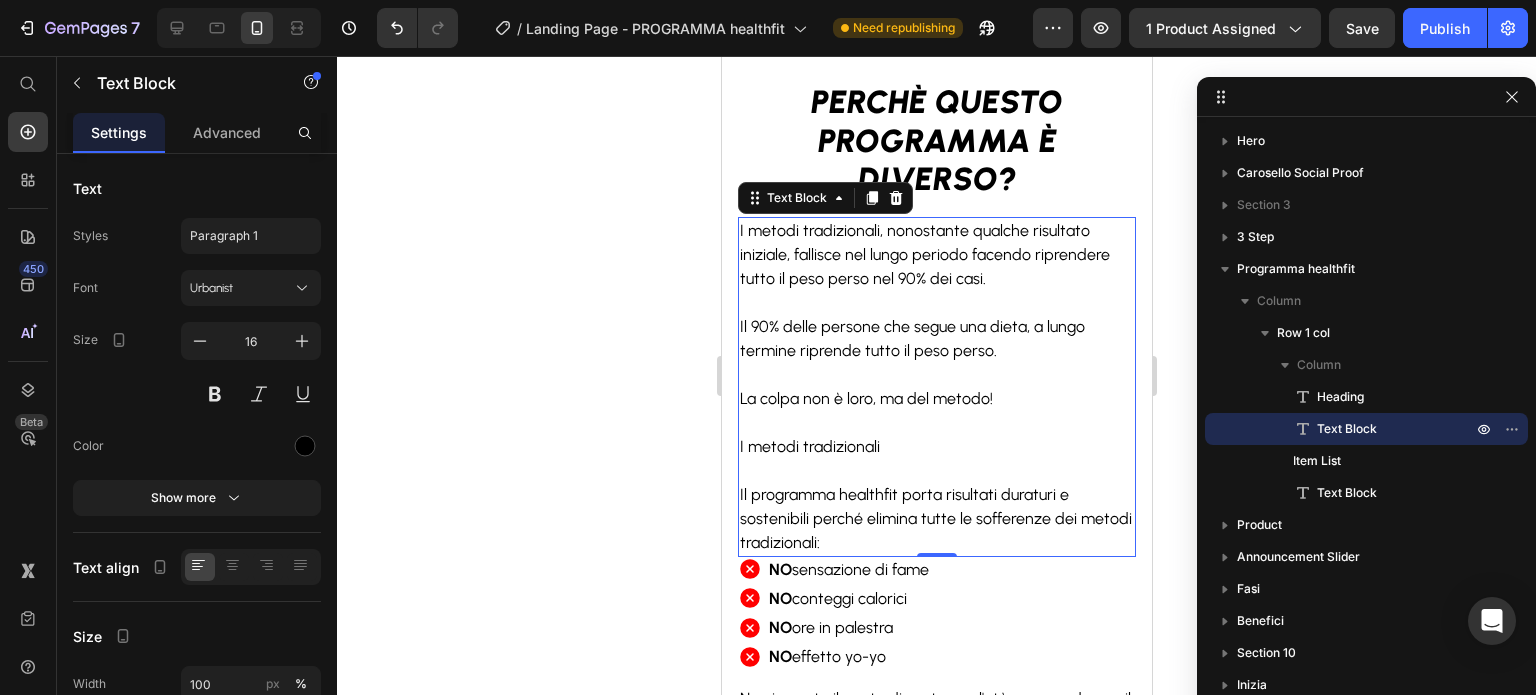 click 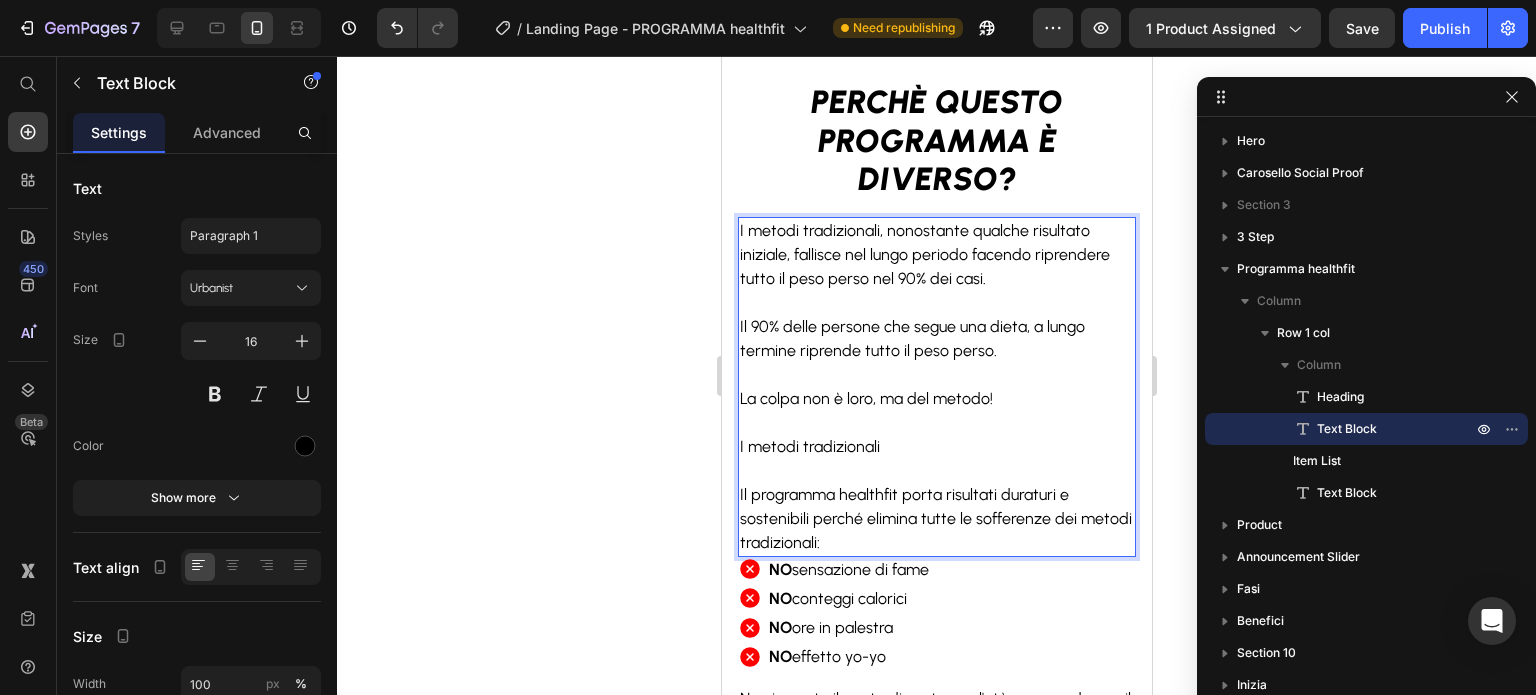 click on "I metodi tradizionali, nonostante qualche risultato iniziale, fallisce nel lungo periodo facendo riprendere tutto il peso perso nel 90% dei casi." at bounding box center (924, 254) 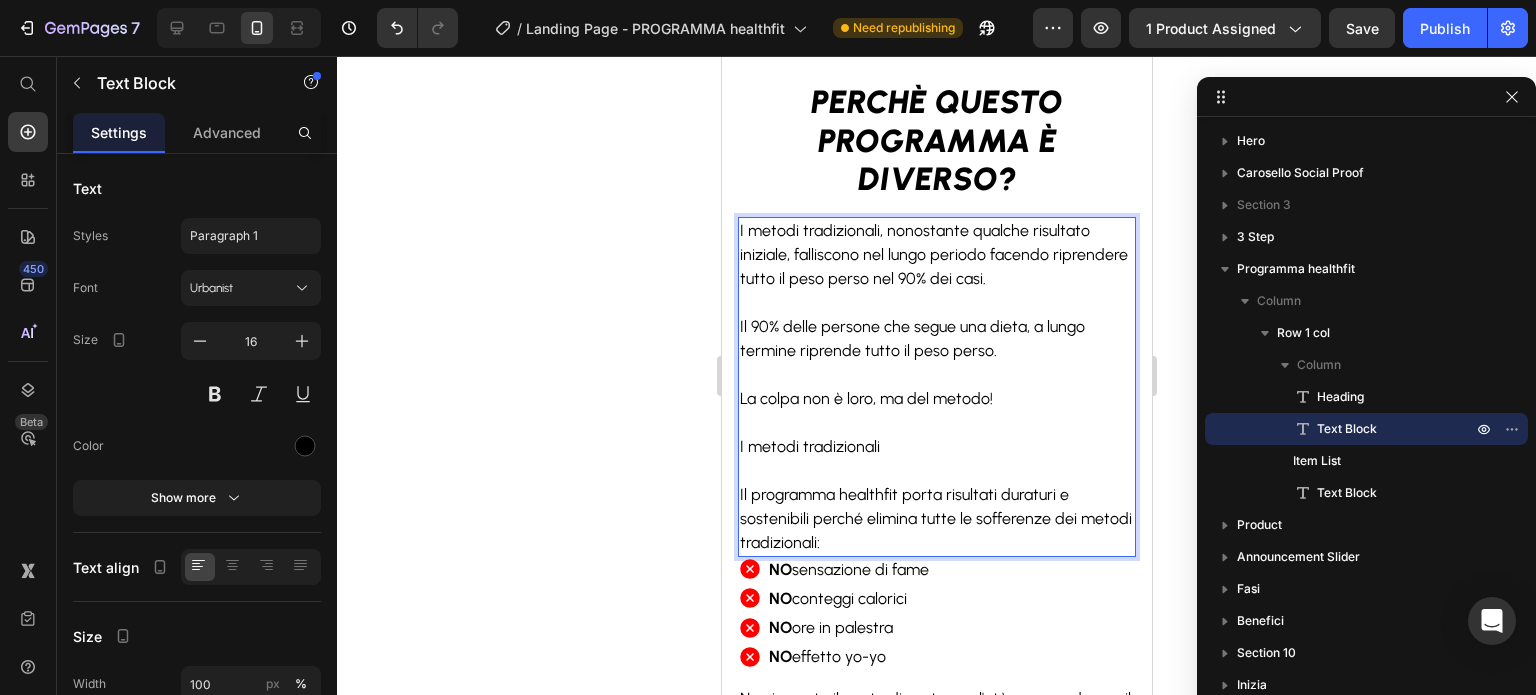 click on "I metodi tradizionali, nonostante qualche risultato iniziale, falliscono nel lungo periodo facendo riprendere tutto il peso perso nel 90% dei casi." at bounding box center [936, 255] 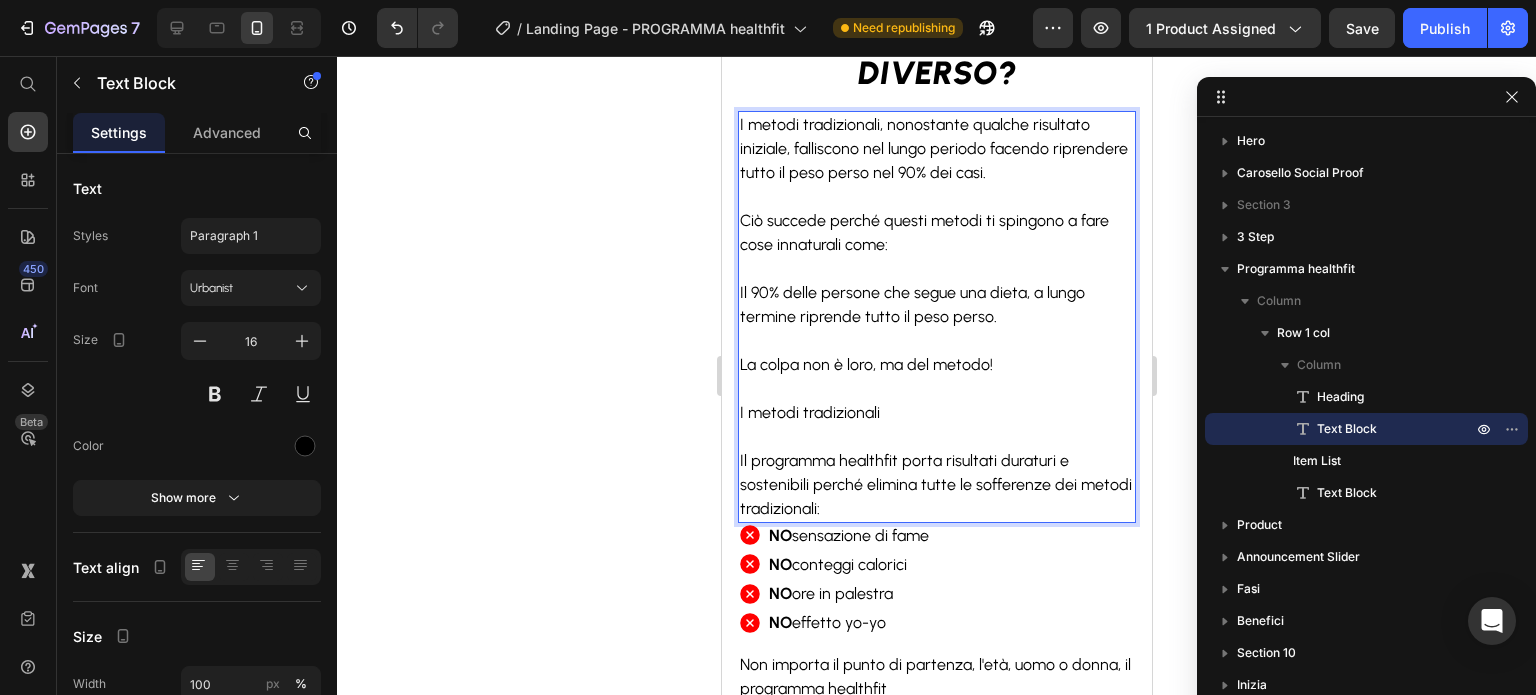 scroll, scrollTop: 1580, scrollLeft: 0, axis: vertical 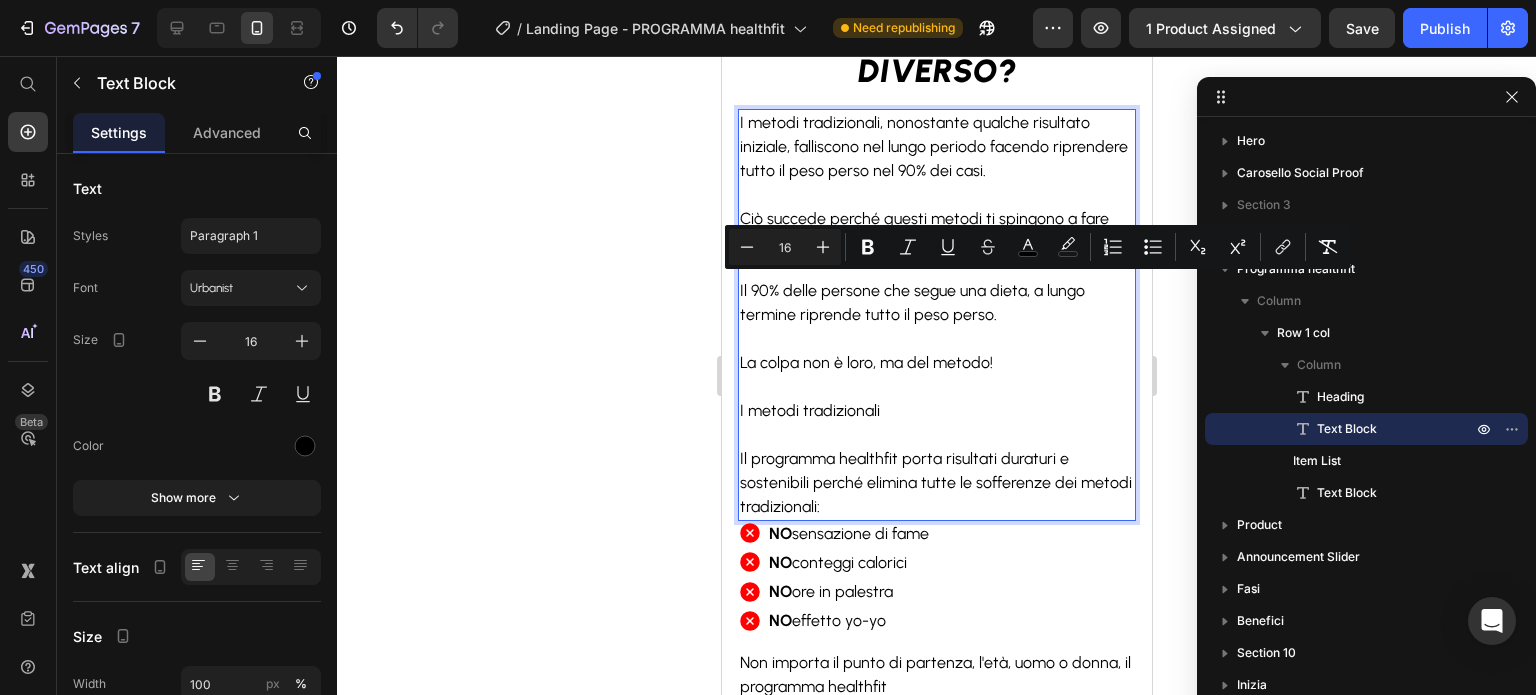 drag, startPoint x: 895, startPoint y: 411, endPoint x: 698, endPoint y: 272, distance: 241.10164 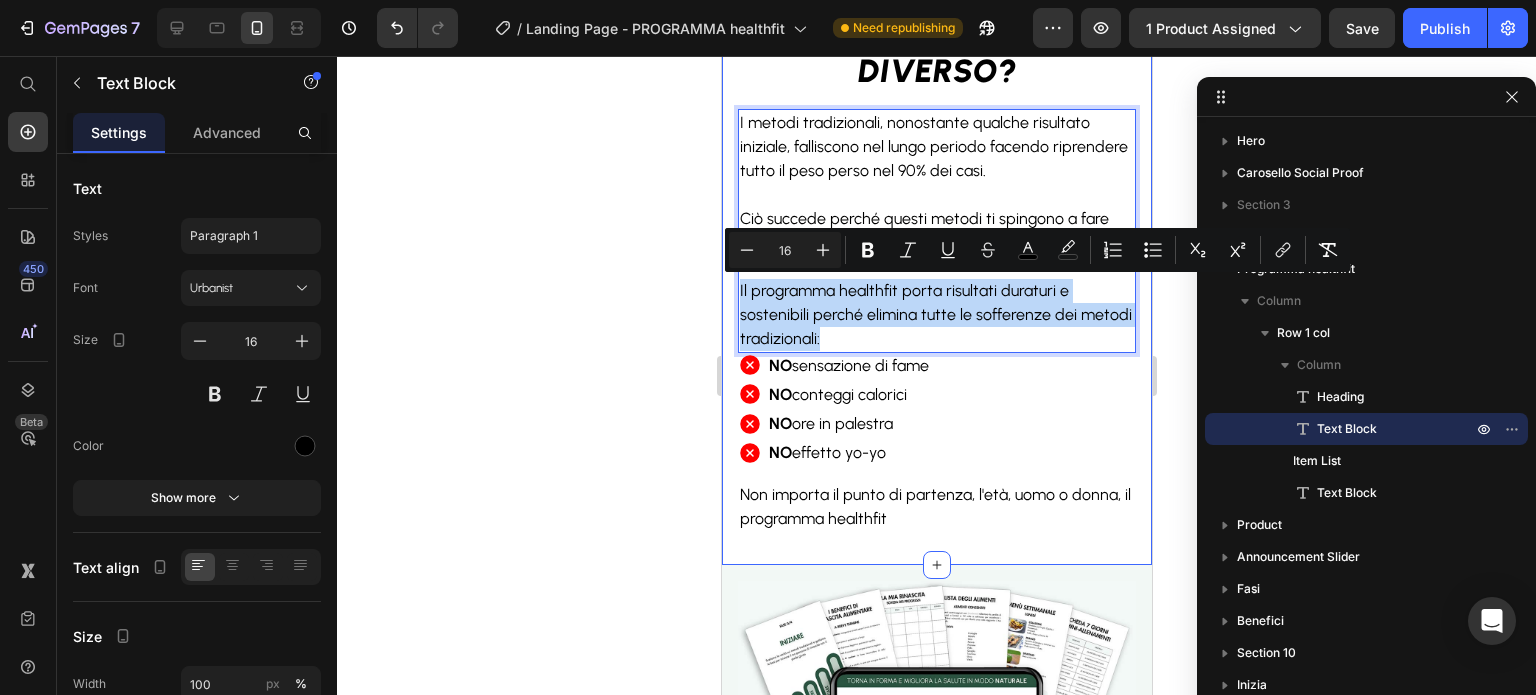 drag, startPoint x: 902, startPoint y: 336, endPoint x: 1441, endPoint y: 351, distance: 539.2087 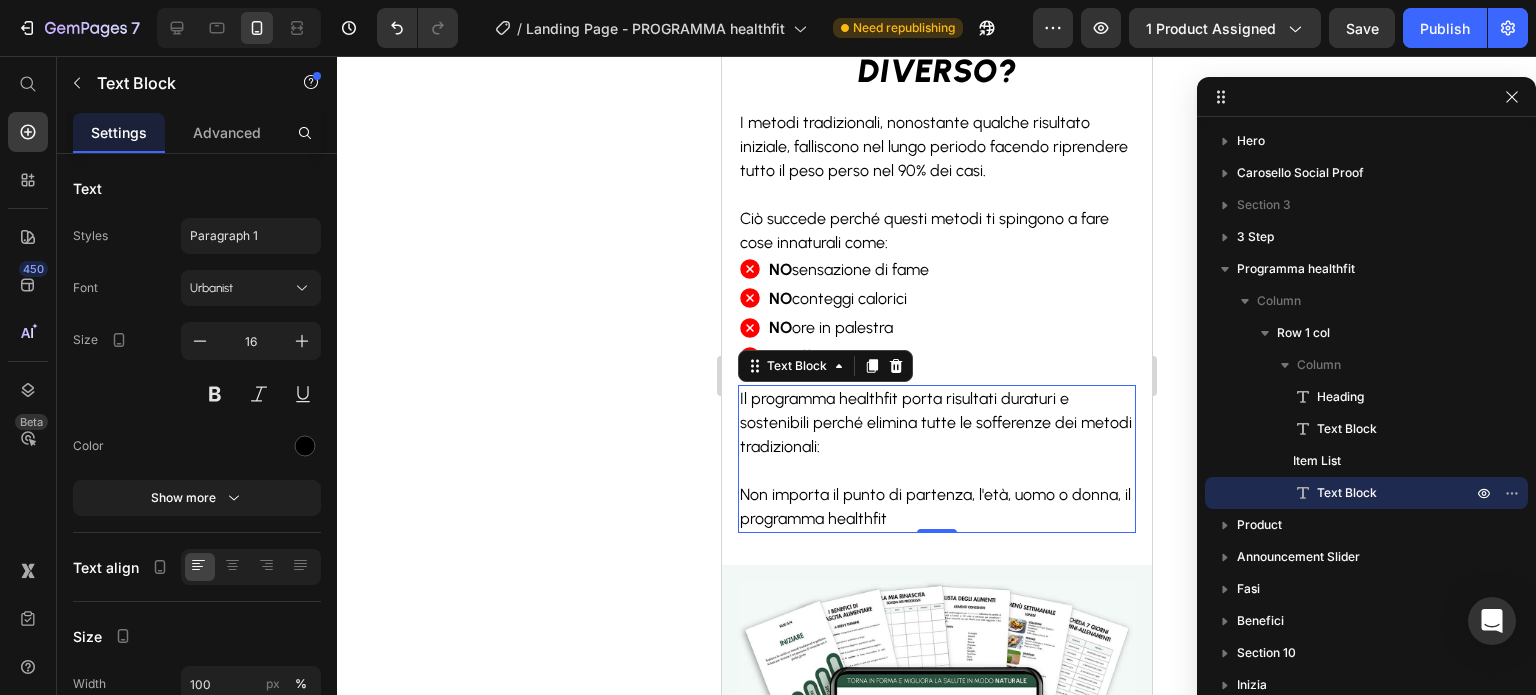 click 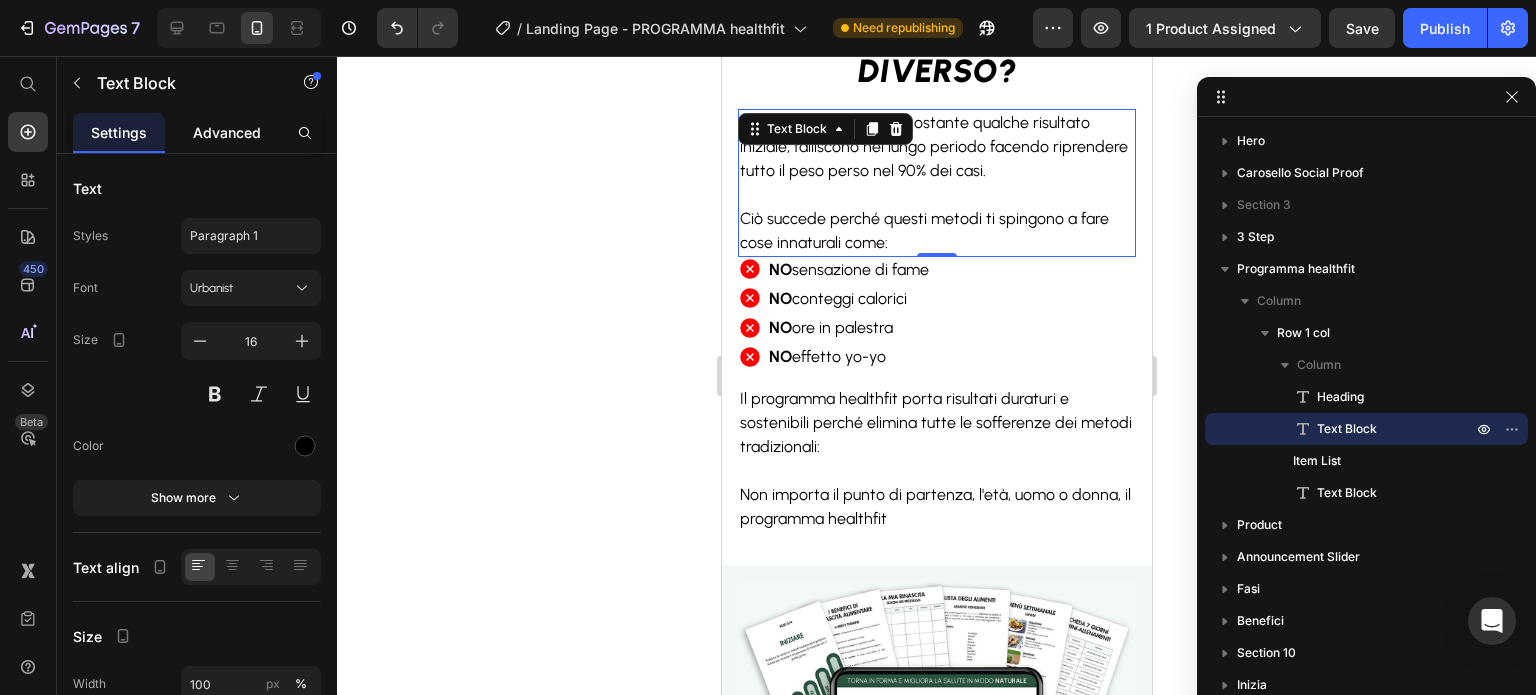click on "Advanced" at bounding box center [227, 132] 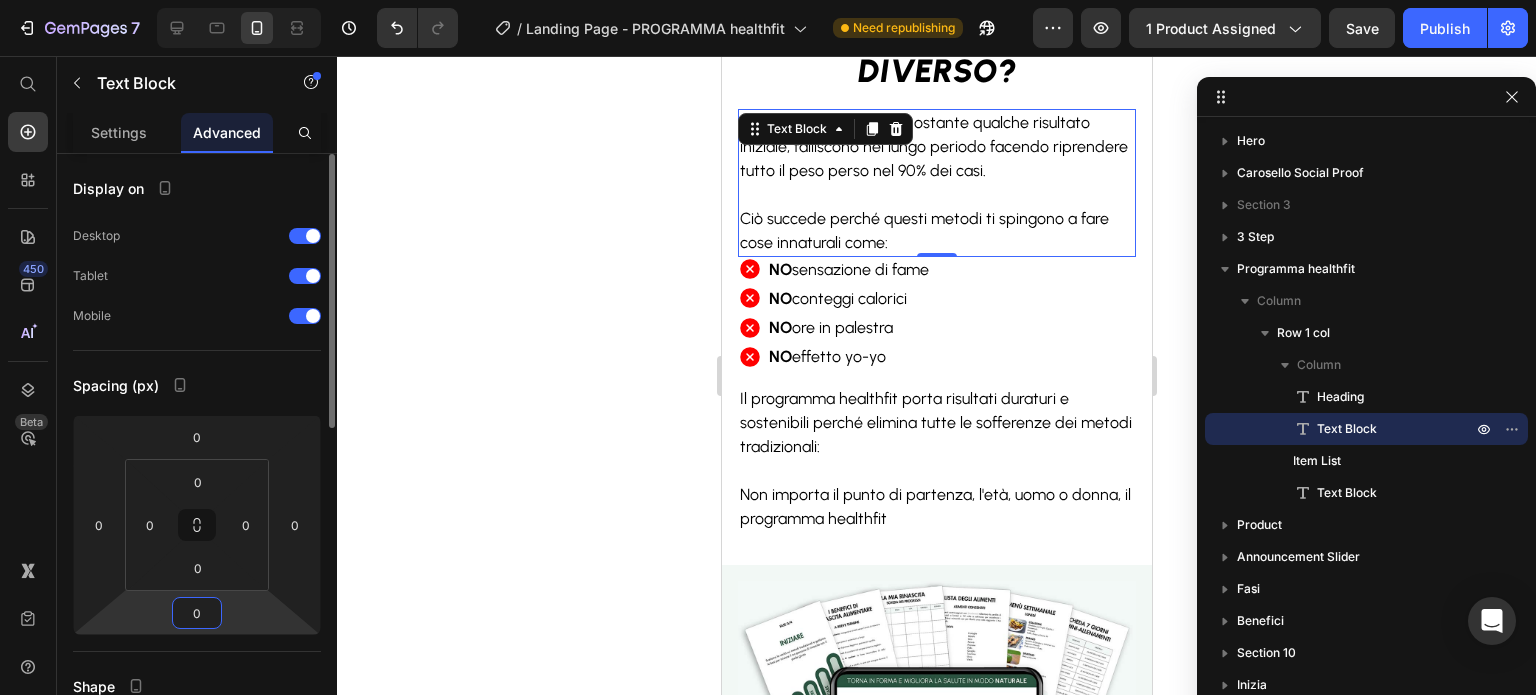 click on "7   /  Landing Page - PROGRAMMA healthfit Need republishing Preview 1 product assigned  Save   Publish  450 Beta Start with Sections Elements Hero Section Product Detail Brands Trusted Badges Guarantee Product Breakdown How to use Testimonials Compare Bundle FAQs Social Proof Brand Story Product List Collection Blog List Contact Sticky Add to Cart Custom Footer Browse Library 450 Layout
Row
Row
Row
Row Text
Heading
Text Block Button
Button
Button
Sticky Back to top Media" at bounding box center [768, 0] 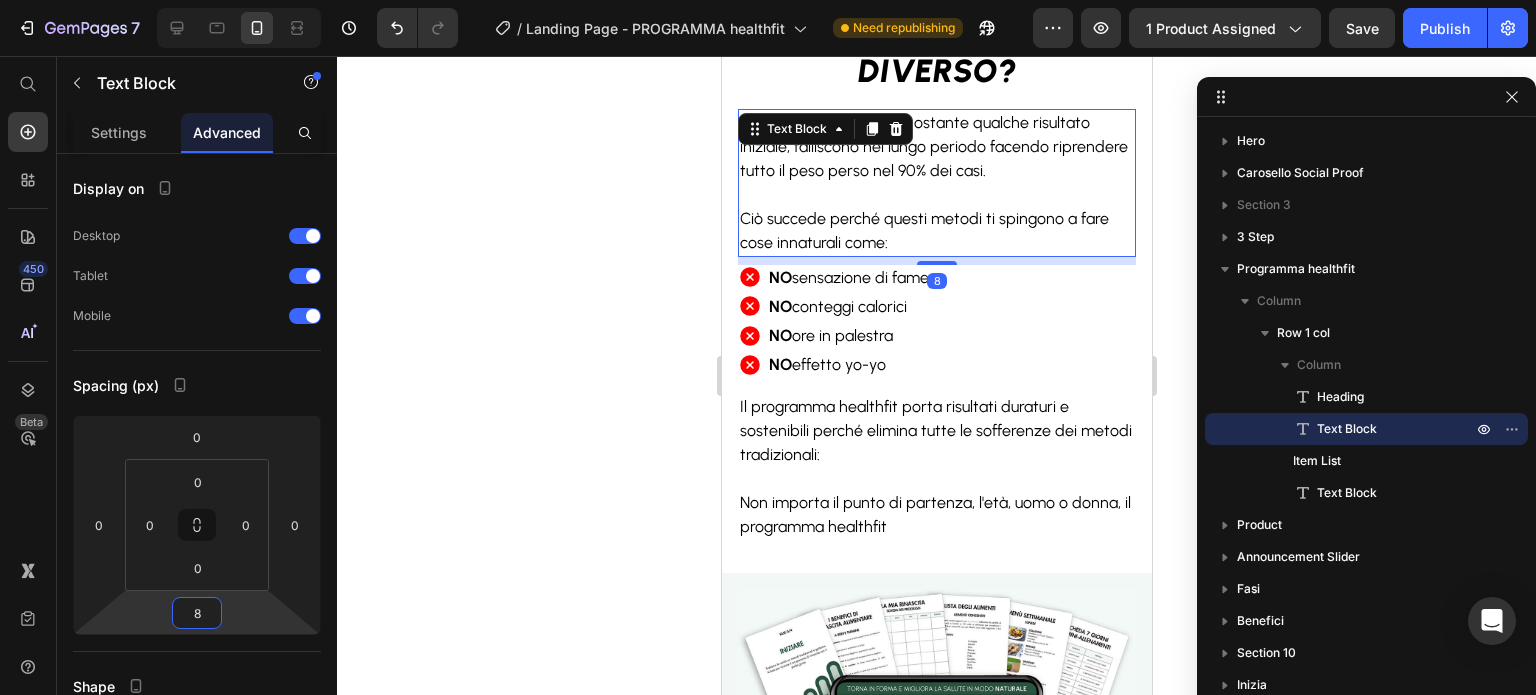 type on "8" 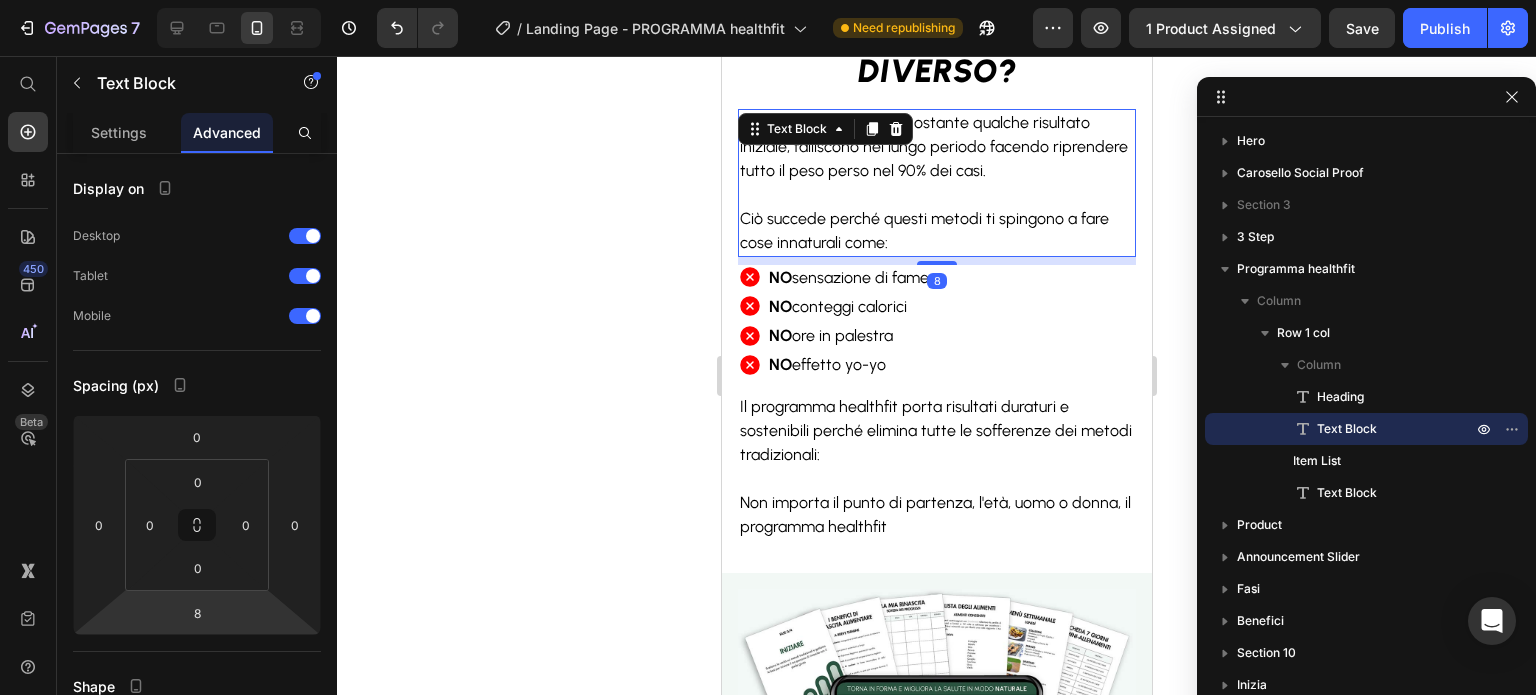 click 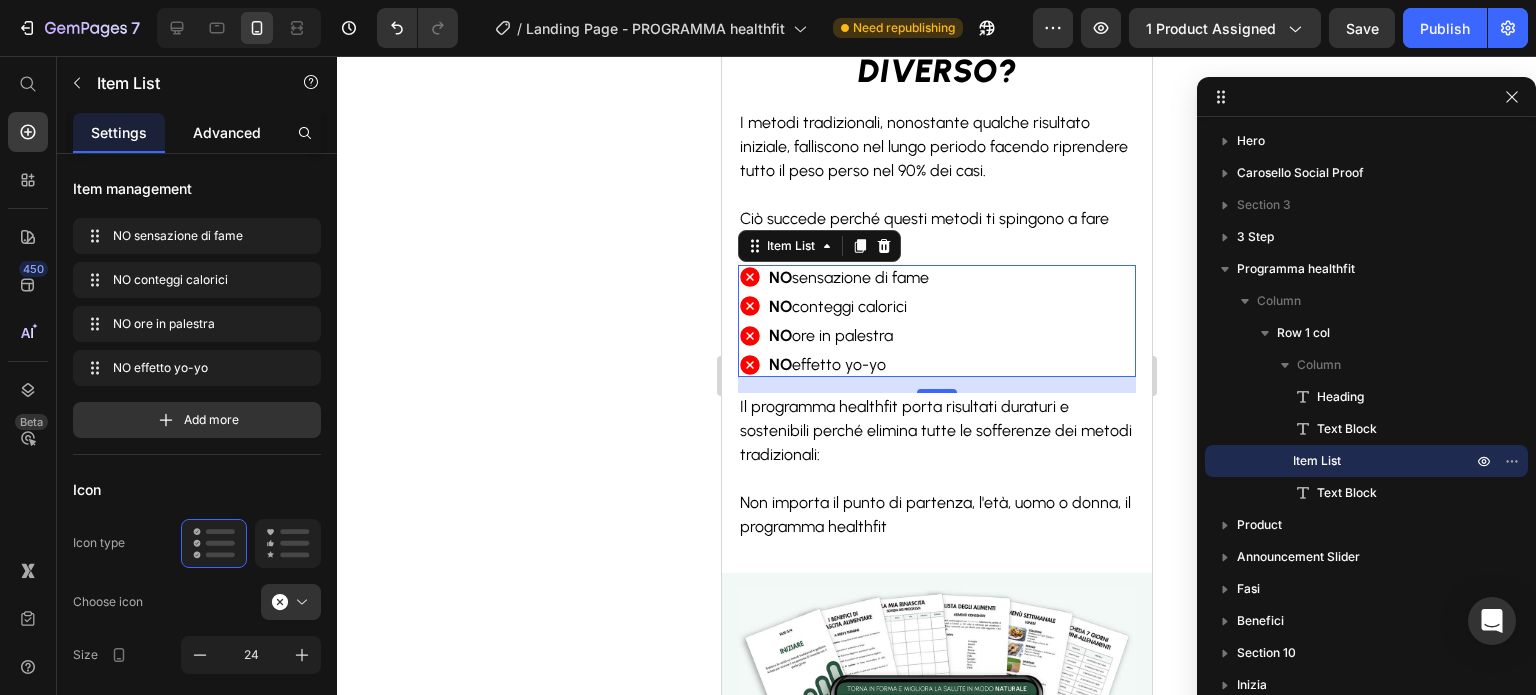 click on "Advanced" at bounding box center (227, 132) 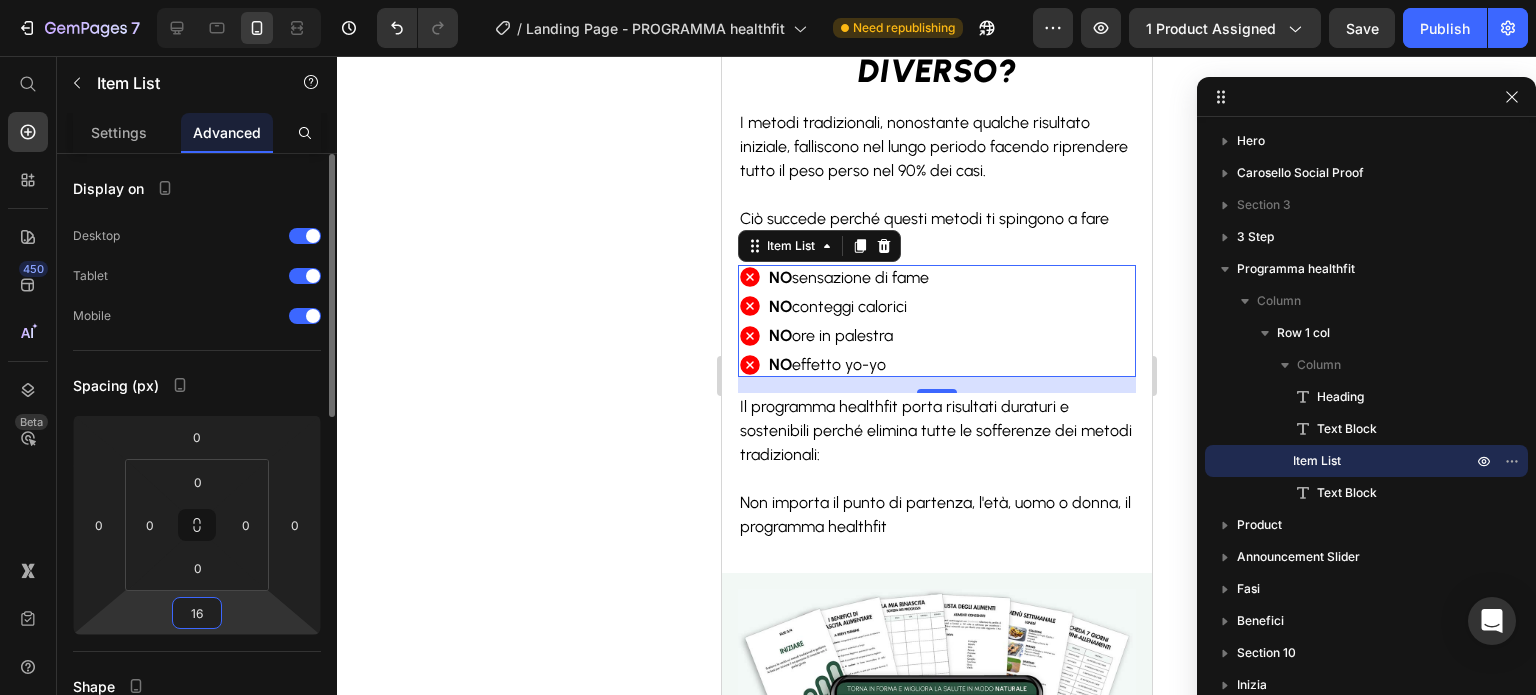 click on "16" at bounding box center [197, 613] 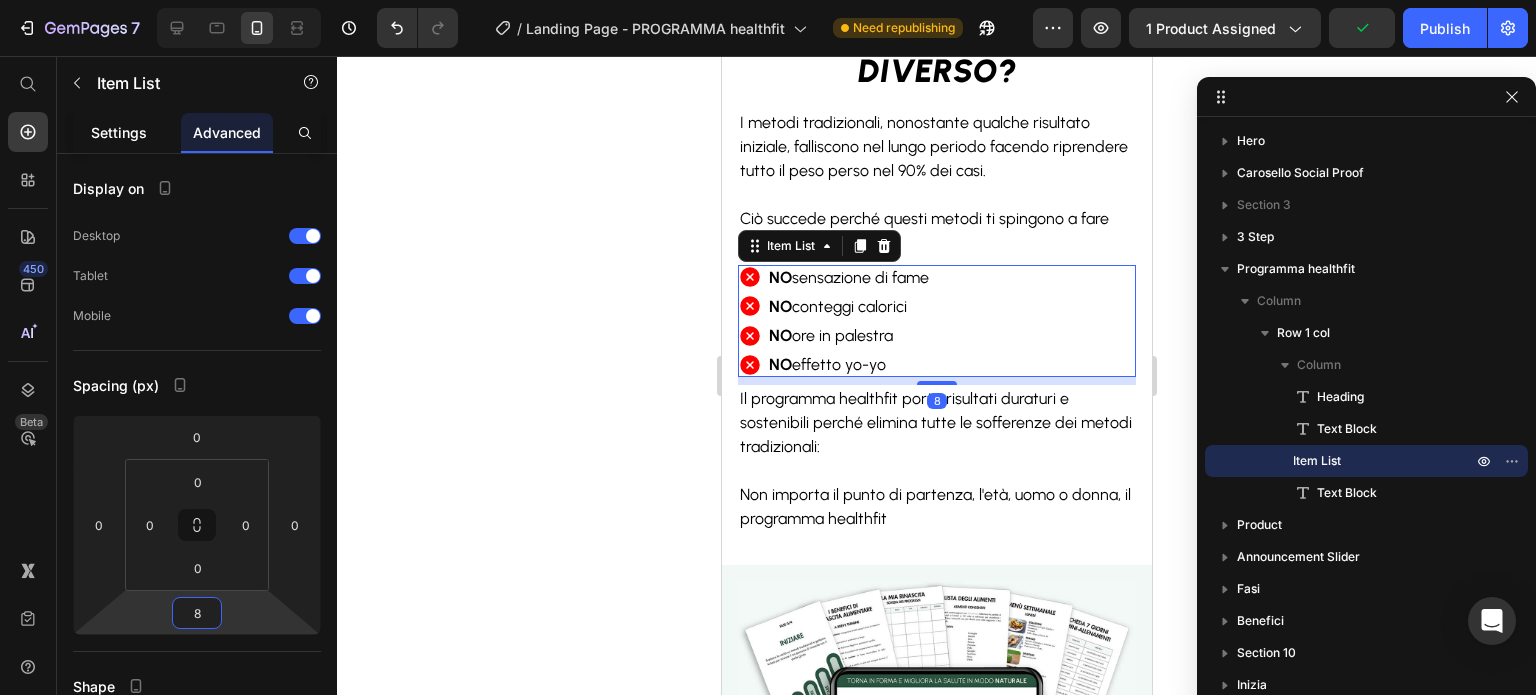 type on "8" 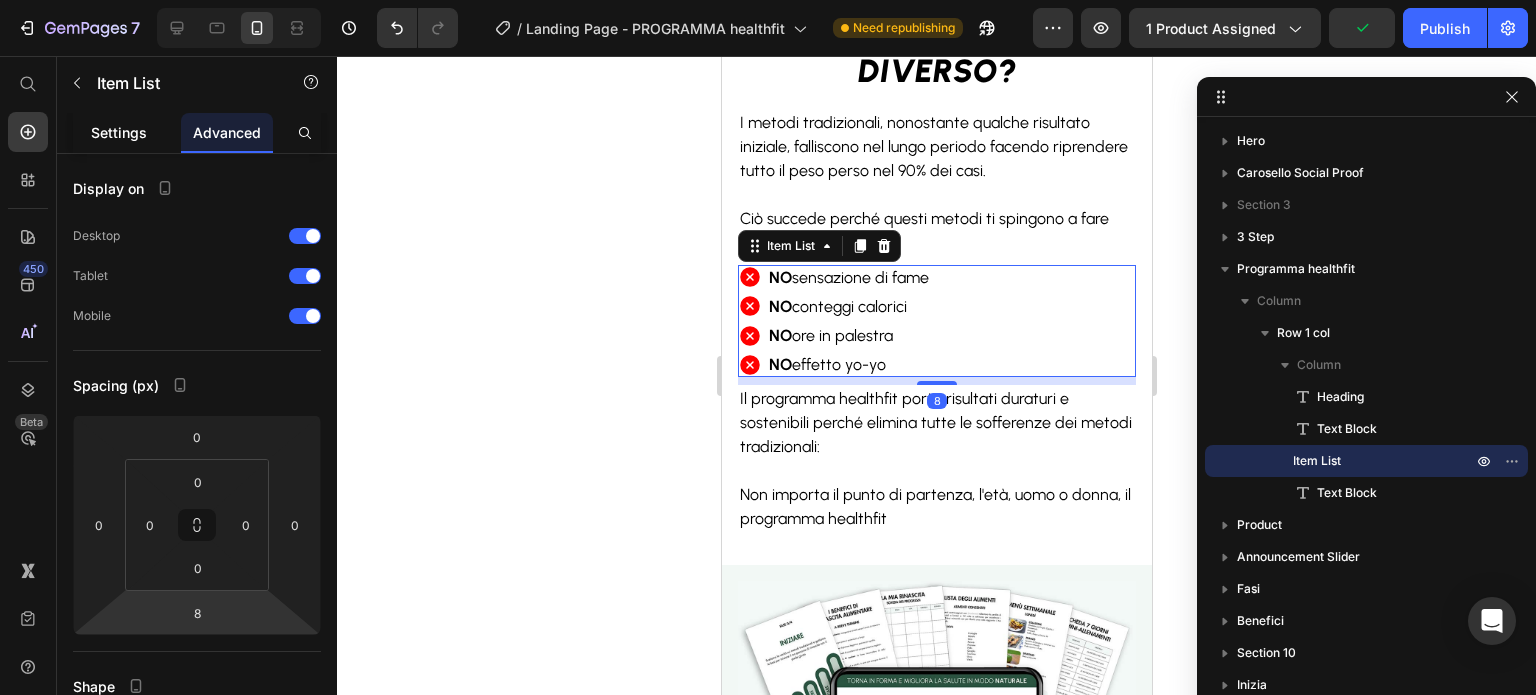 click on "Settings" 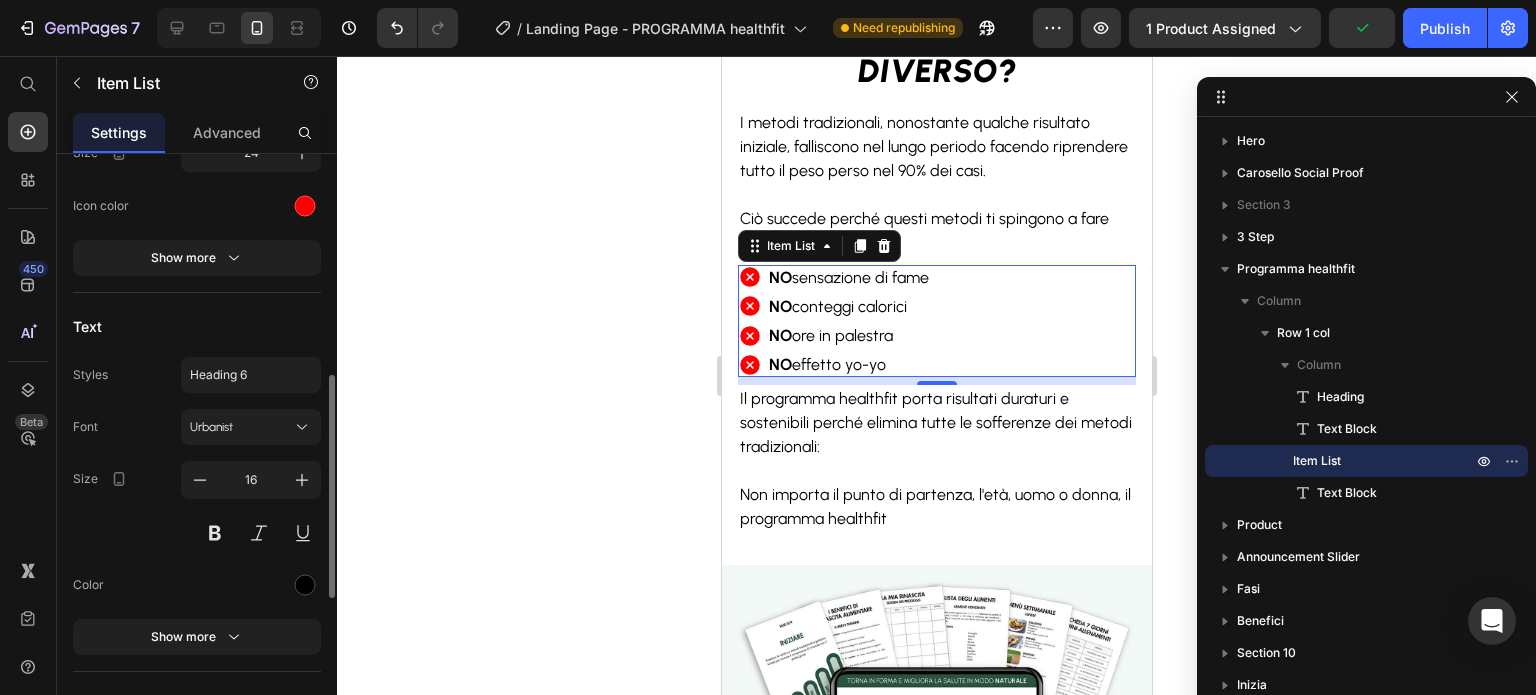 scroll, scrollTop: 534, scrollLeft: 0, axis: vertical 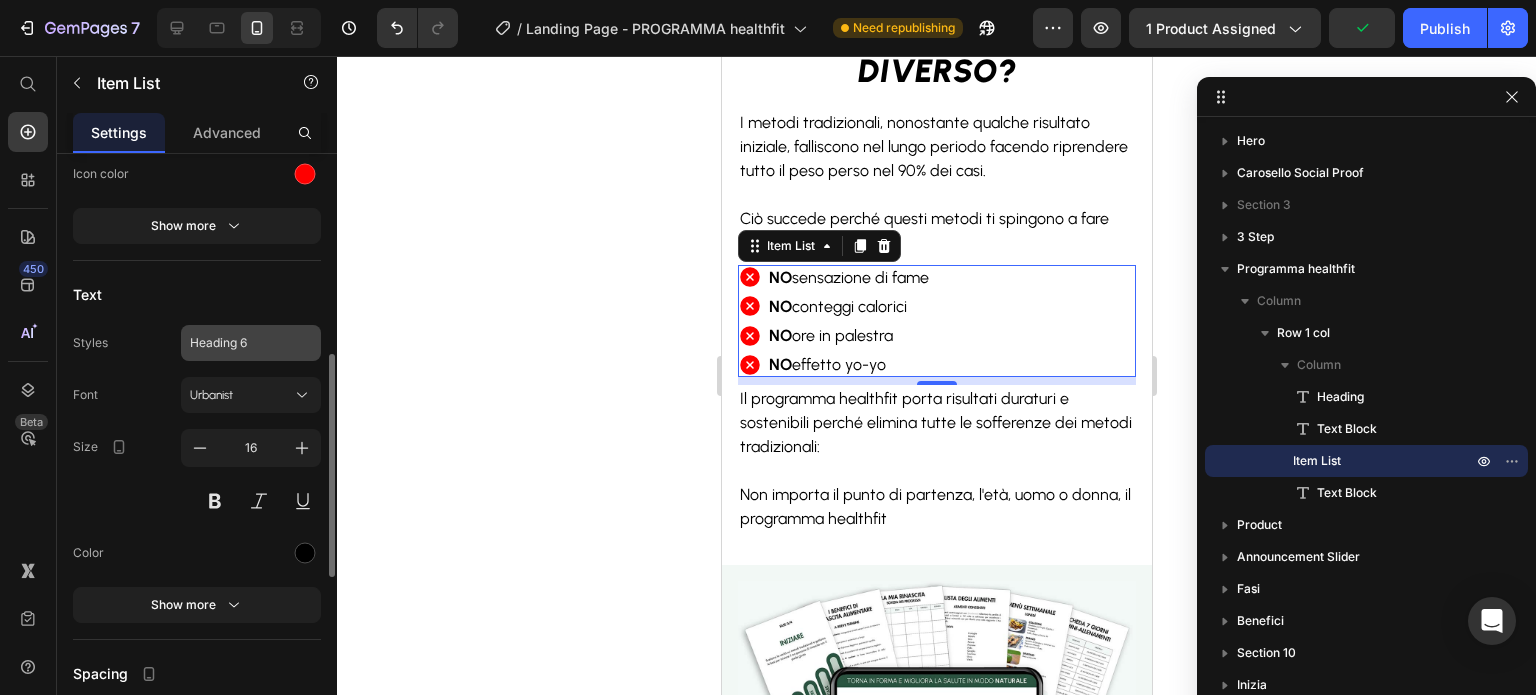 click on "Heading 6" 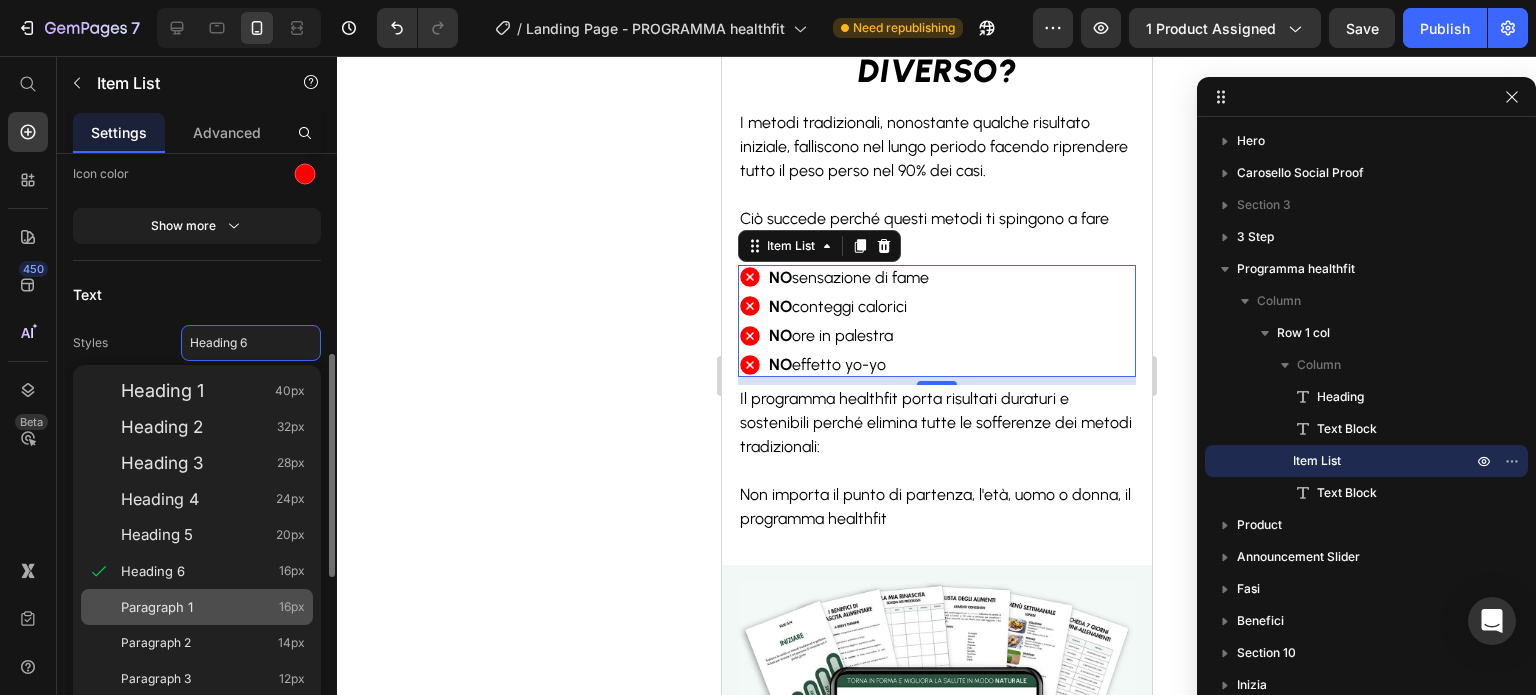 click on "Paragraph 1 16px" at bounding box center [213, 607] 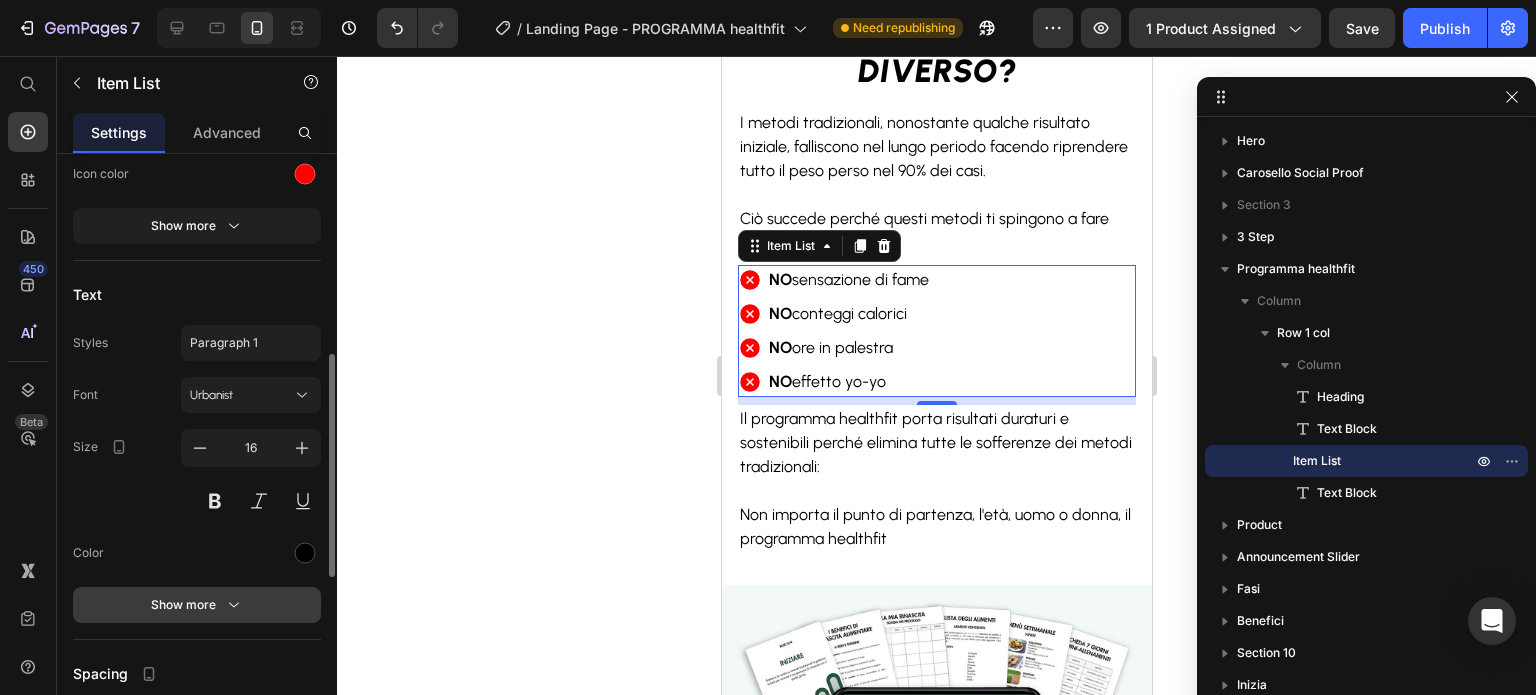 click on "Show more" at bounding box center [197, 605] 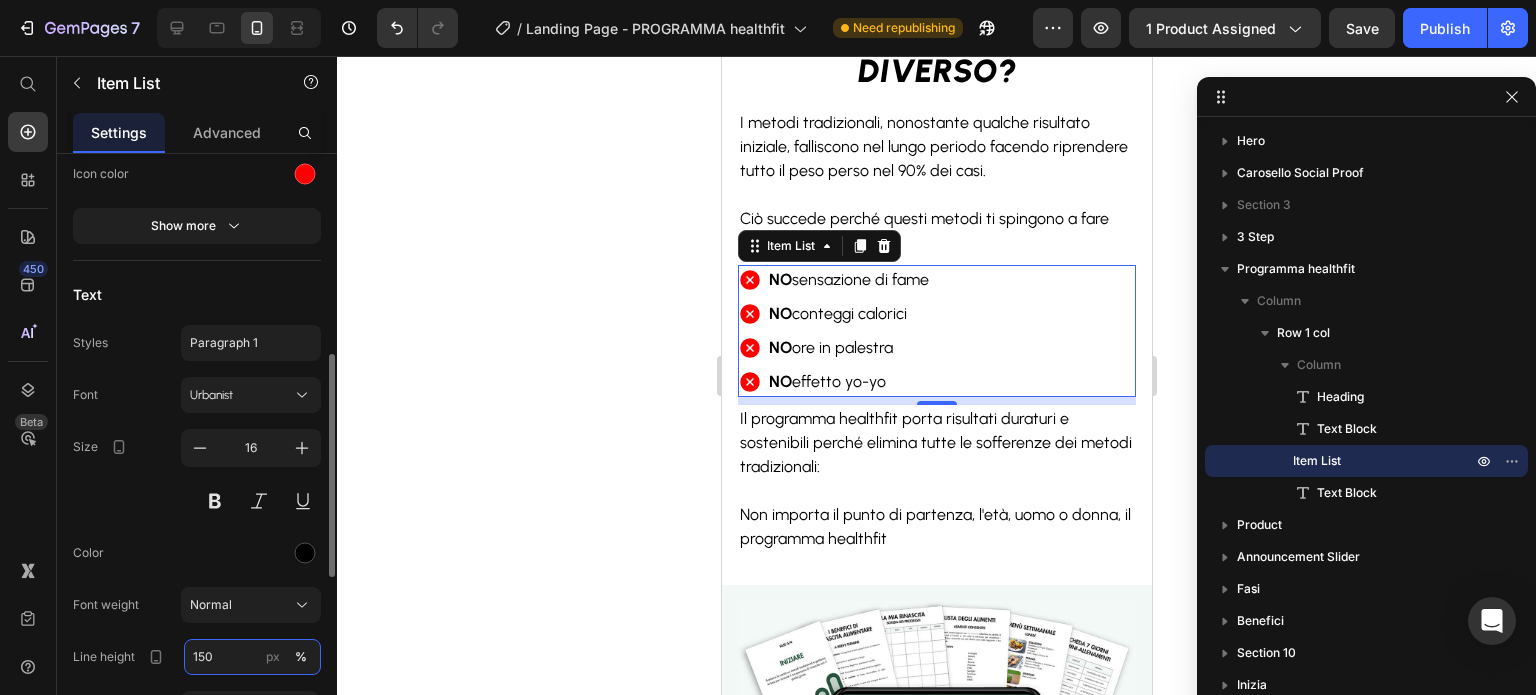 click on "150" at bounding box center [252, 657] 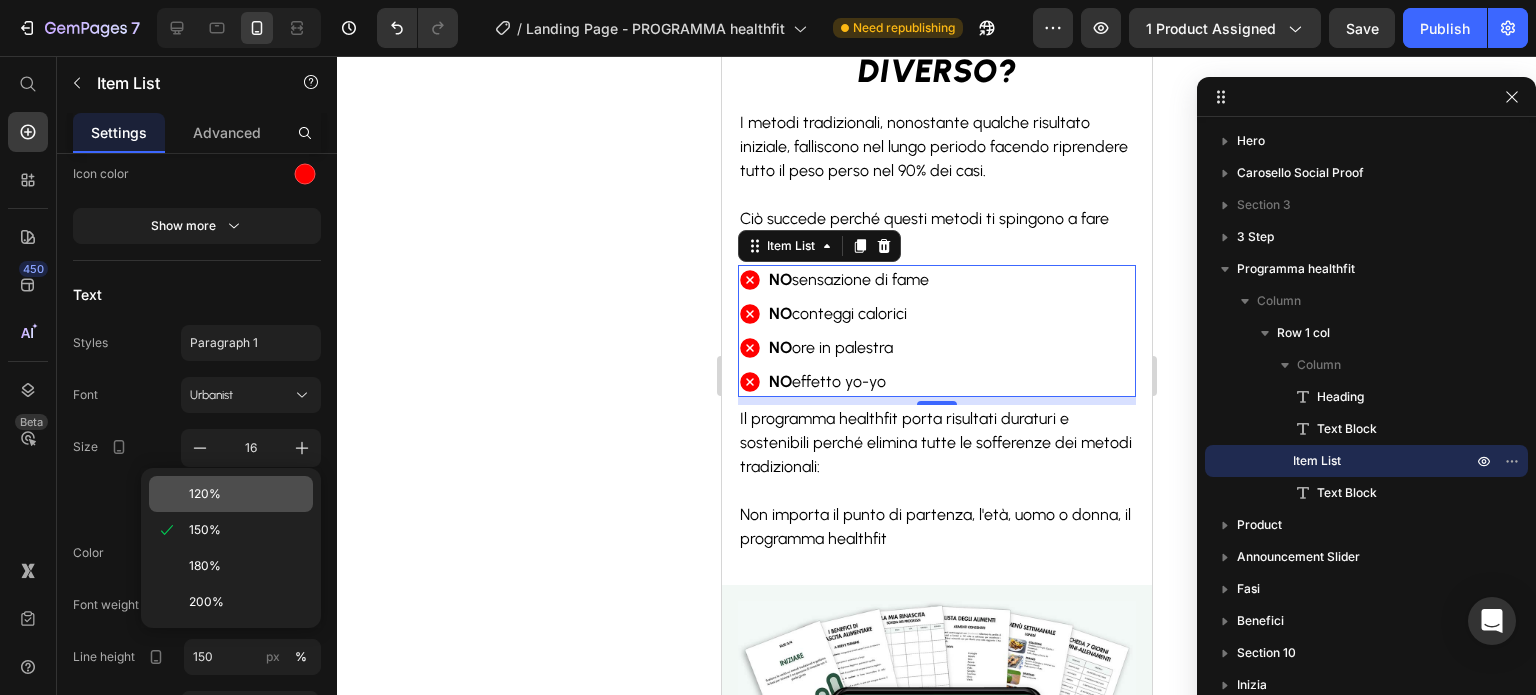 click on "120%" at bounding box center [205, 494] 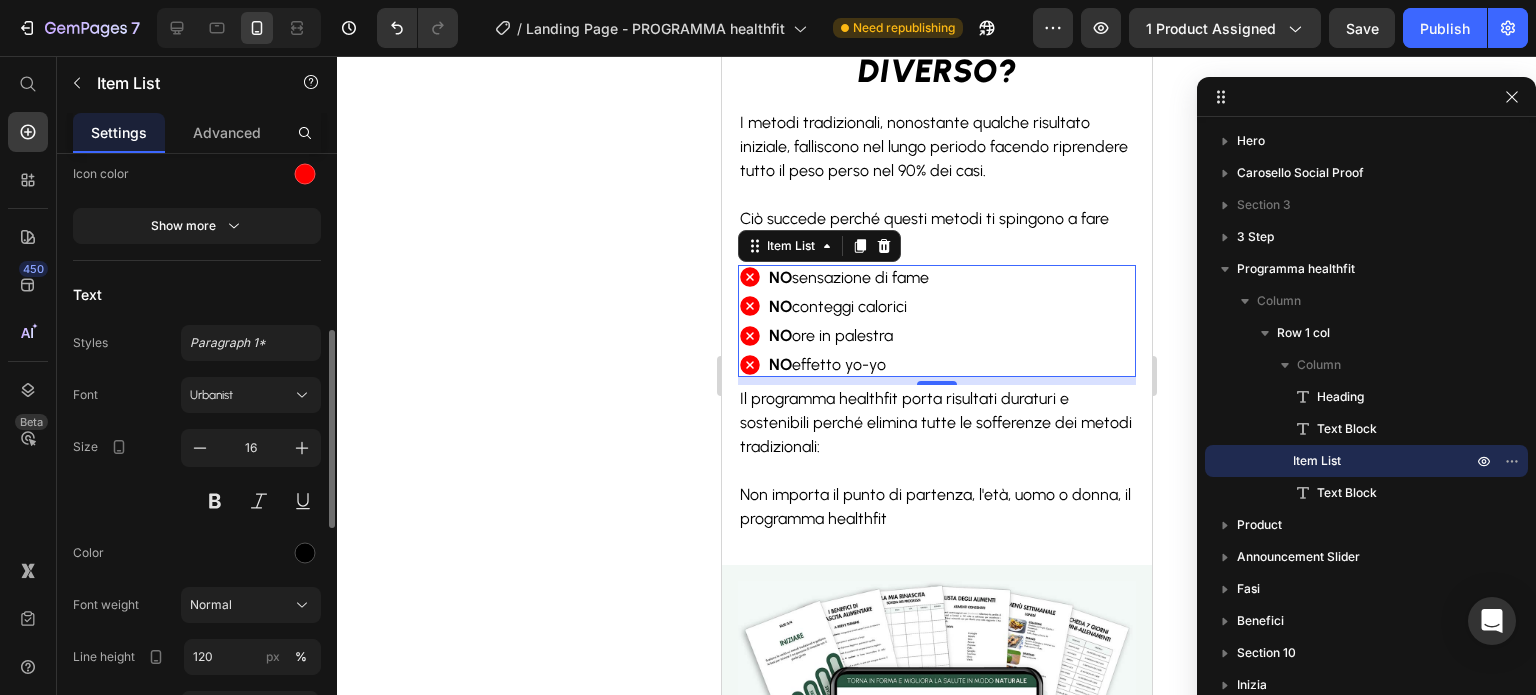 click on "Color" at bounding box center [197, 553] 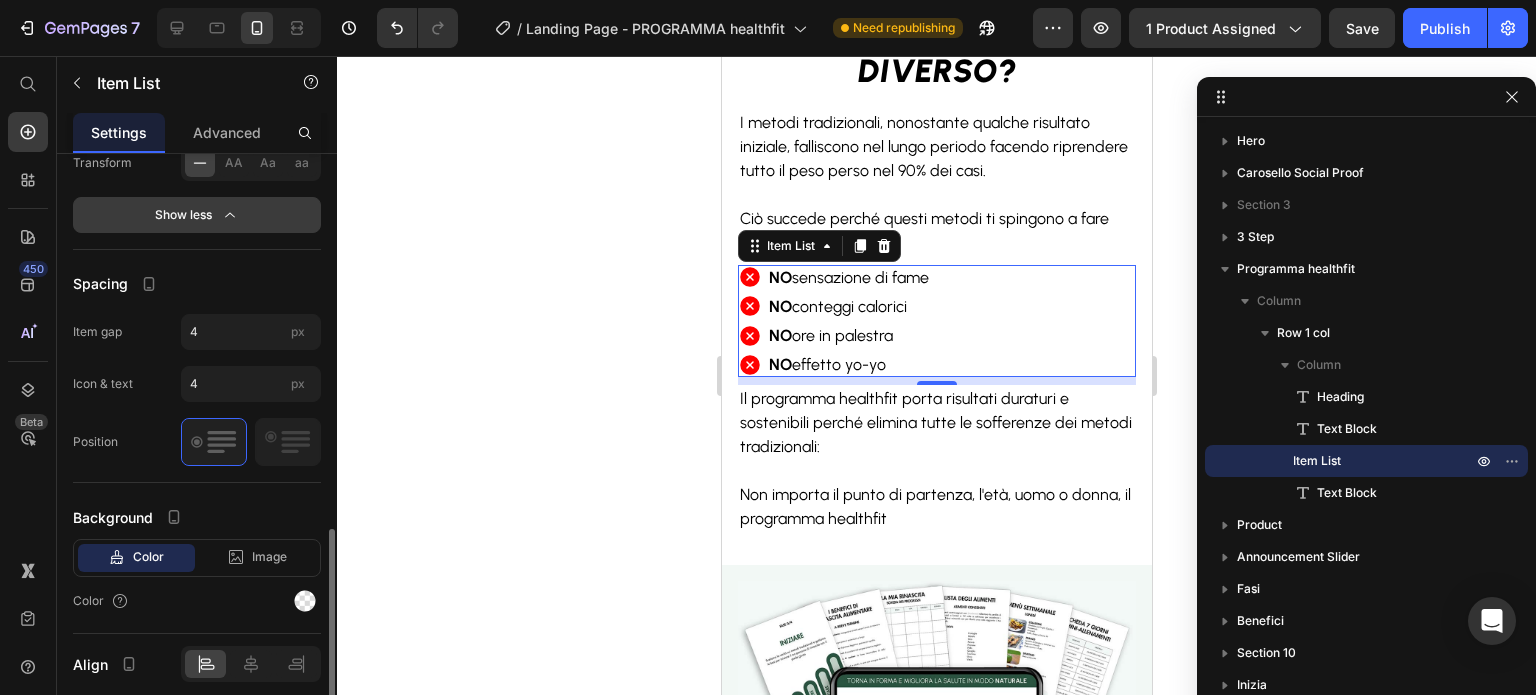 scroll, scrollTop: 1134, scrollLeft: 0, axis: vertical 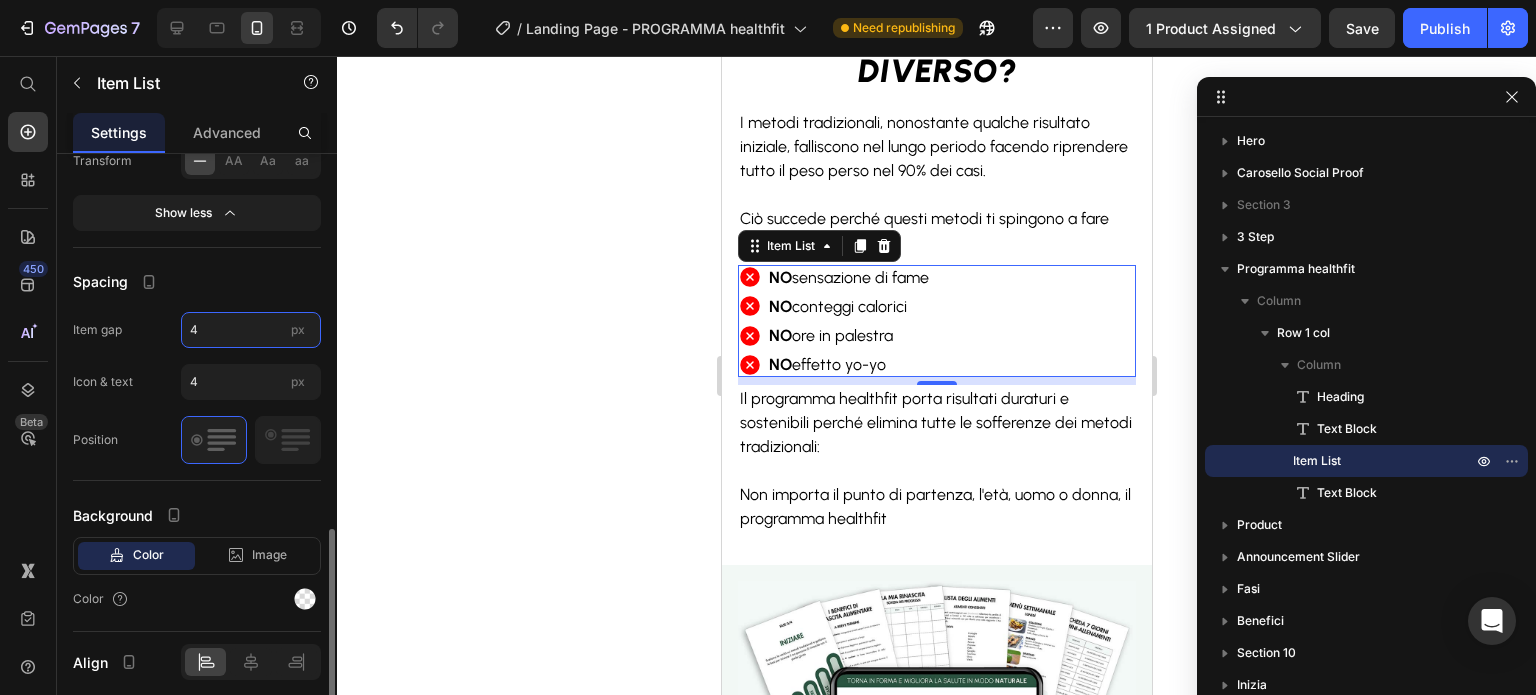 click on "4" at bounding box center [251, 330] 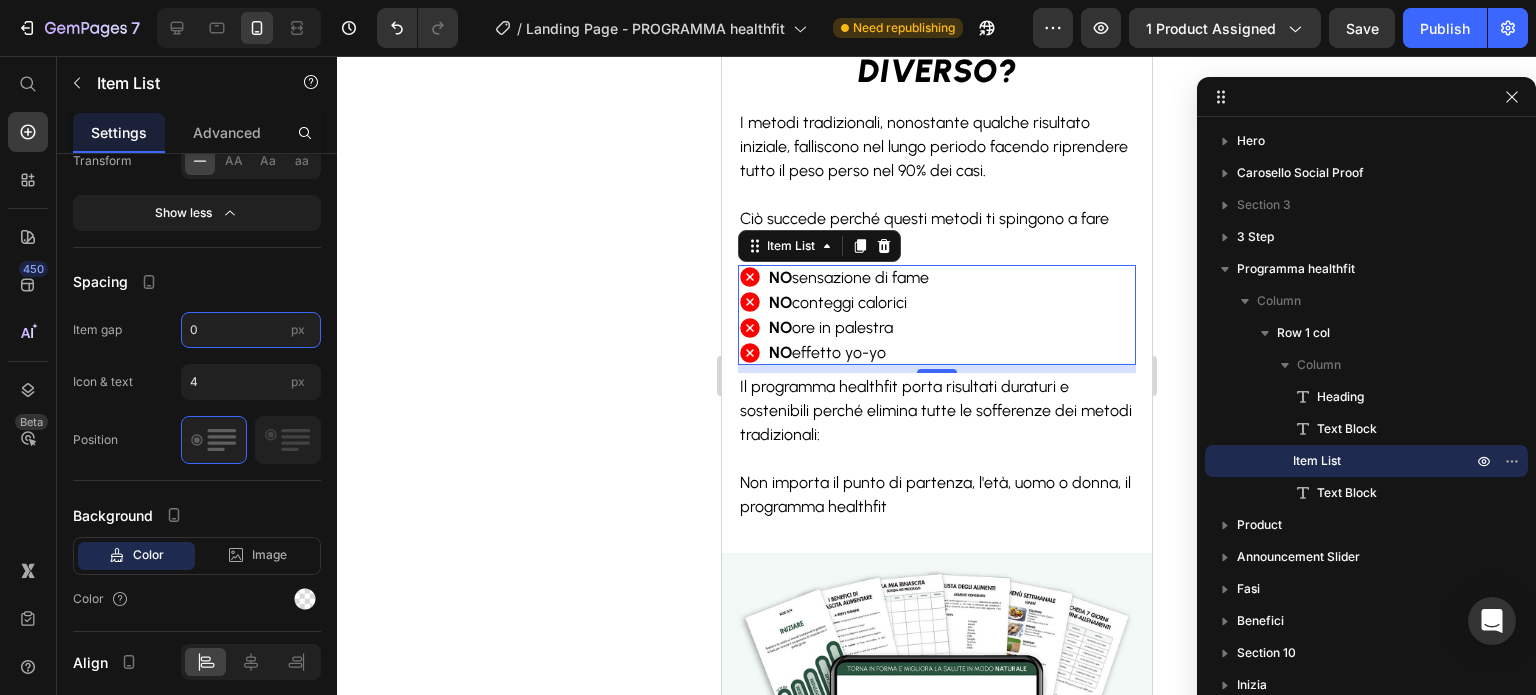 type on "0" 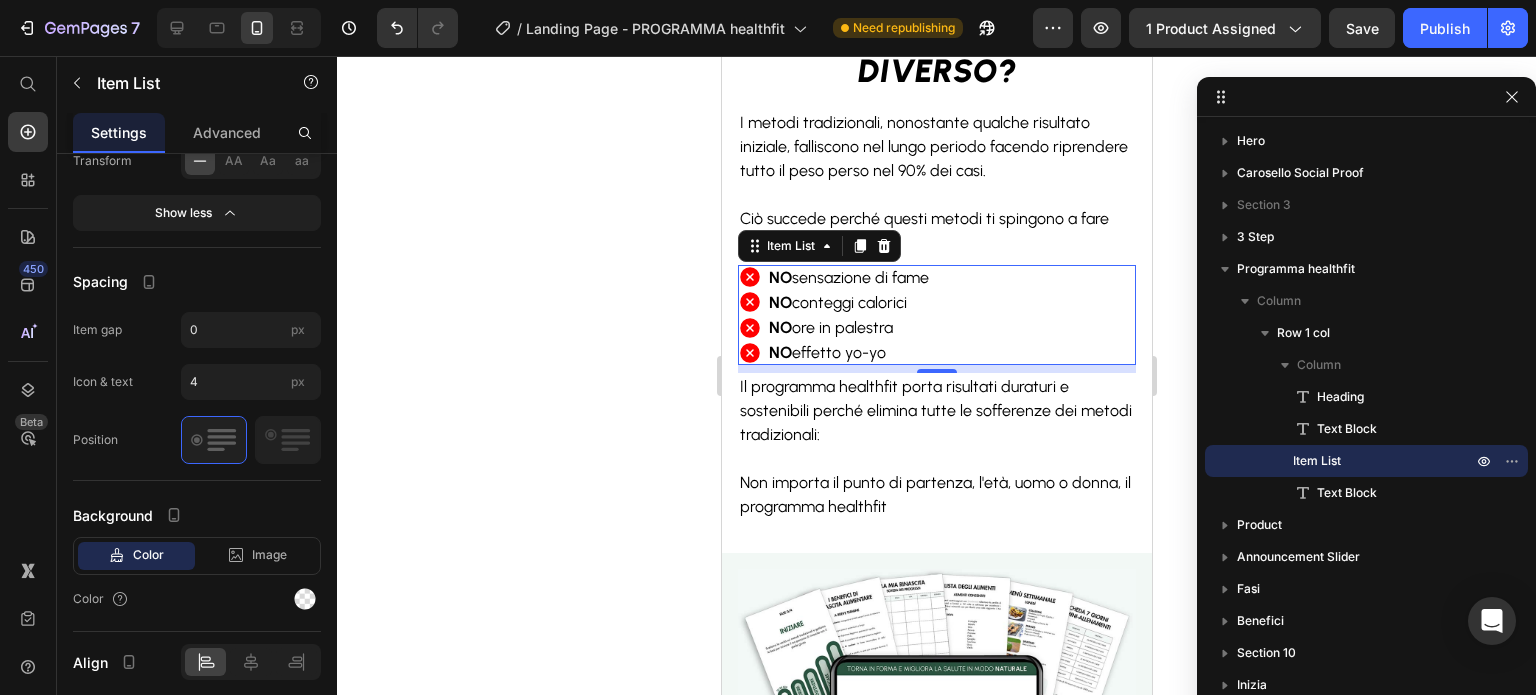 click 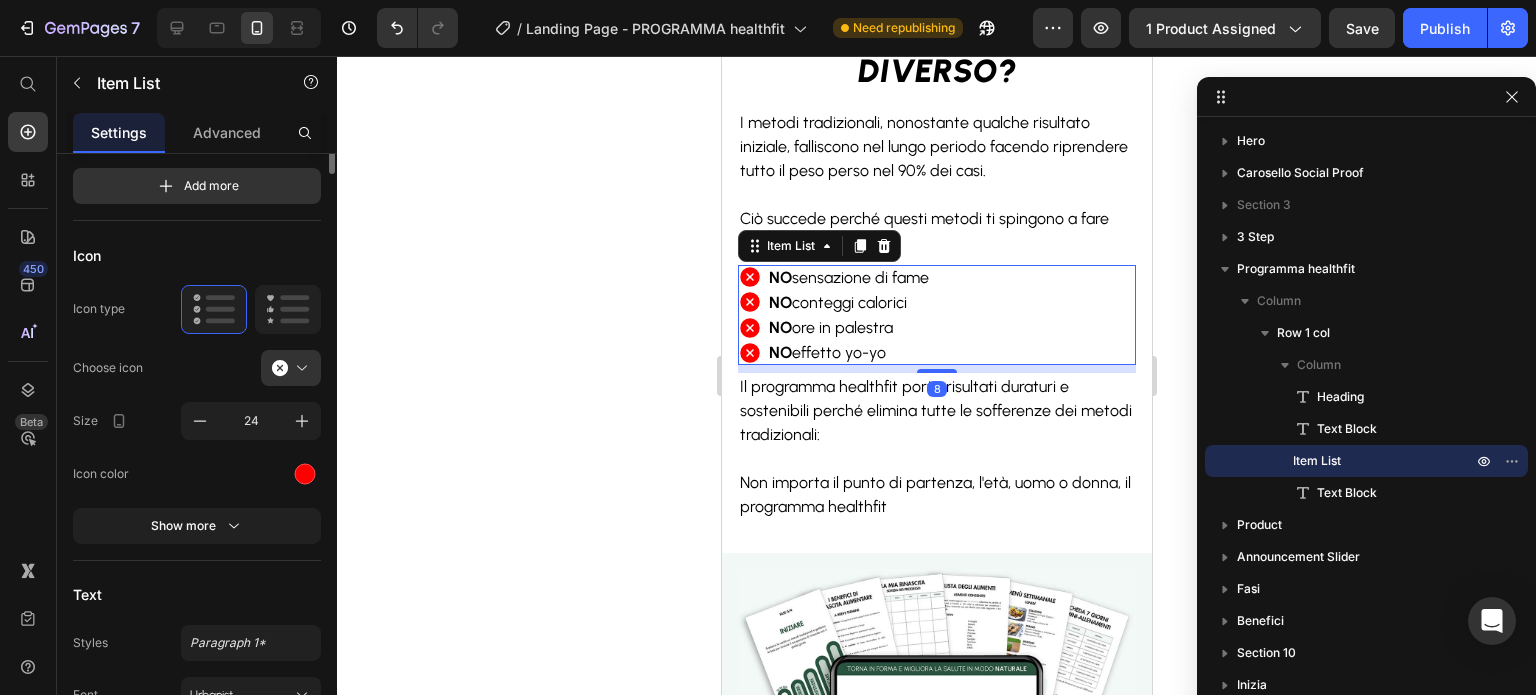 scroll, scrollTop: 0, scrollLeft: 0, axis: both 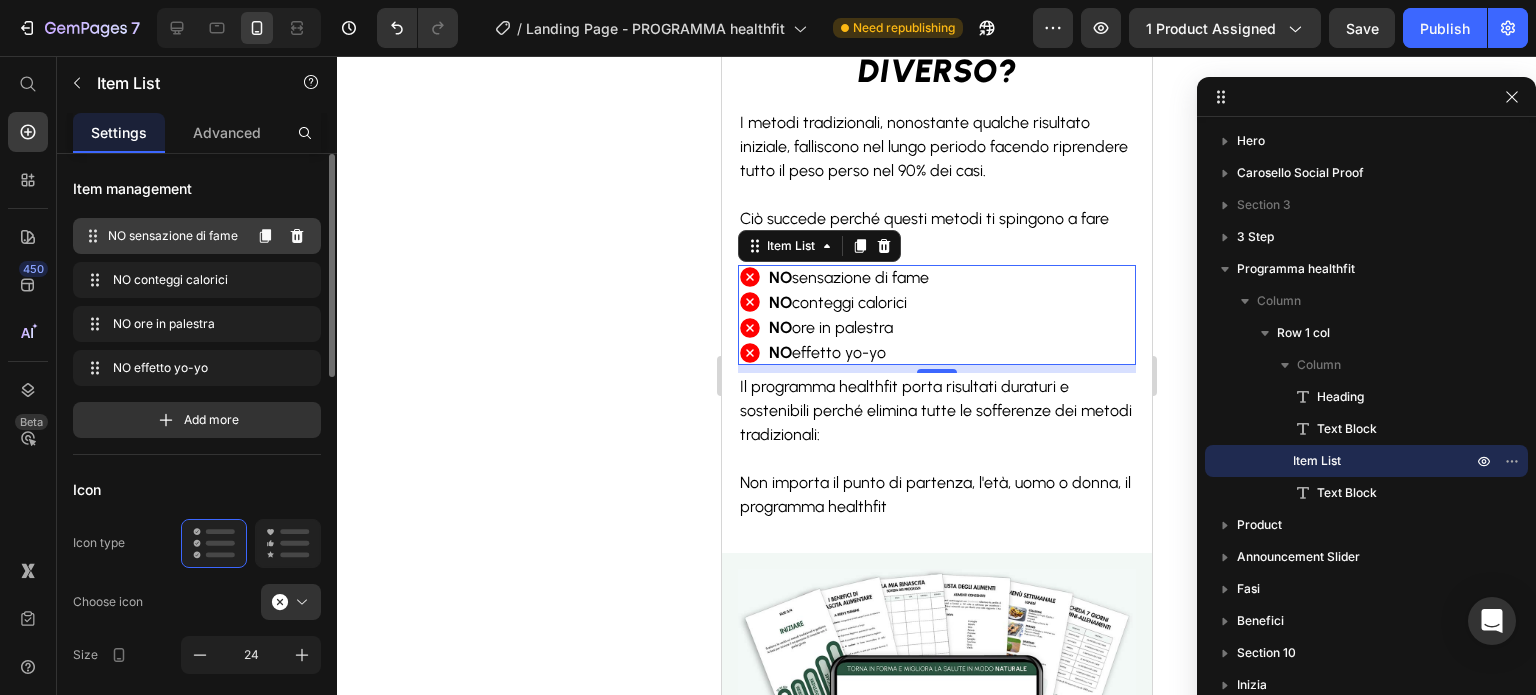 click on "NO sensazione di fame" at bounding box center [174, 236] 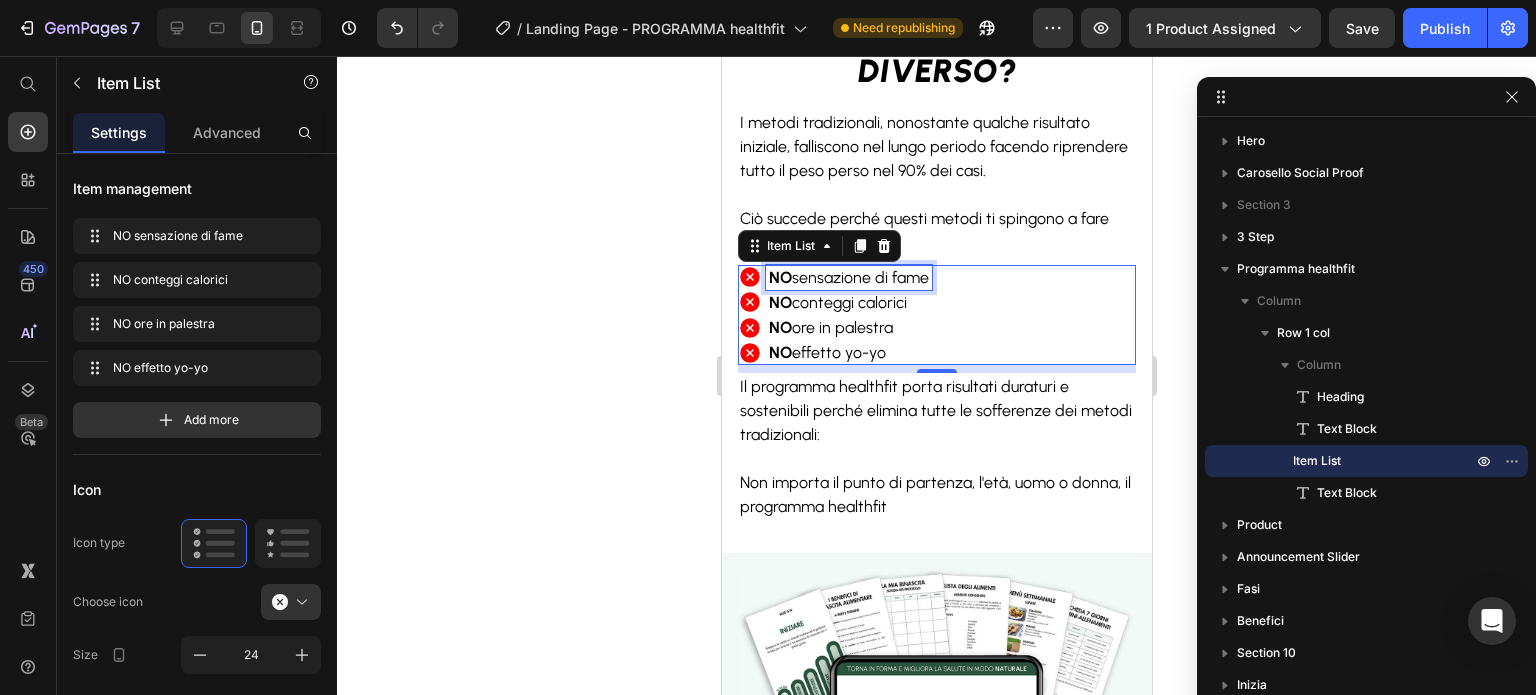 click on "NO  sensazione di fame" at bounding box center [848, 277] 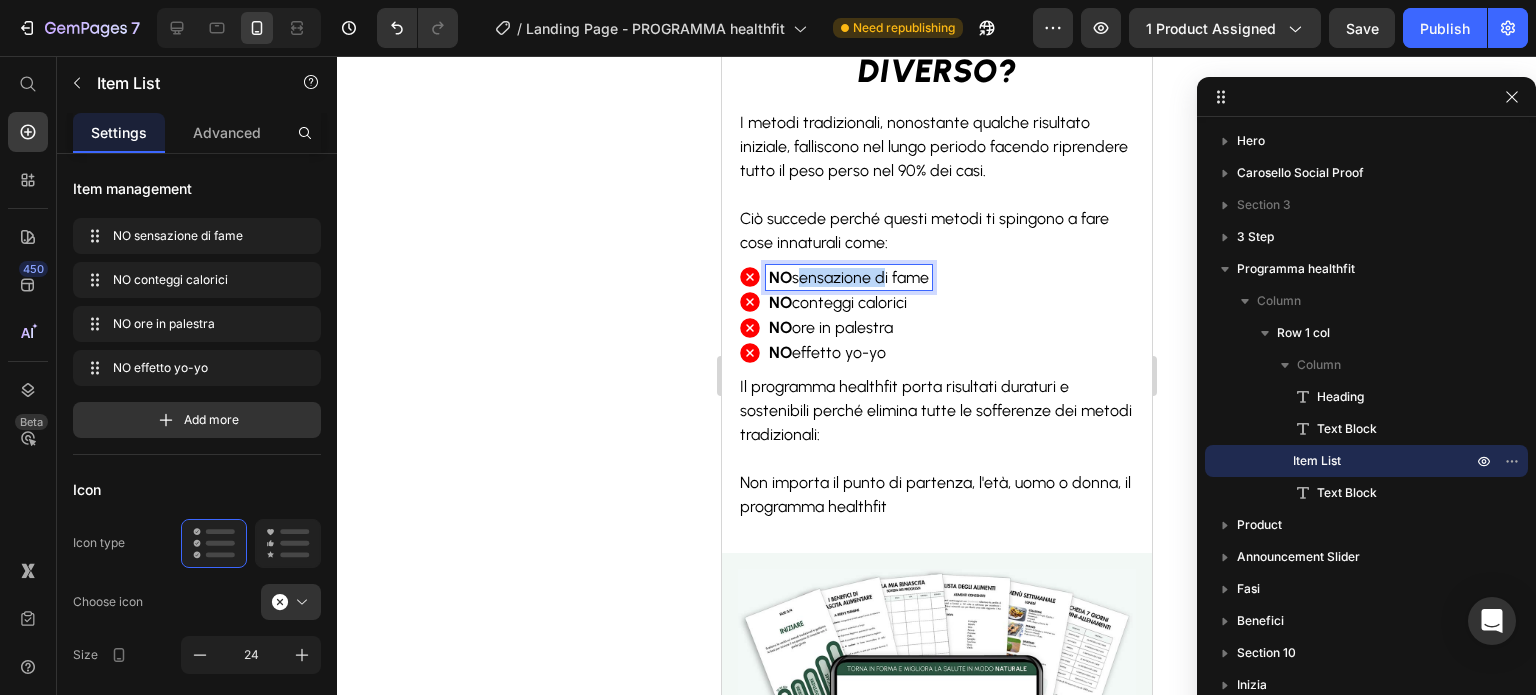 click on "NO  sensazione di fame" at bounding box center [848, 277] 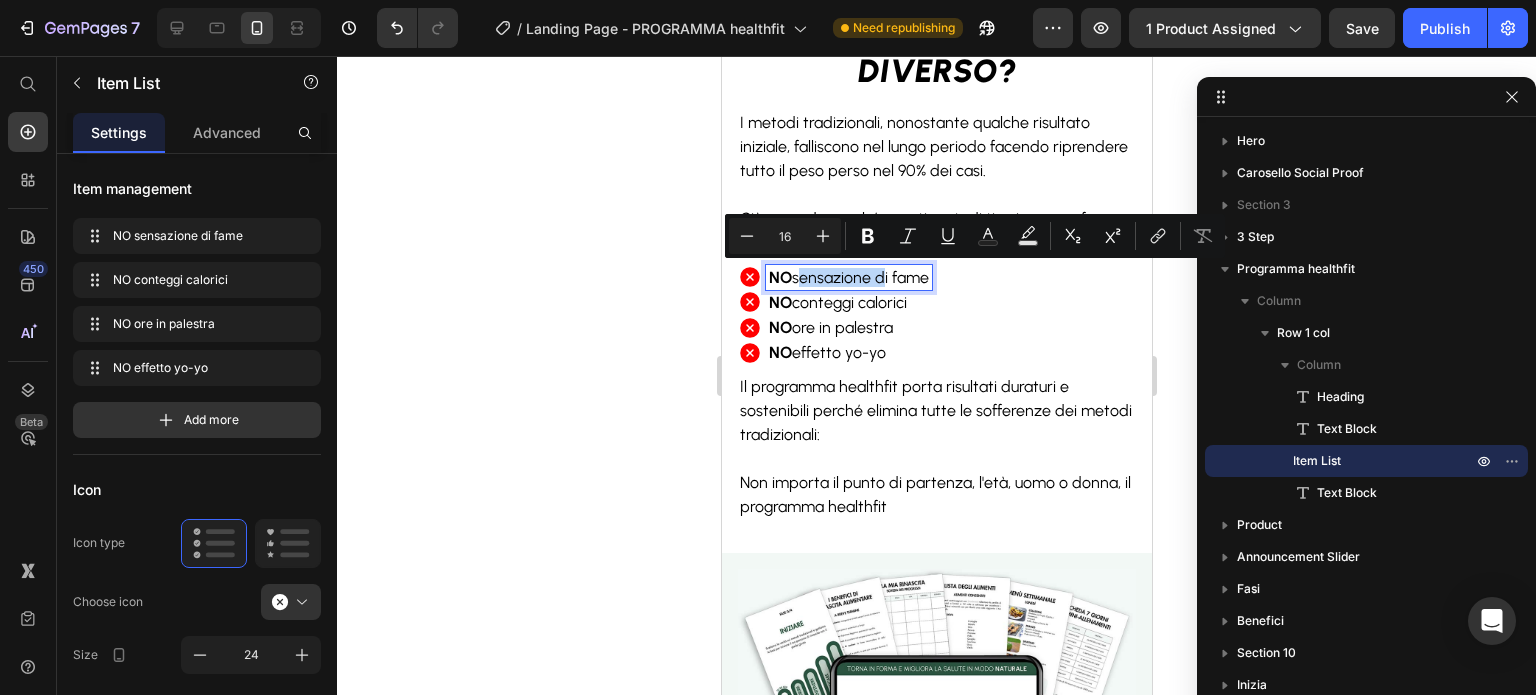 click on "NO  sensazione di fame" at bounding box center (848, 277) 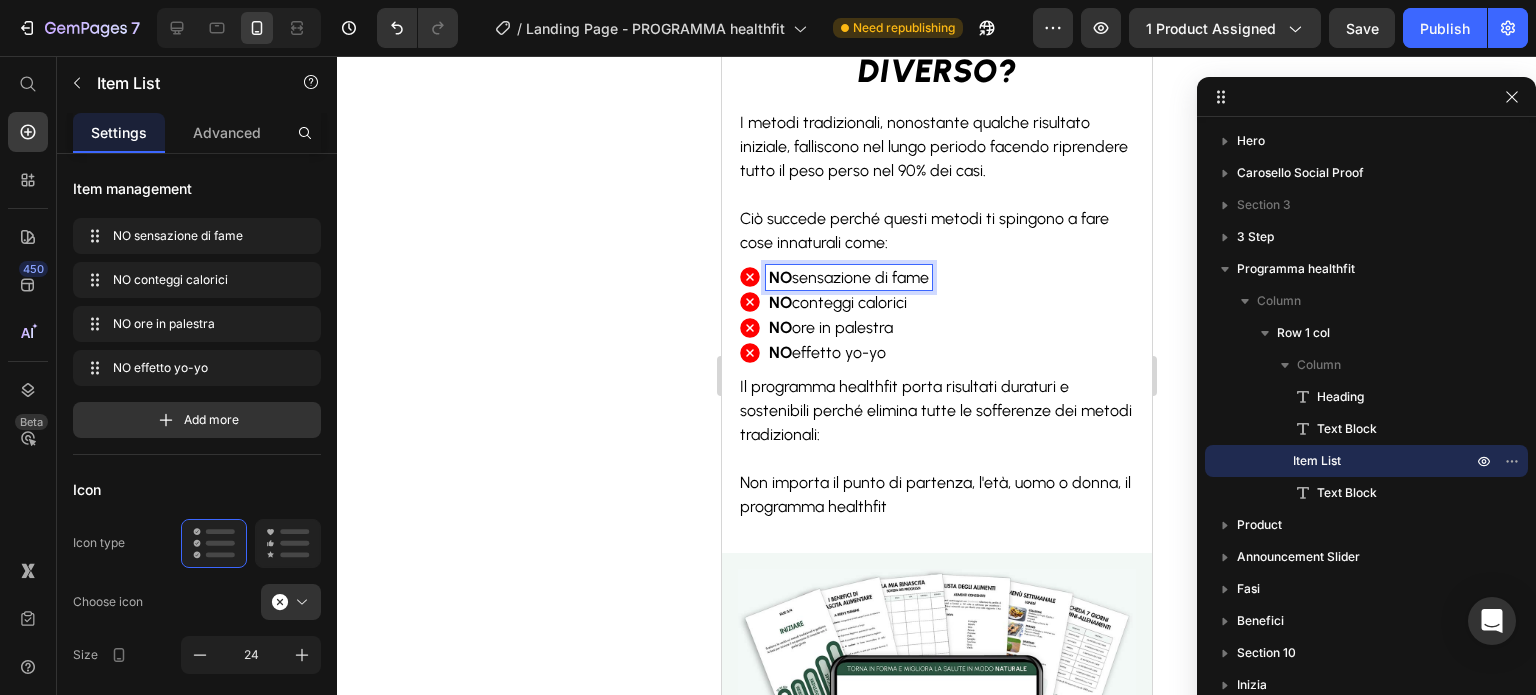 click on "NO  sensazione di fame" at bounding box center [848, 277] 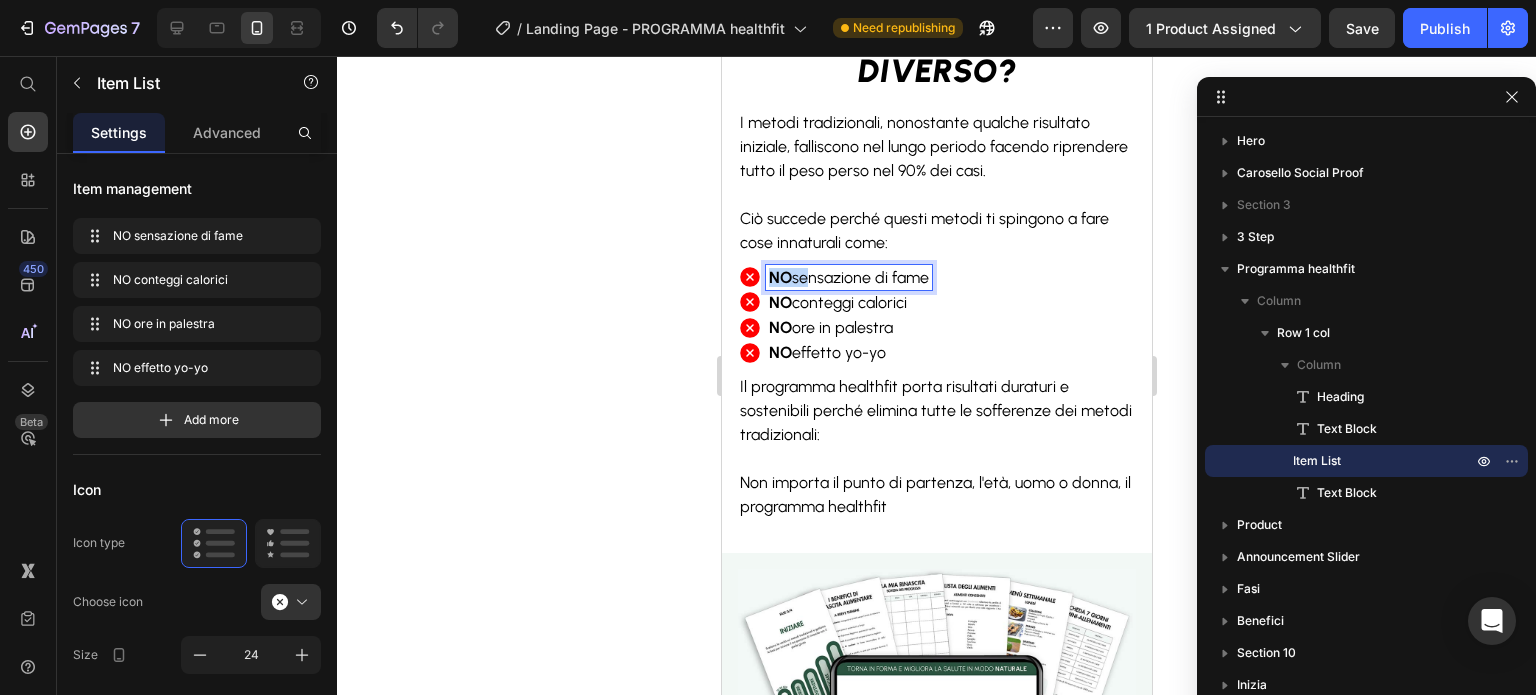 drag, startPoint x: 799, startPoint y: 275, endPoint x: 763, endPoint y: 279, distance: 36.221542 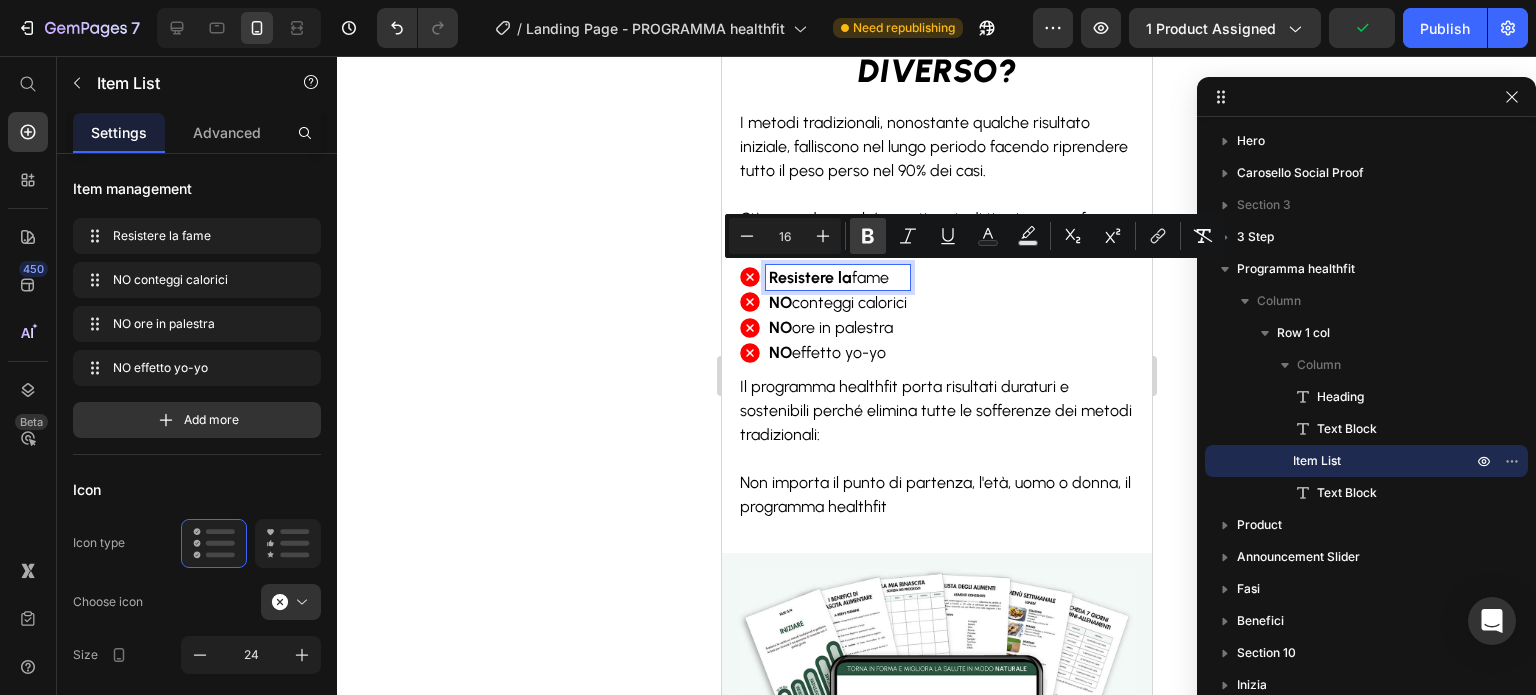 click 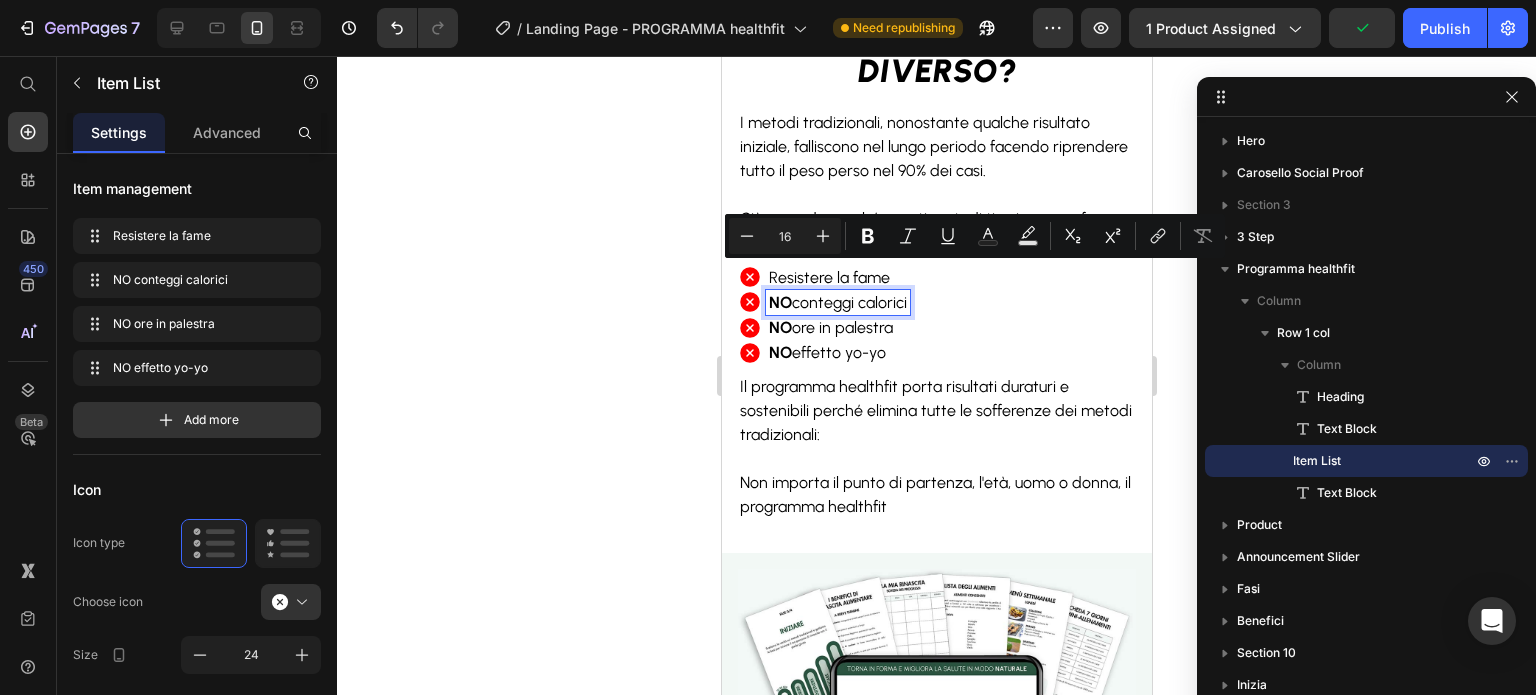 click on "NO  conteggi calorici" at bounding box center [837, 302] 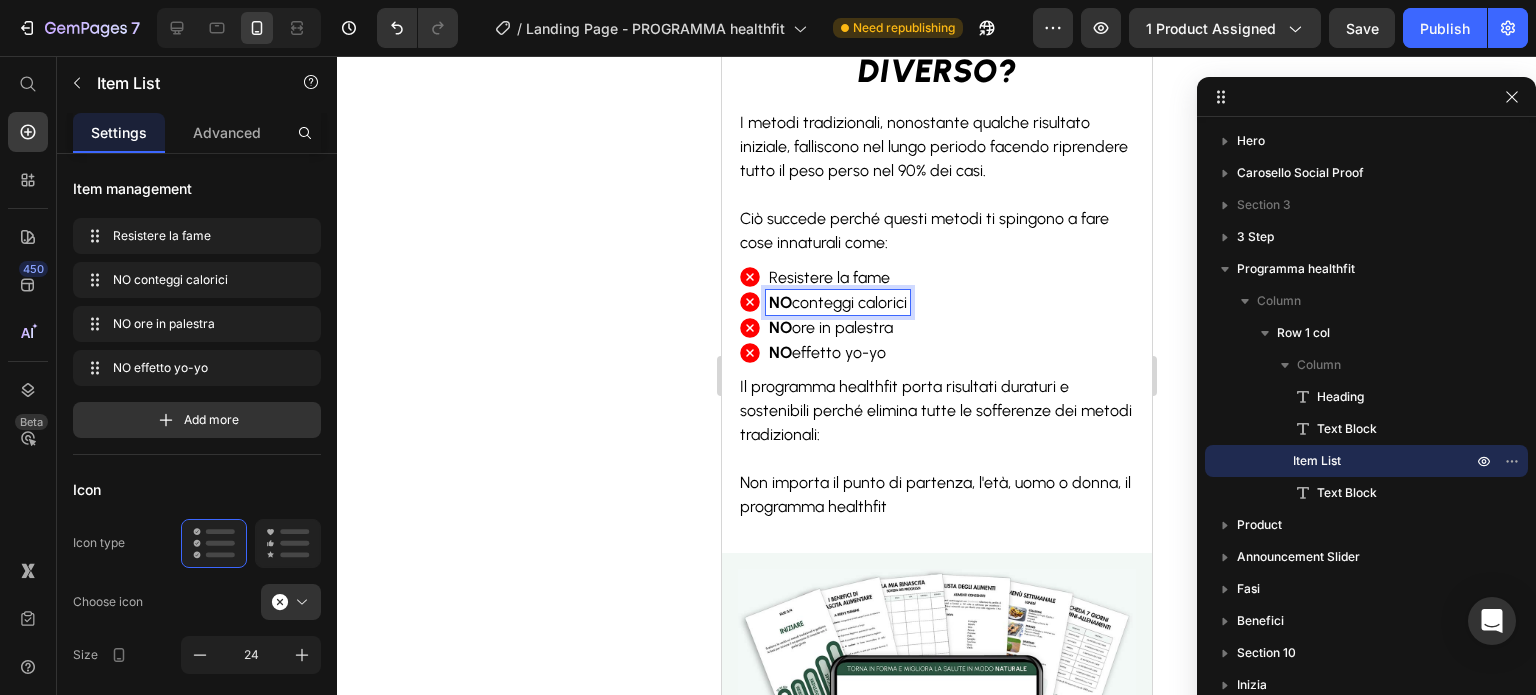 click on "NO  conteggi calorici" at bounding box center [837, 302] 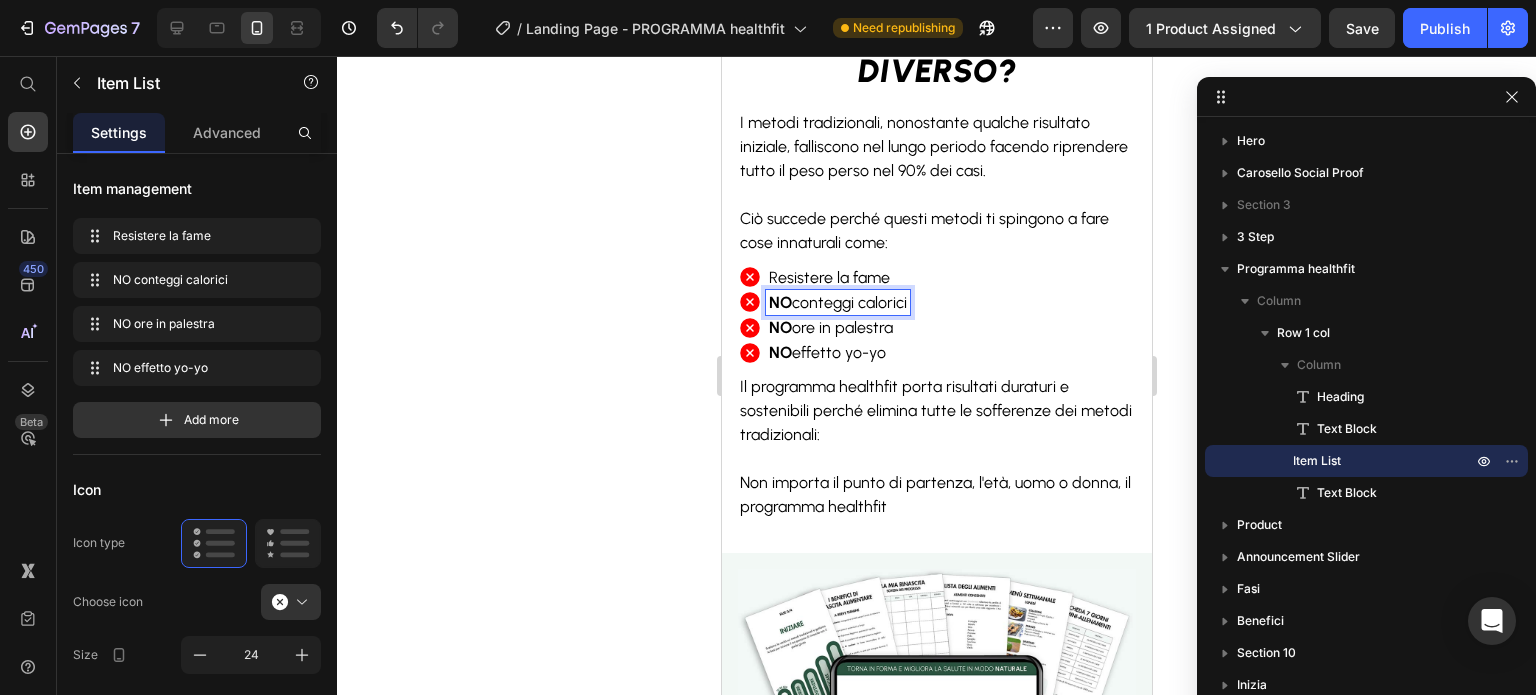 click on "NO  conteggi calorici" at bounding box center [837, 302] 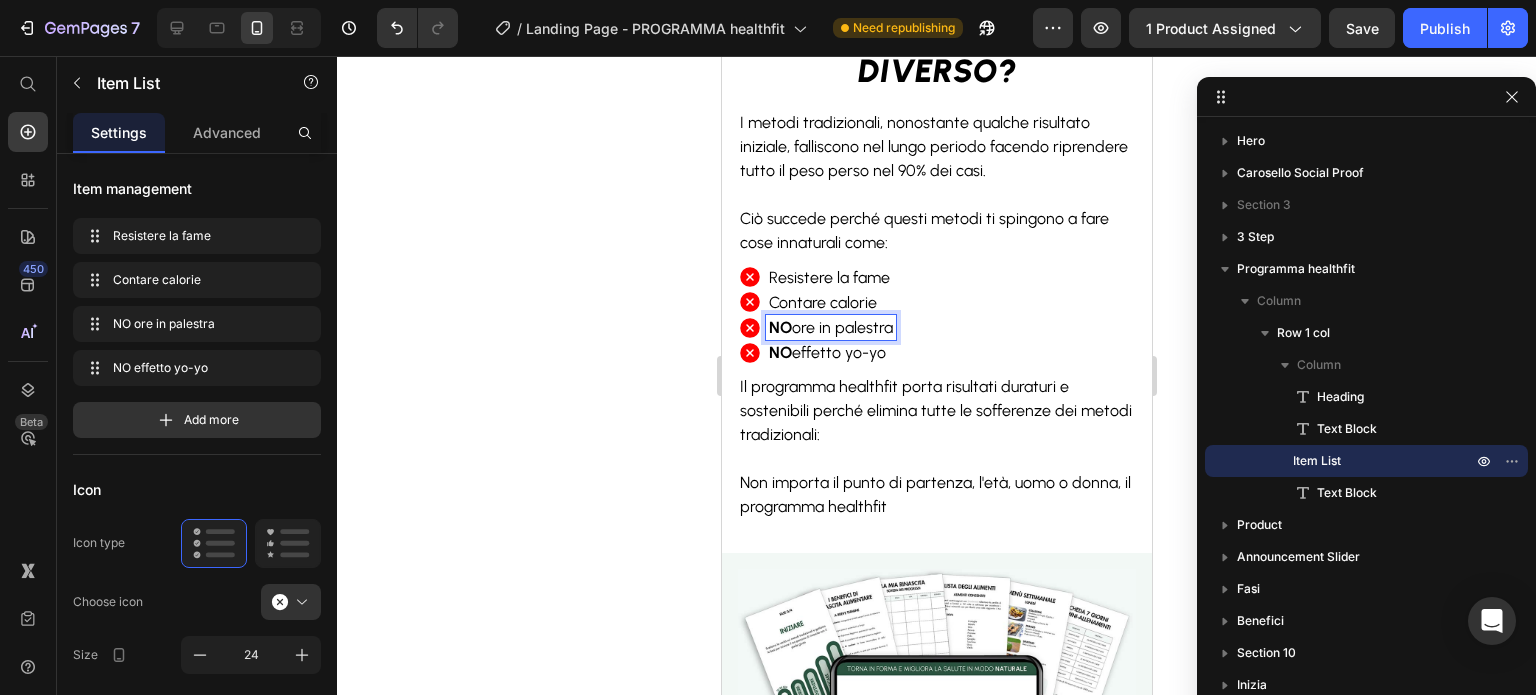 click on "NO  ore in palestra" at bounding box center [830, 327] 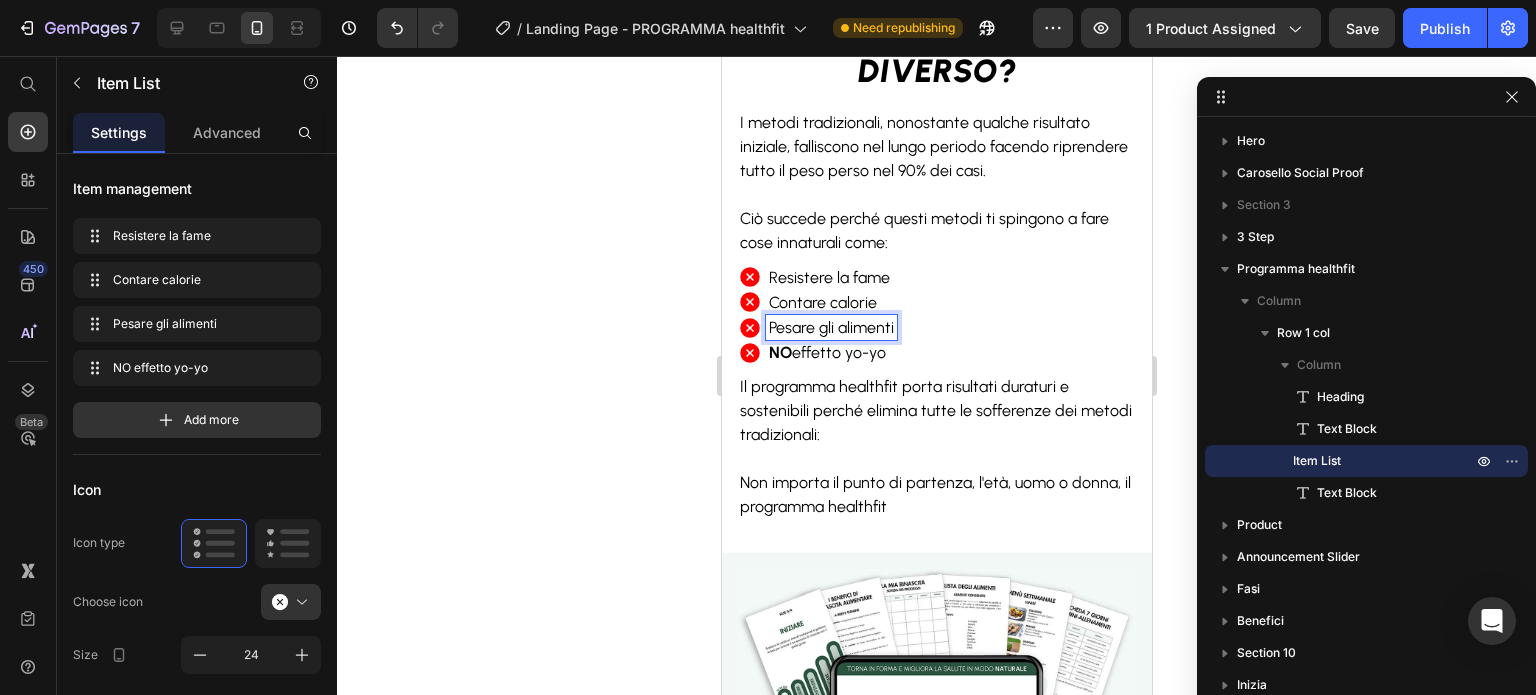 click on "NO  effetto yo-yo" at bounding box center [830, 352] 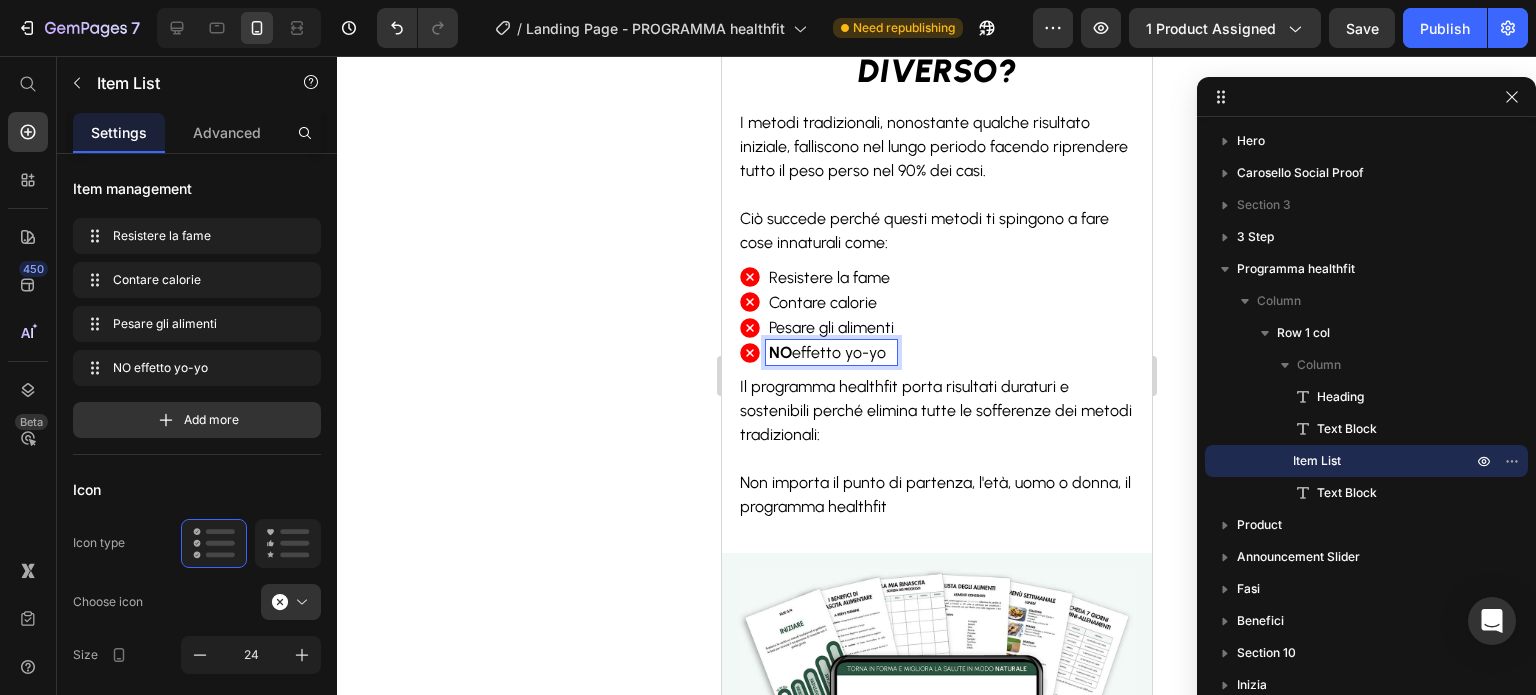 click on "NO  effetto yo-yo" at bounding box center (830, 352) 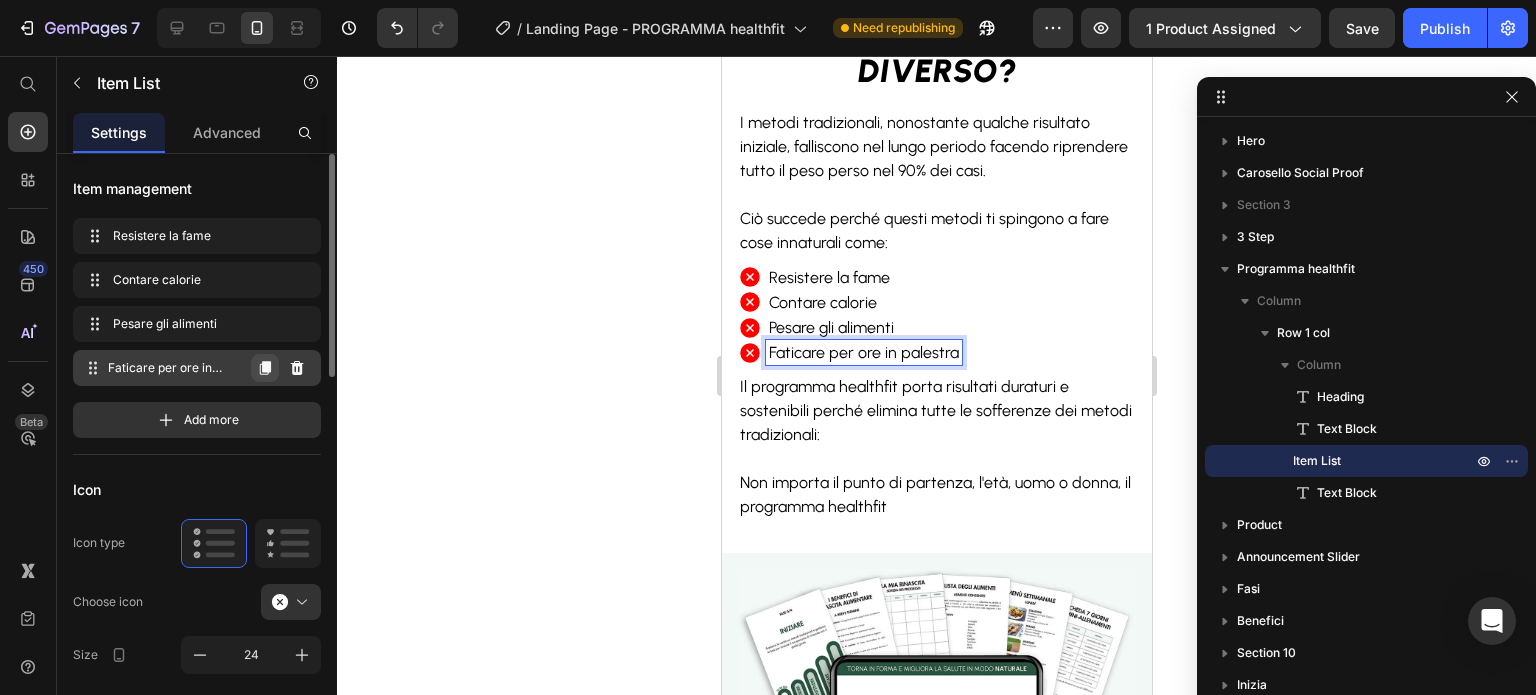 click 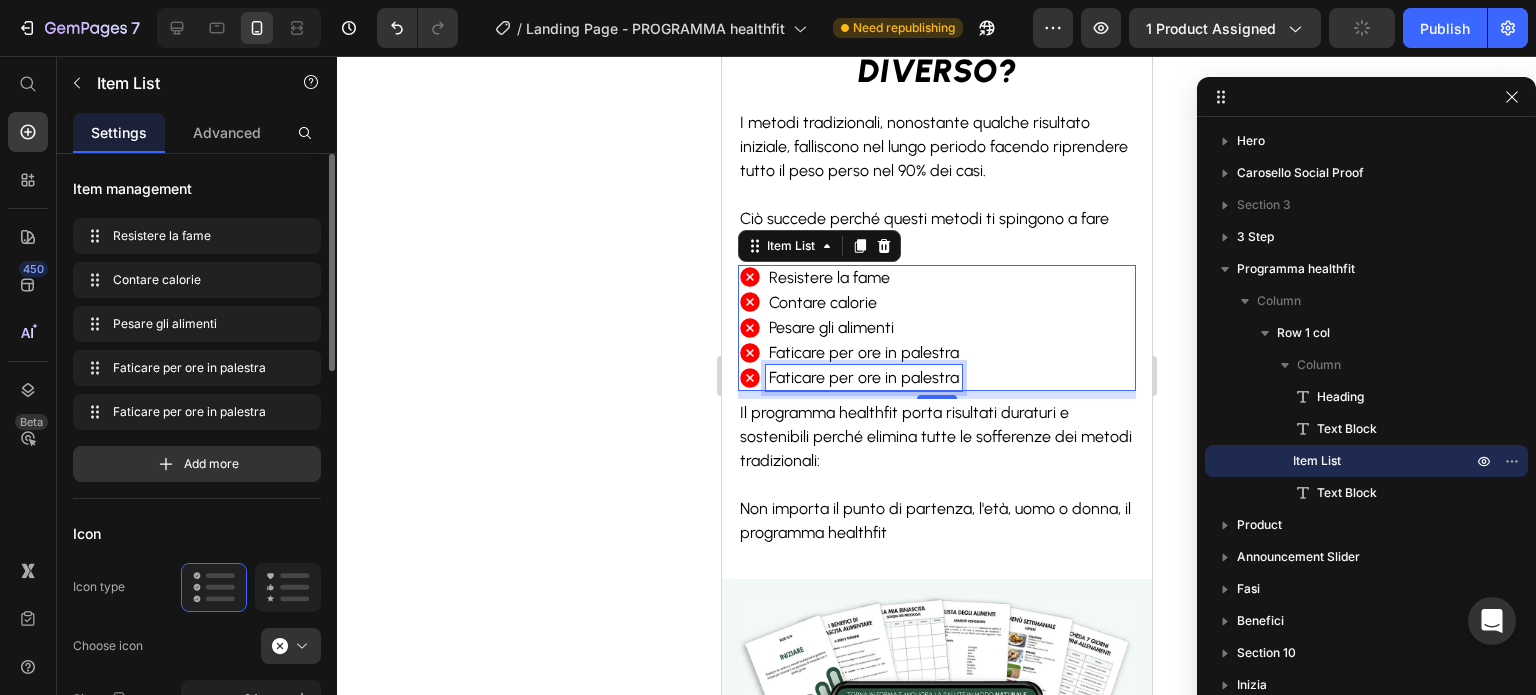 click on "Faticare per ore in palestra" at bounding box center [863, 377] 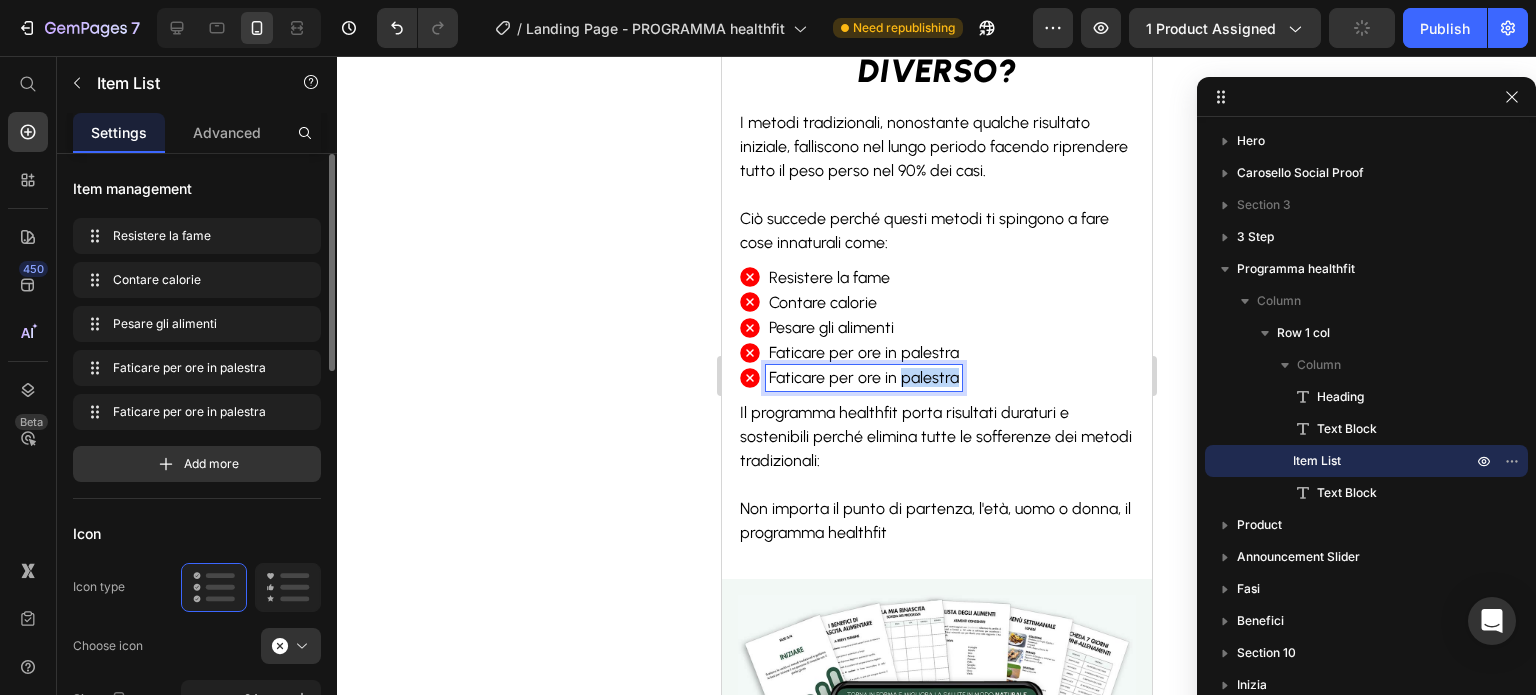 click on "Faticare per ore in palestra" at bounding box center (863, 377) 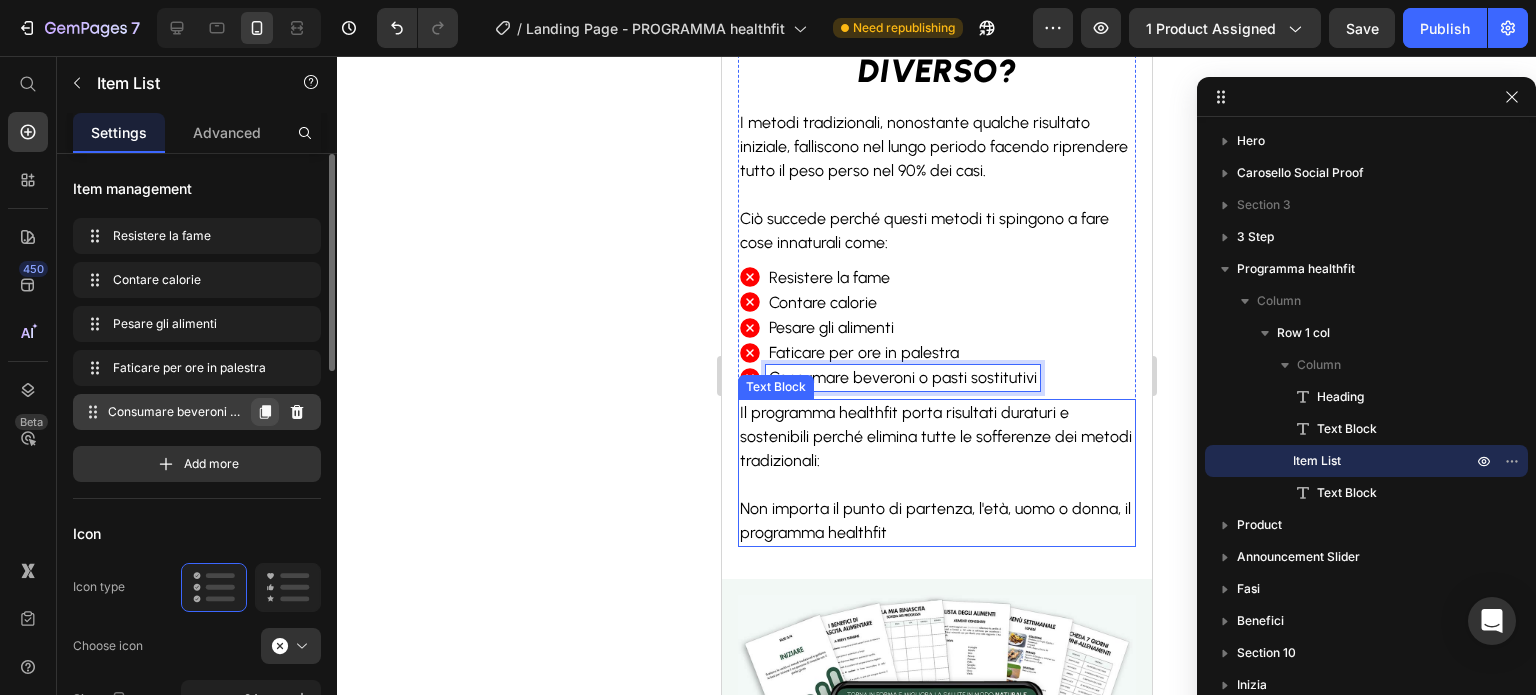 click 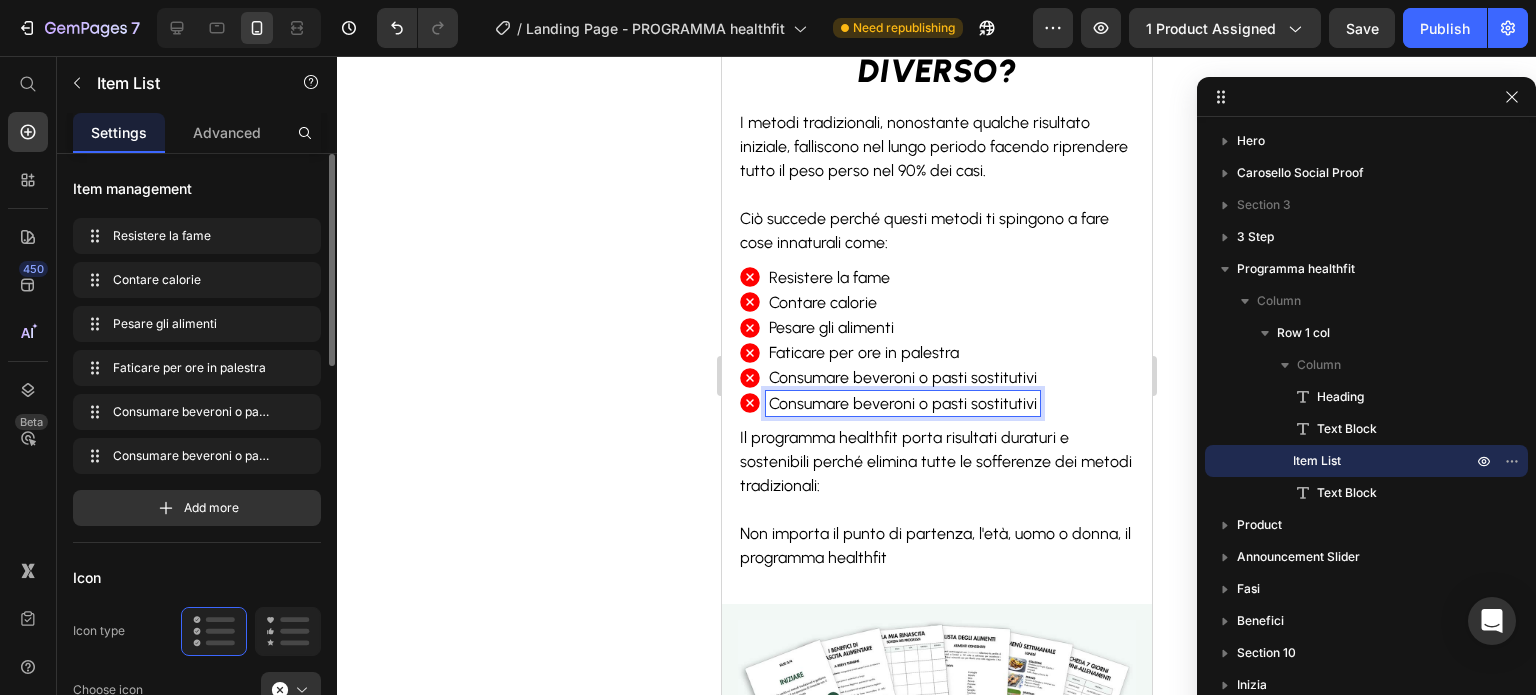 click on "Consumare beveroni o pasti sostitutivi" at bounding box center (902, 403) 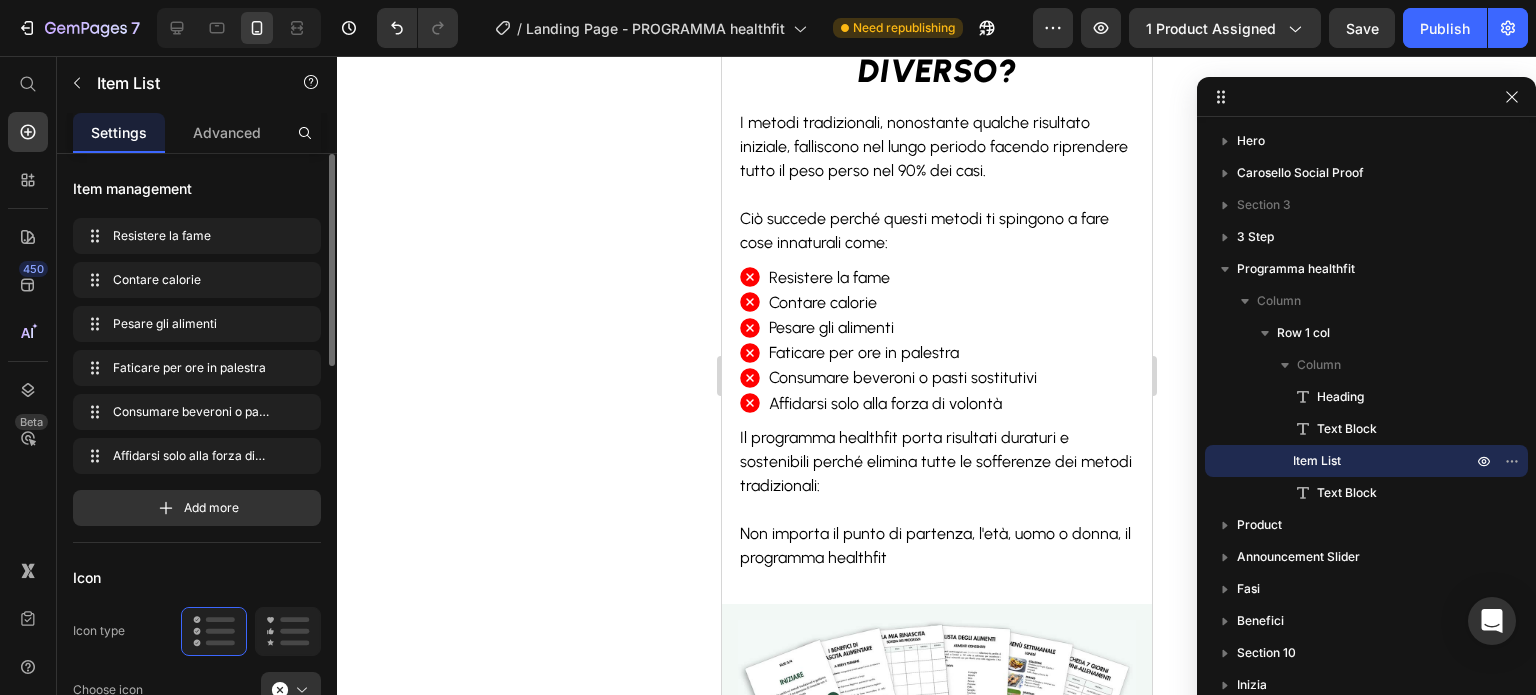 click 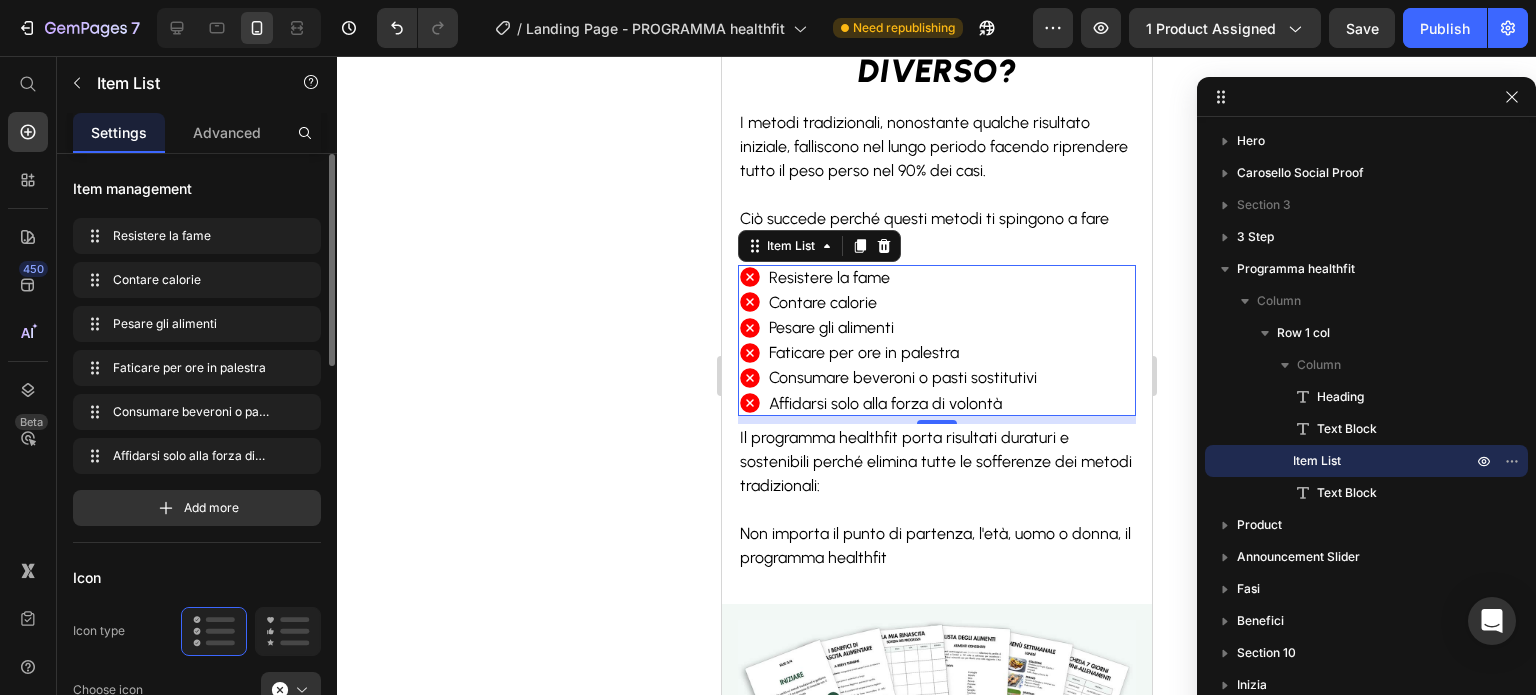click 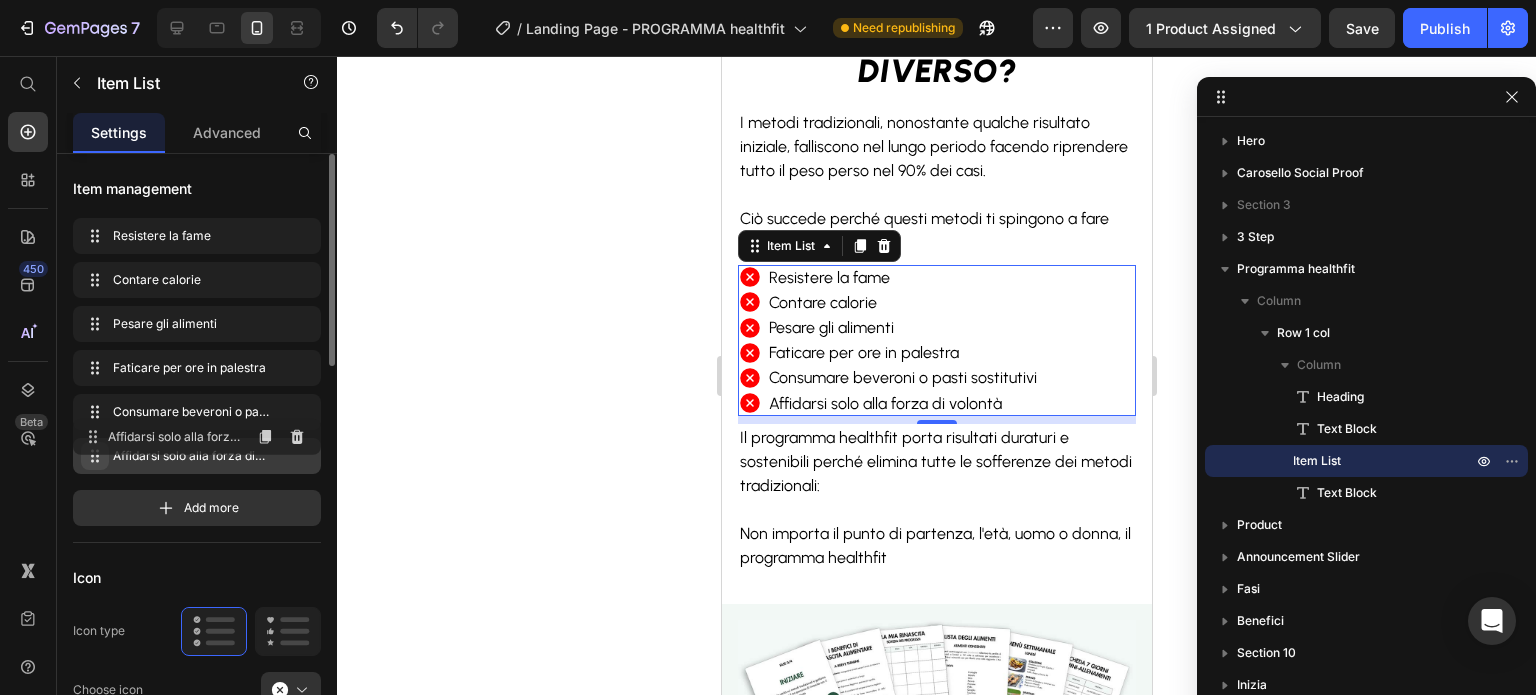 type 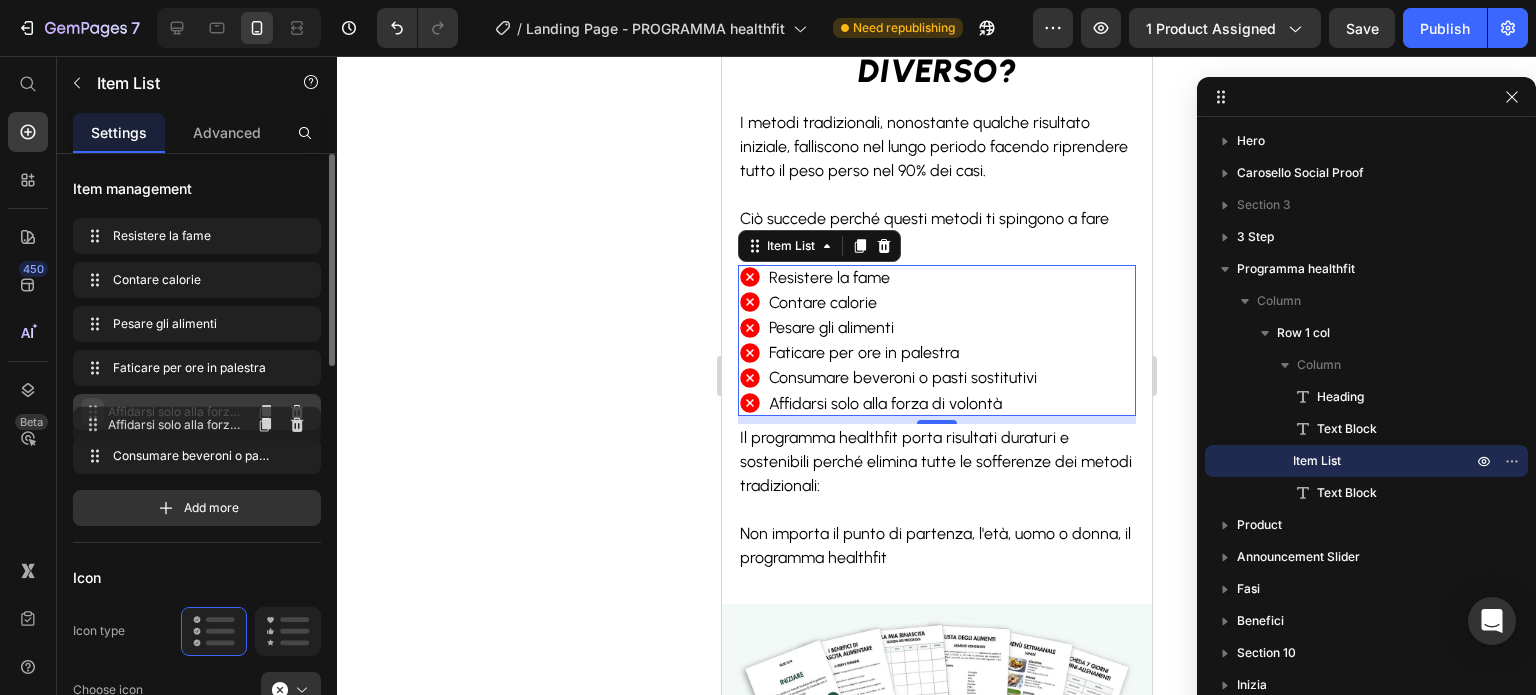 drag, startPoint x: 93, startPoint y: 451, endPoint x: 93, endPoint y: 415, distance: 36 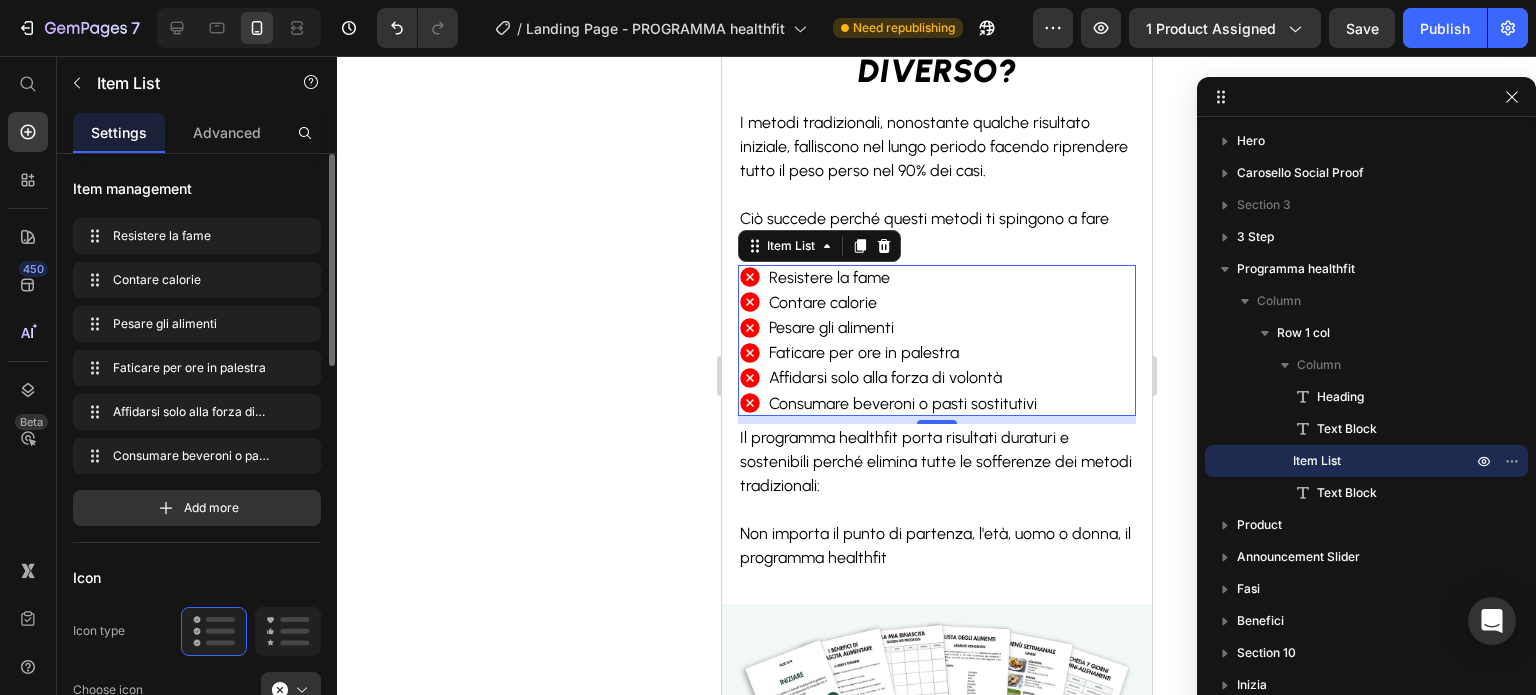 click 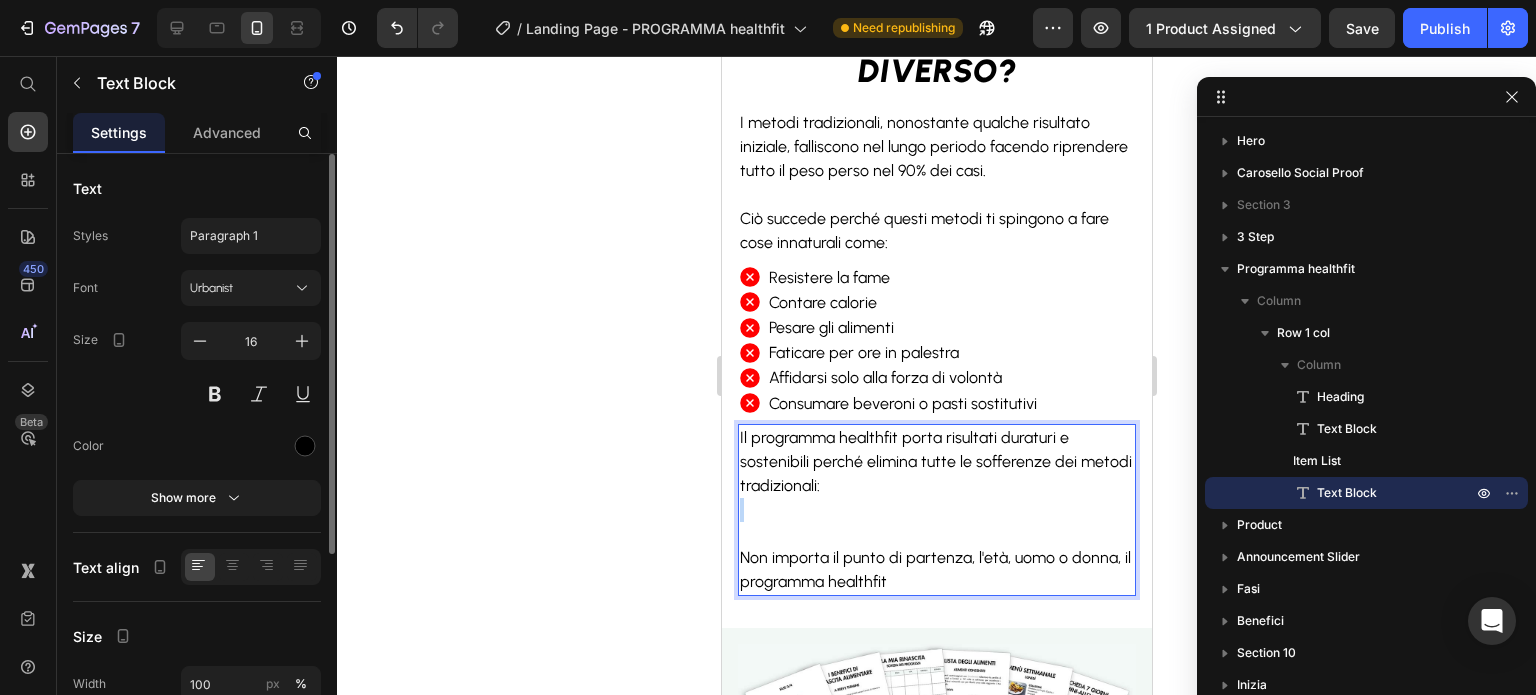 click on "Il programma healthfit porta risultati duraturi e sostenibili perché elimina tutte le sofferenze dei metodi tradizionali:" at bounding box center [936, 462] 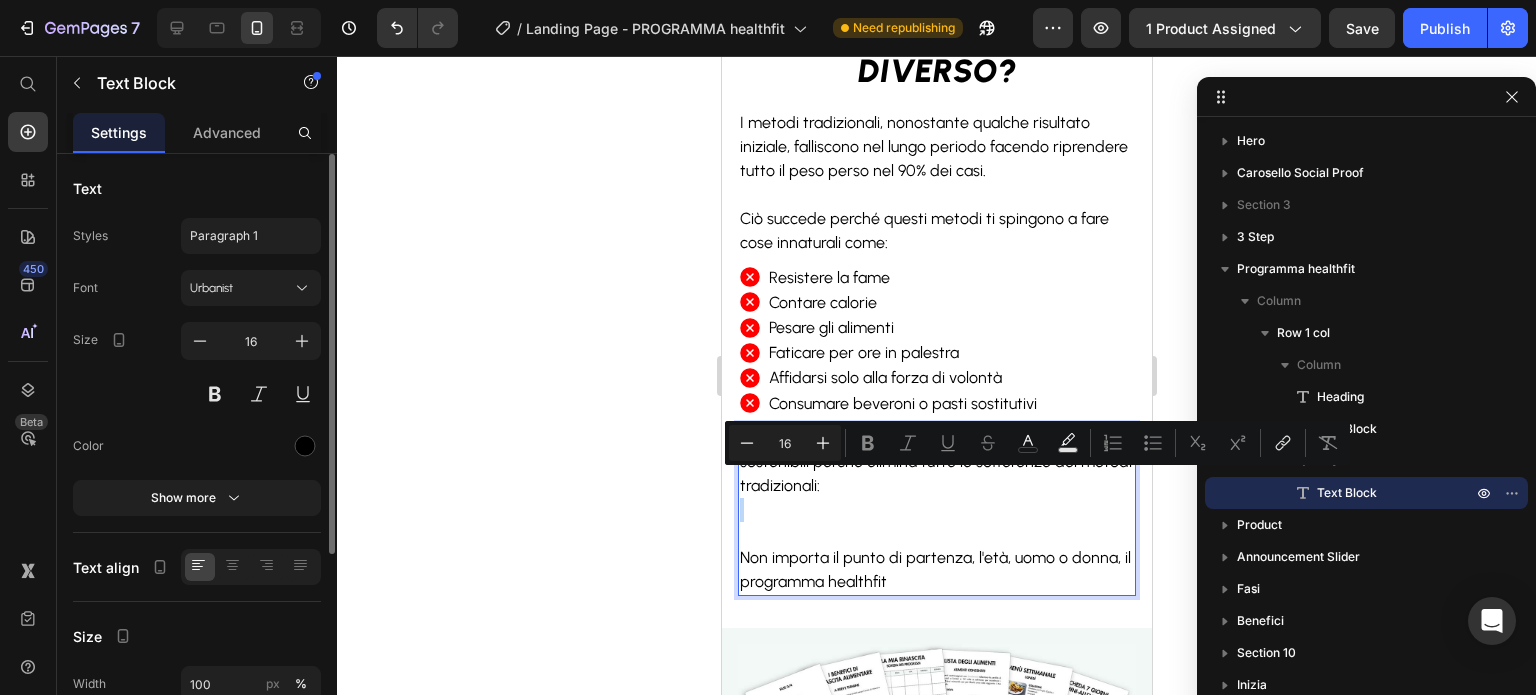 click on "Il programma healthfit porta risultati duraturi e sostenibili perché elimina tutte le sofferenze dei metodi tradizionali:" at bounding box center (936, 462) 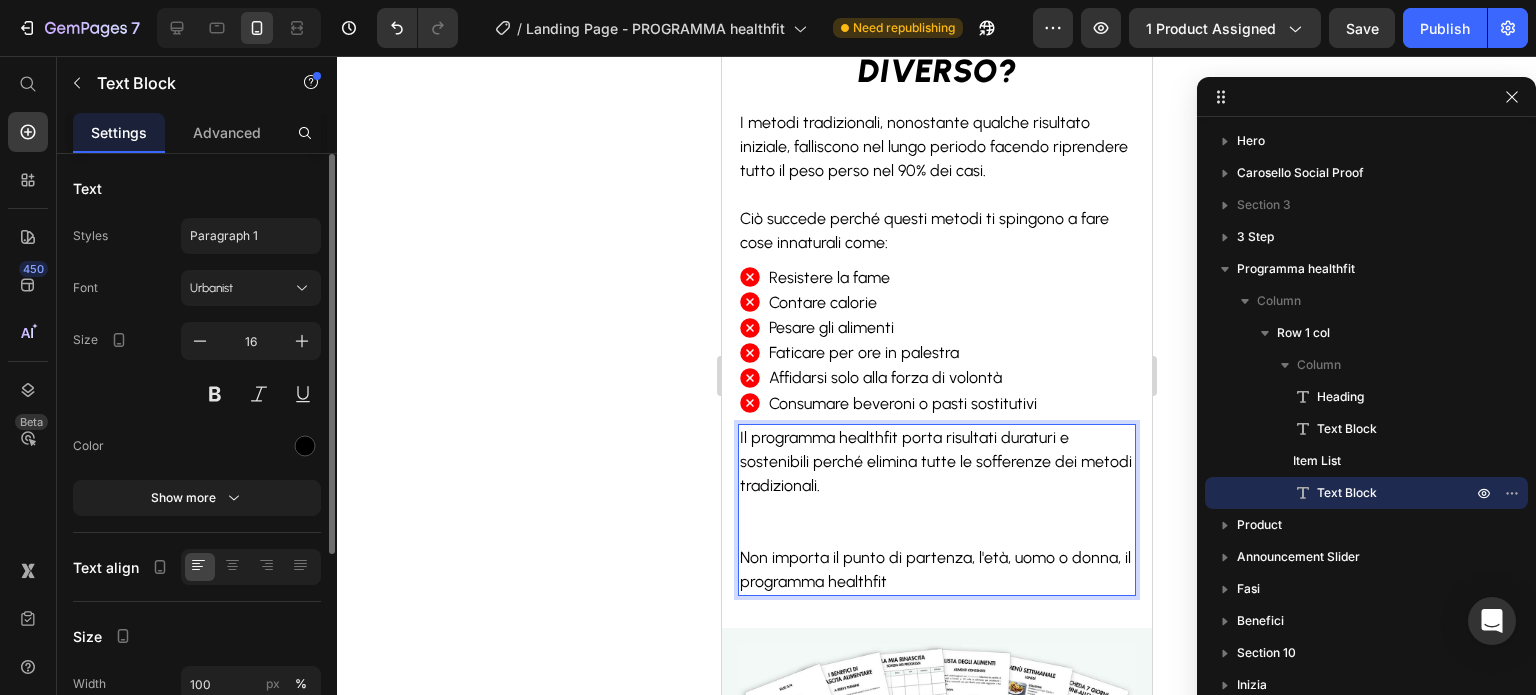 click at bounding box center (936, 522) 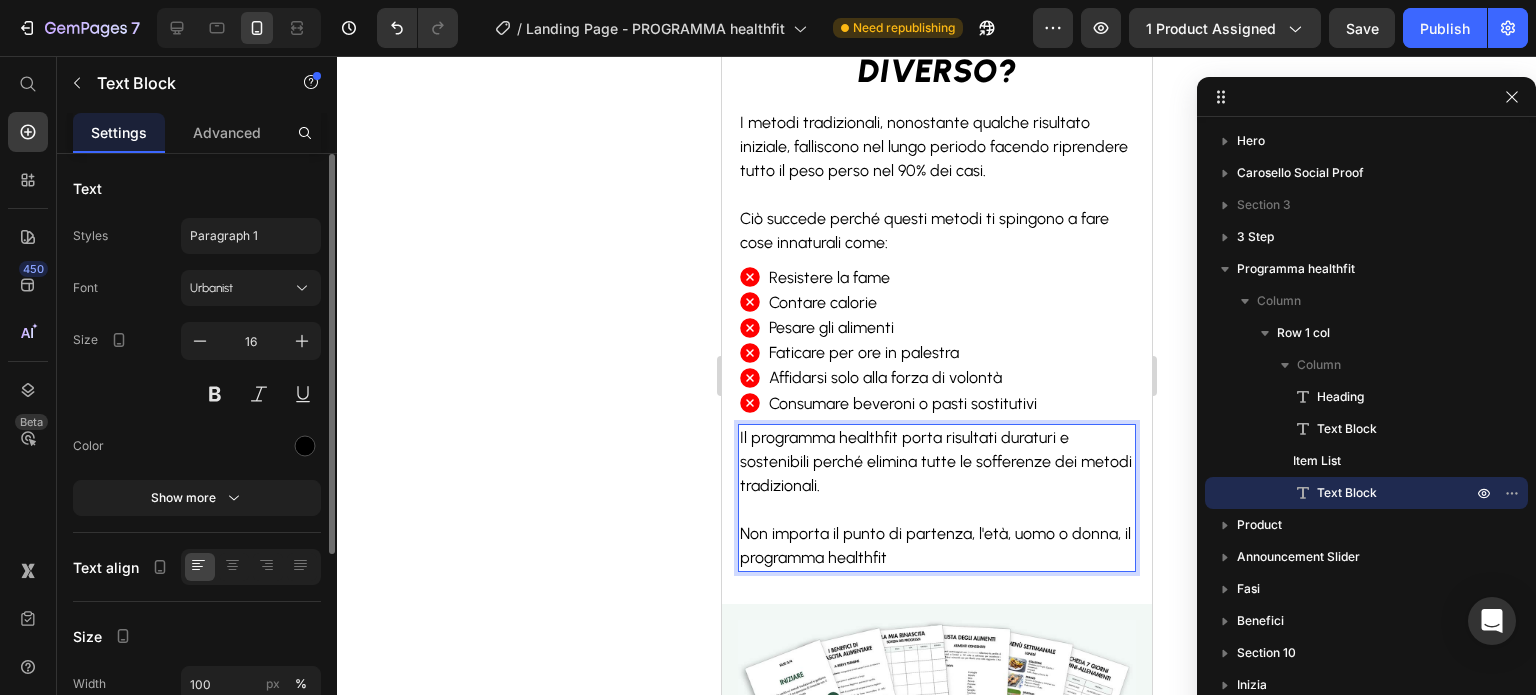 click on "Il programma healthfit porta risultati duraturi e sostenibili perché elimina tutte le sofferenze dei metodi tradizionali." at bounding box center [936, 474] 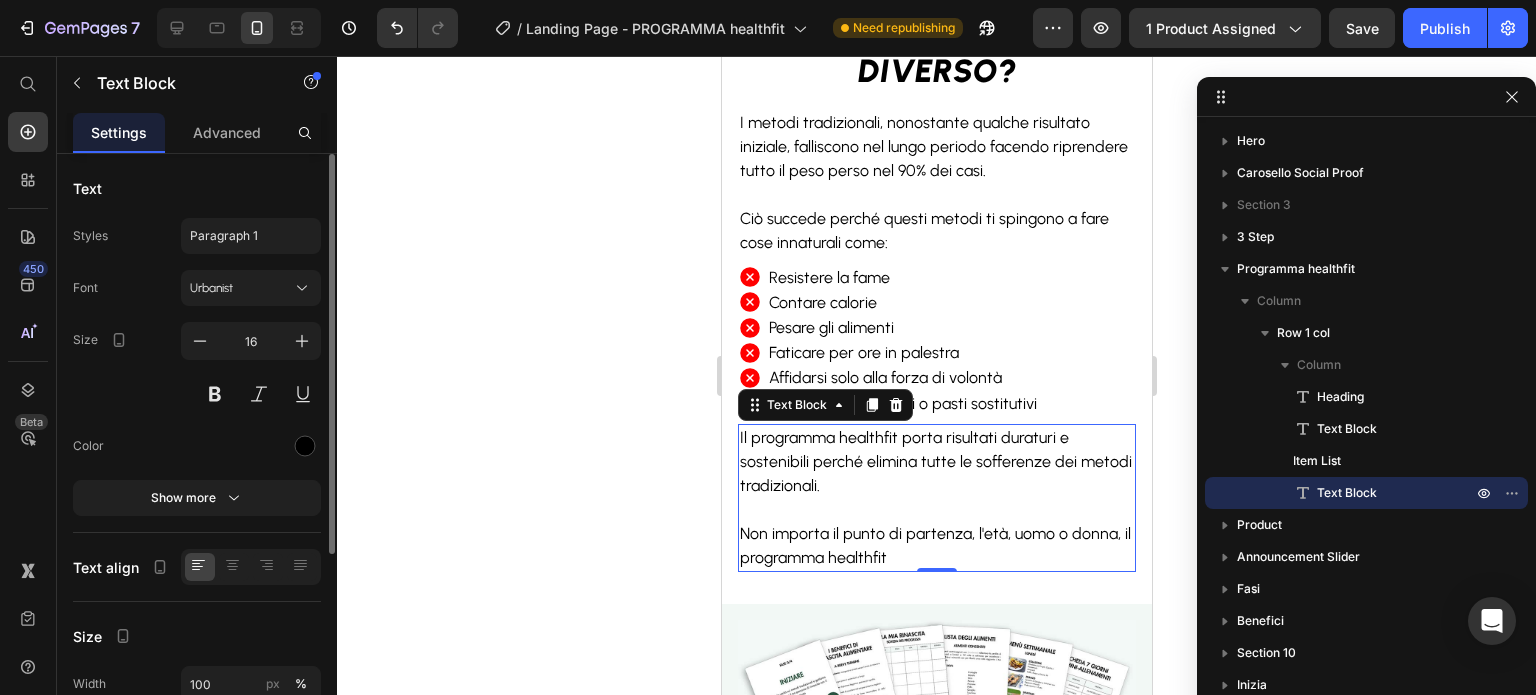 click 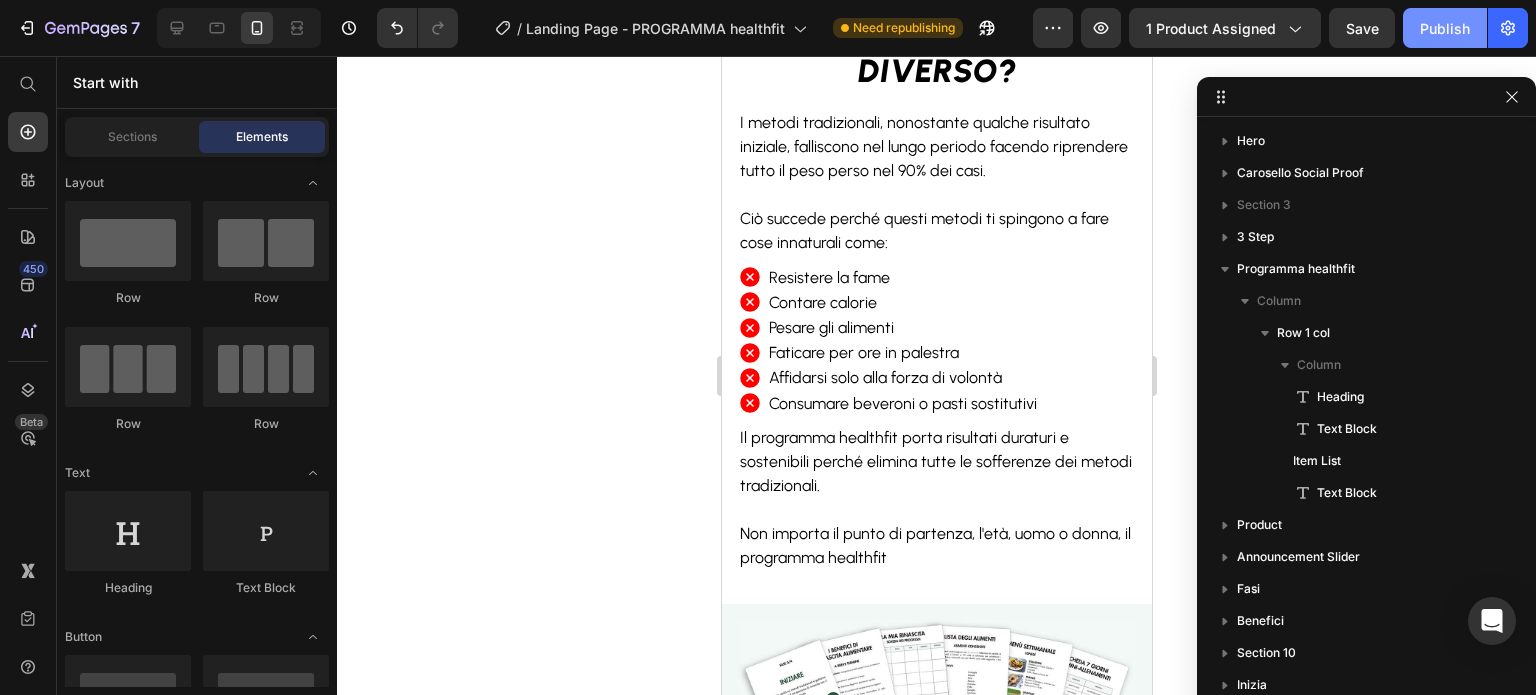 click on "Publish" at bounding box center [1445, 28] 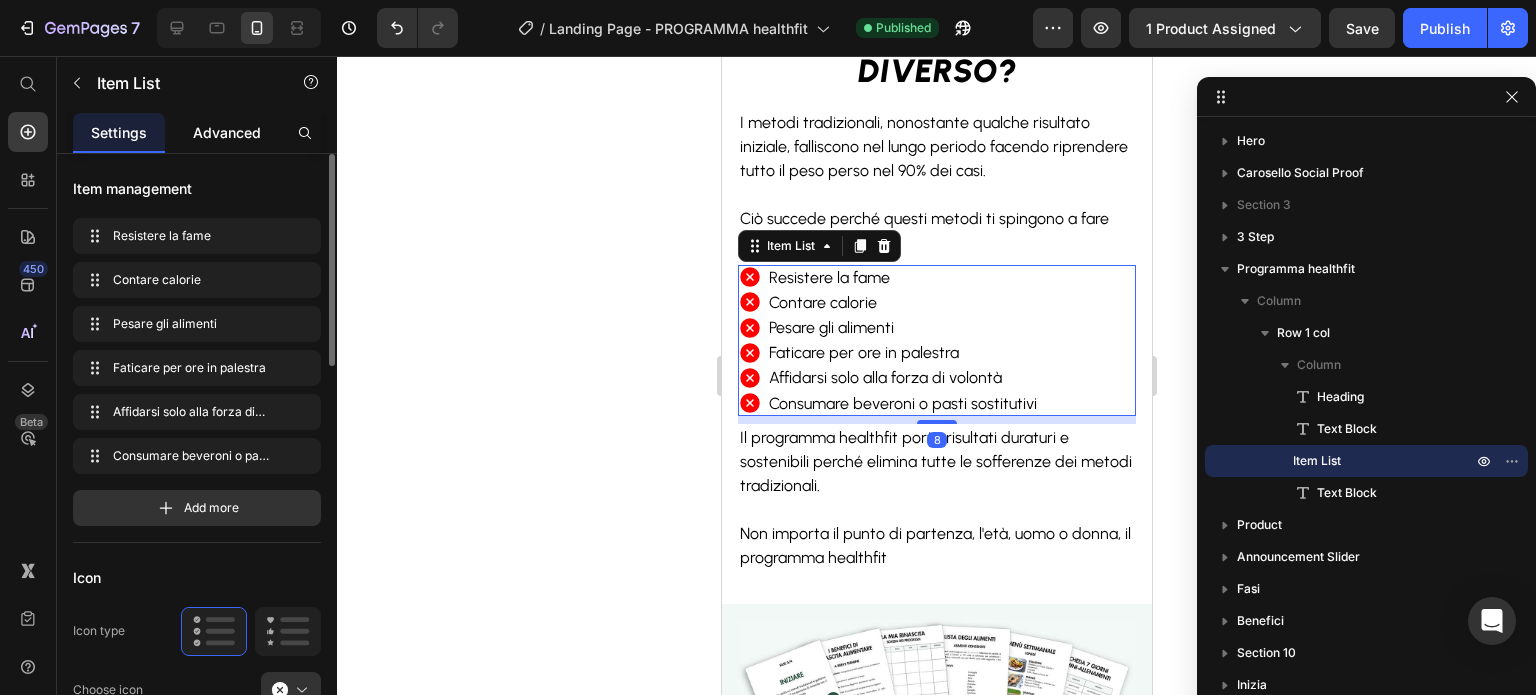 click on "Advanced" 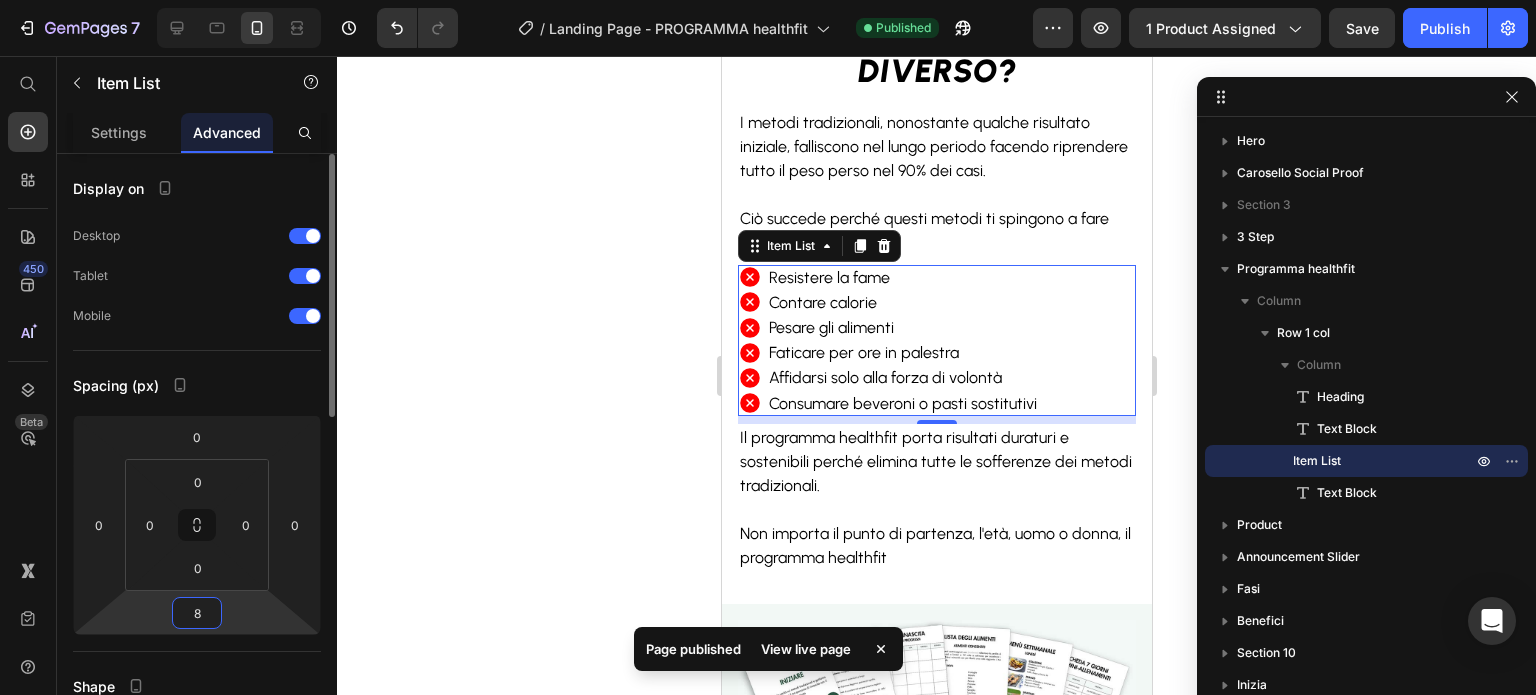 click on "8" at bounding box center (197, 613) 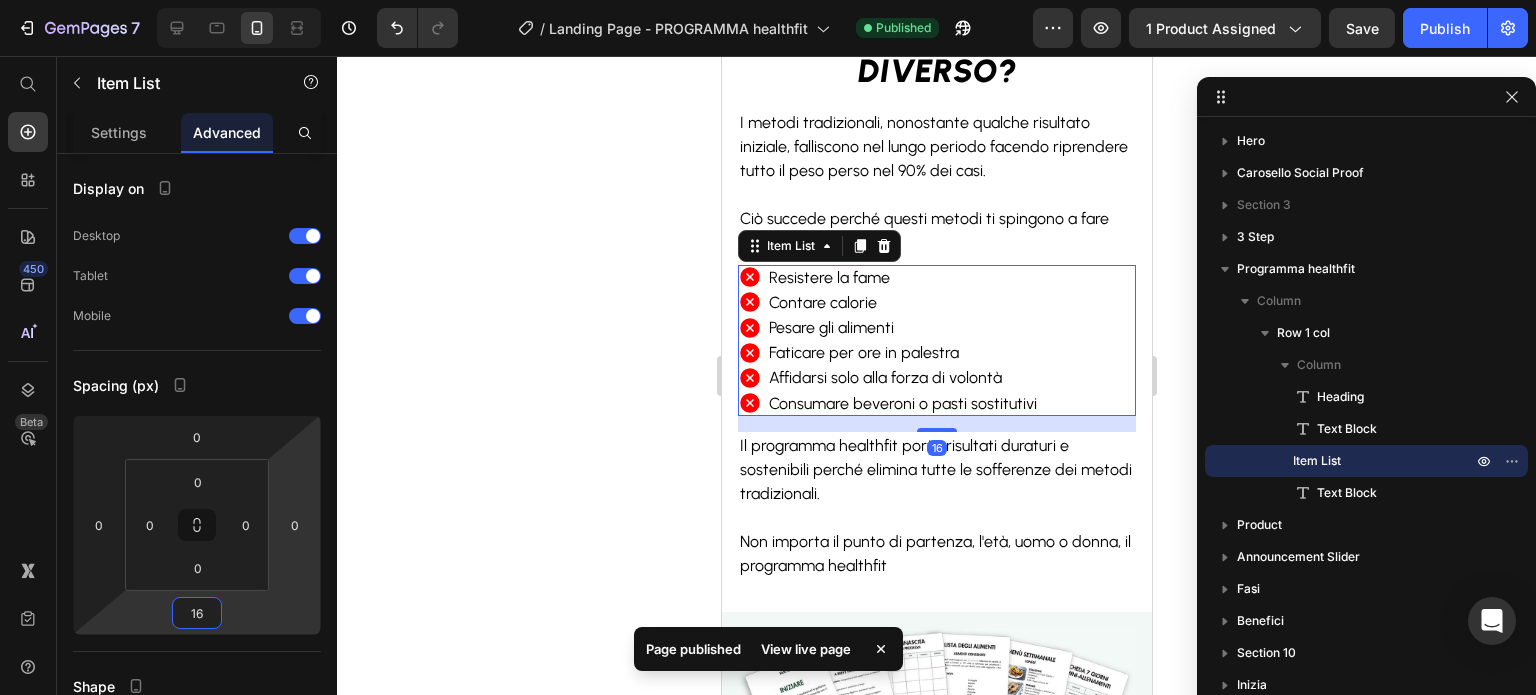 type on "16" 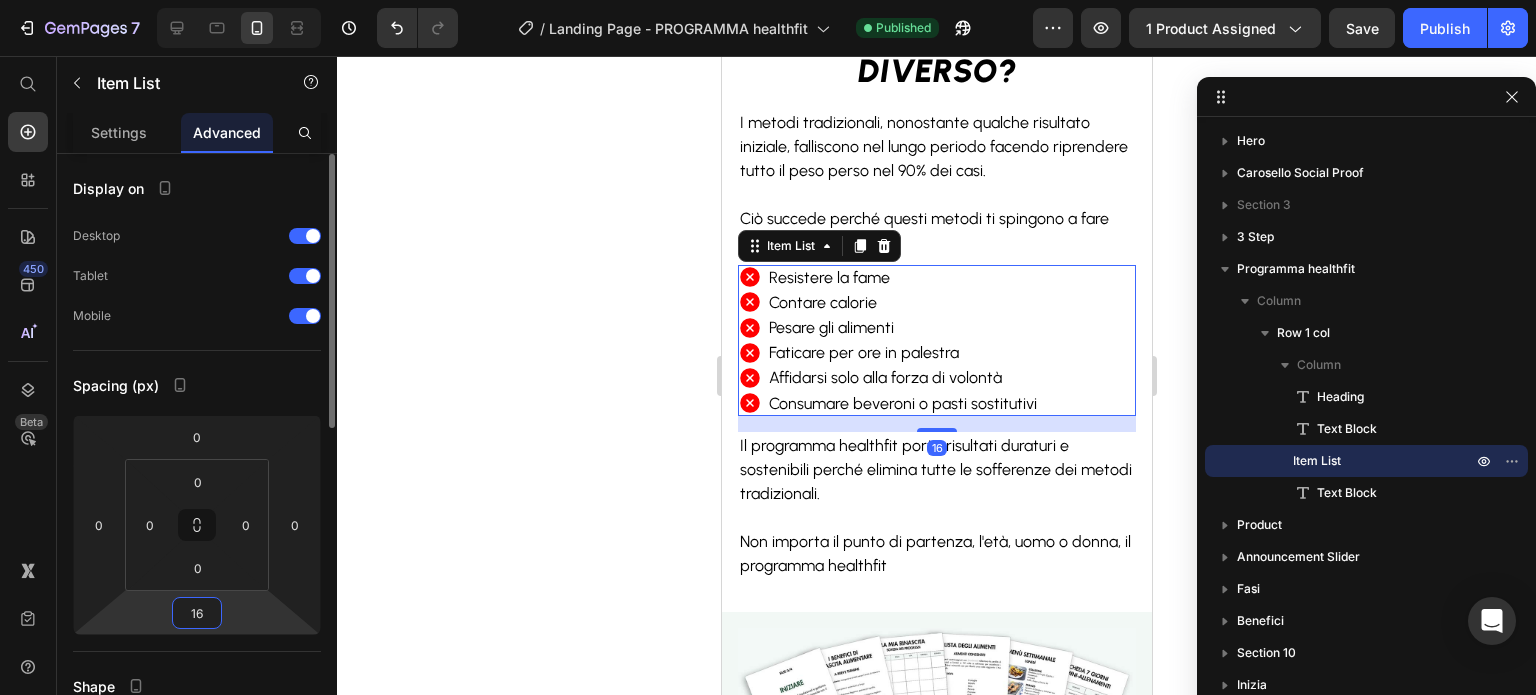 click on "16" at bounding box center [197, 613] 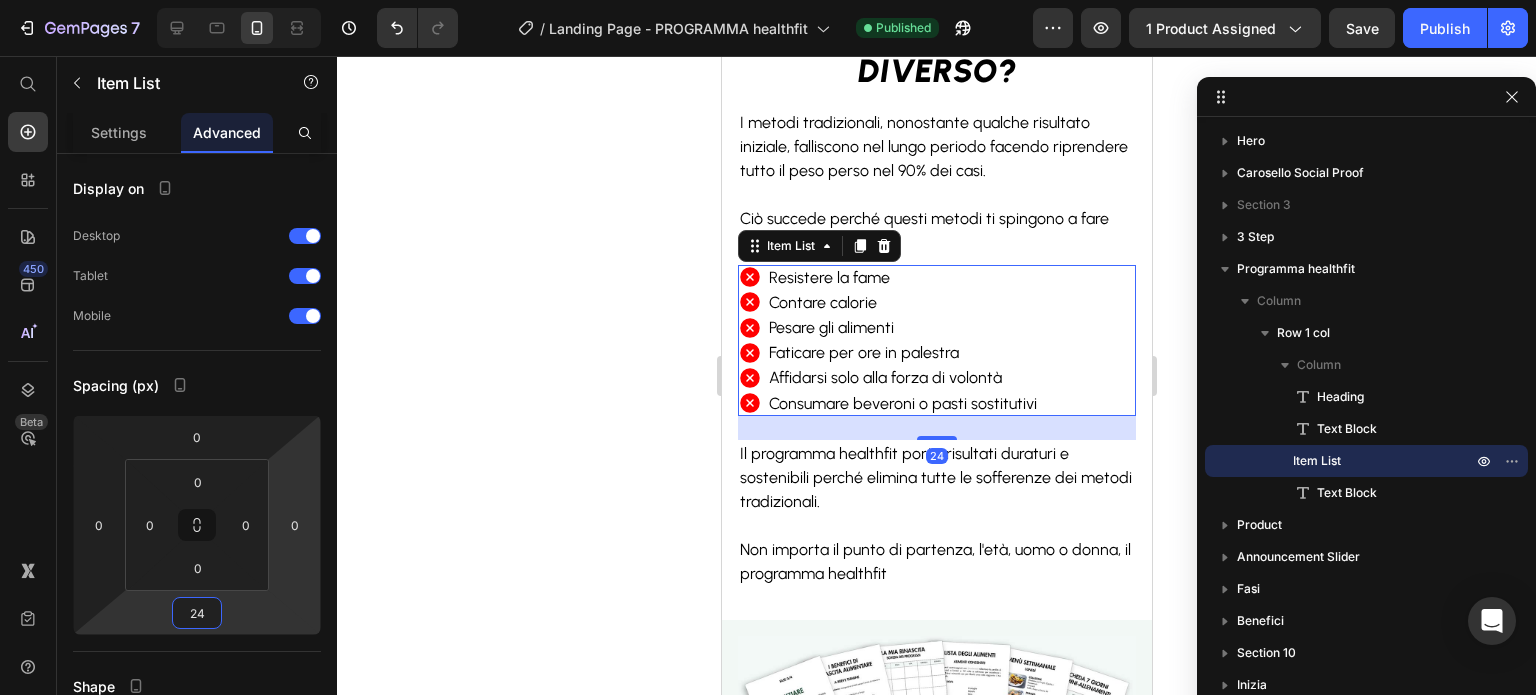 type on "24" 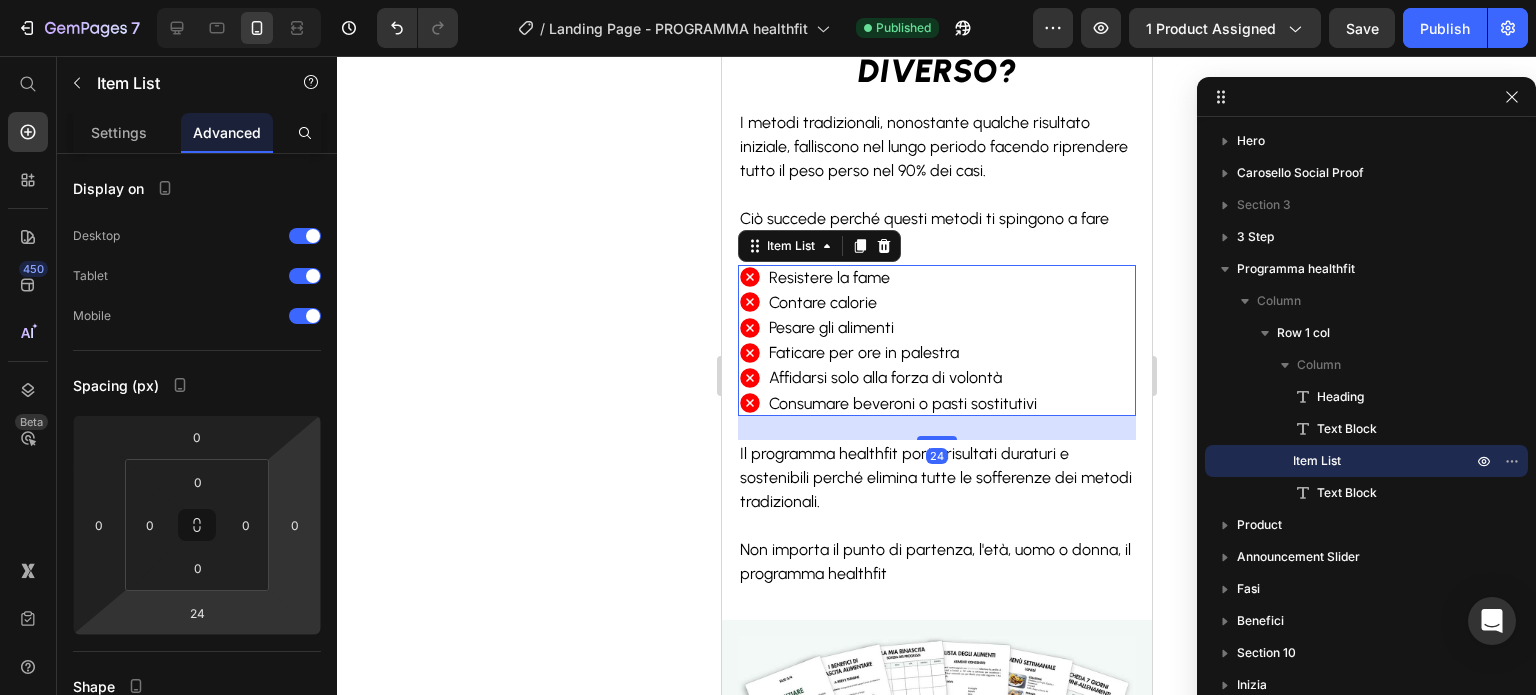 click 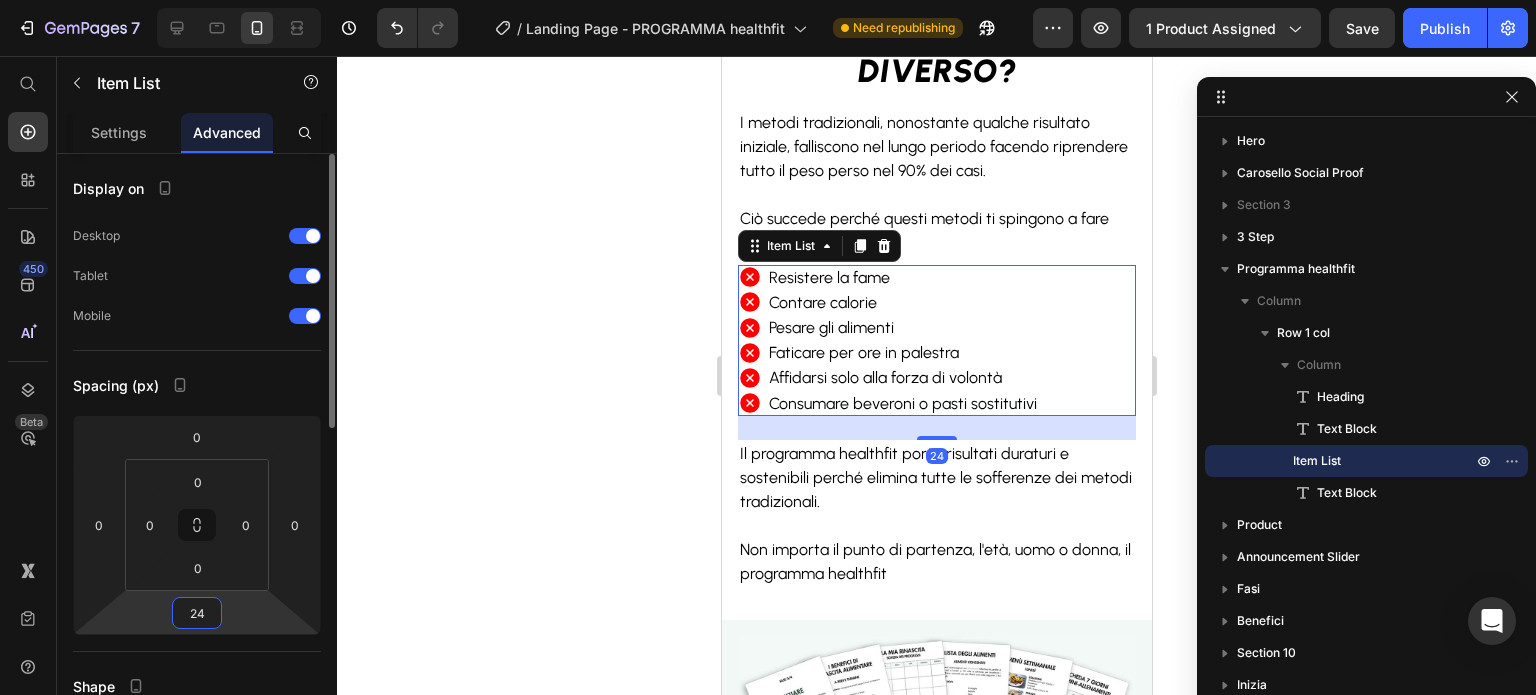 click on "24" at bounding box center [197, 613] 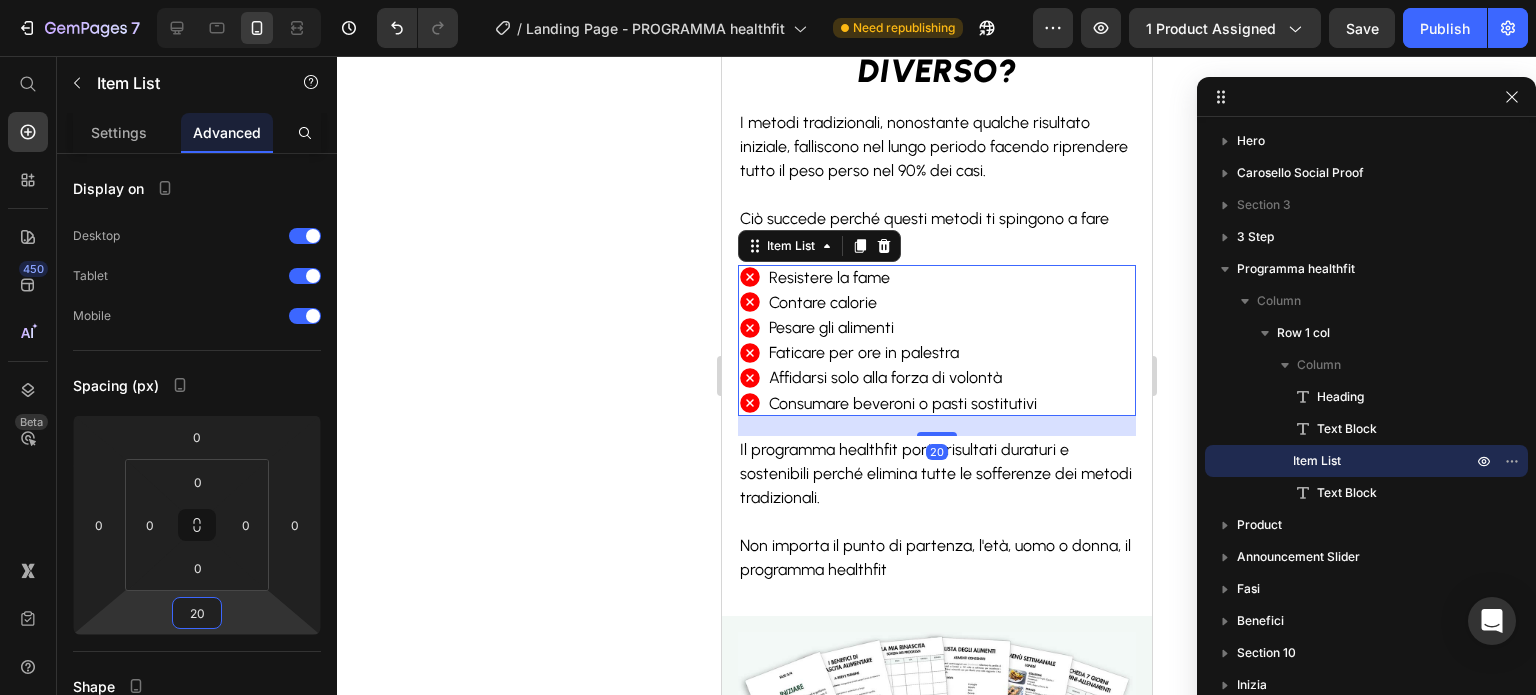 type on "20" 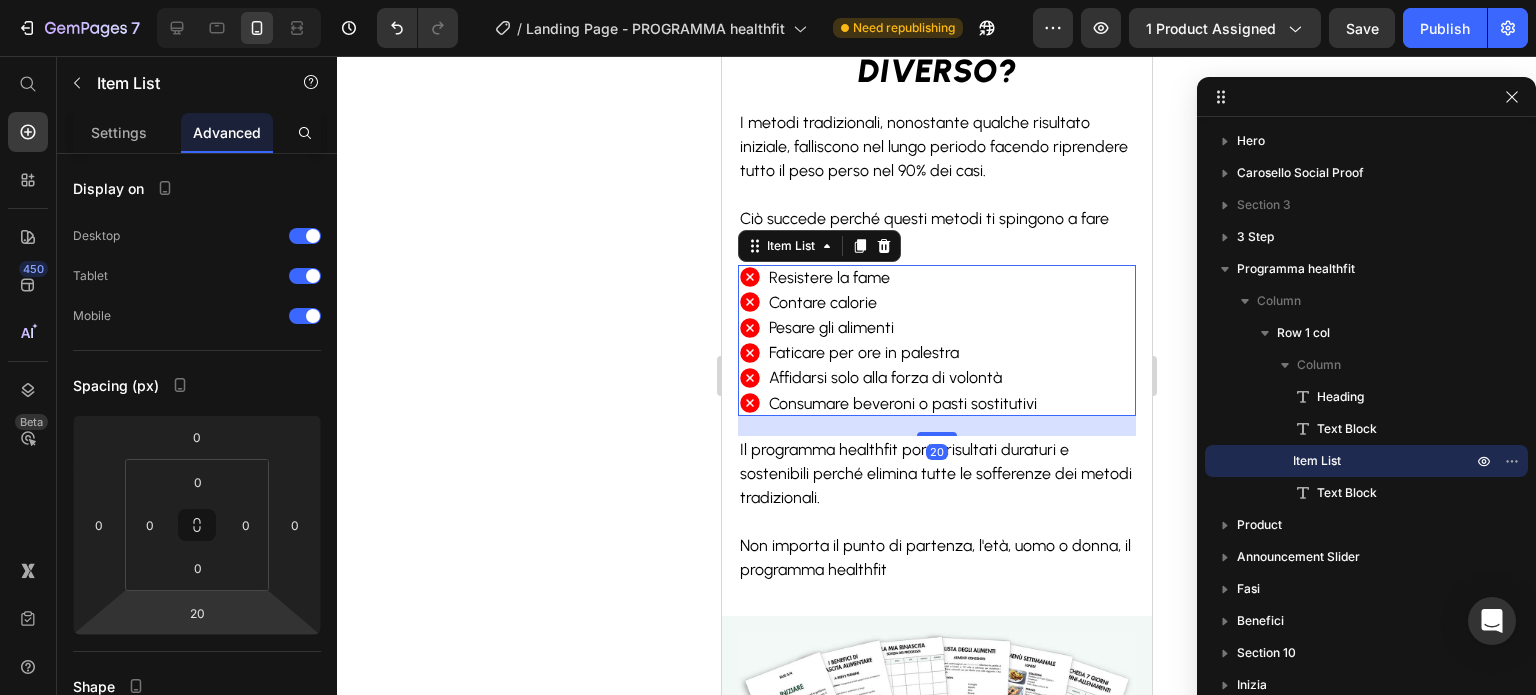 click 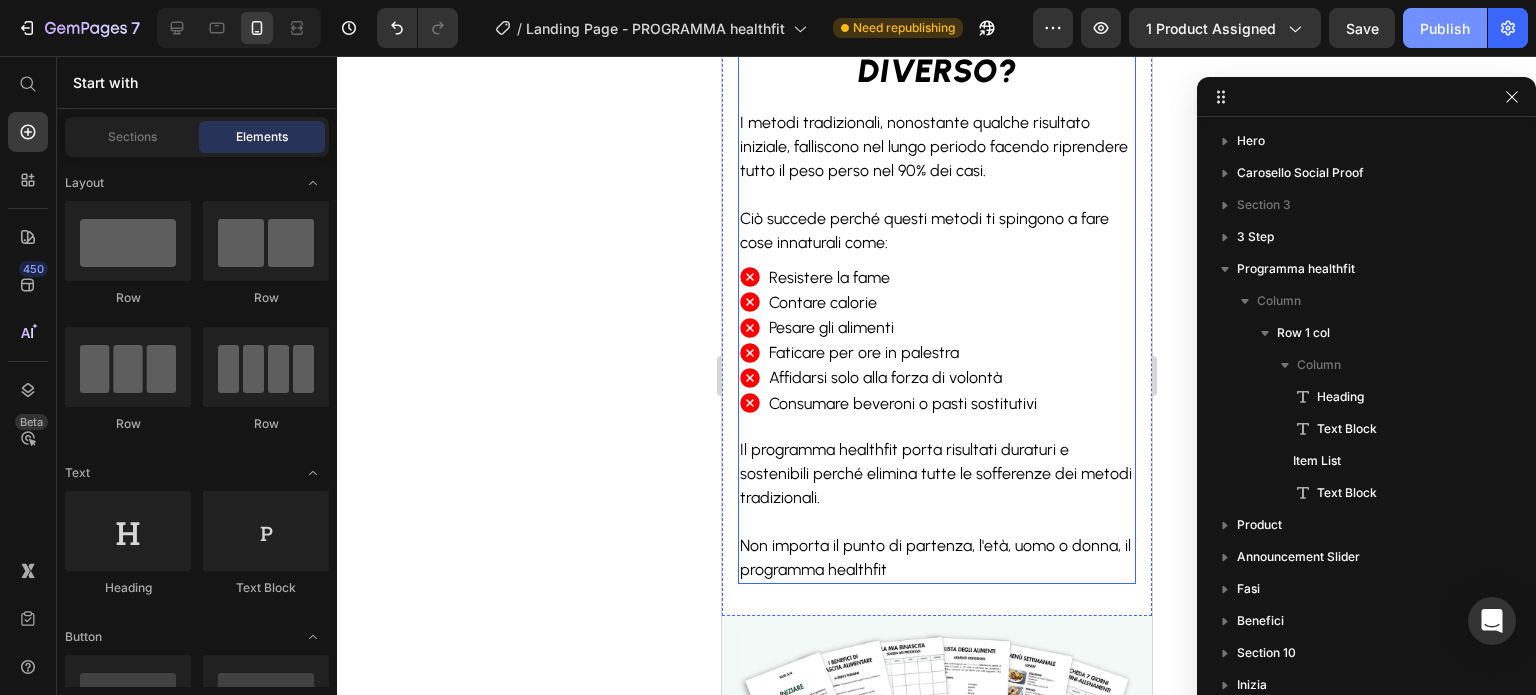 click on "Publish" at bounding box center (1445, 28) 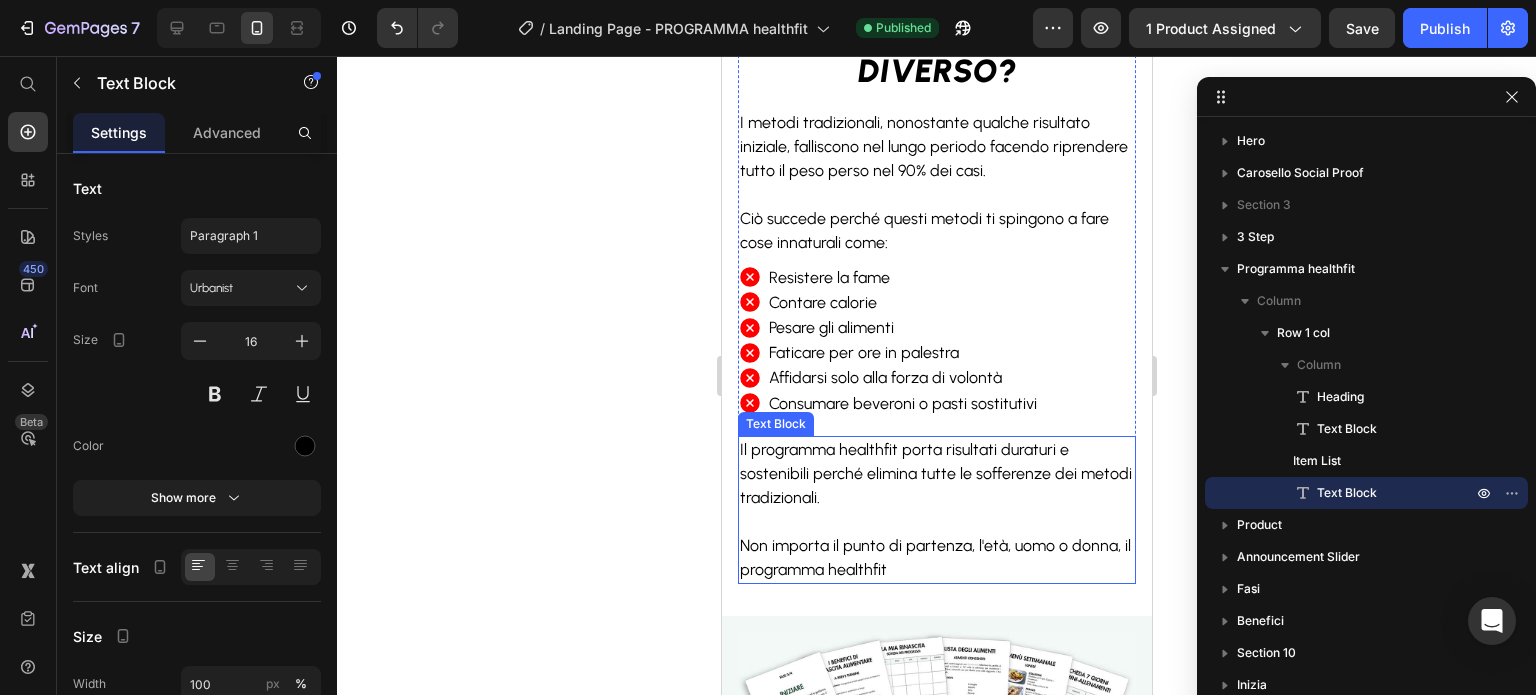click on "Il programma healthfit porta risultati duraturi e sostenibili perché elimina tutte le sofferenze dei metodi tradizionali." at bounding box center (936, 486) 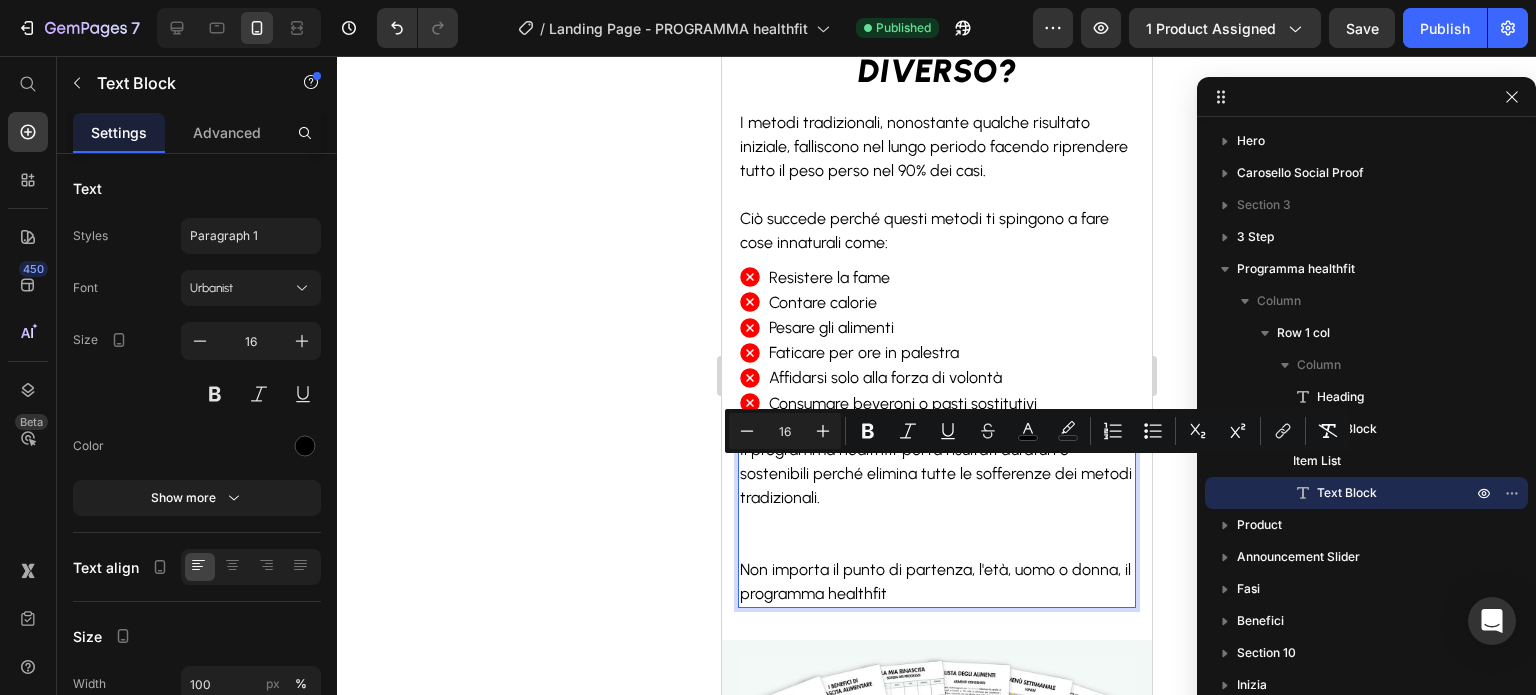 click on "Il programma healthfit porta risultati duraturi e sostenibili perché elimina tutte le sofferenze dei metodi tradizionali." at bounding box center (935, 473) 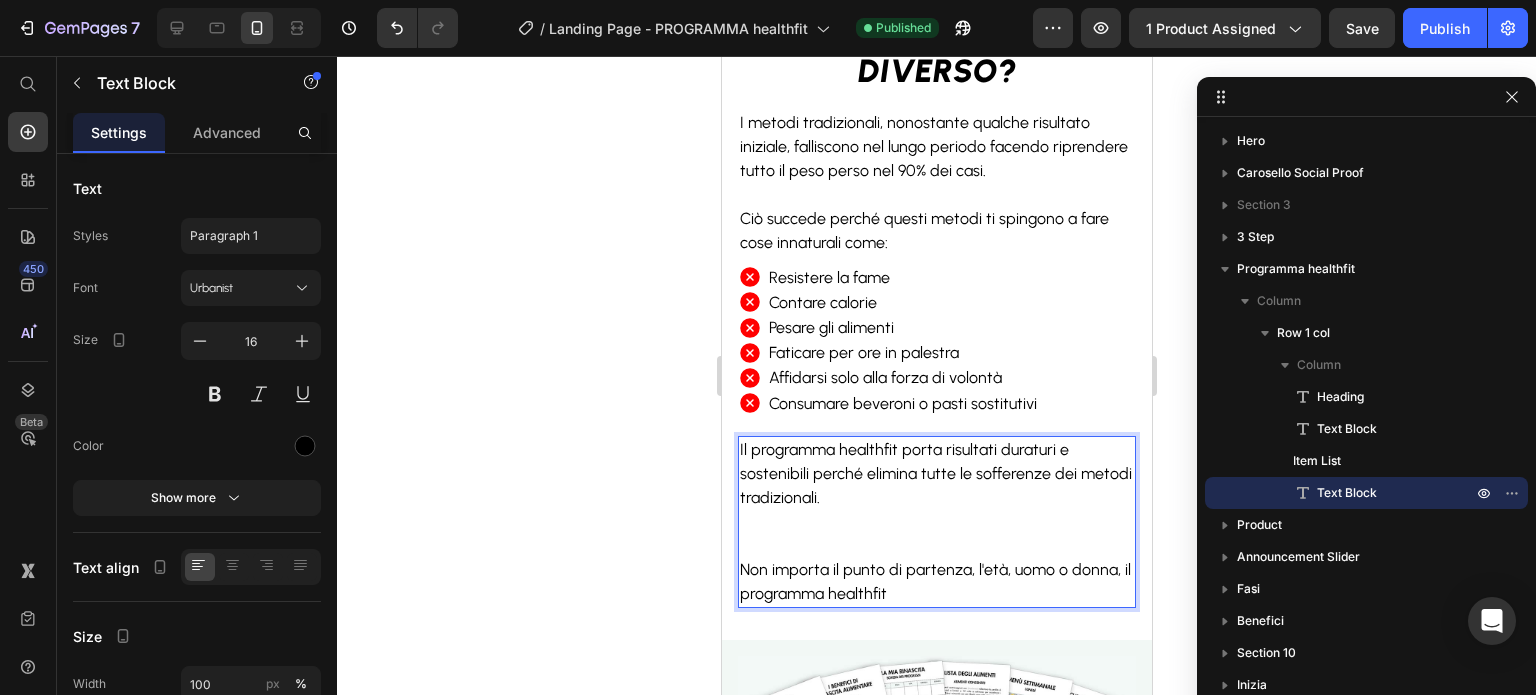 click on "Il programma healthfit porta risultati duraturi e sostenibili perché elimina tutte le sofferenze dei metodi tradizionali." at bounding box center [935, 473] 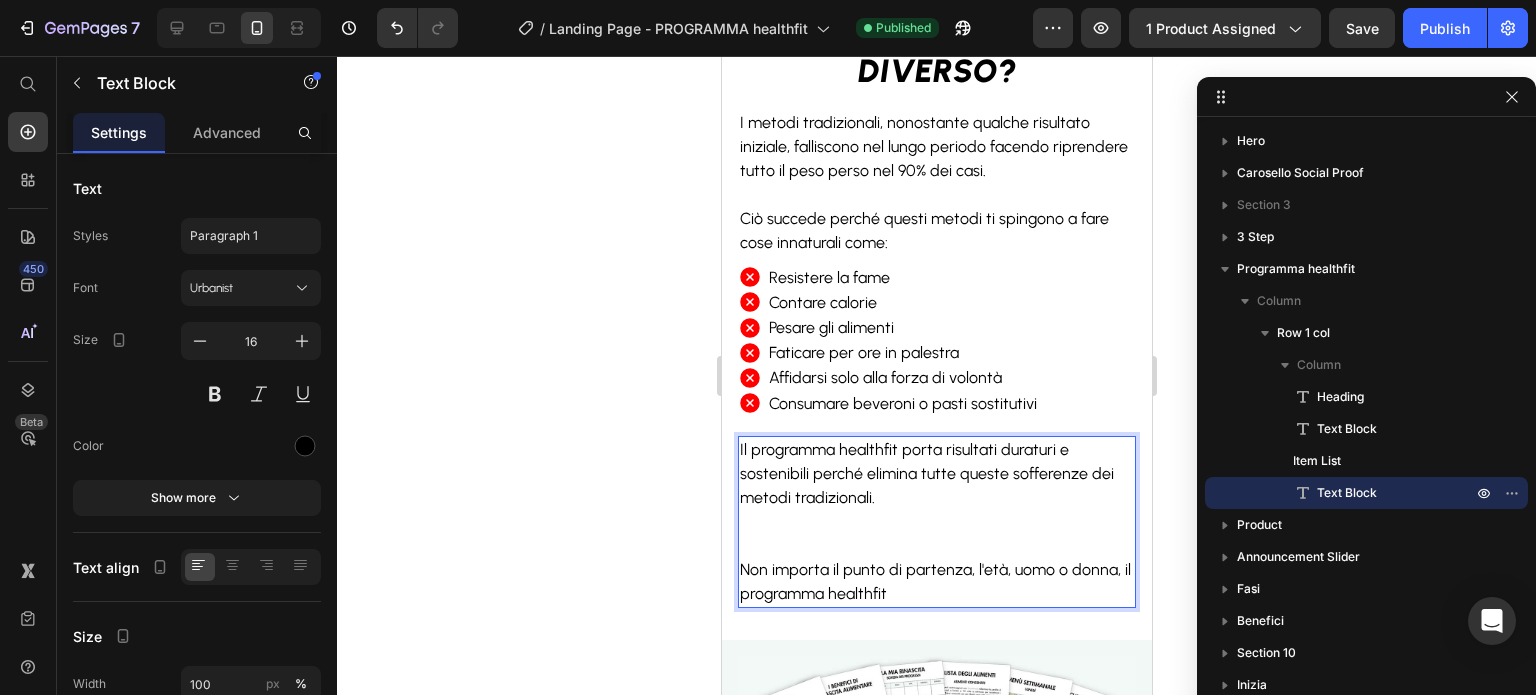 click on "Il programma healthfit porta risultati duraturi e sostenibili perché elimina tutte queste sofferenze dei metodi tradizionali." at bounding box center [926, 473] 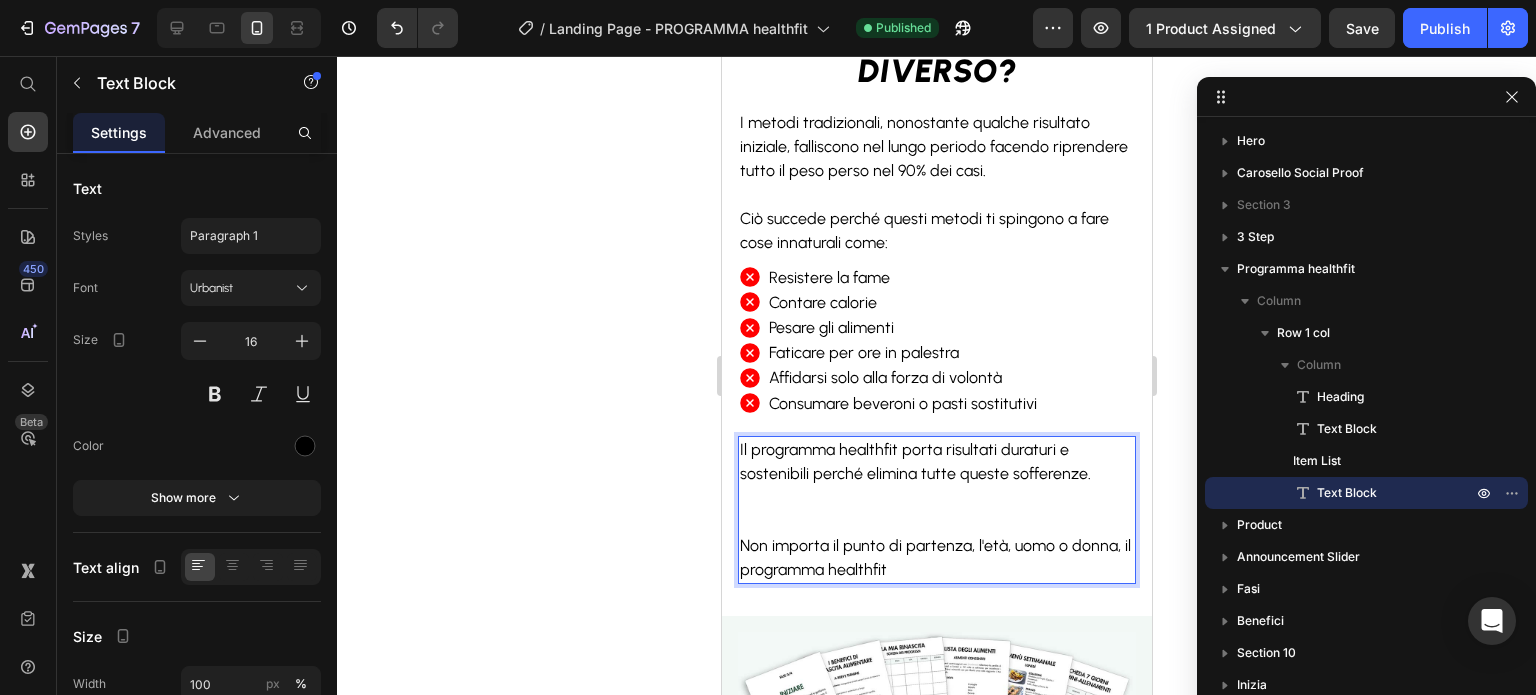 click 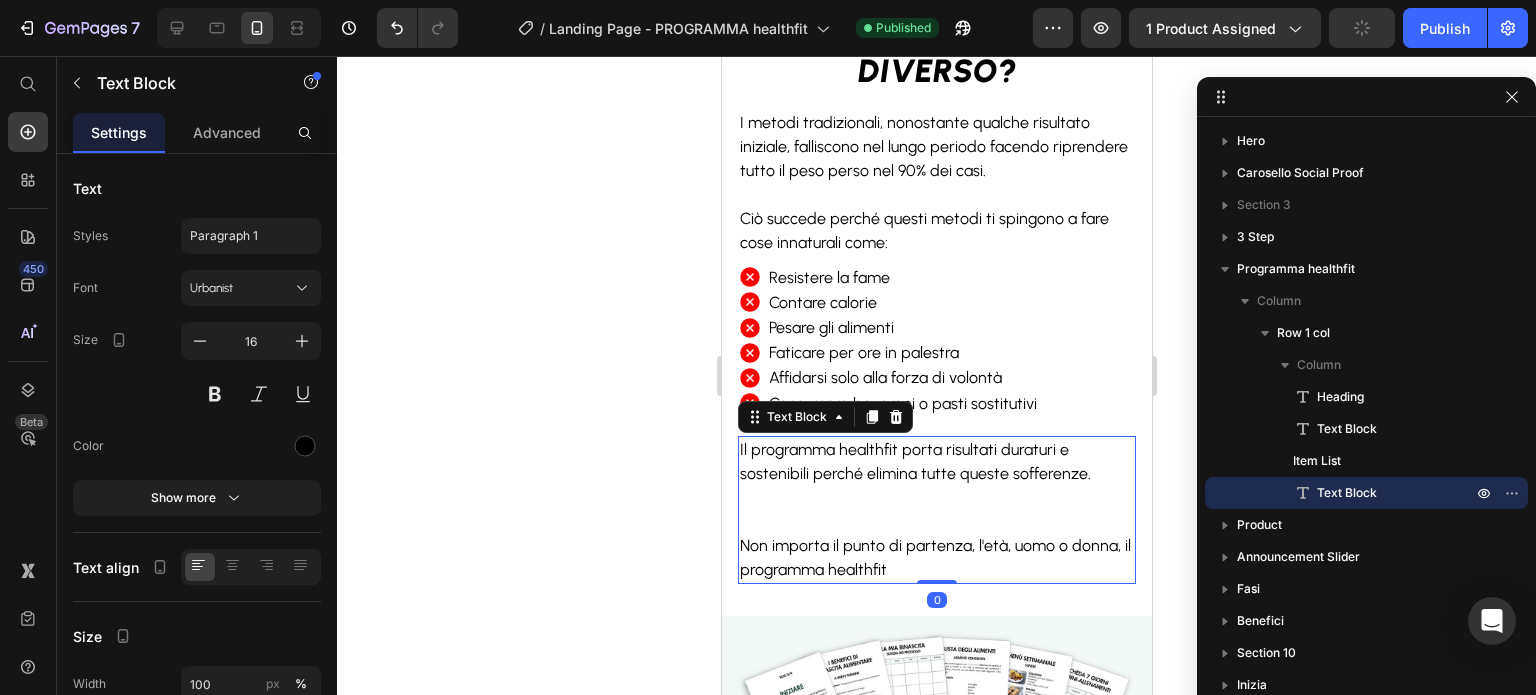 click on "Il programma healthfit porta risultati duraturi e sostenibili perché elimina tutte queste sofferenze." at bounding box center [936, 486] 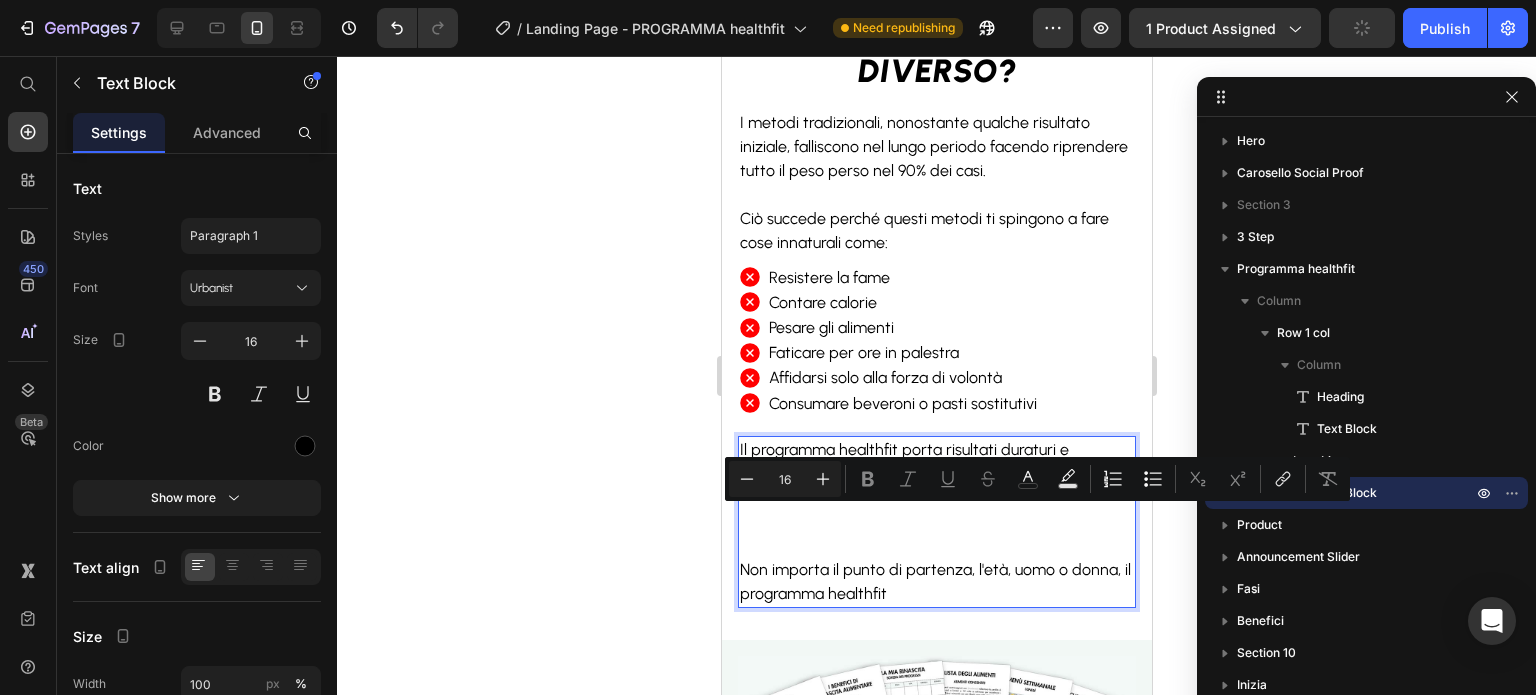 click on "Il programma healthfit porta risultati duraturi e sostenibili perché elimina tutte queste sofferenze." at bounding box center [936, 498] 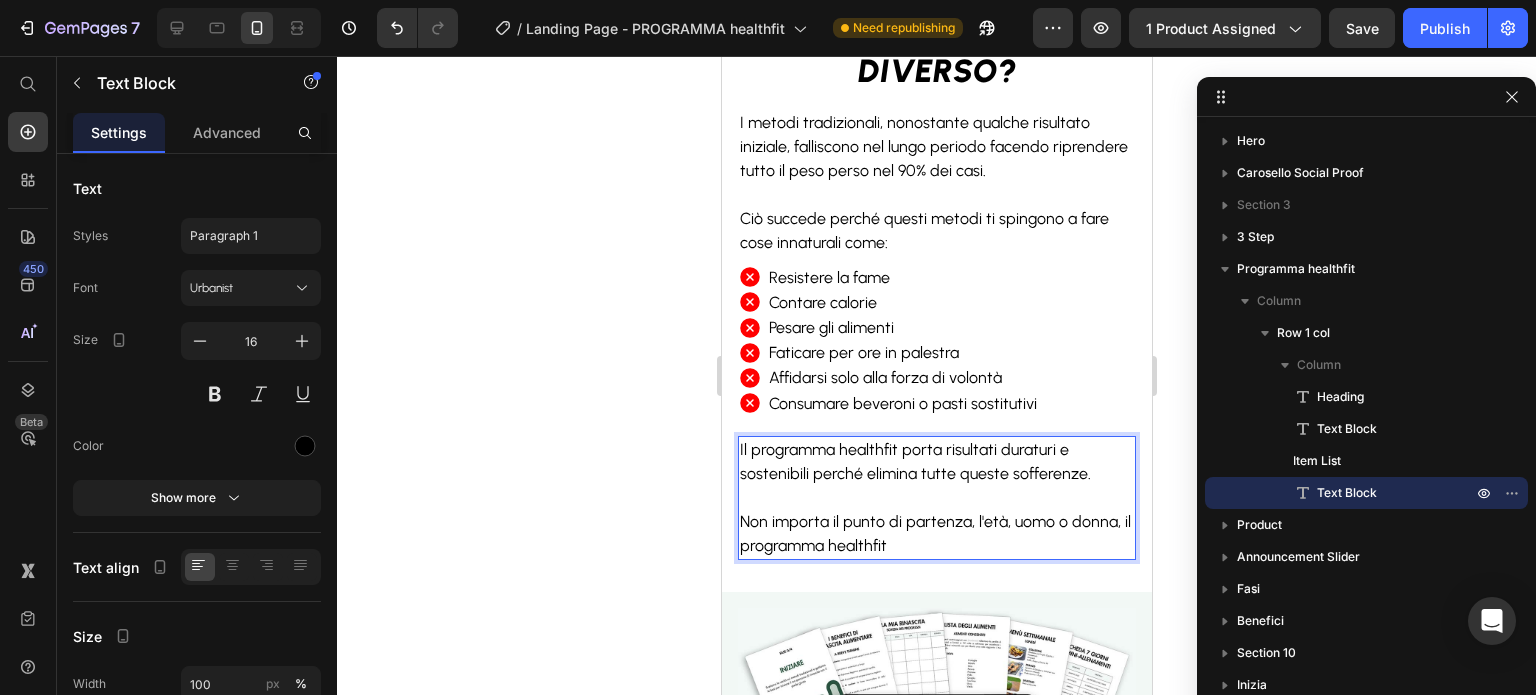 click 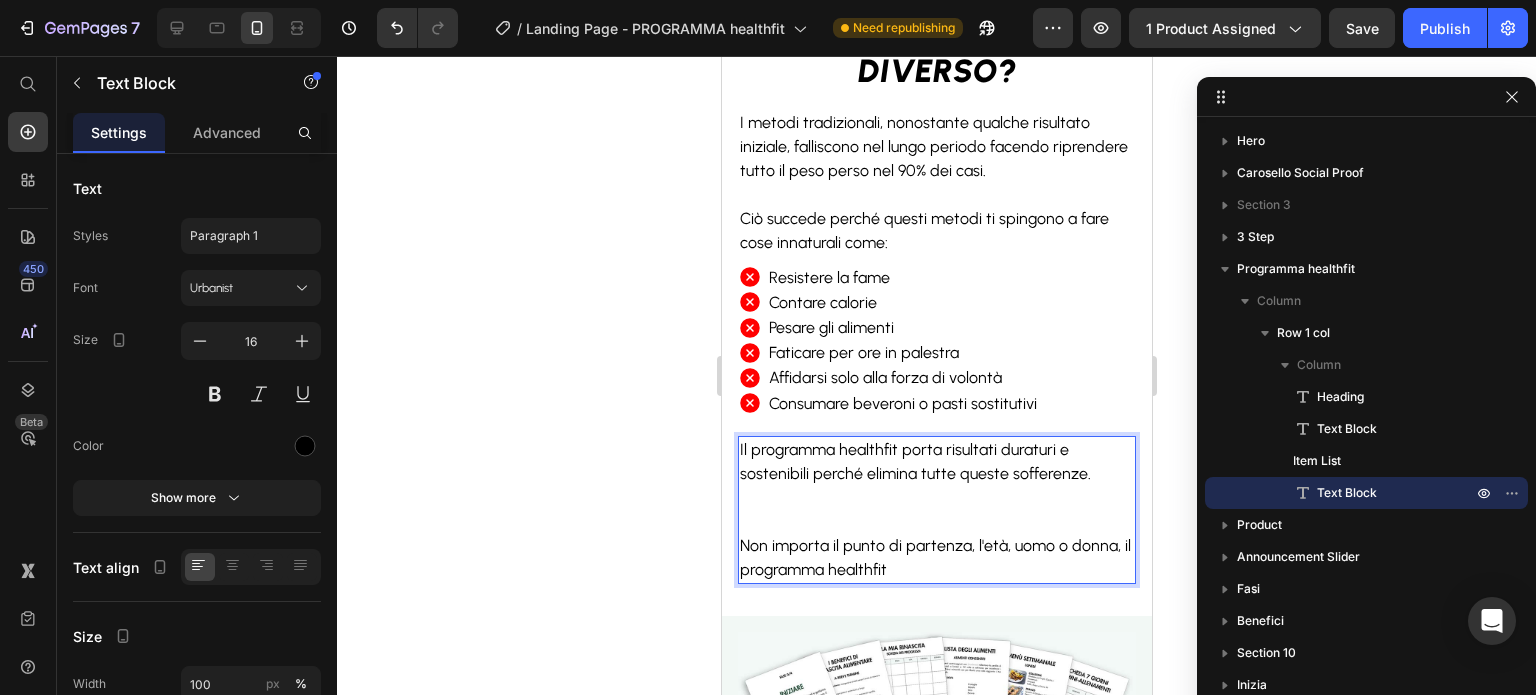 click on "Il programma healthfit porta risultati duraturi e sostenibili perché elimina tutte queste sofferenze." at bounding box center [914, 461] 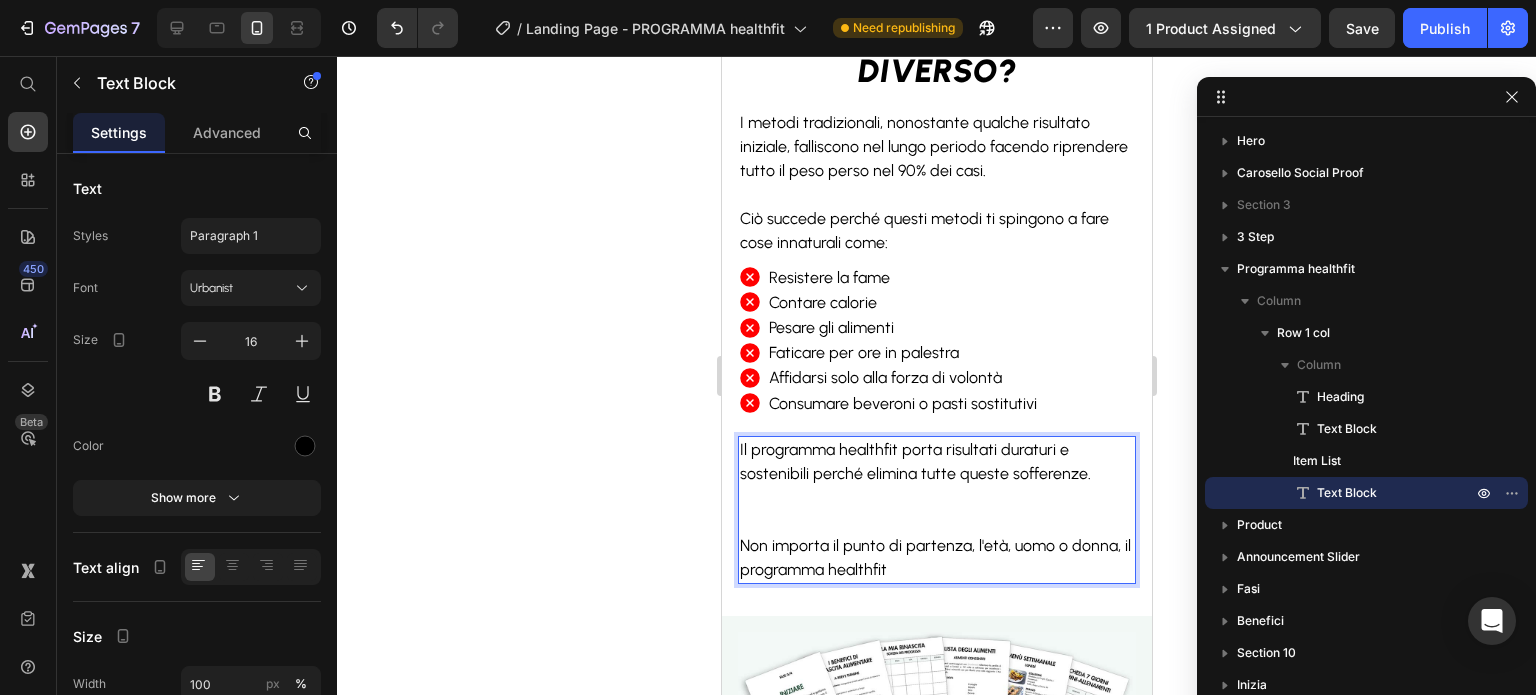click on "Il programma healthfit porta risultati duraturi e sostenibili perché elimina tutte queste sofferenze." at bounding box center (914, 461) 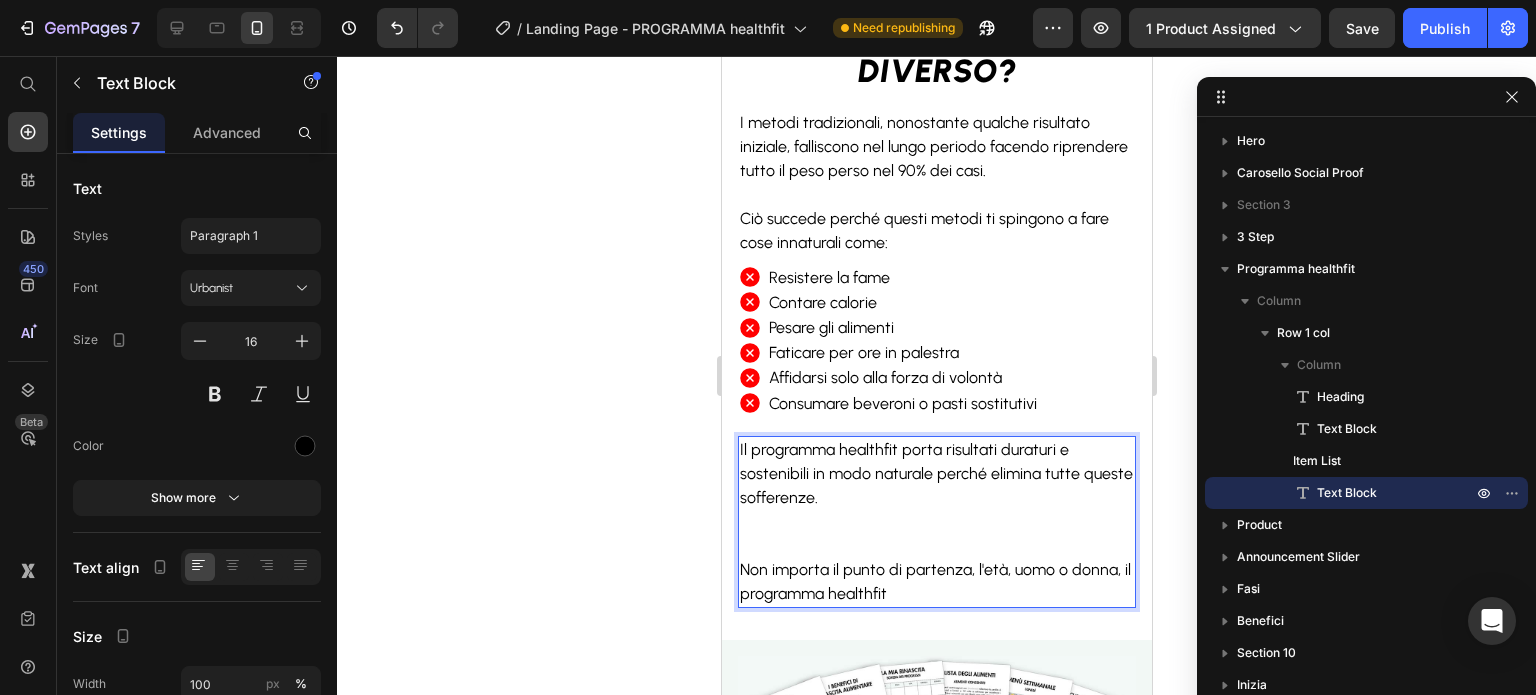 click on "Il programma healthfit porta risultati duraturi e sostenibili in modo naturale perché elimina tutte queste sofferenze." at bounding box center [936, 498] 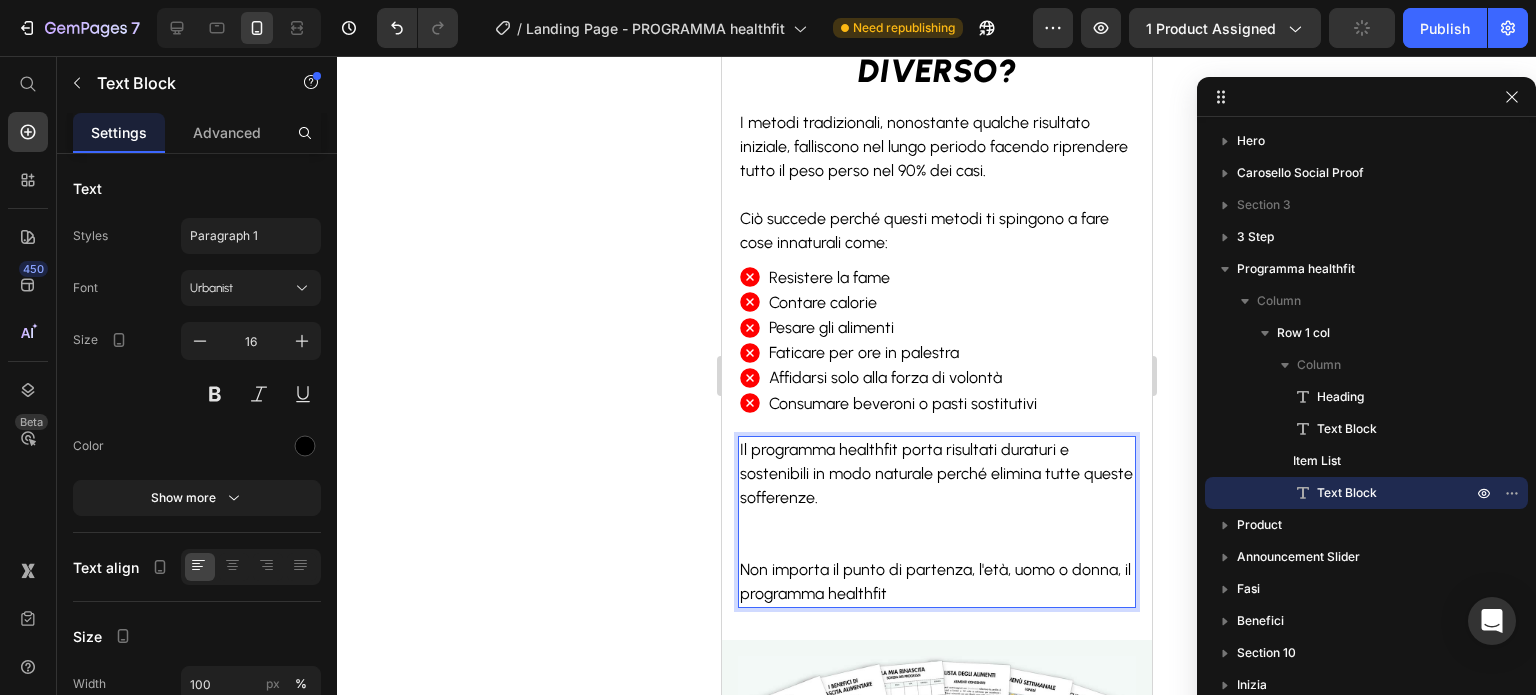 click on "Il programma healthfit porta risultati duraturi e sostenibili in modo naturale perché elimina tutte queste sofferenze. ⁠⁠⁠⁠⁠⁠⁠" at bounding box center [936, 498] 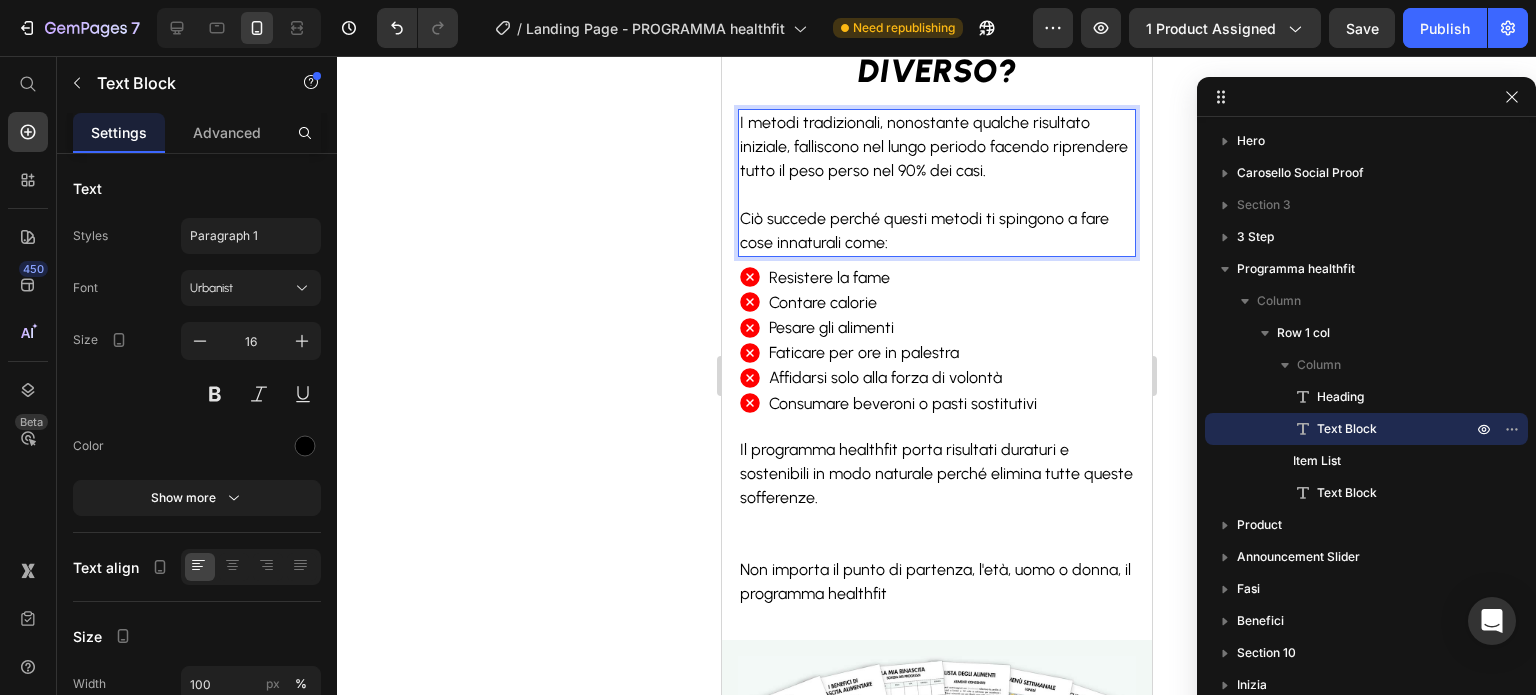 click on "Ciò succede perché questi metodi ti spingono a fare cose innaturali come:" at bounding box center [923, 230] 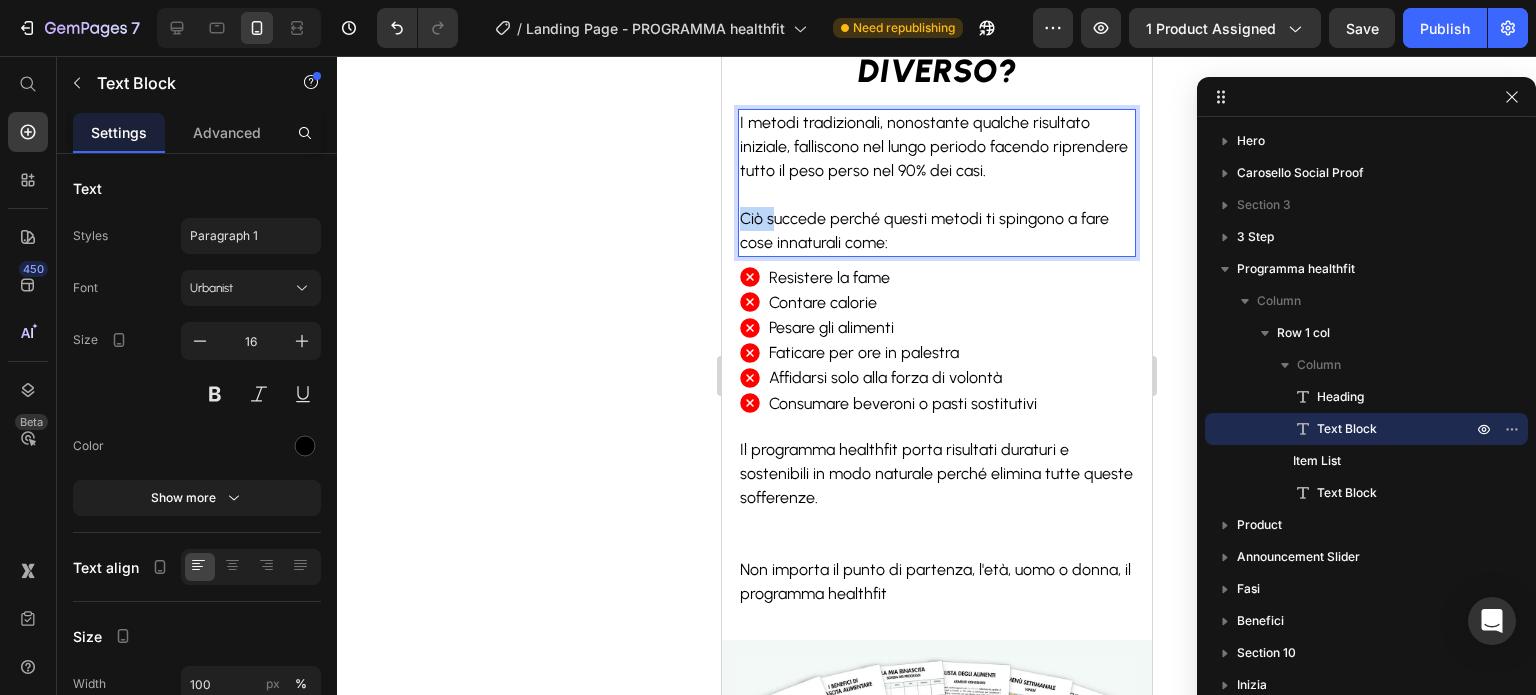 drag, startPoint x: 774, startPoint y: 217, endPoint x: 742, endPoint y: 217, distance: 32 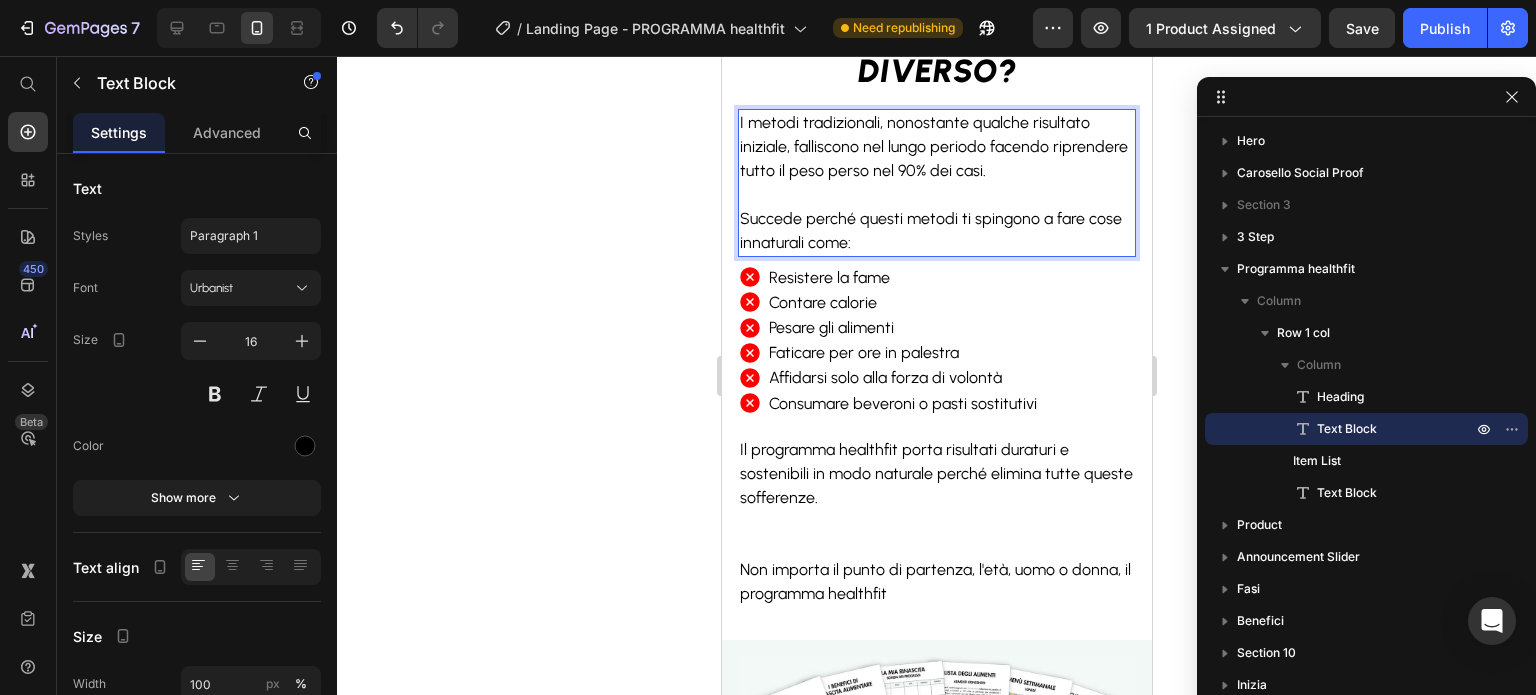 click on "Succede perché questi metodi ti spingono a fare cose innaturali come:" at bounding box center [930, 230] 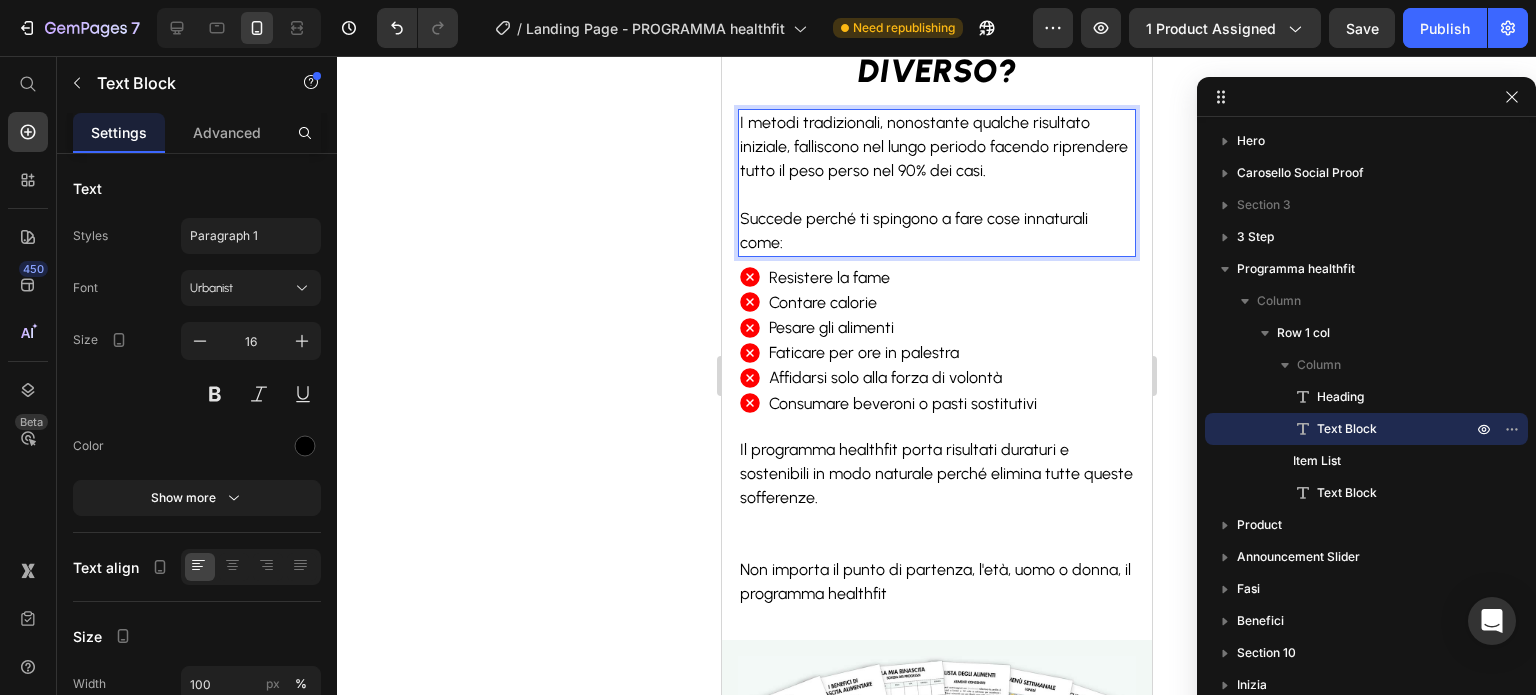 click on "Succede perché ti spingono a fare cose innaturali come:" at bounding box center (913, 230) 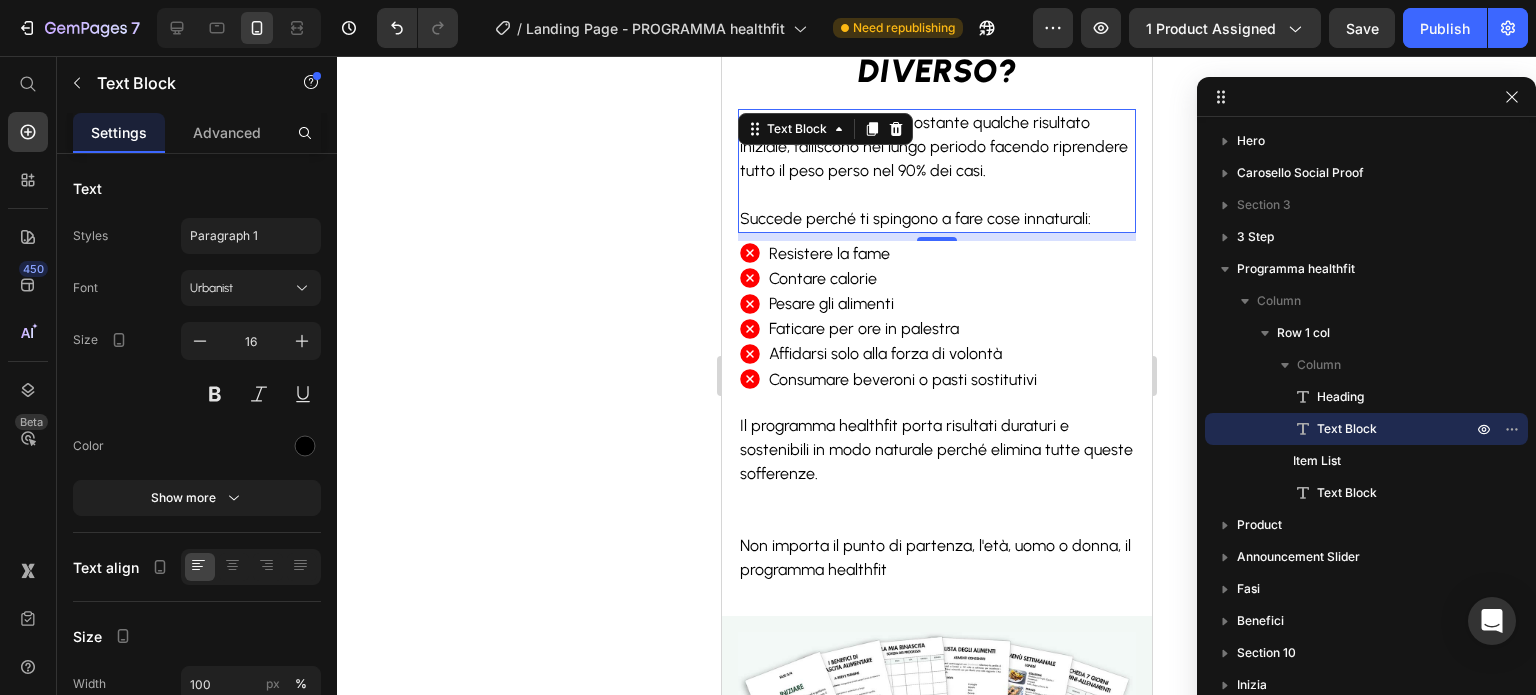 click 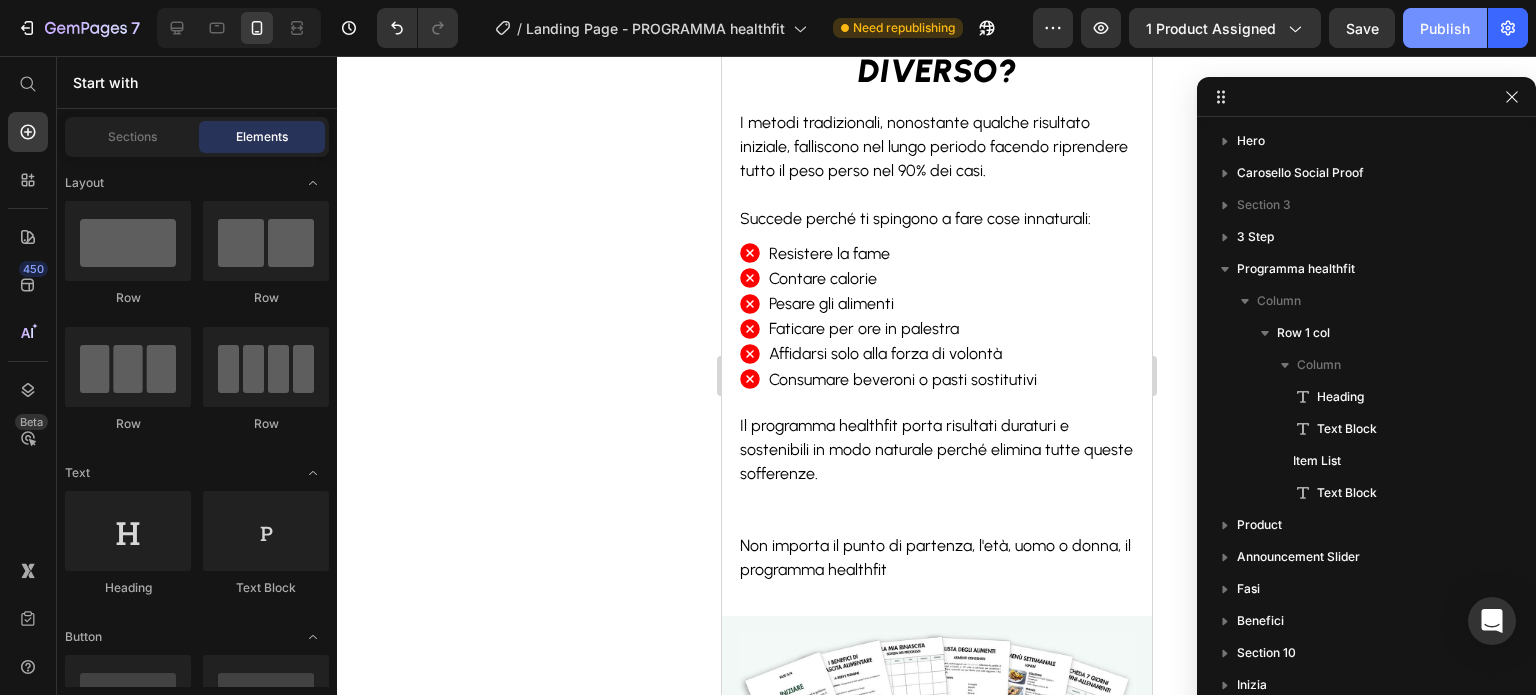click on "Publish" 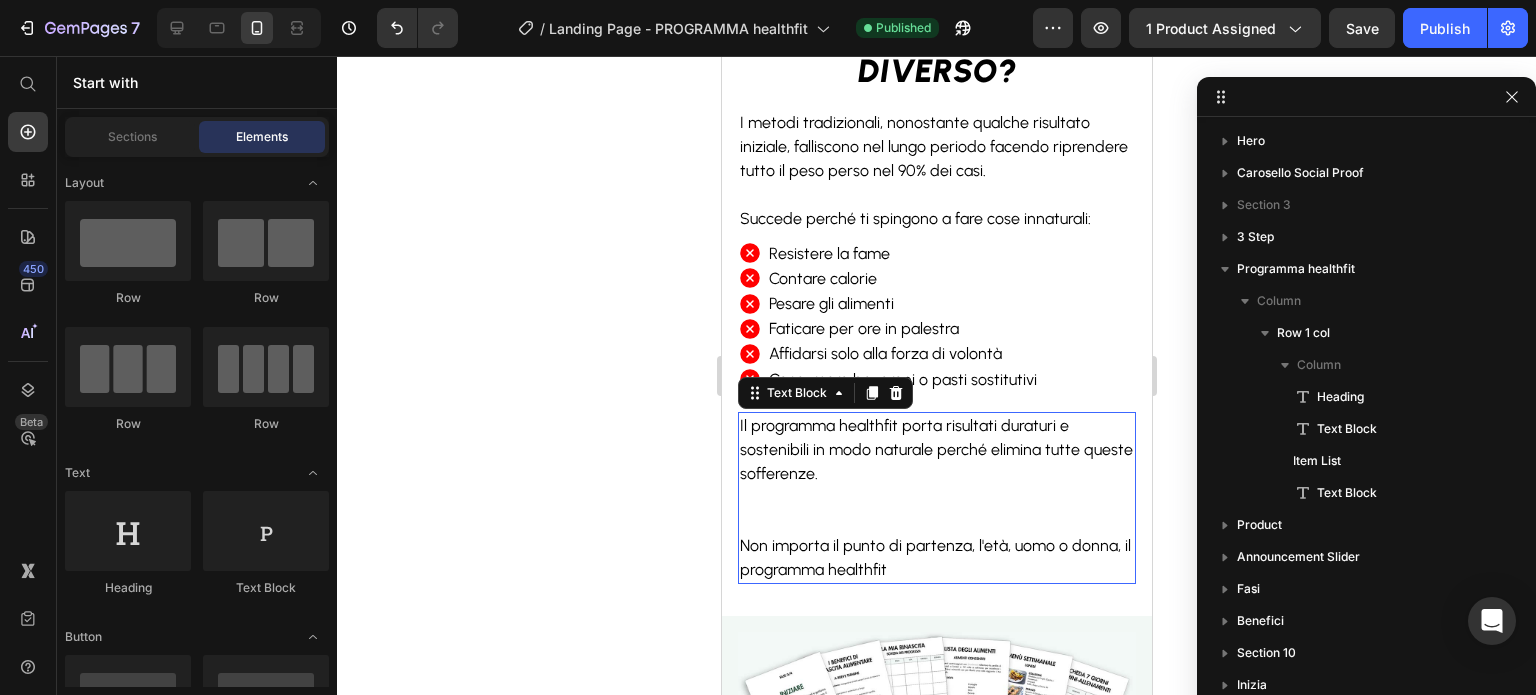click on "Non importa il punto di partenza, l'età, uomo o donna, il programma healthfit" at bounding box center [936, 558] 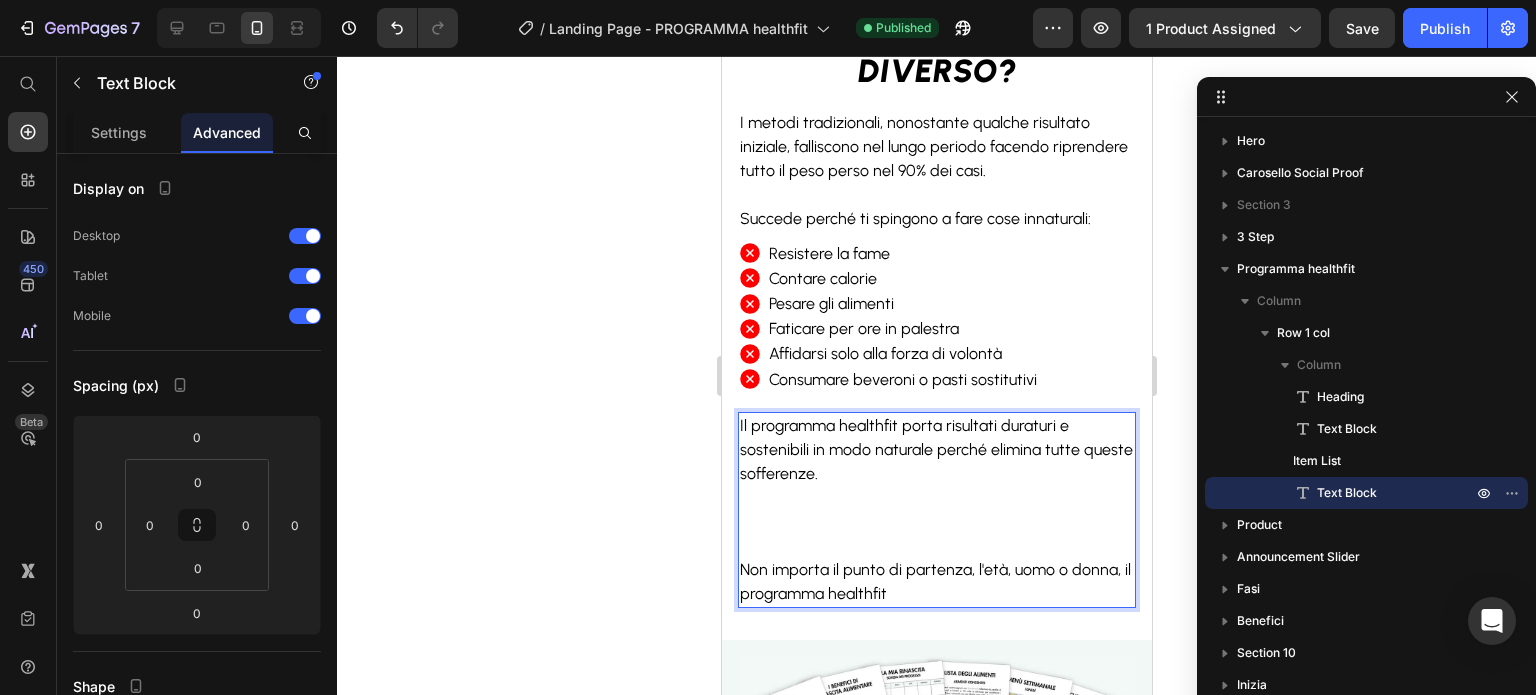 click on "Non importa il punto di partenza, l'età, uomo o donna, il programma healthfit" at bounding box center (936, 582) 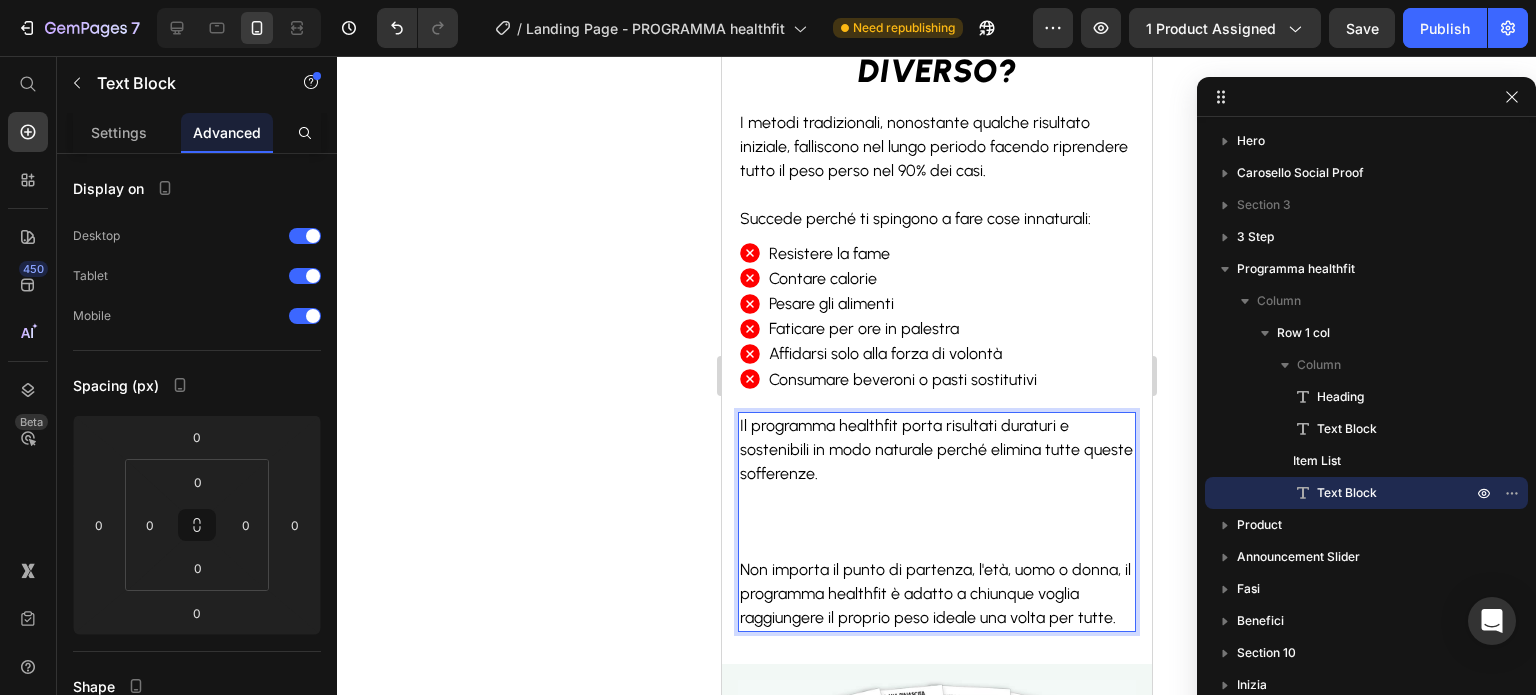 click on "Non importa il punto di partenza, l'età, uomo o donna, il programma healthfit è adatto a chiunque voglia raggiungere il proprio peso ideale una volta per tutte." at bounding box center [934, 593] 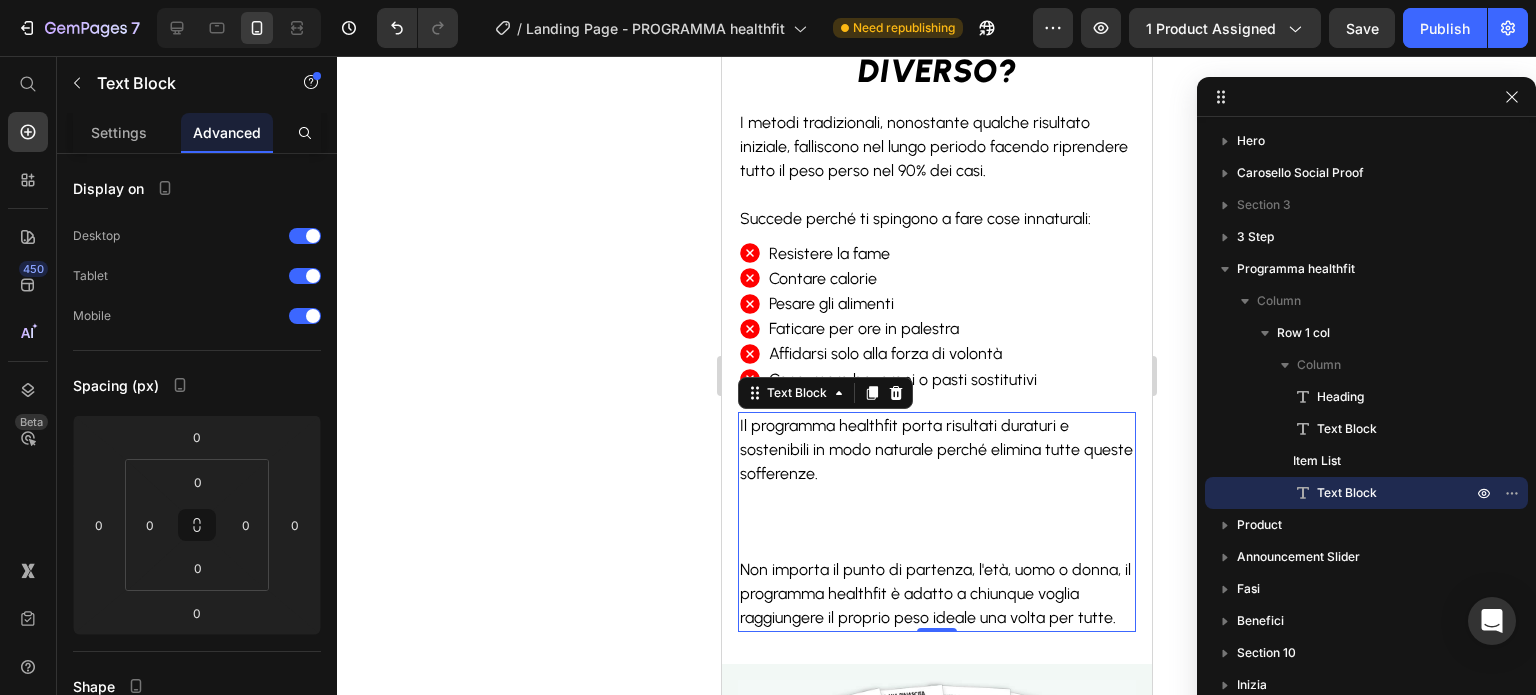 click 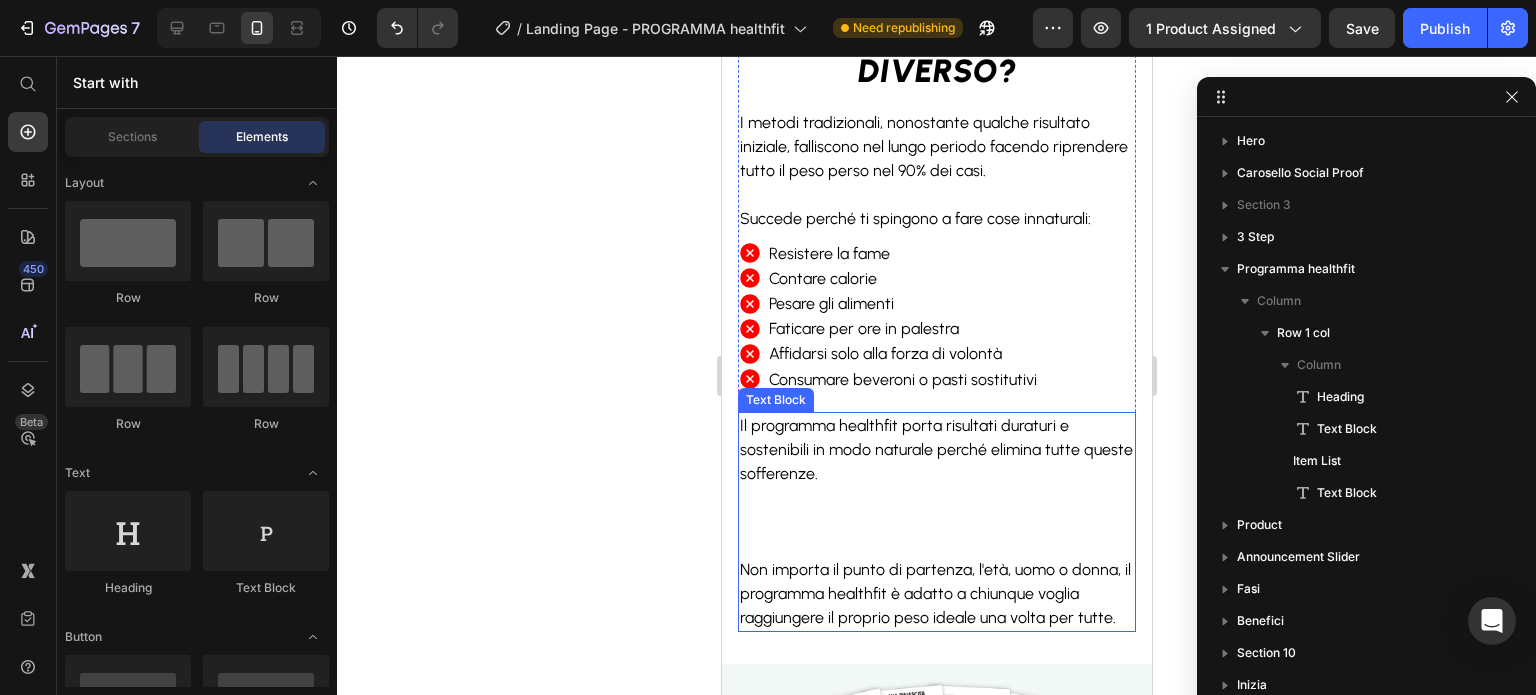 click on "Il programma healthfit porta risultati duraturi e sostenibili in modo naturale perché elimina tutte queste sofferenze." at bounding box center (936, 486) 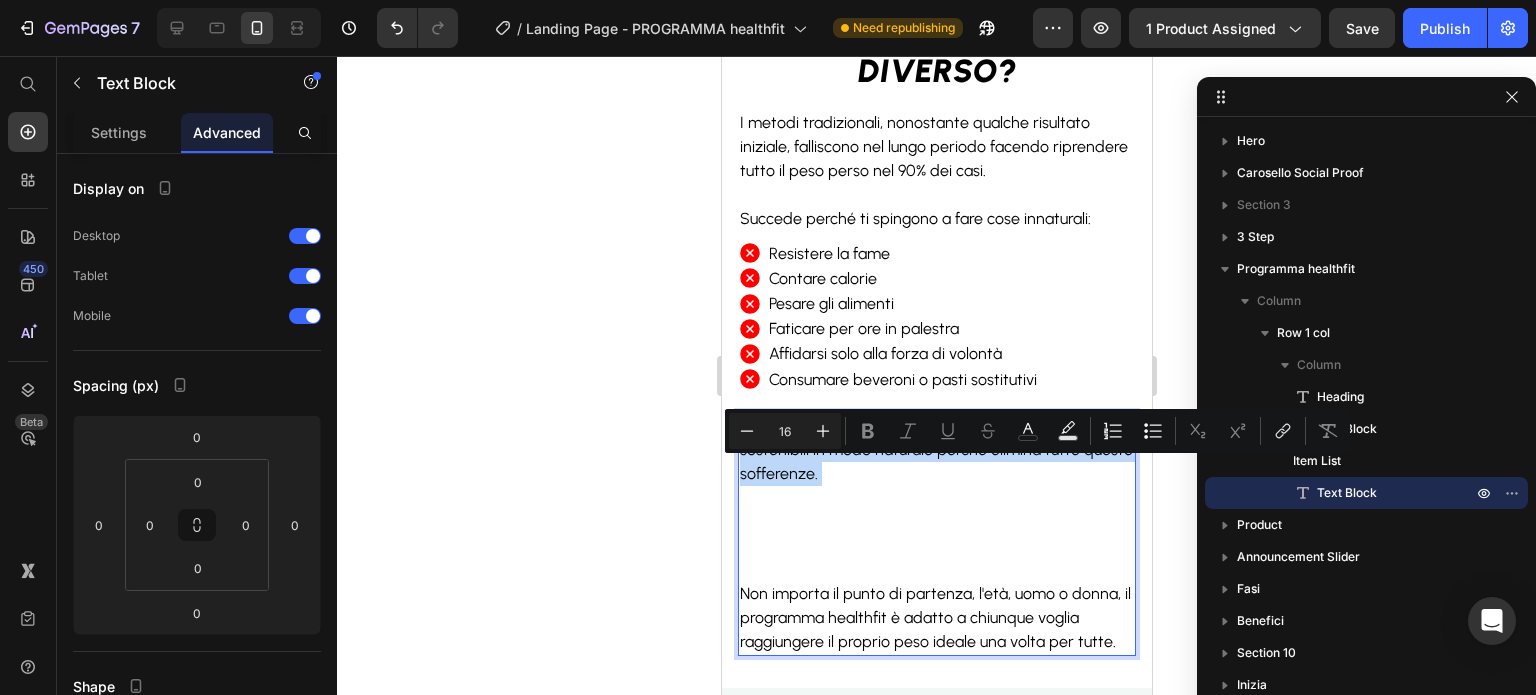 click on "Il programma healthfit porta risultati duraturi e sostenibili in modo naturale perché elimina tutte queste sofferenze." at bounding box center [936, 498] 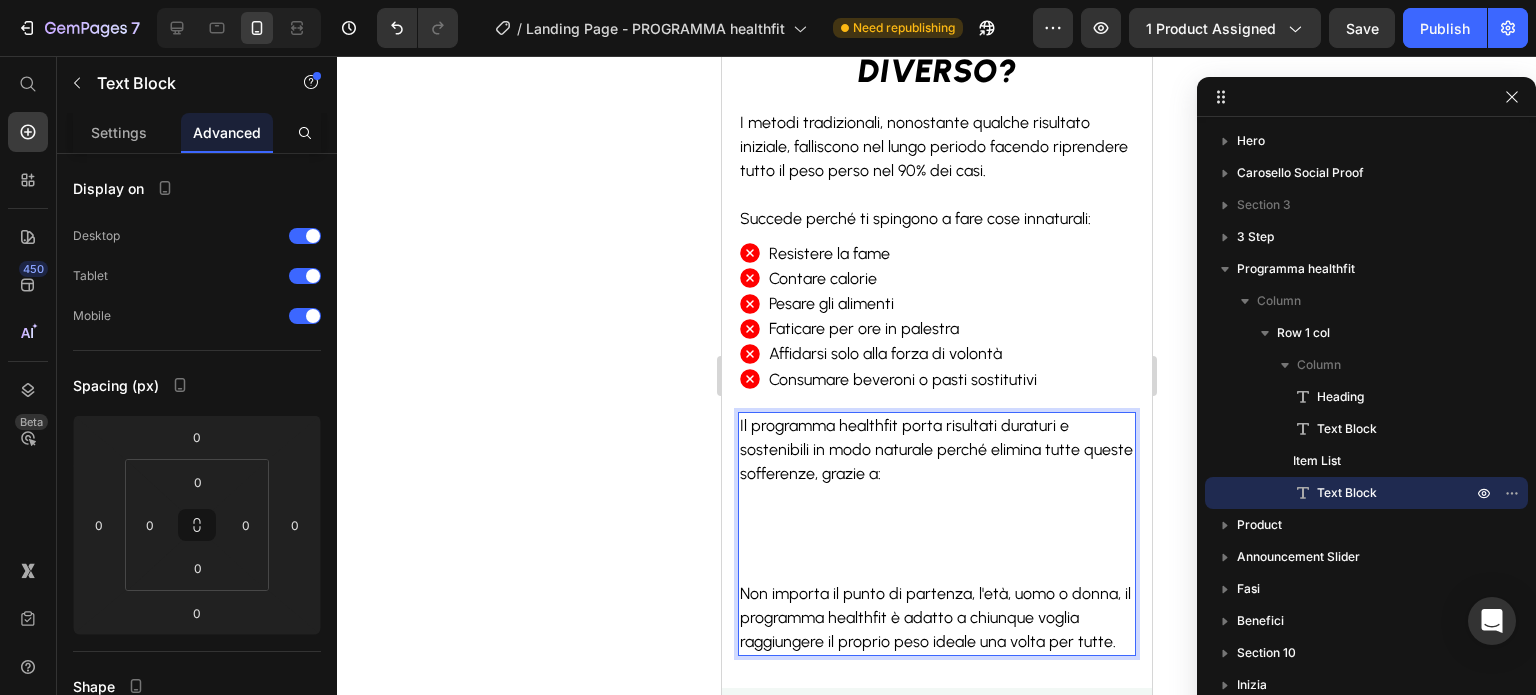 click 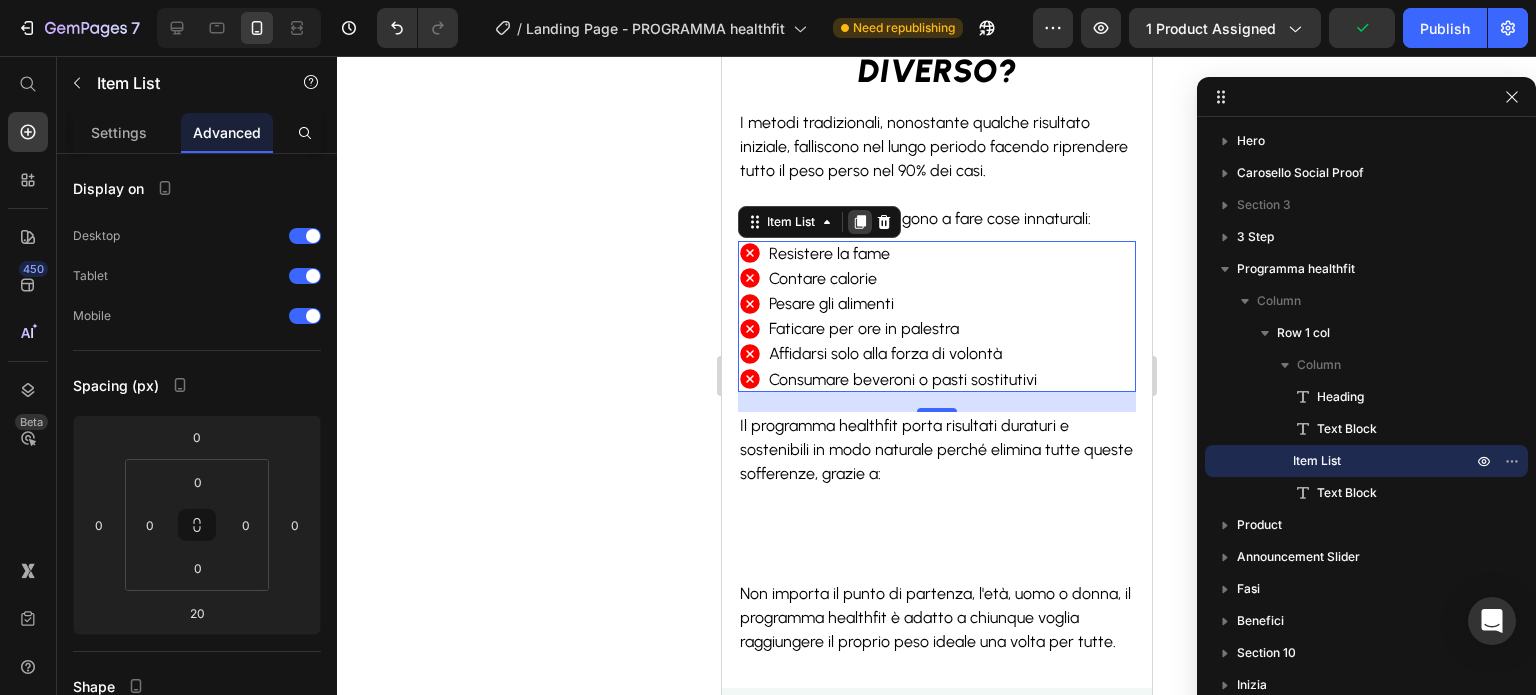 click 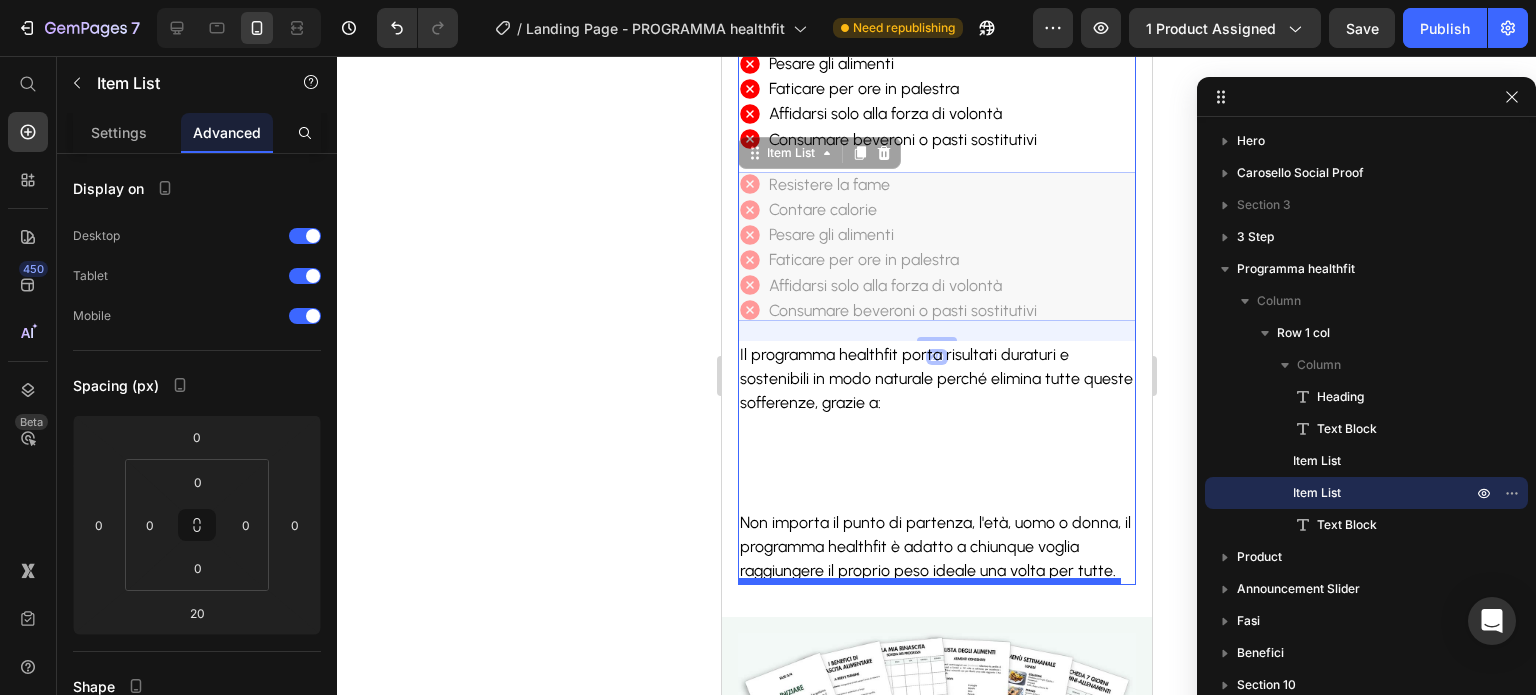 scroll, scrollTop: 2012, scrollLeft: 0, axis: vertical 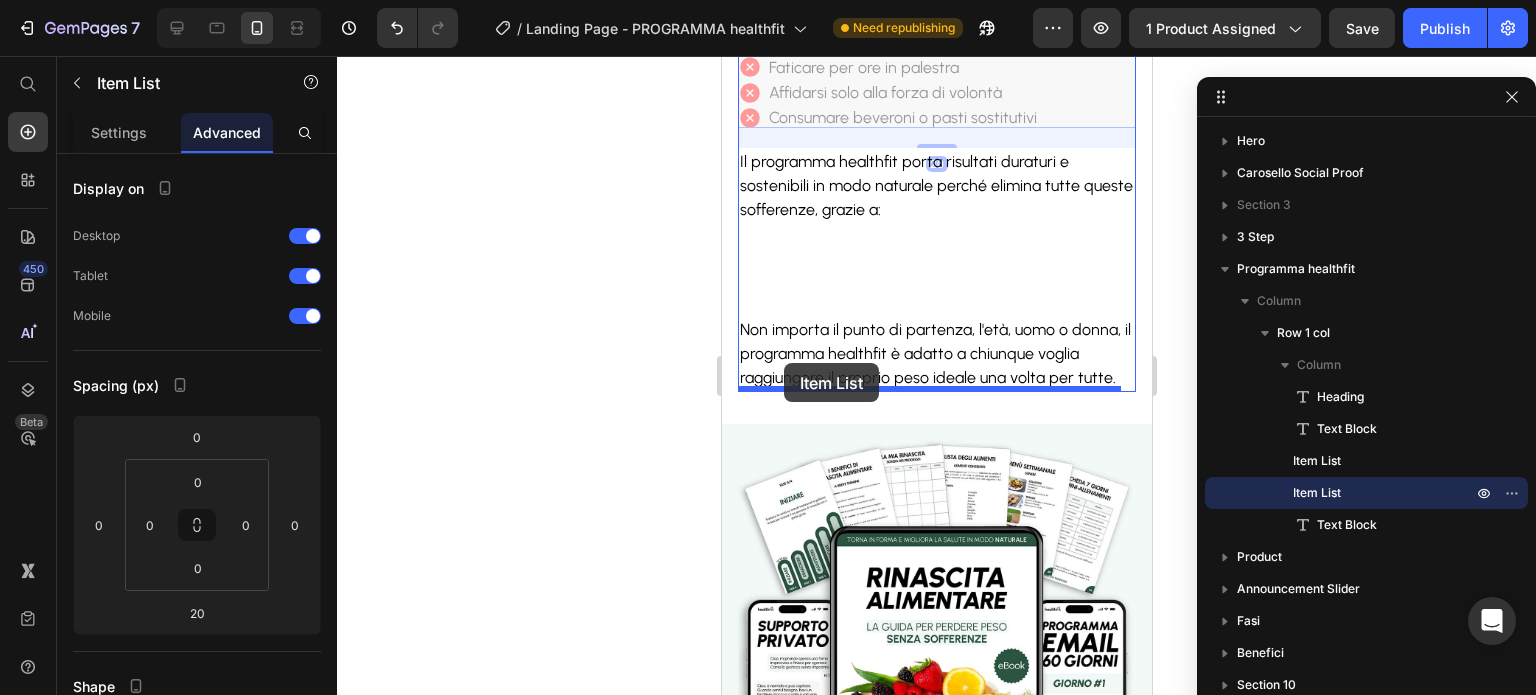 drag, startPoint x: 757, startPoint y: 391, endPoint x: 783, endPoint y: 363, distance: 38.209946 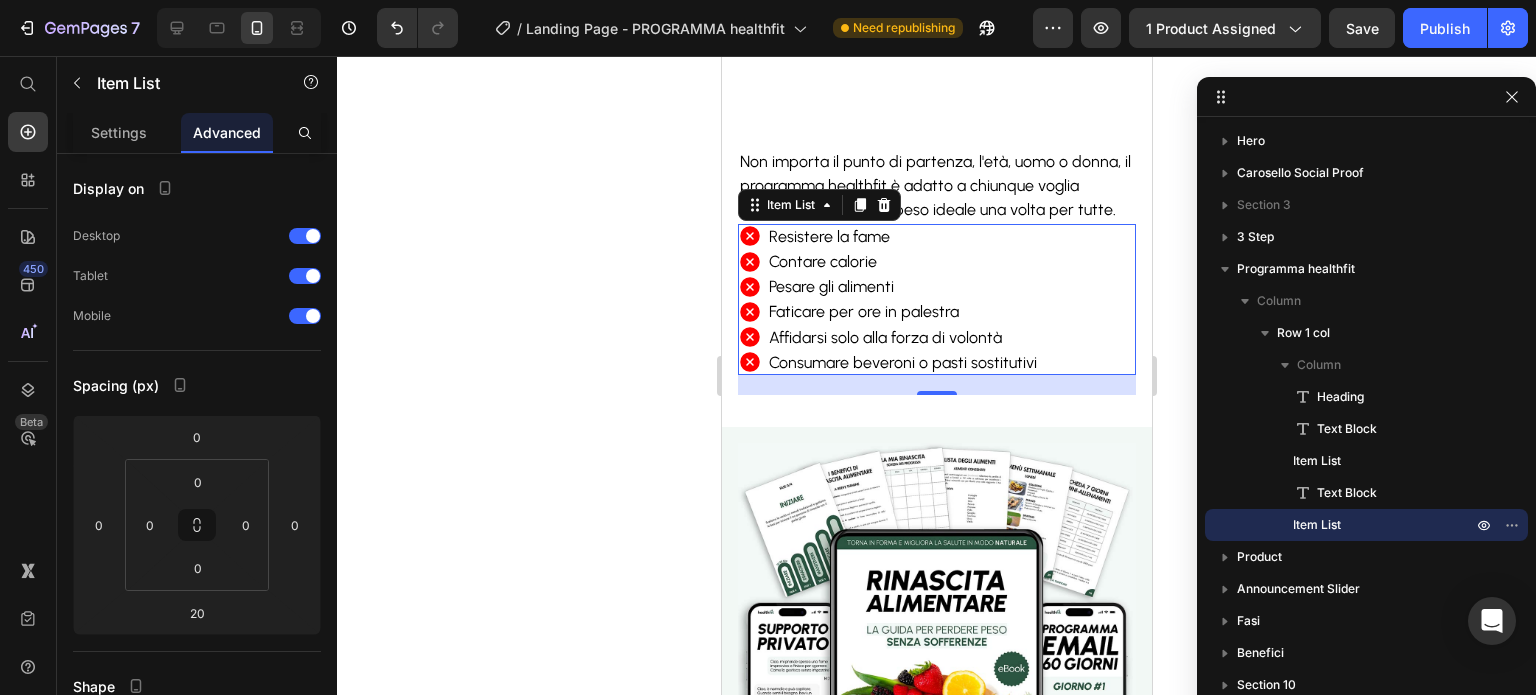 scroll, scrollTop: 1843, scrollLeft: 0, axis: vertical 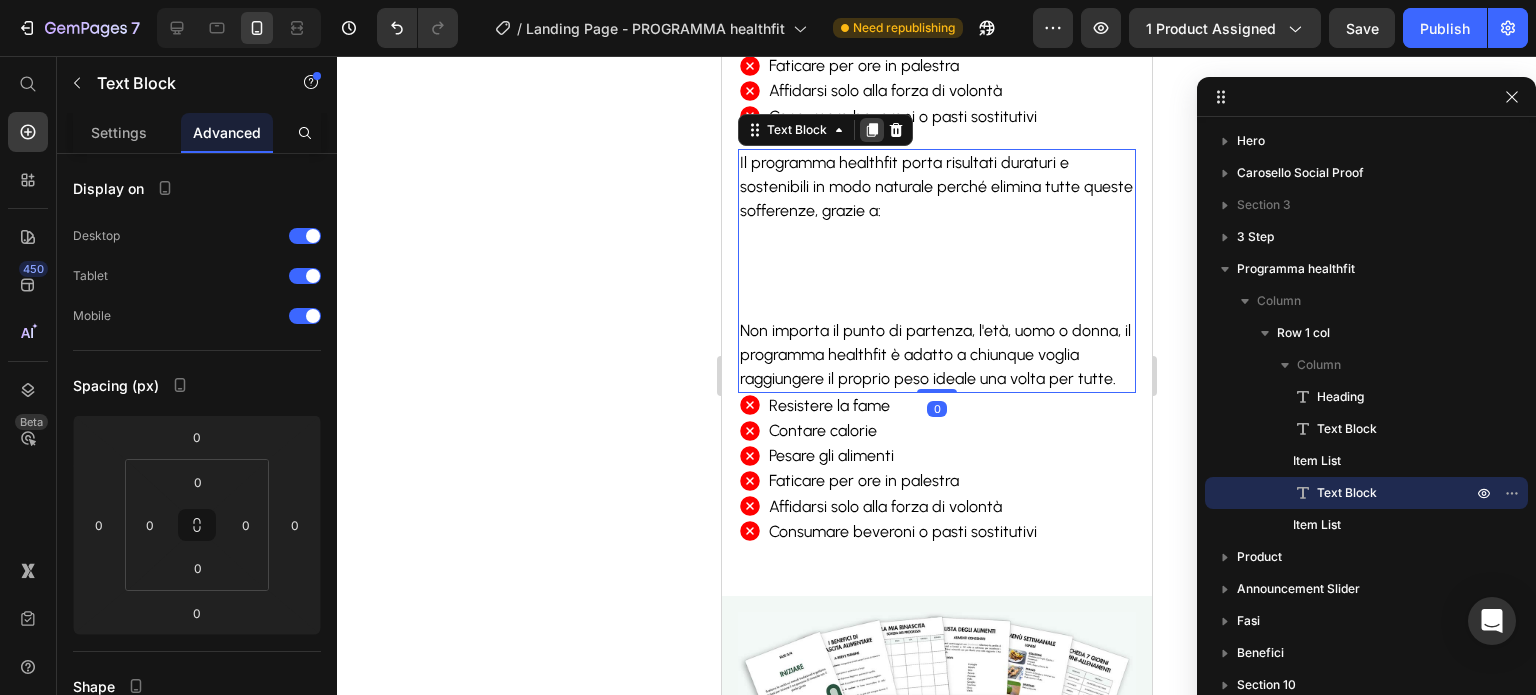 click 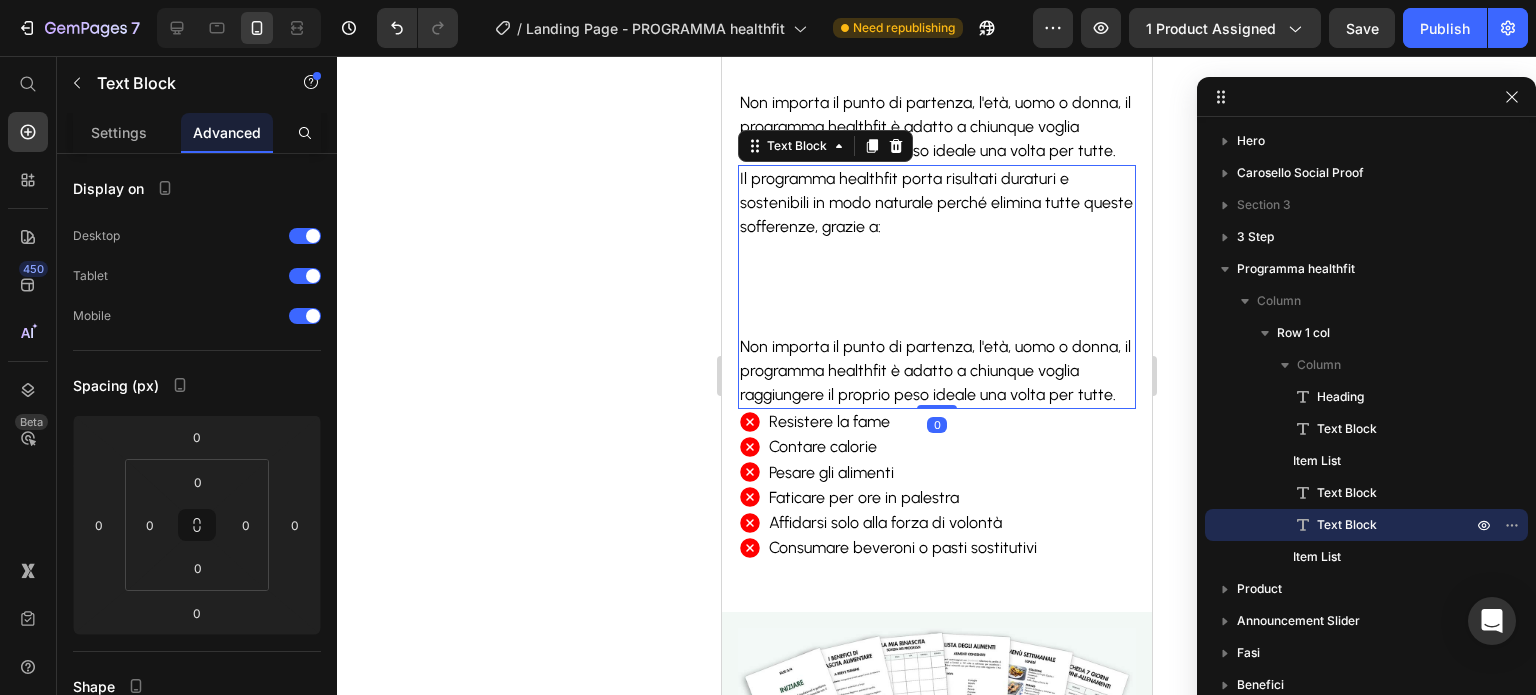 scroll, scrollTop: 2071, scrollLeft: 0, axis: vertical 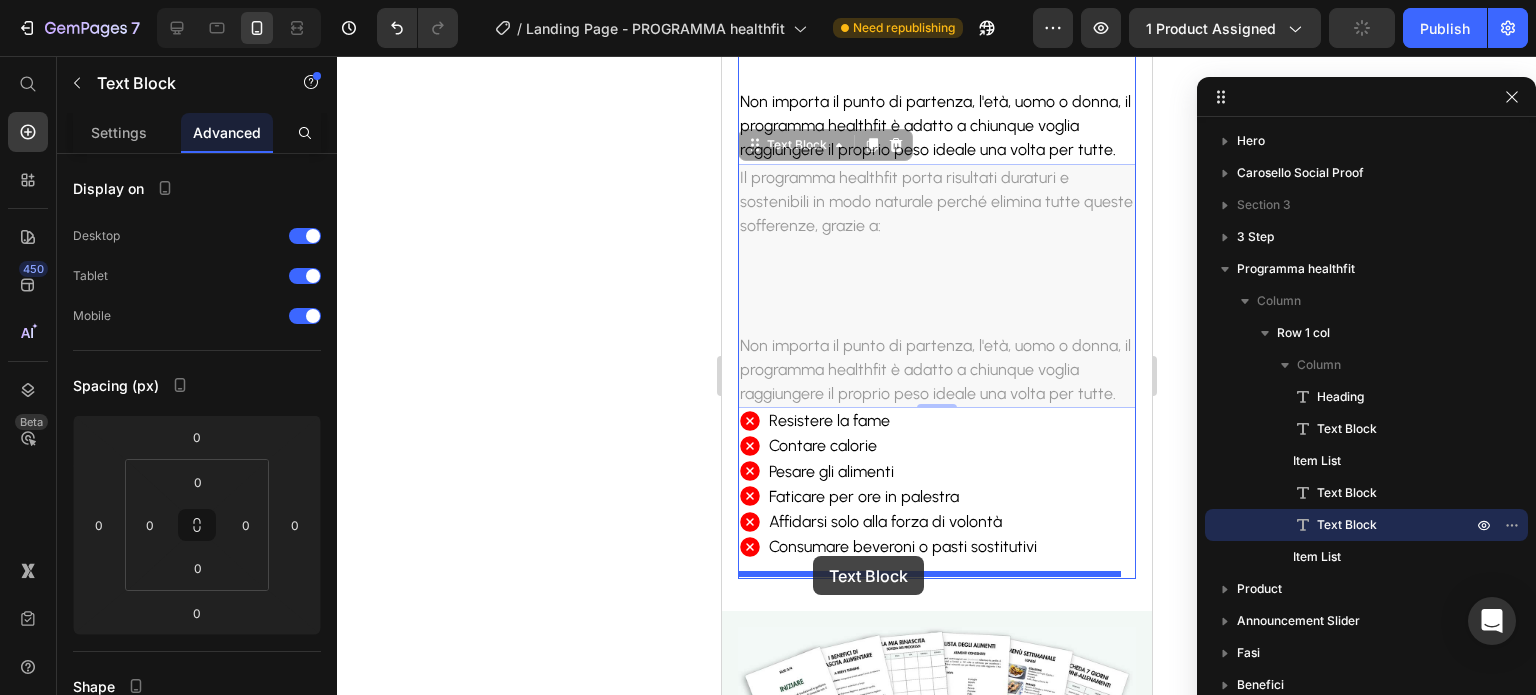 drag, startPoint x: 760, startPoint y: 142, endPoint x: 812, endPoint y: 556, distance: 417.25293 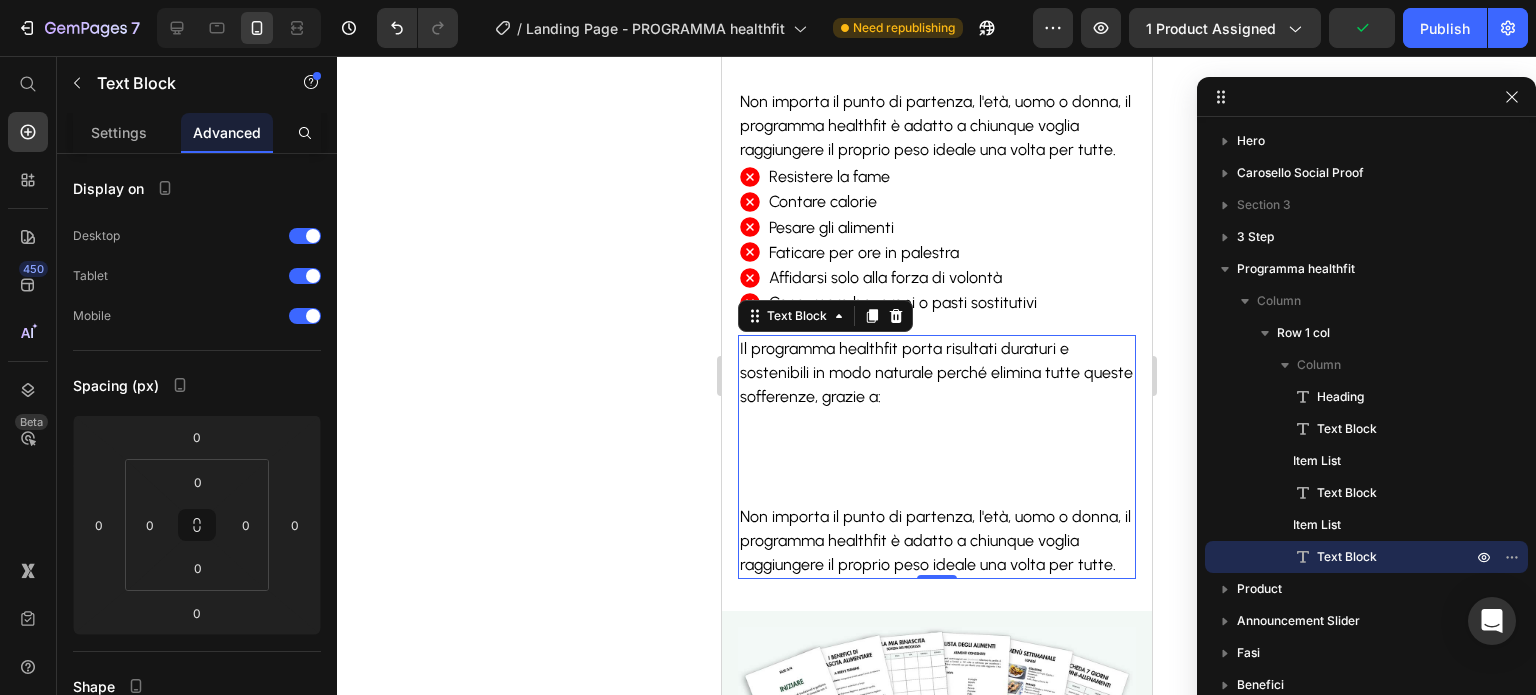 click on "Il programma healthfit porta risultati duraturi e sostenibili in modo naturale perché elimina tutte queste sofferenze, grazie a: ⁠⁠⁠⁠⁠⁠⁠" at bounding box center [936, 421] 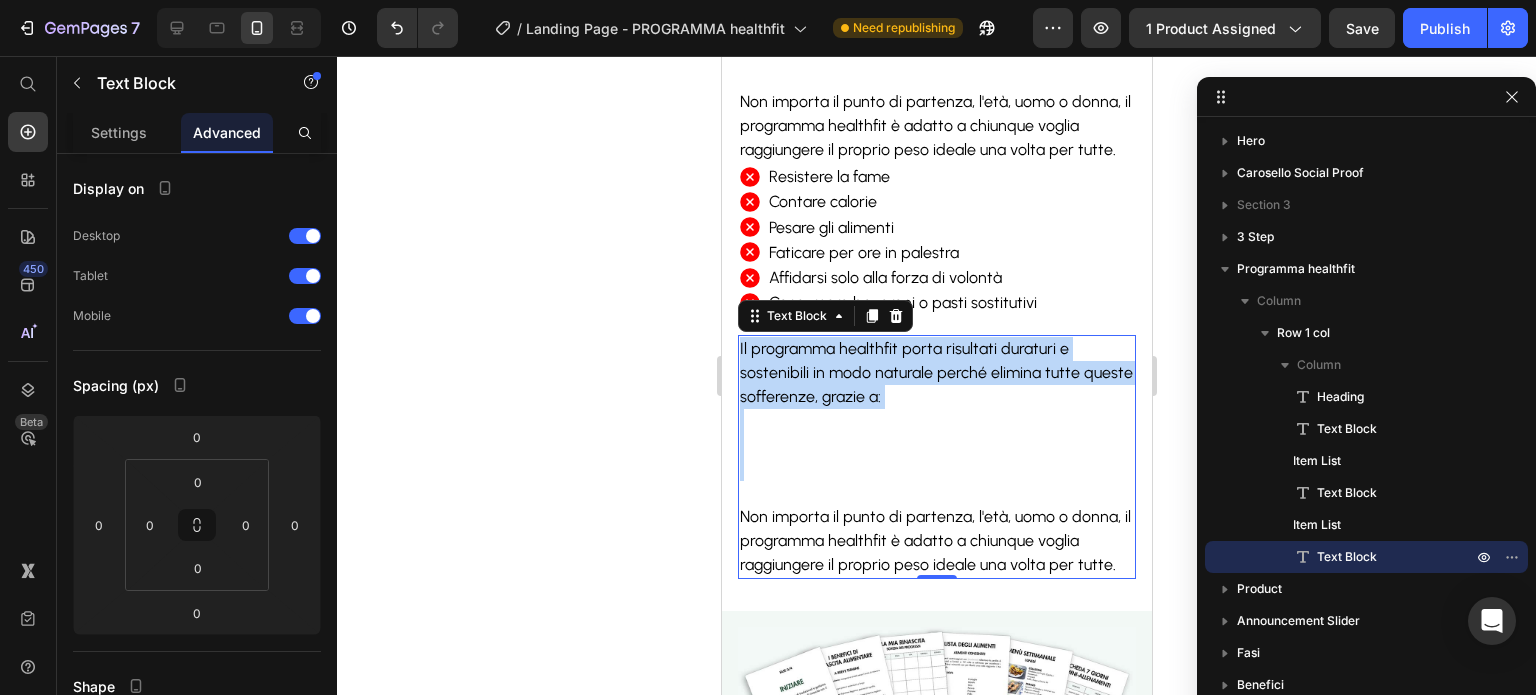 drag, startPoint x: 830, startPoint y: 475, endPoint x: 728, endPoint y: 336, distance: 172.4094 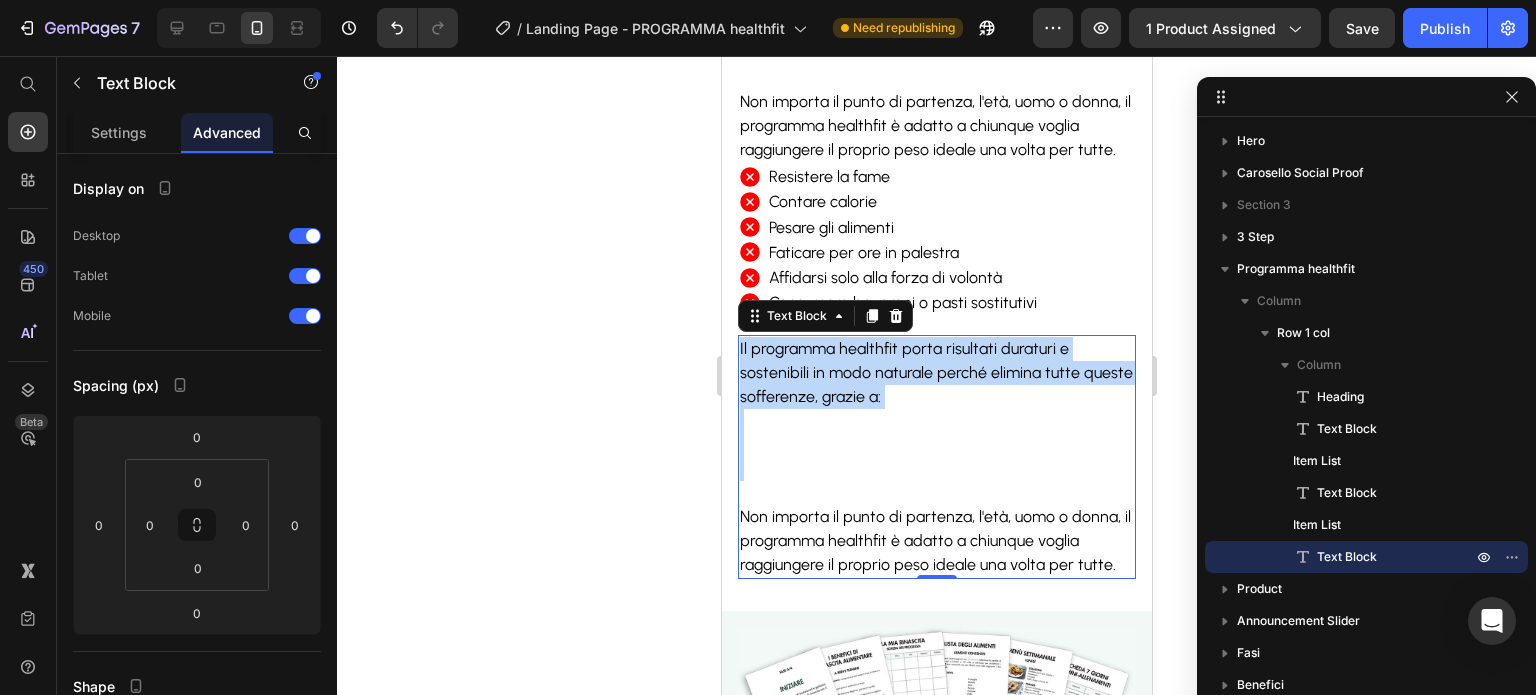 click on "PERCHÈ QUESTO PROGRAMMA È DIVERSO? Heading I metodi tradizionali, nonostante qualche risultato iniziale, falliscono nel lungo periodo facendo riprendere tutto il peso perso nel 90% dei casi. Succede perché ti spingono a fare cose innaturali: Text Block
Resistere la fame
Contare calorie
Pesare gli alimenti
Faticare per ore in palestra
Affidarsi solo alla forza di volontà
Consumare beveroni o pasti sostitutivi Item List Il programma healthfit porta risultati duraturi e sostenibili in modo naturale perché elimina tutte queste sofferenze, grazie a: Non importa il punto di partenza, l'età, uomo o donna, il programma healthfit è adatto a chiunque voglia raggiungere il proprio peso ideale una volta per tutte. Text Block
Resistere la fame
Contare calorie
Pesare gli alimenti
Faticare per ore in palestra
Item List     0" at bounding box center (936, 35) 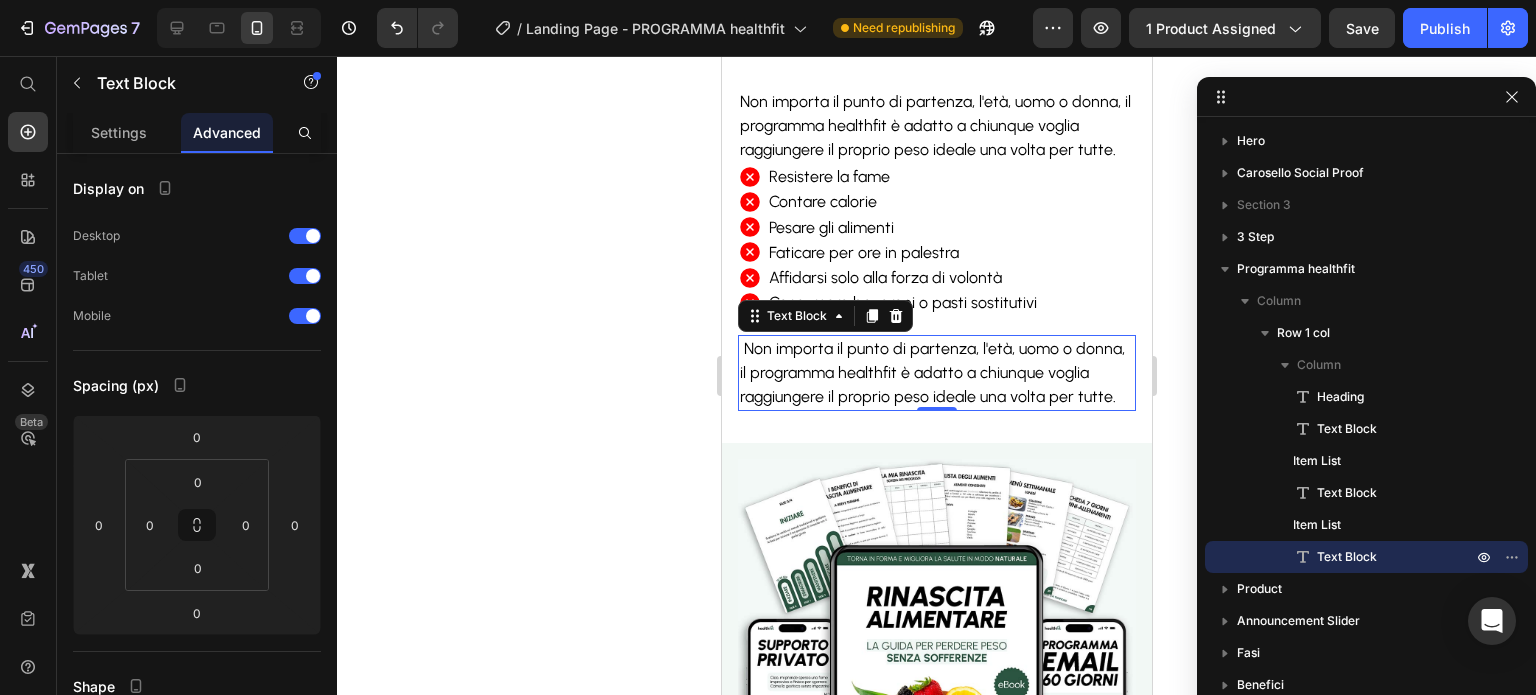 click 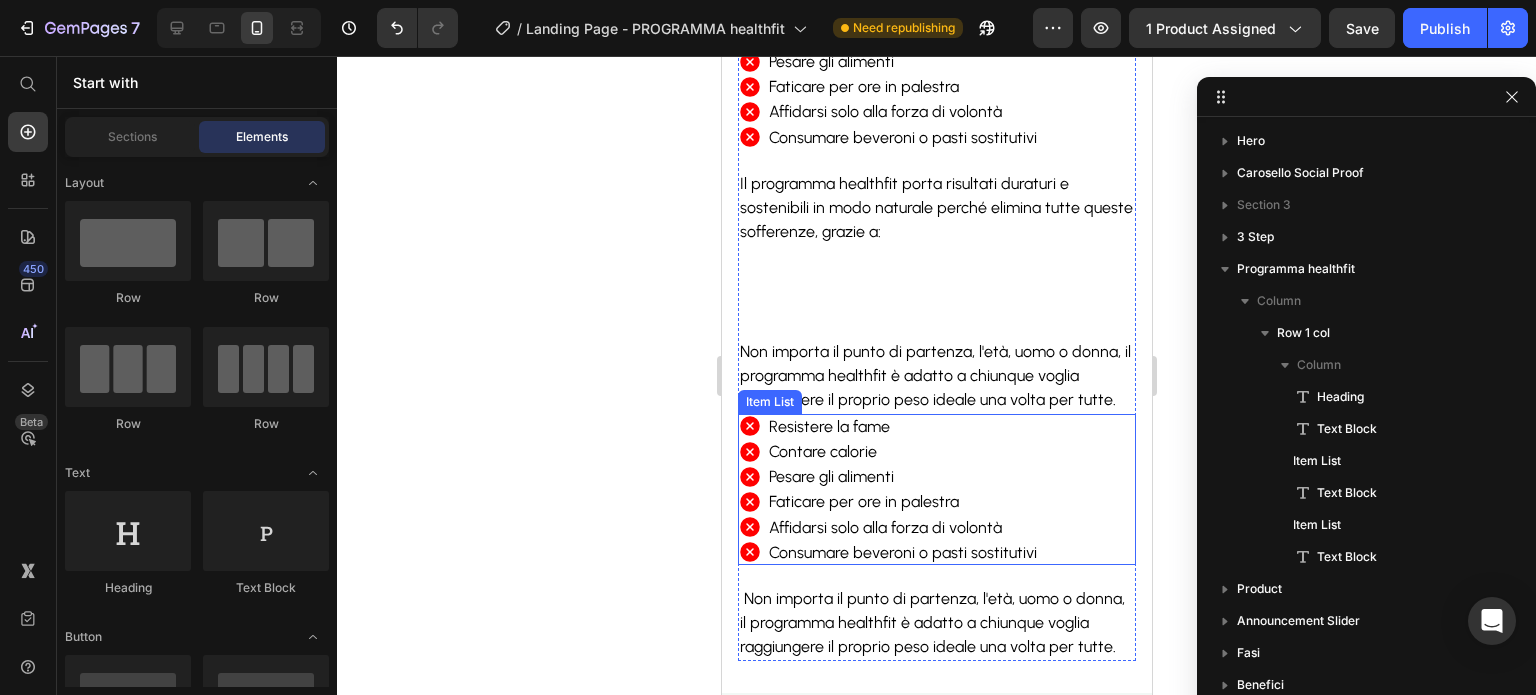 scroll, scrollTop: 1821, scrollLeft: 0, axis: vertical 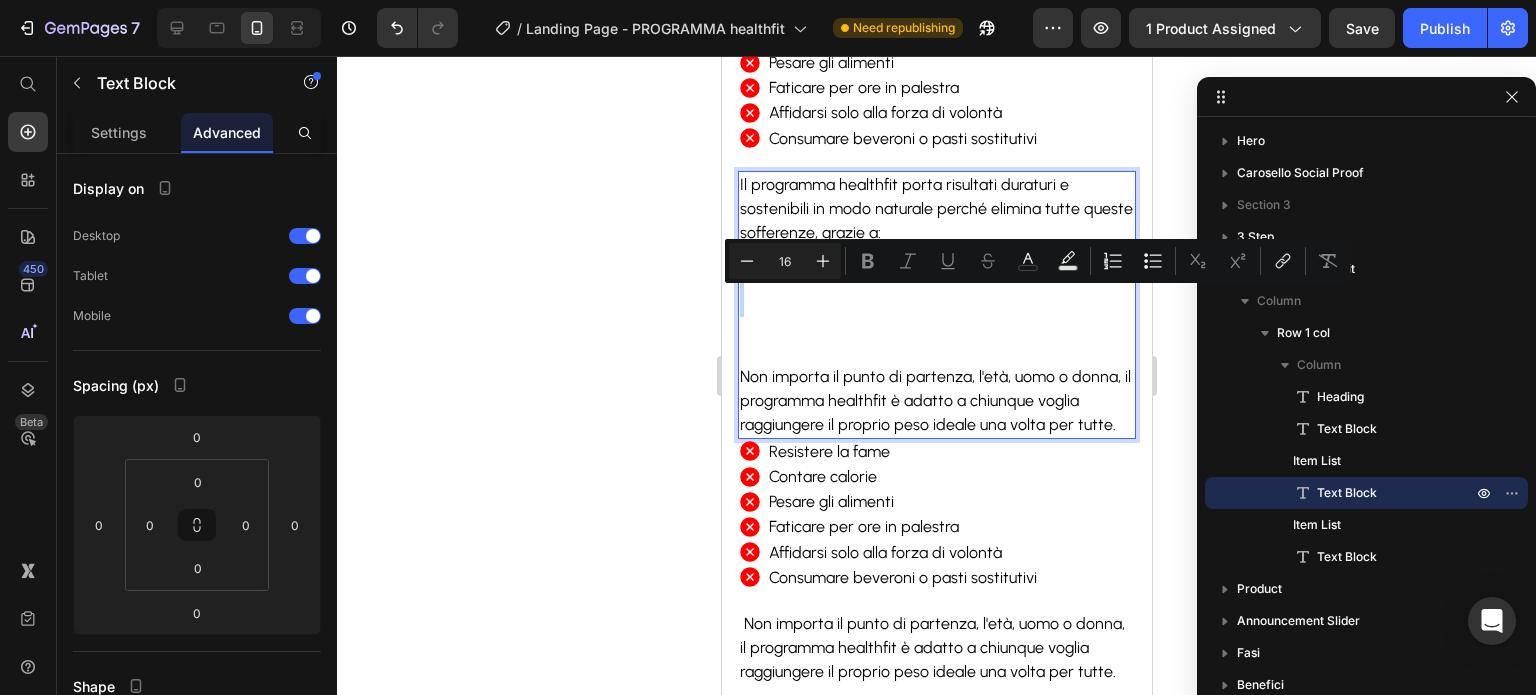 click on "Il programma healthfit porta risultati duraturi e sostenibili in modo naturale perché elimina tutte queste sofferenze, grazie a:" at bounding box center (936, 269) 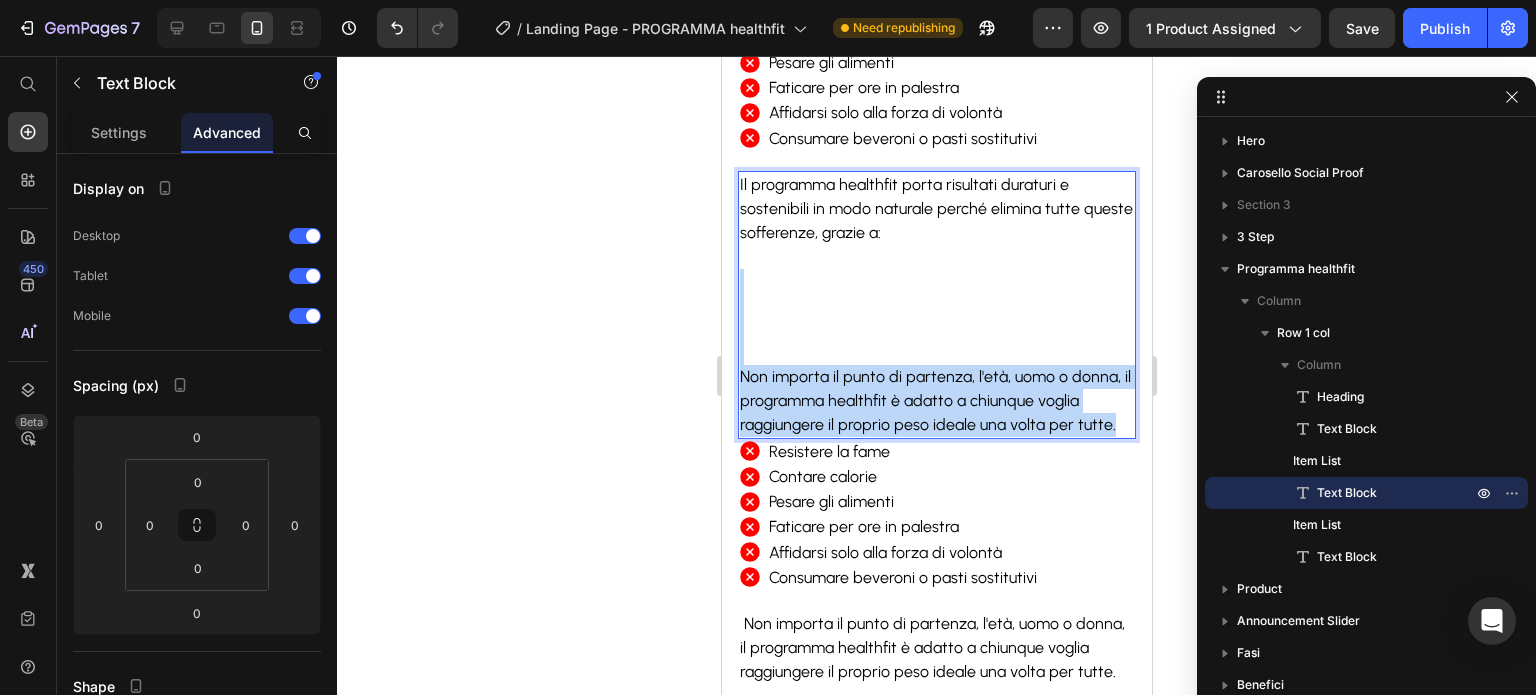drag, startPoint x: 869, startPoint y: 294, endPoint x: 1224, endPoint y: 479, distance: 400.31238 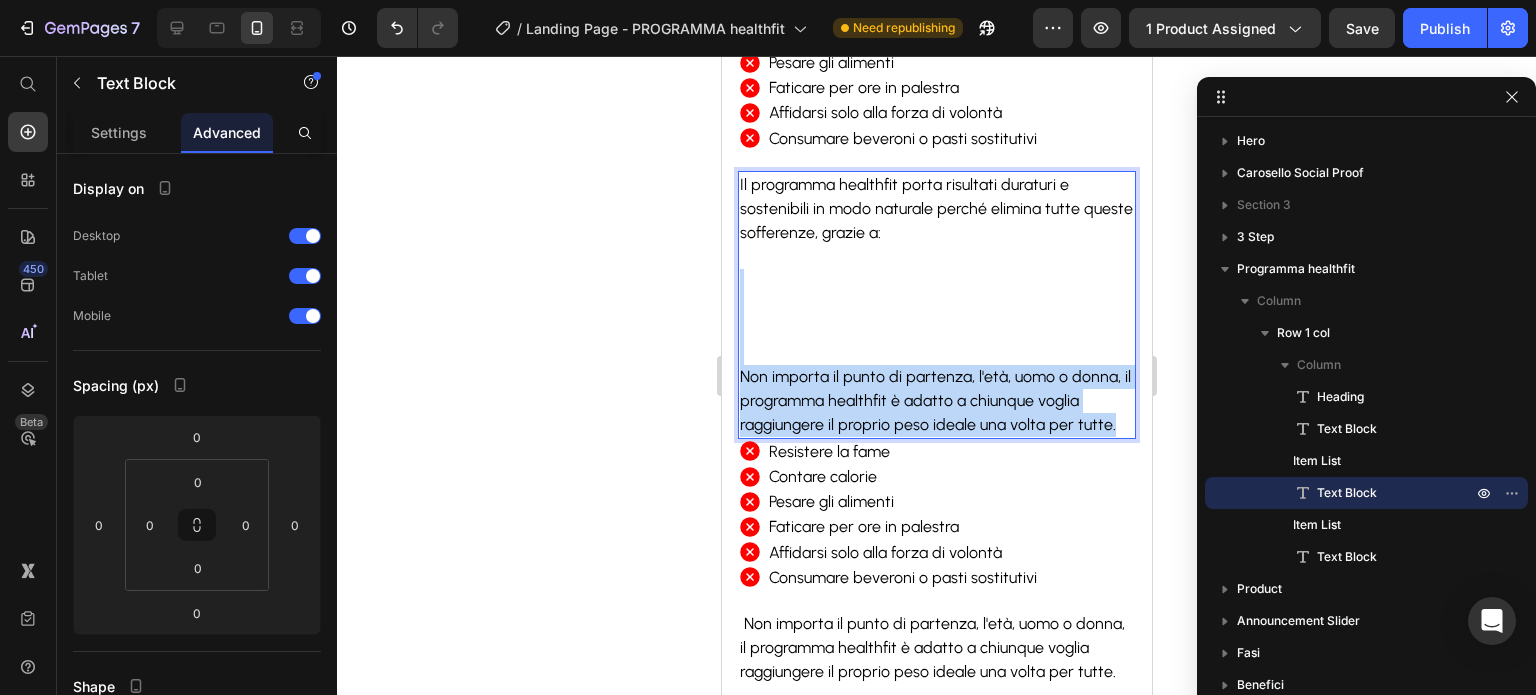click on "iPhone 15 Pro Max  ( 430 px) iPhone 13 Mini iPhone 13 Pro iPhone 11 Pro Max iPhone 15 Pro Max Pixel 7 Galaxy S8+ Galaxy S20 Ultra iPad Mini iPad Air iPad Pro Header
Icon
Icon
Icon Icon List Community con 12100+ membri Text Block Row Row Section 3 PROGRAMMA healthfit Heading PROGRAMMA healthfit Text Block PERDI FINO A 10kg IN 60 GIORNI  SENZA RIPRENDERLI Heading
Custom Code
Preview or Publish the page to see the content. Custom Code Row ACCESSO IMMEDIATO Text Block ORDINE CONFERMATO: Ricevi subito tutto il materiale via email Text Block Row Row
Custom Code
Preview or Publish the page to see the content. Custom Code Row EMAIL QUOTIDIANE Text Block NESSUNA CONFUSIONE: Ti guidiamo giorno per giorno Text Block Row Row
Custom Code
Preview or Publish the page to see the content. Custom Code Row NUOVO GUARDAROBA Text Block PREPARATI A RIFARE L'ARMADIO: I tuoi vecchi vestiti ti staranno larghi Text Block Row Row Row 3 Step Heading   0" at bounding box center [936, 4882] 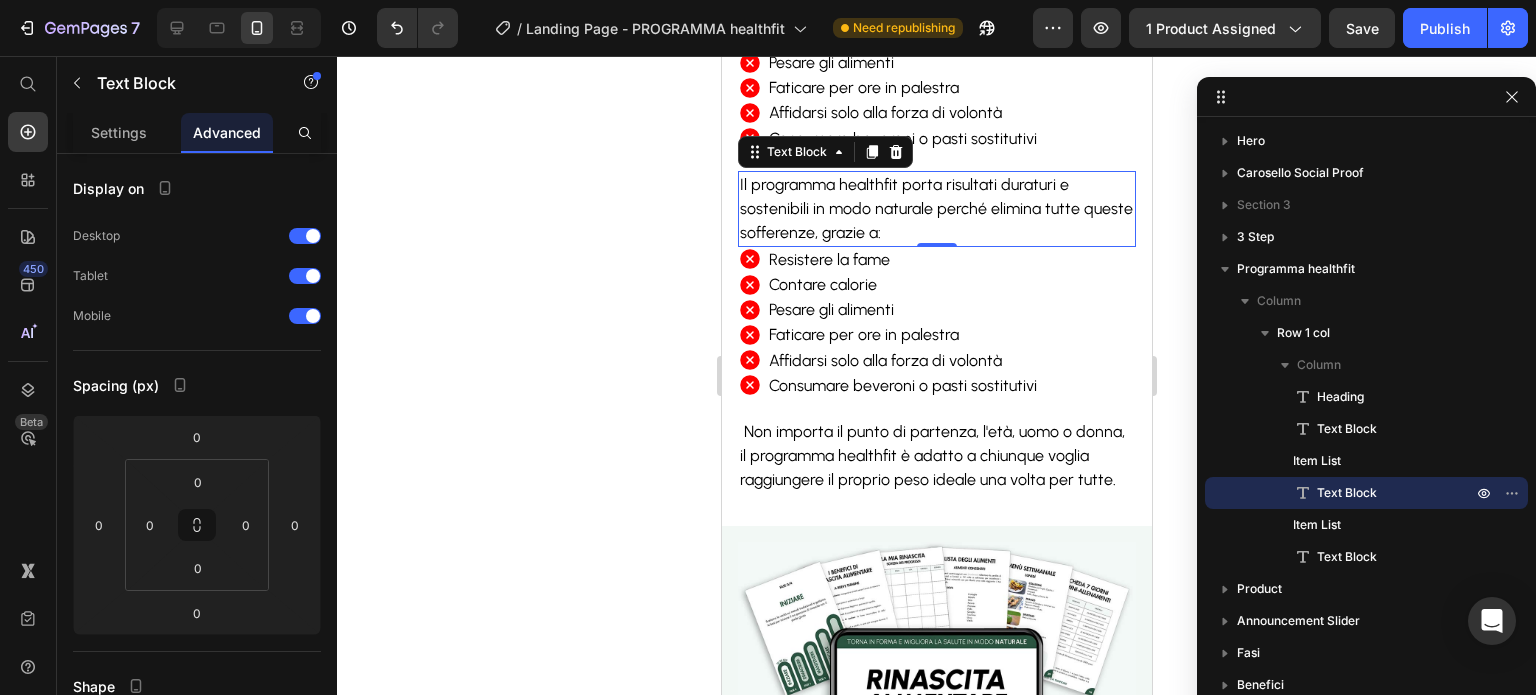 click 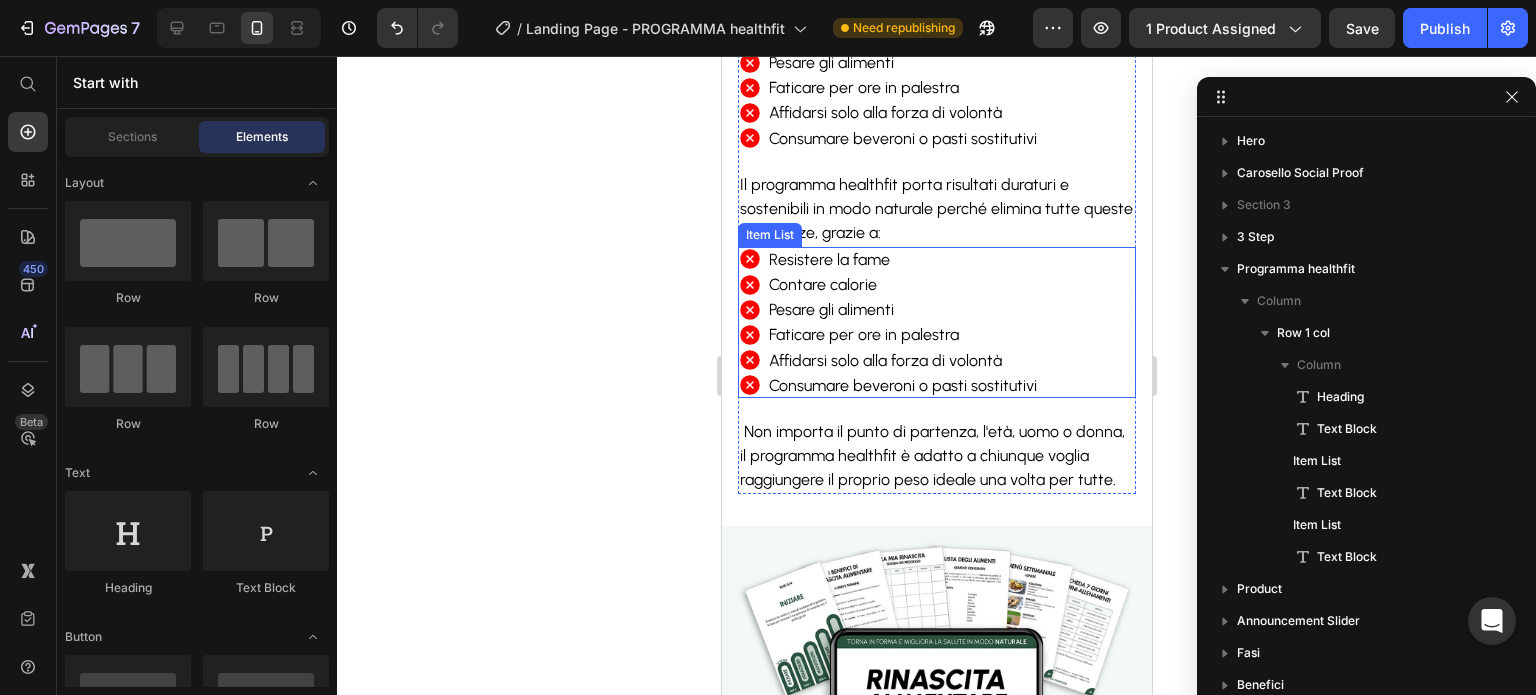 scroll, scrollTop: 1684, scrollLeft: 0, axis: vertical 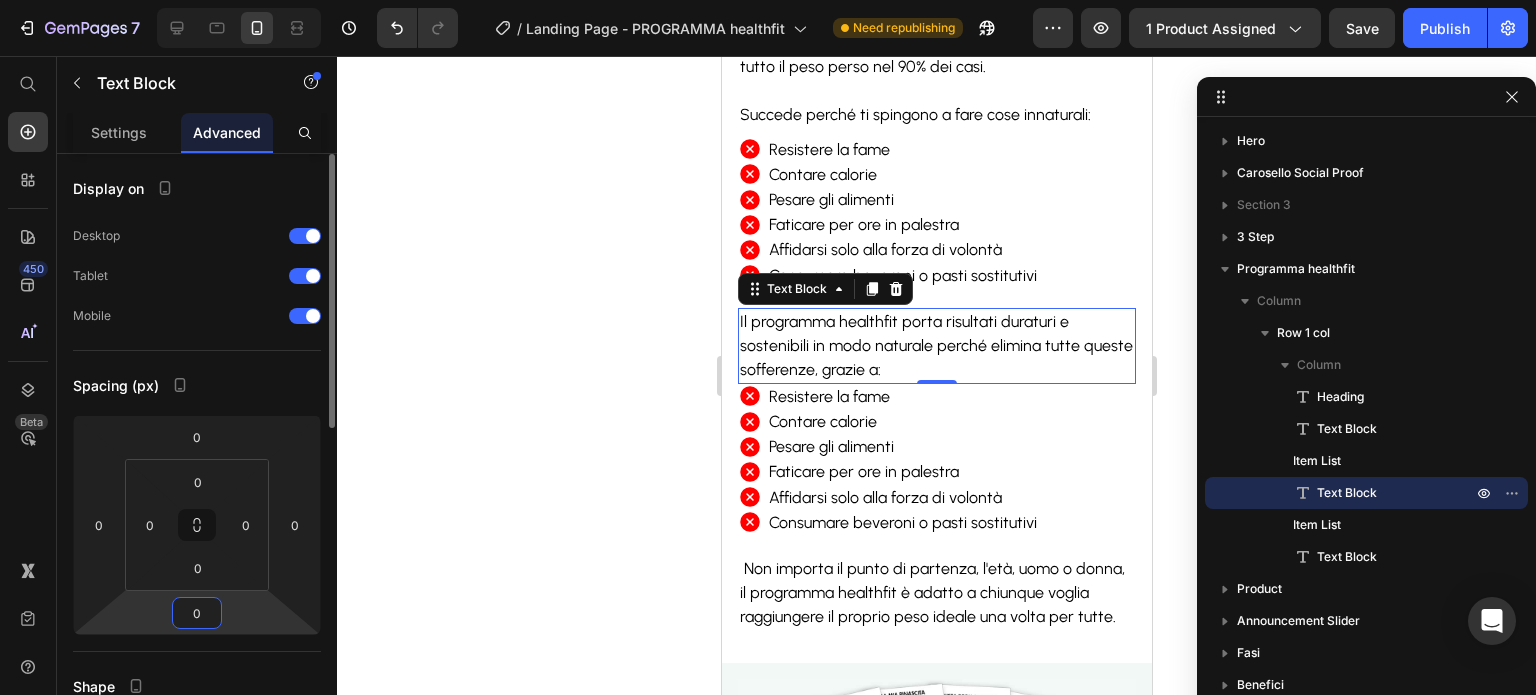 click on "0" at bounding box center [197, 613] 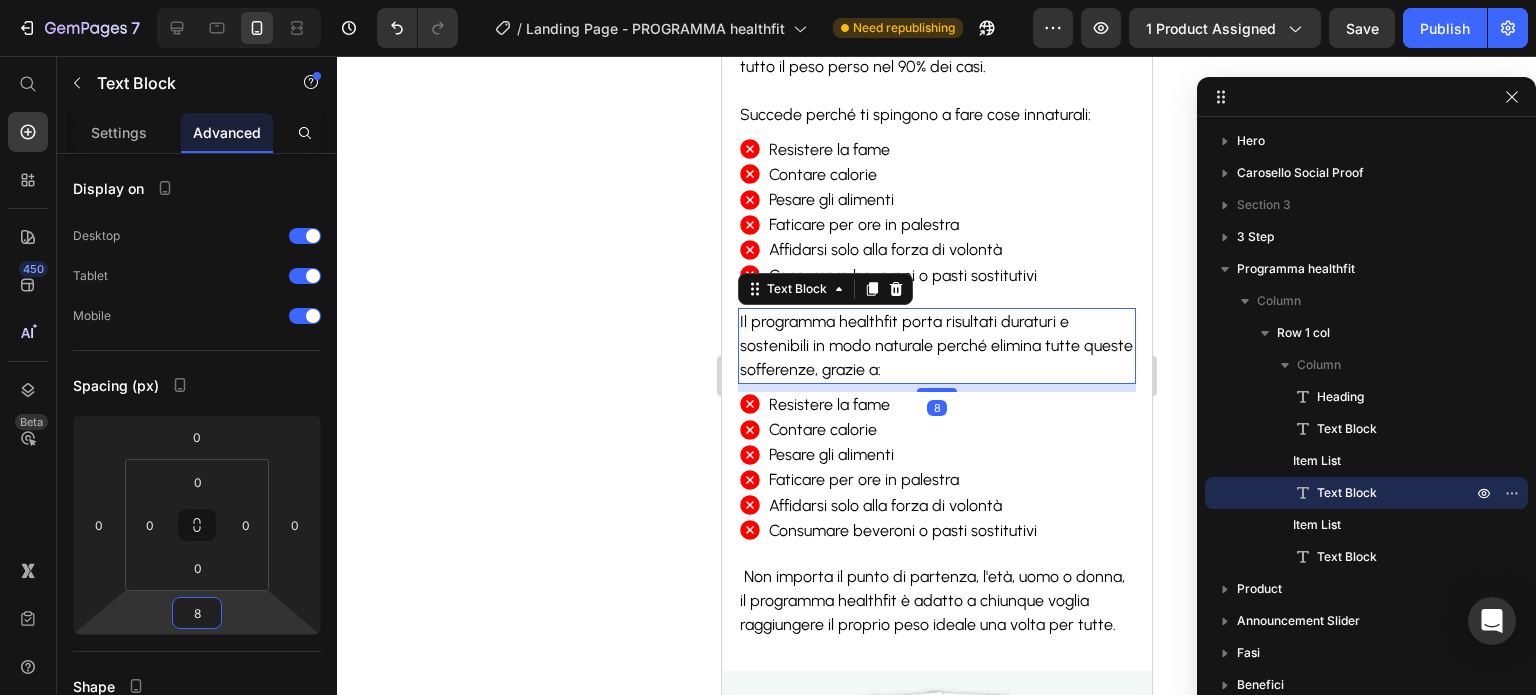 type on "8" 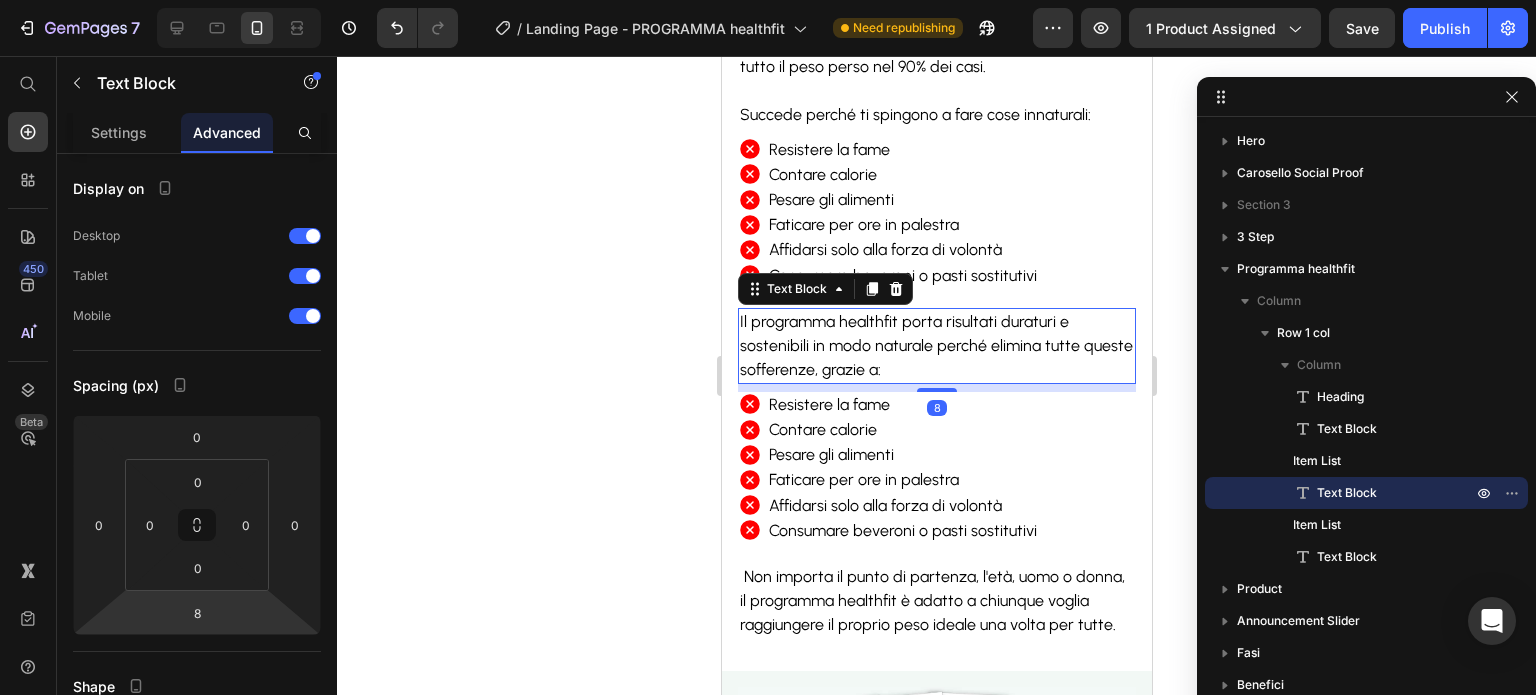 click 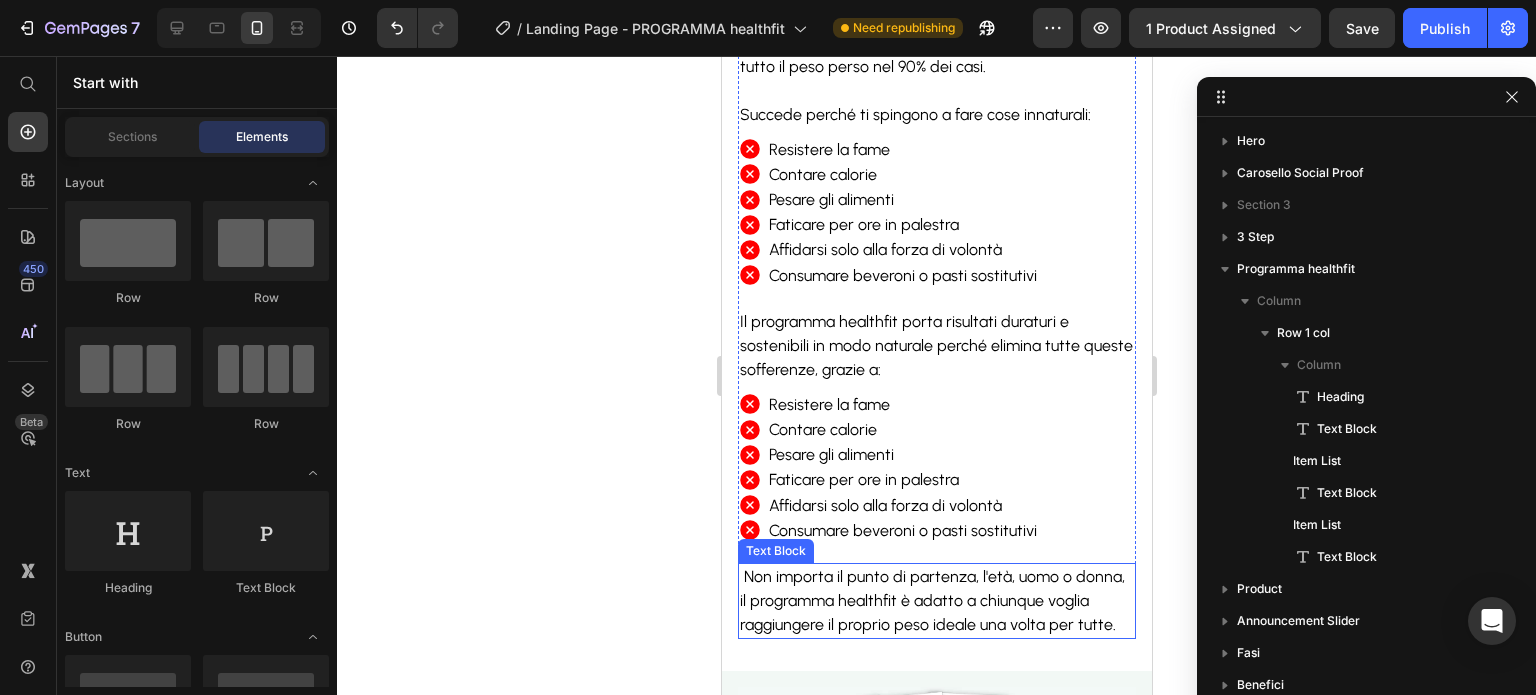 click on "Non importa il punto di partenza, l'età, uomo o donna, il programma healthfit è adatto a chiunque voglia raggiungere il proprio peso ideale una volta per tutte." at bounding box center [931, 600] 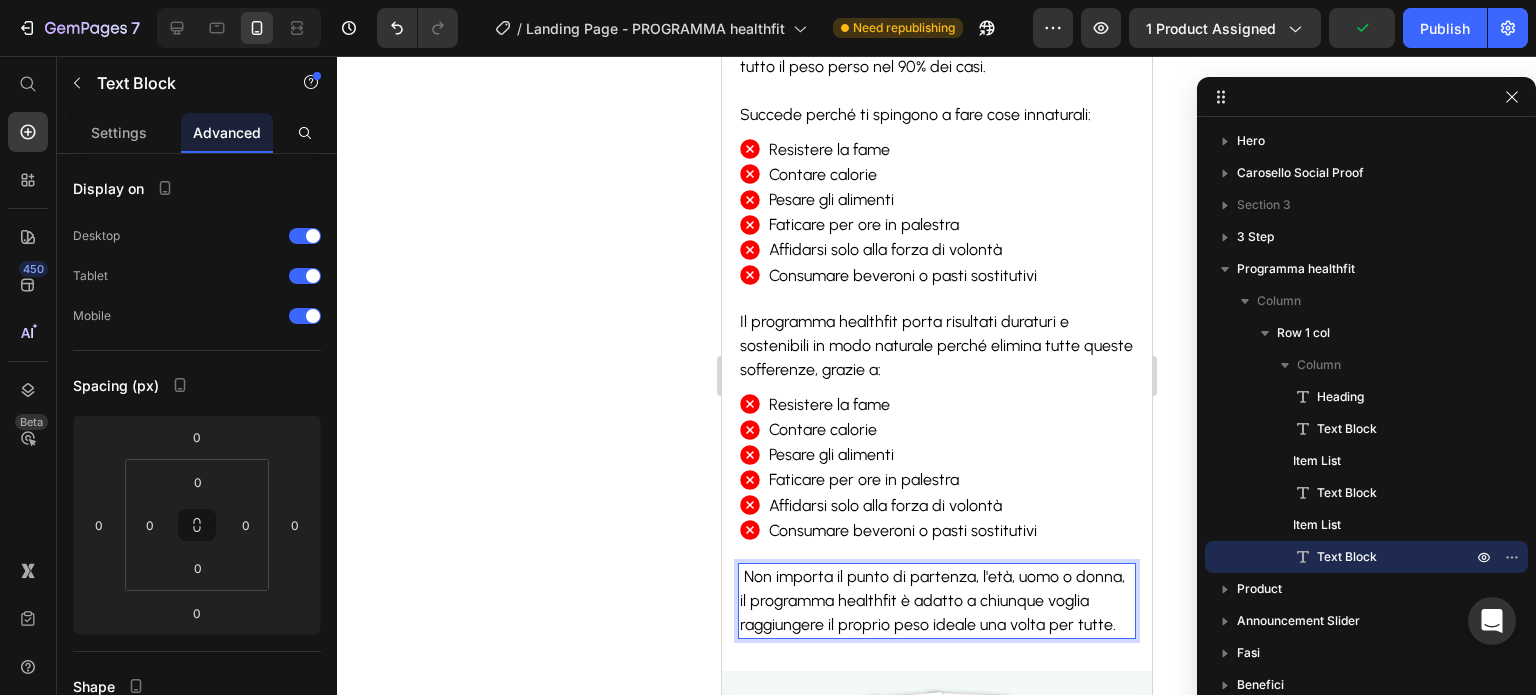 click on "Non importa il punto di partenza, l'età, uomo o donna, il programma healthfit è adatto a chiunque voglia raggiungere il proprio peso ideale una volta per tutte." at bounding box center [931, 600] 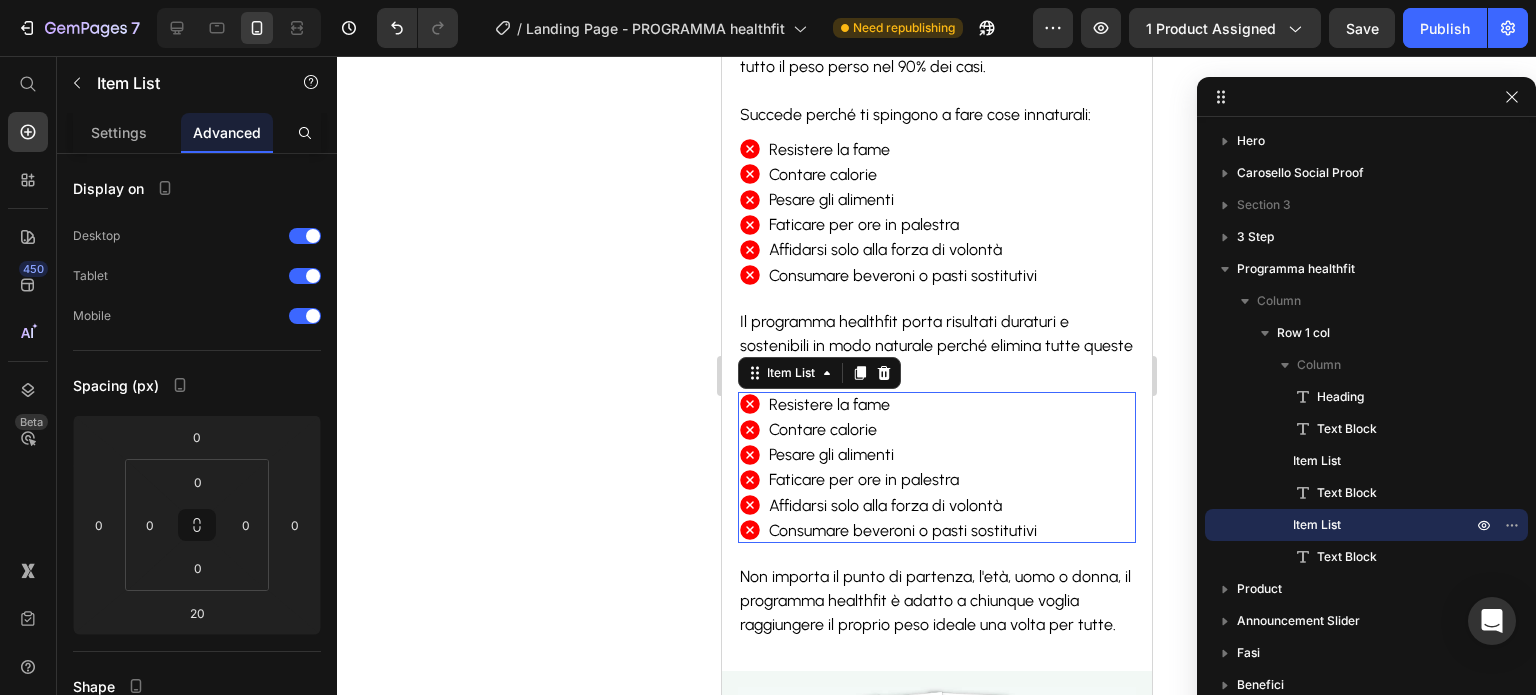 click on "Resistere la fame
Contare calorie
Pesare gli alimenti
[PERSON_NAME] per ore in palestra
Affidarsi solo alla forza di volontà
[PERSON_NAME] beveroni o pasti sostitutivi" at bounding box center (936, 467) 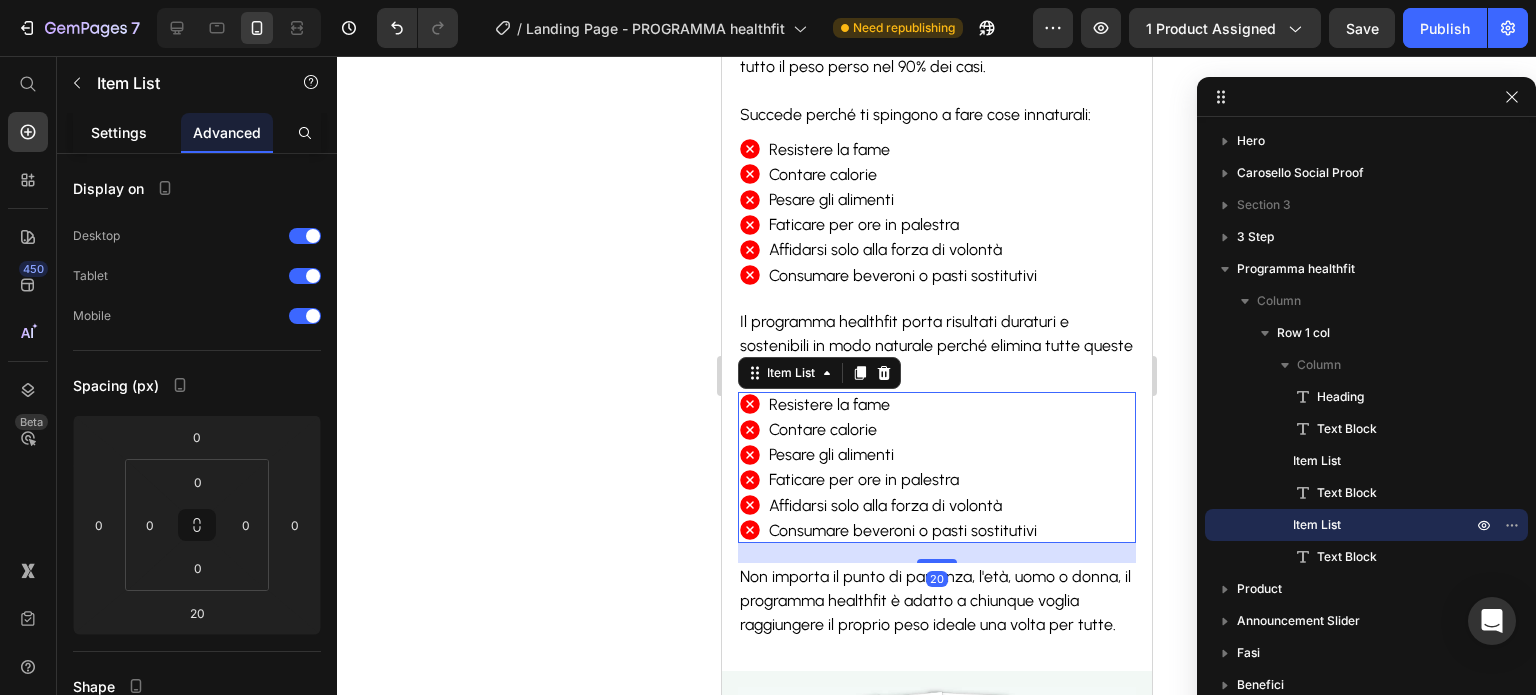 click on "Settings" at bounding box center (119, 132) 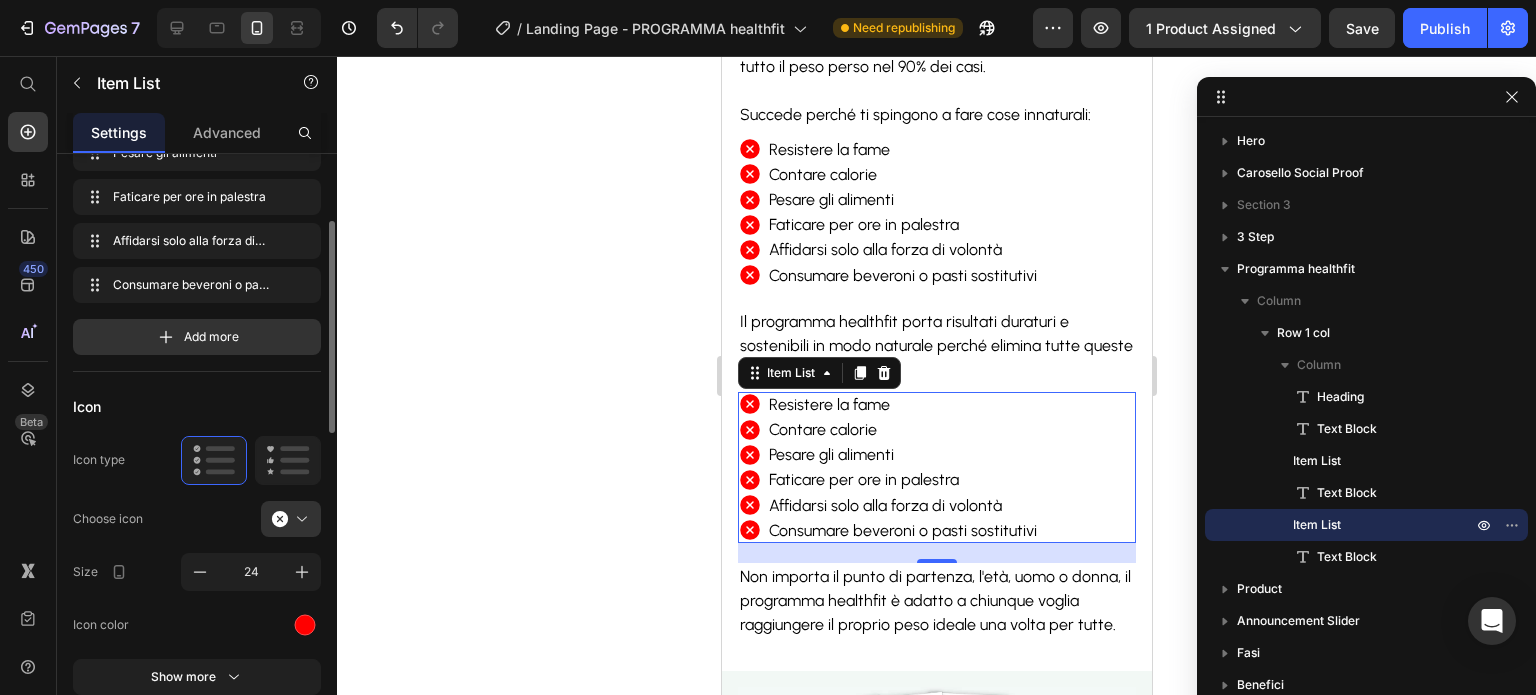 scroll, scrollTop: 176, scrollLeft: 0, axis: vertical 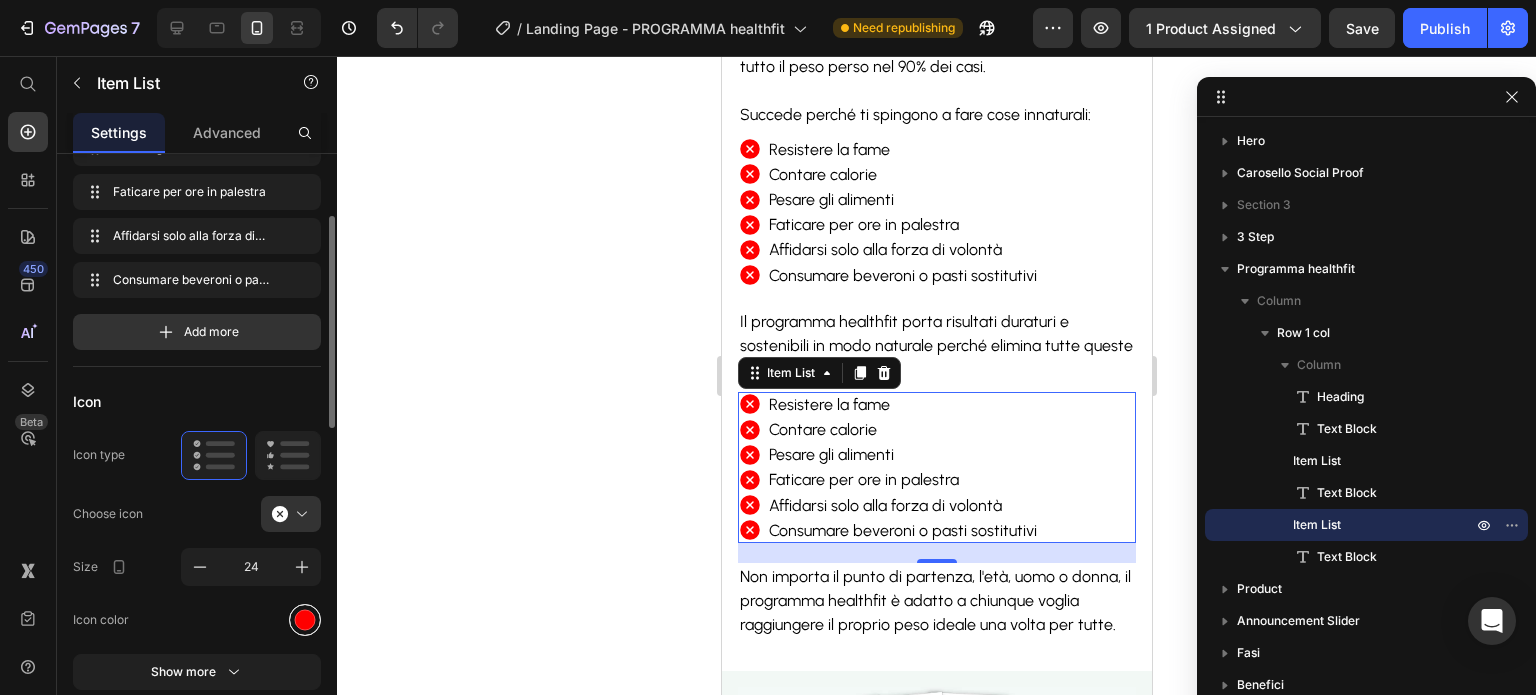 click at bounding box center [305, 619] 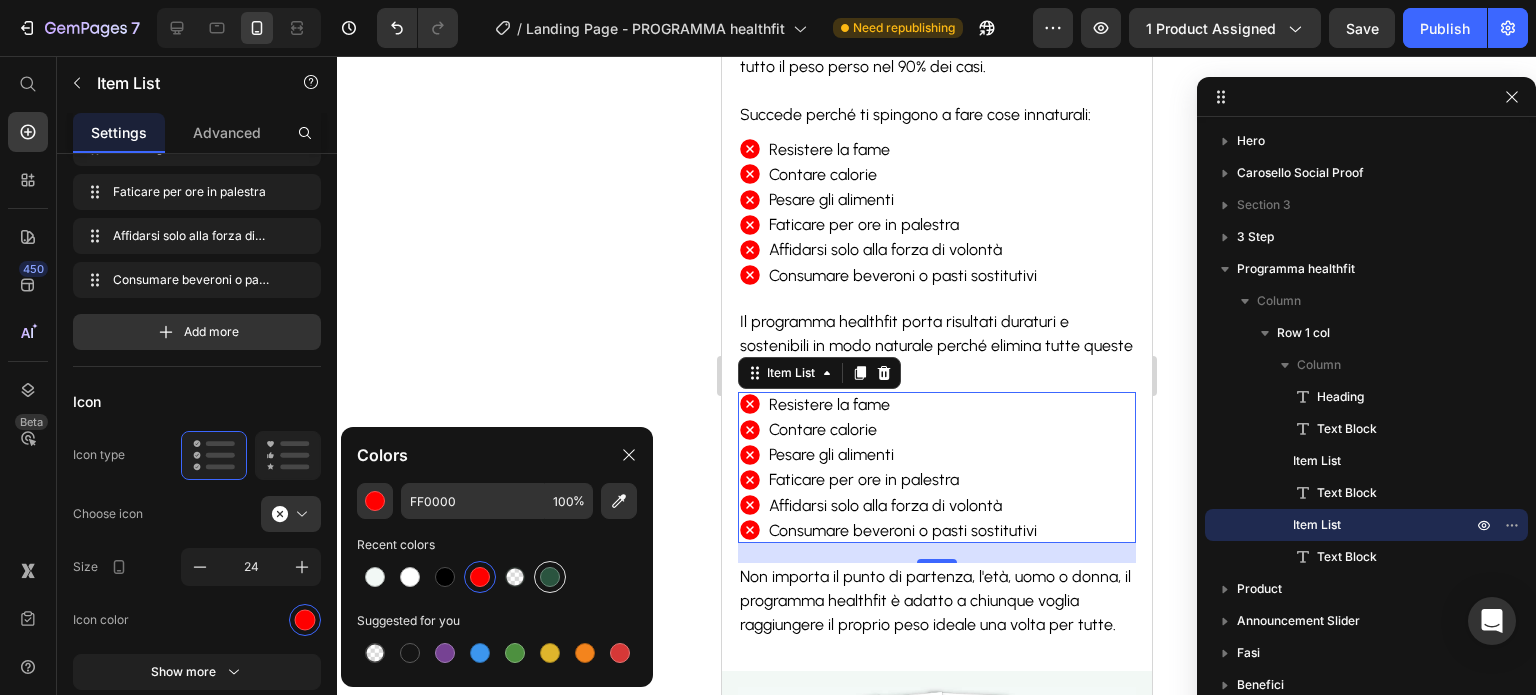 click at bounding box center (550, 577) 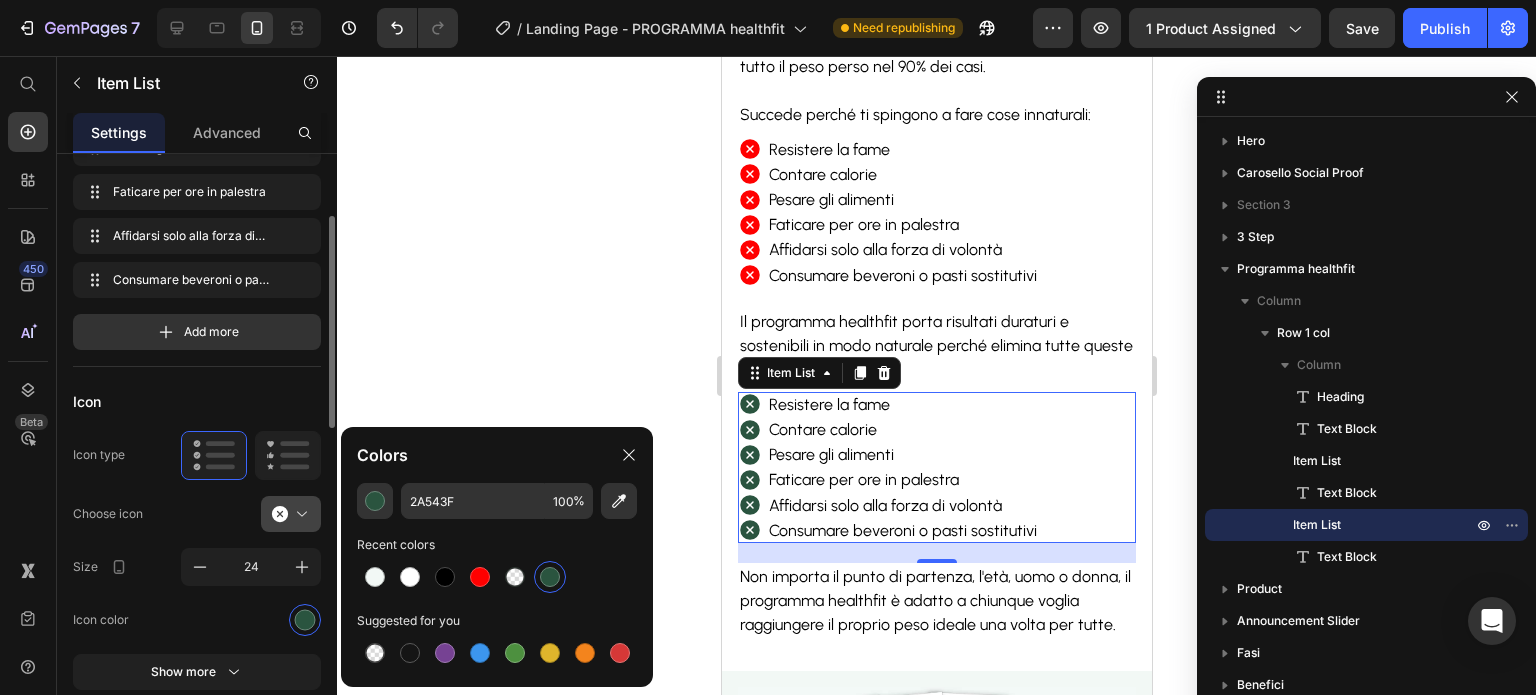 click at bounding box center (299, 514) 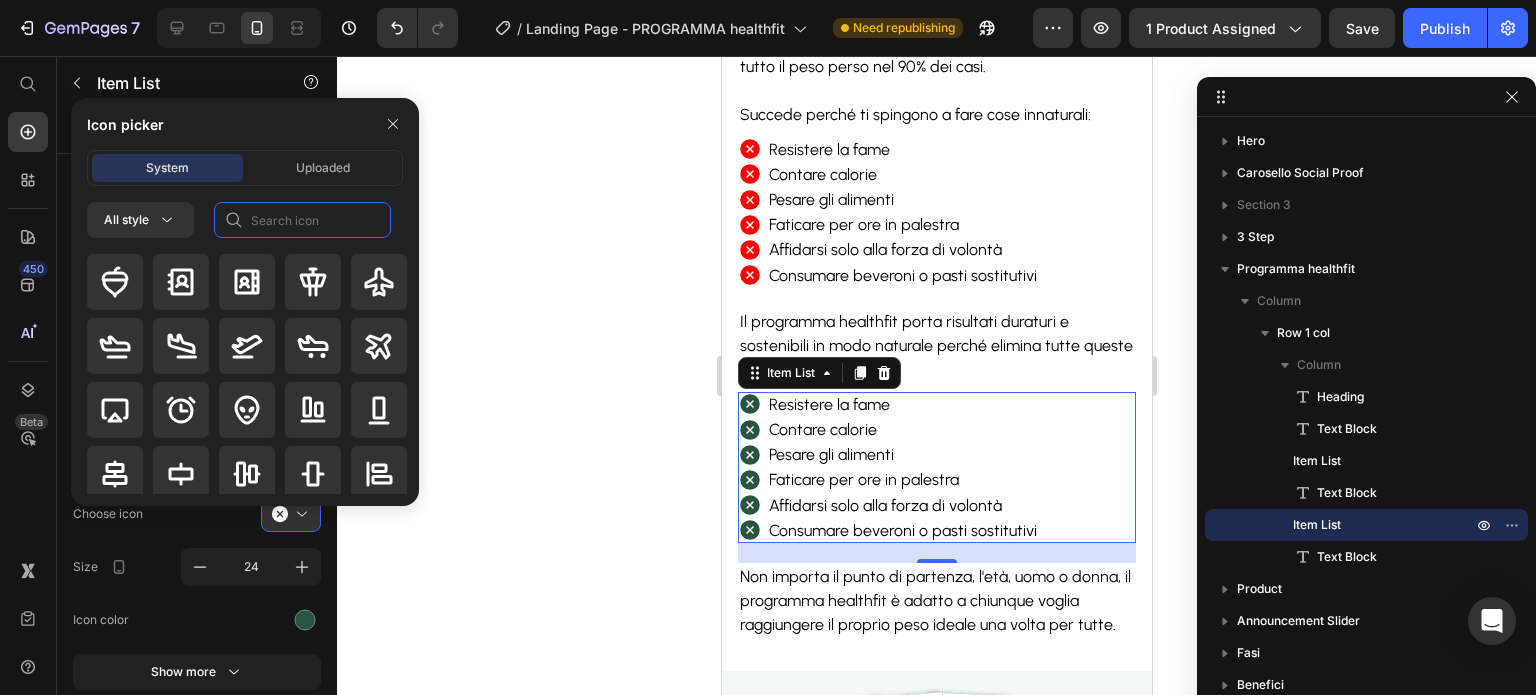 click 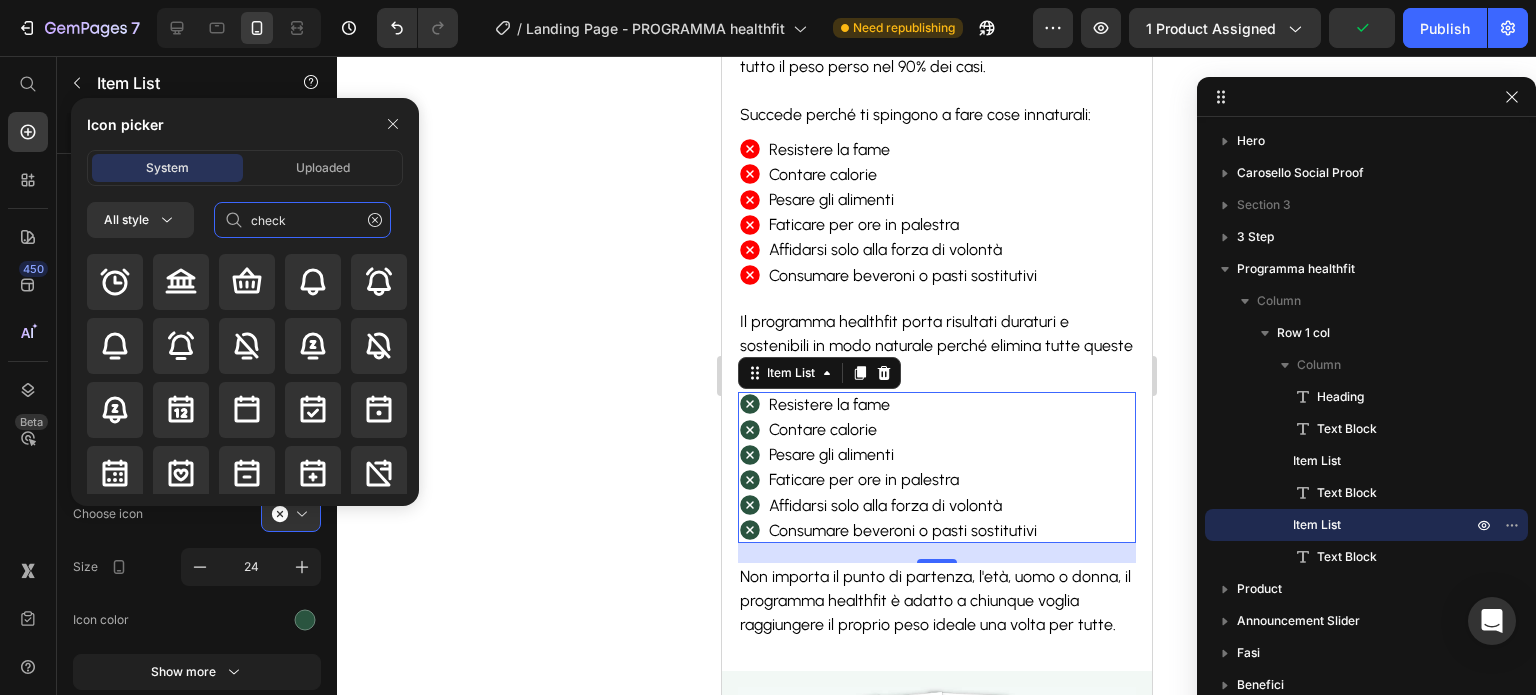 type on "check" 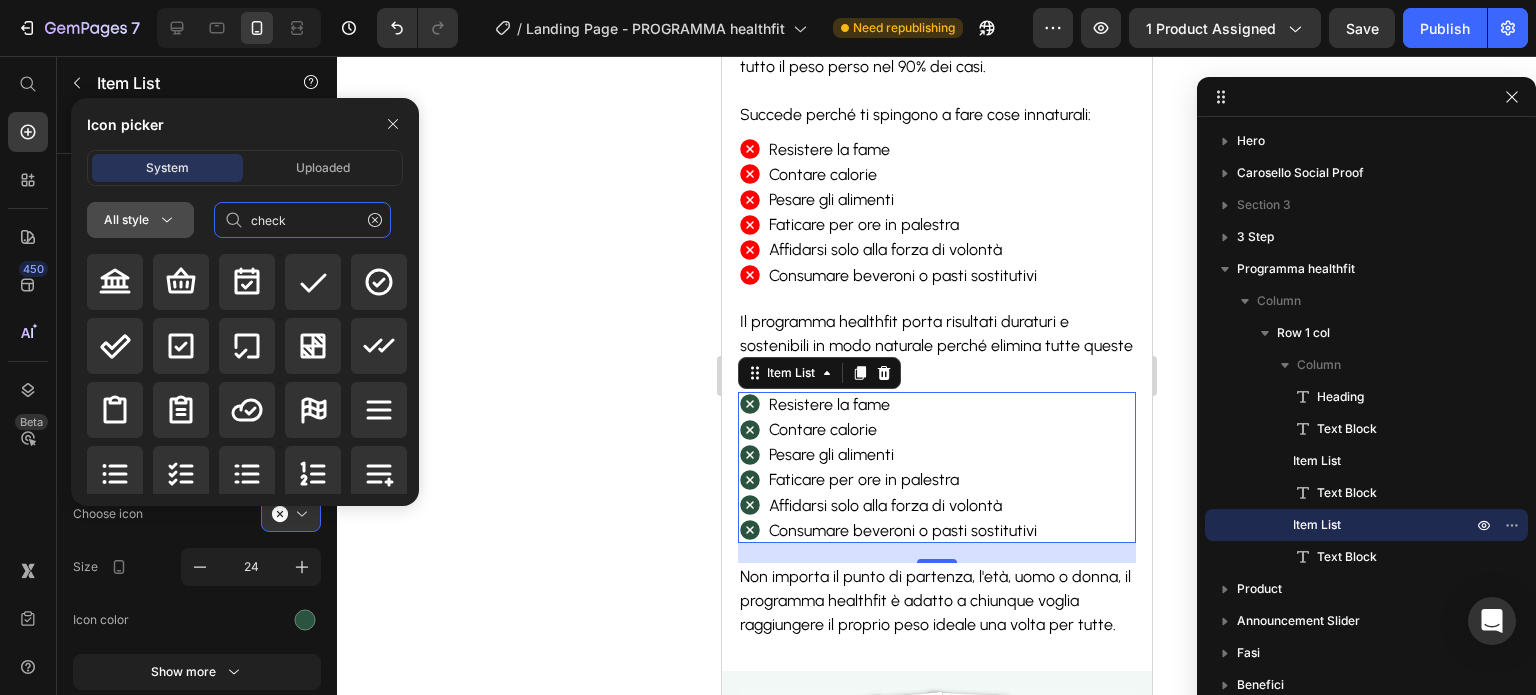 click on "All style" at bounding box center (140, 220) 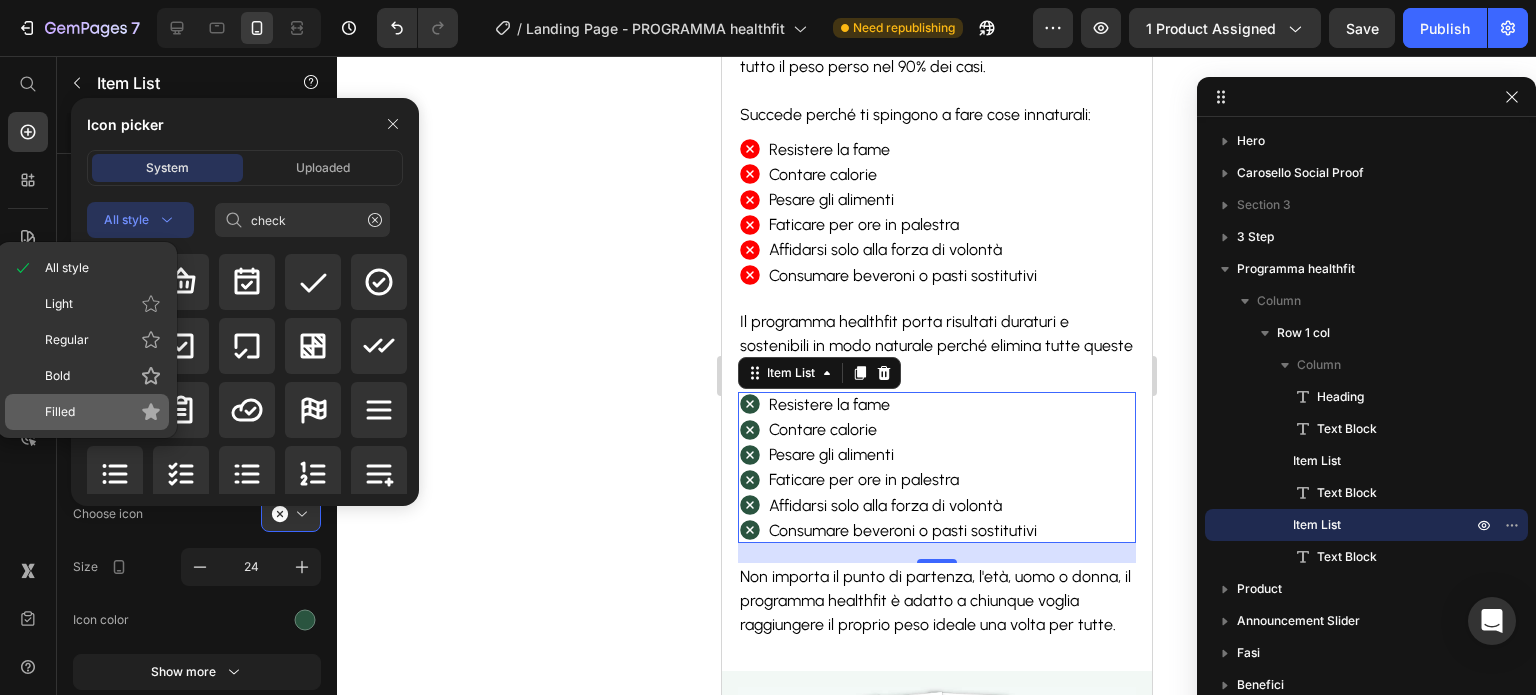 click on "Filled" at bounding box center (103, 412) 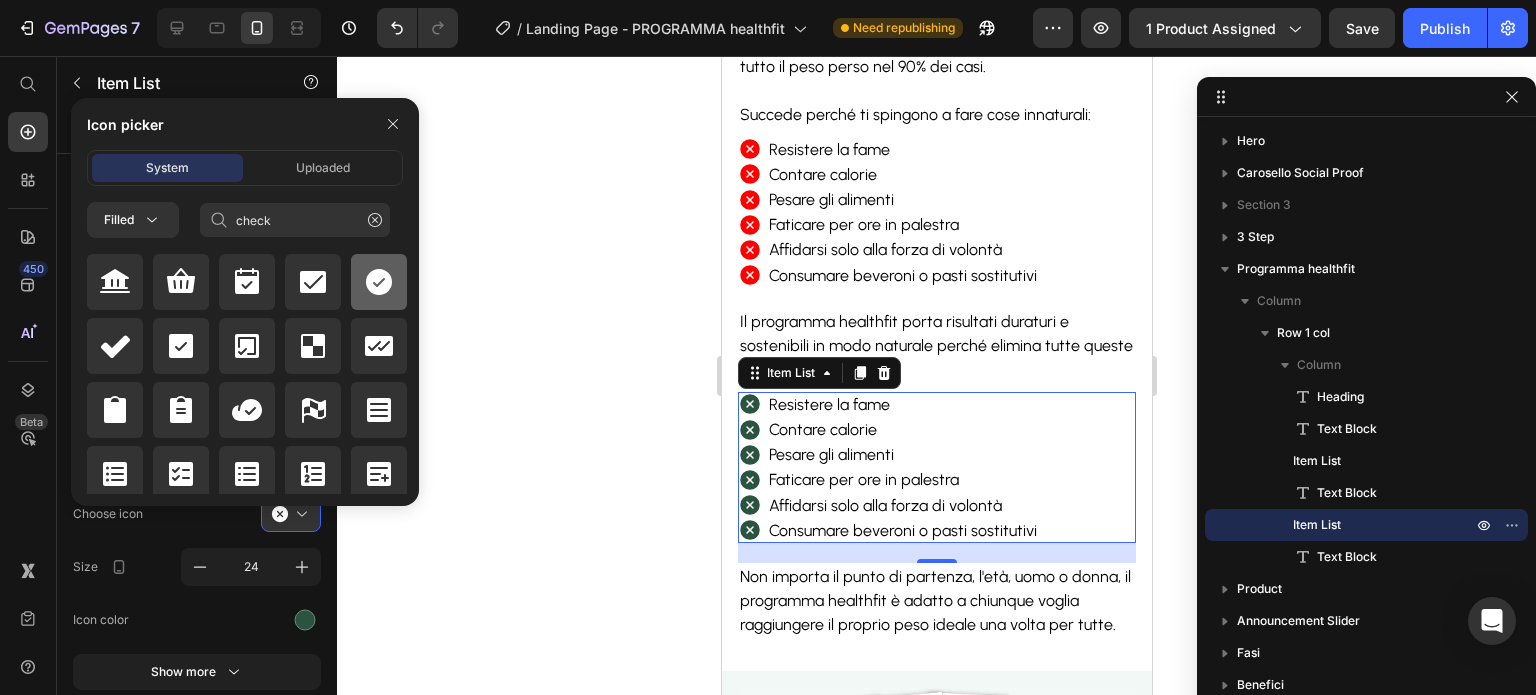 click 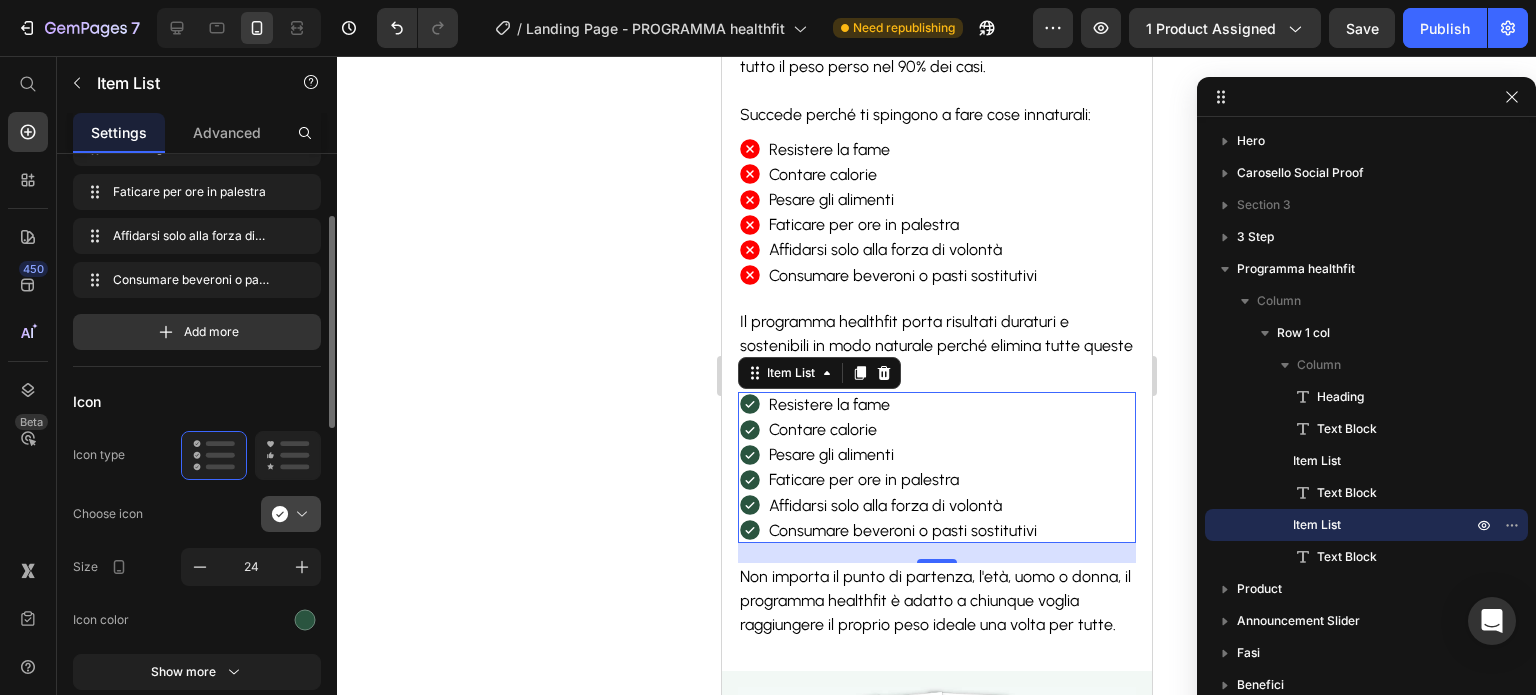 click at bounding box center (299, 514) 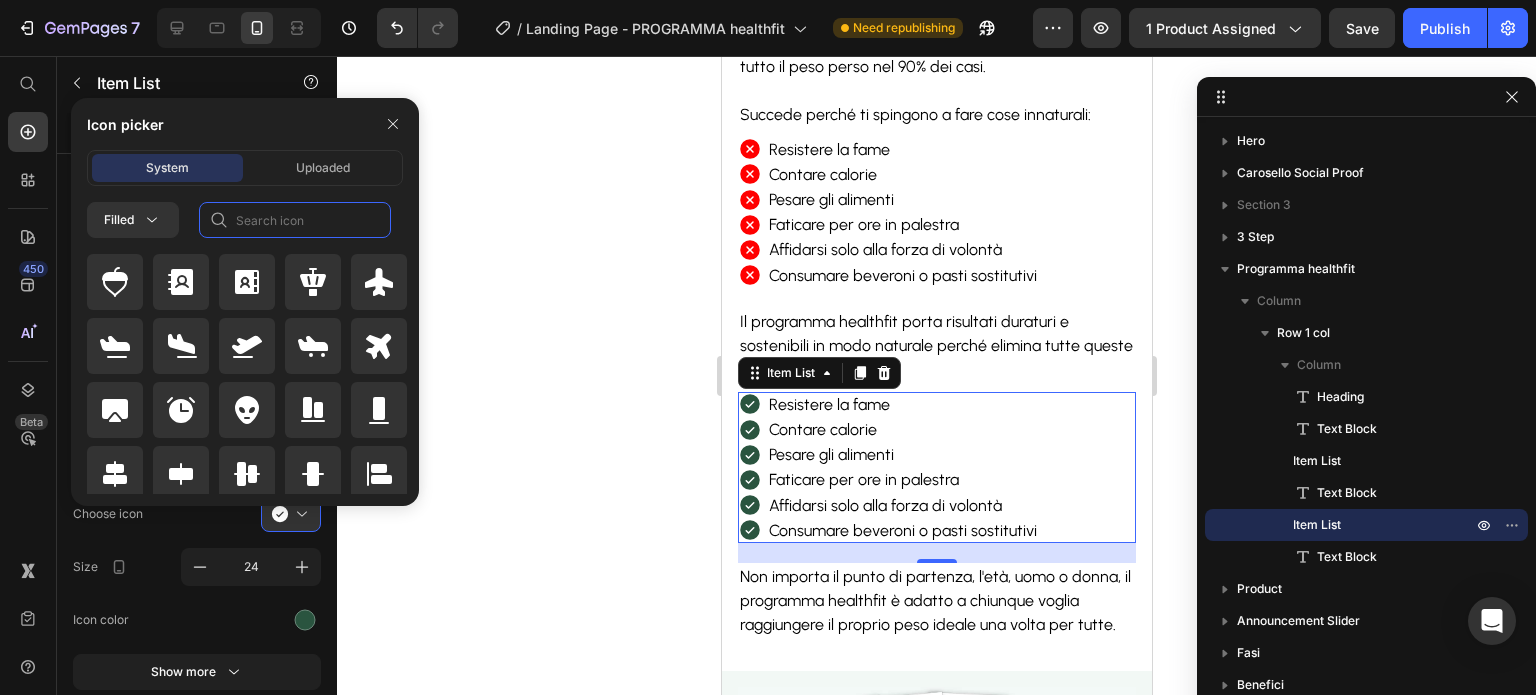 click 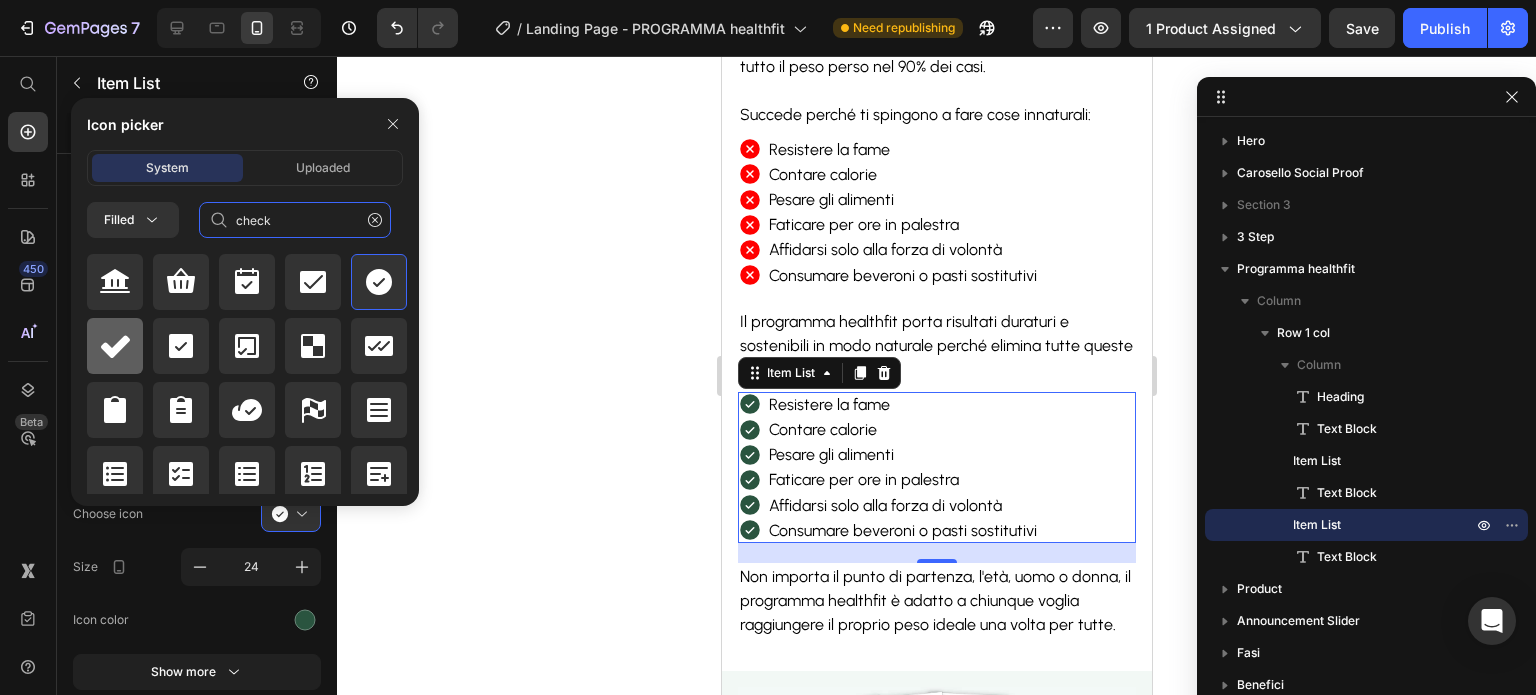 type on "check" 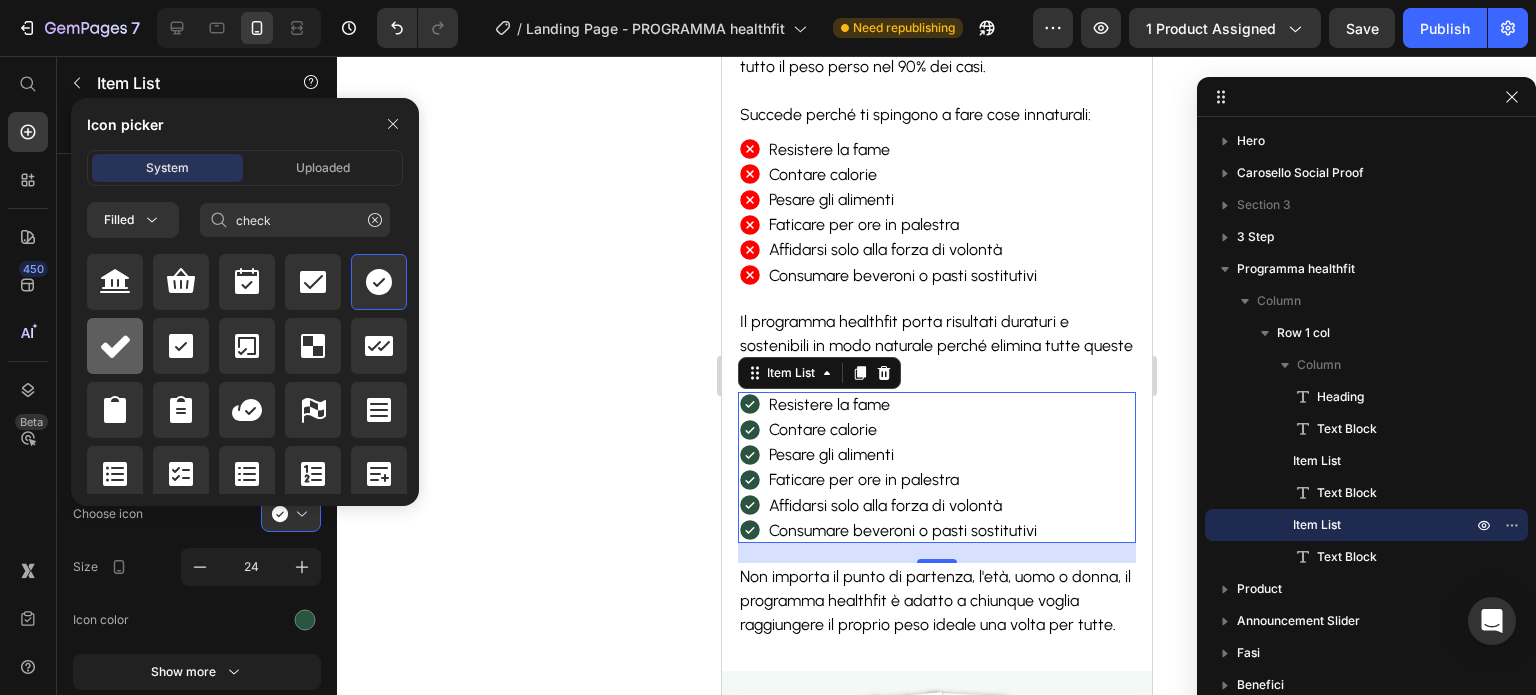 click 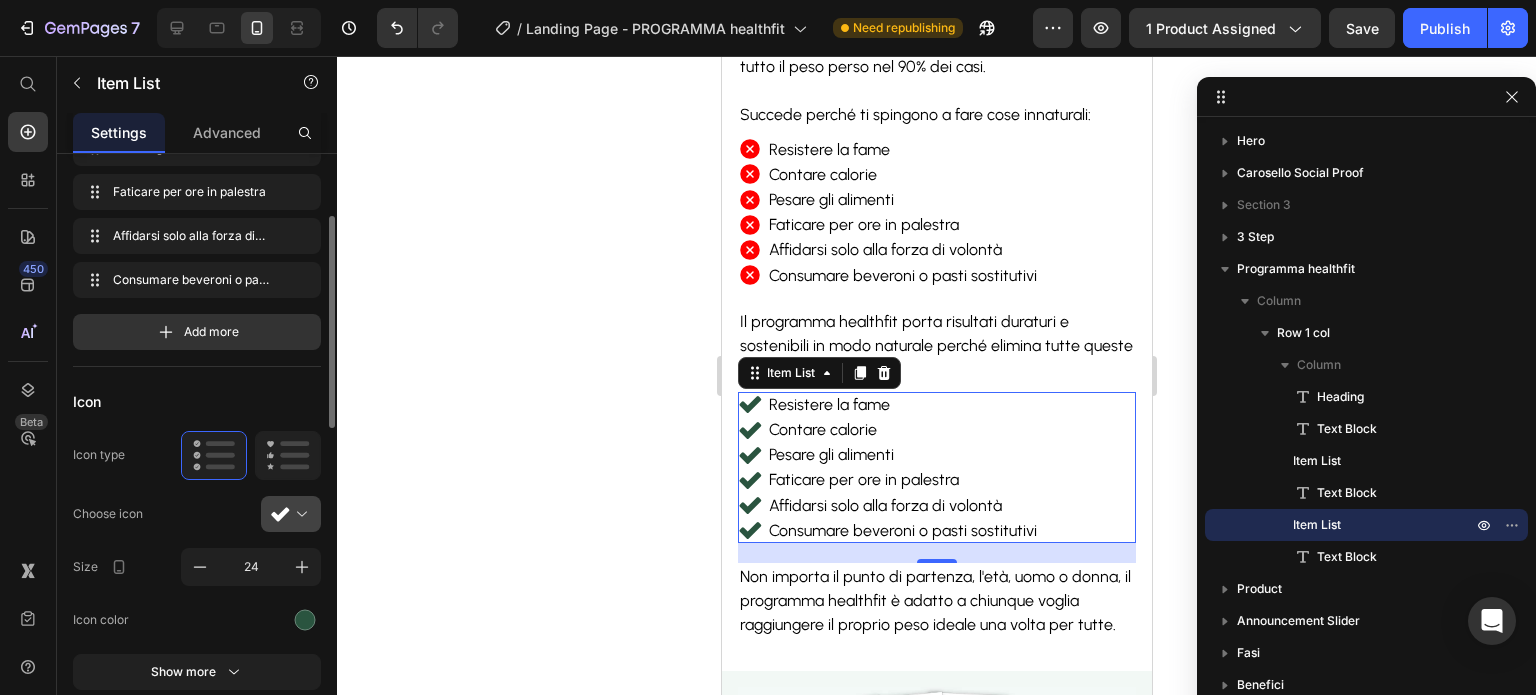 click at bounding box center (299, 514) 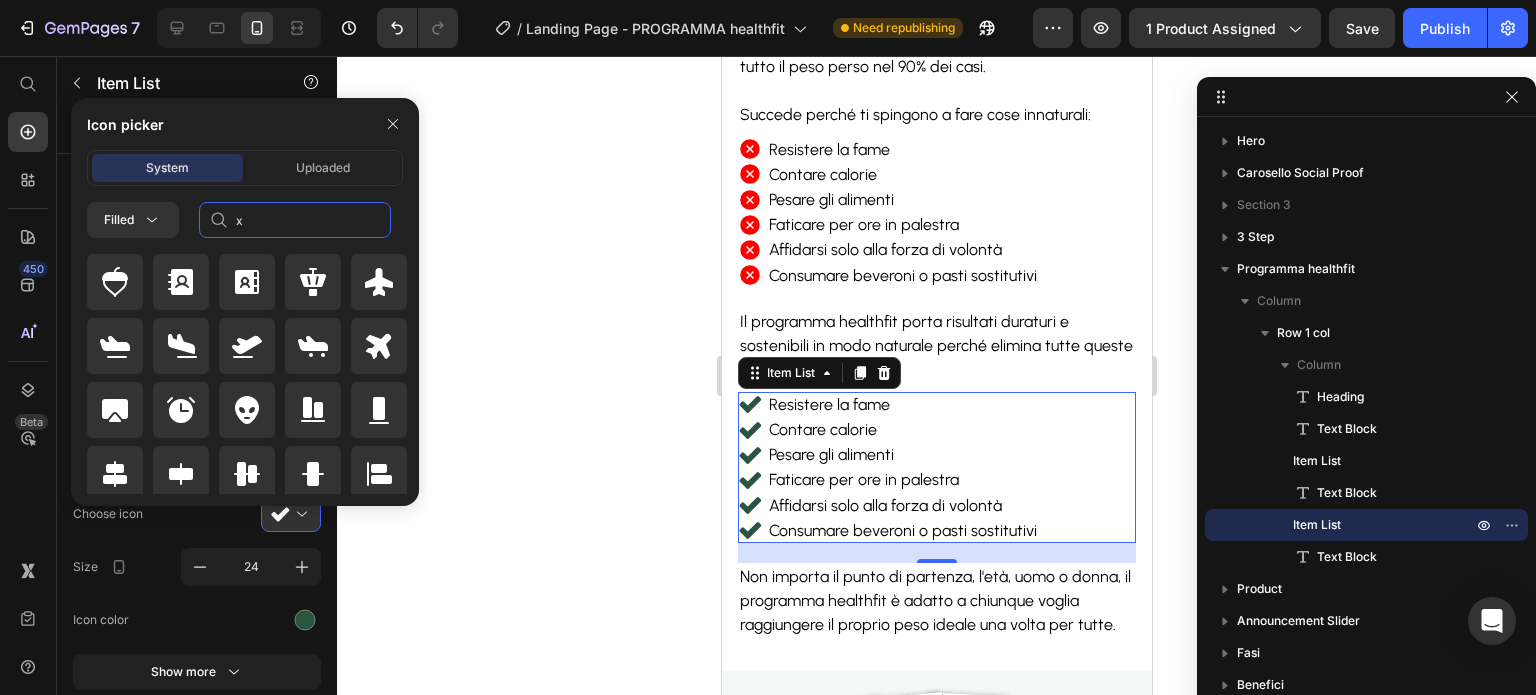 click on "x" 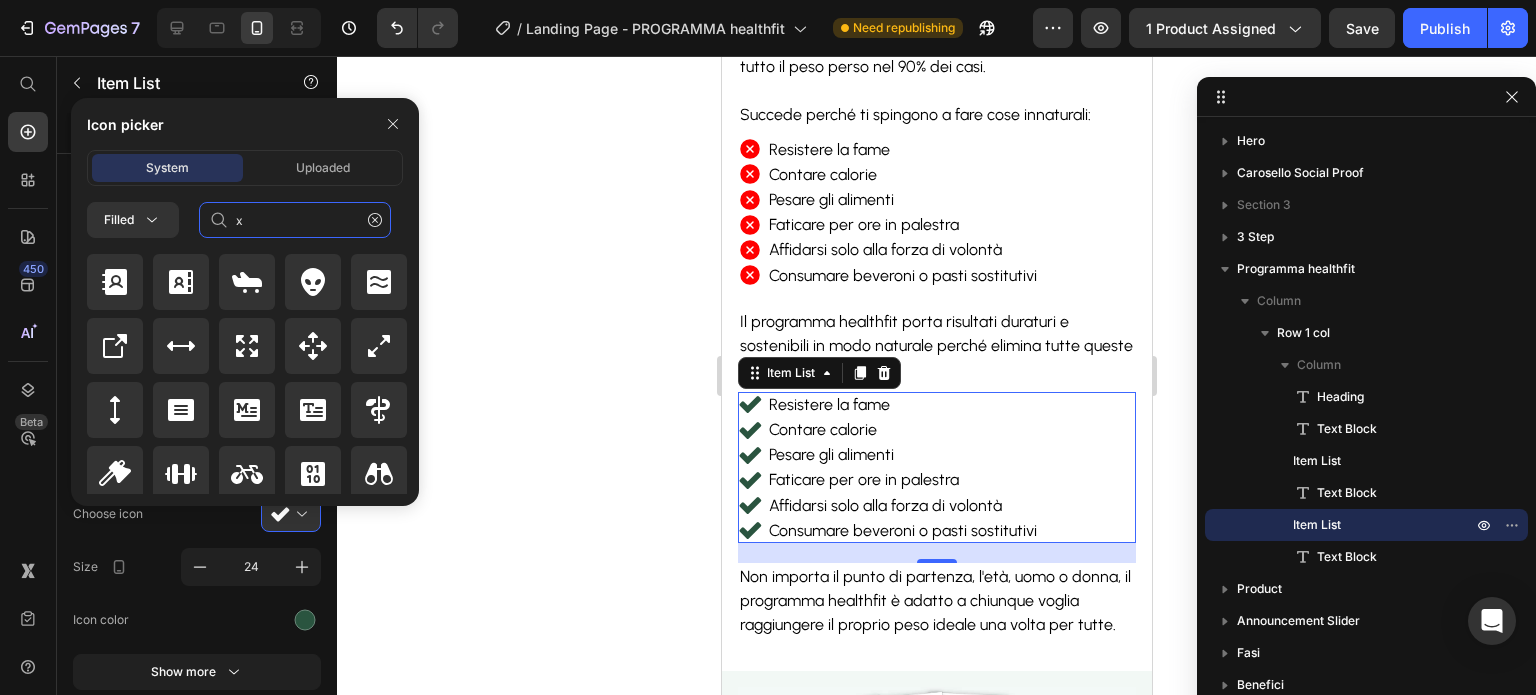type on "x" 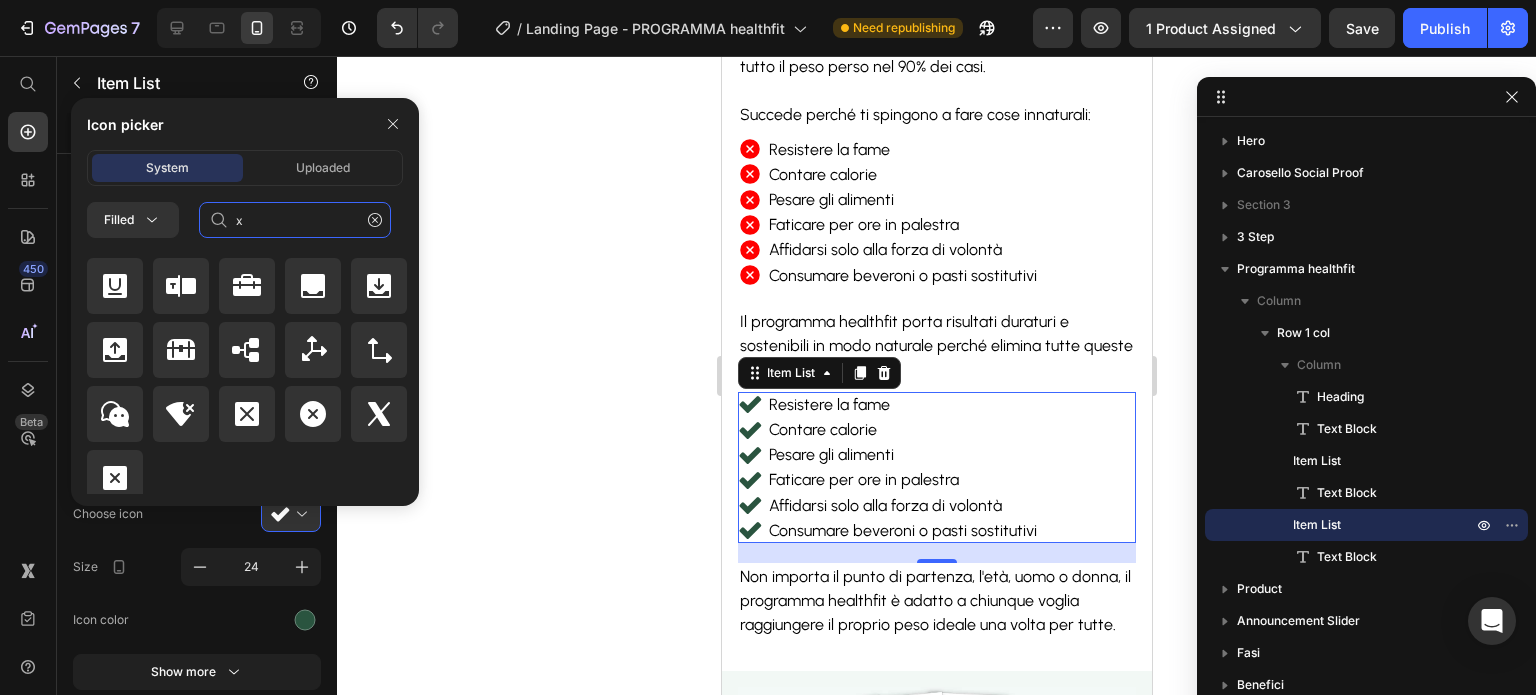 scroll, scrollTop: 2216, scrollLeft: 0, axis: vertical 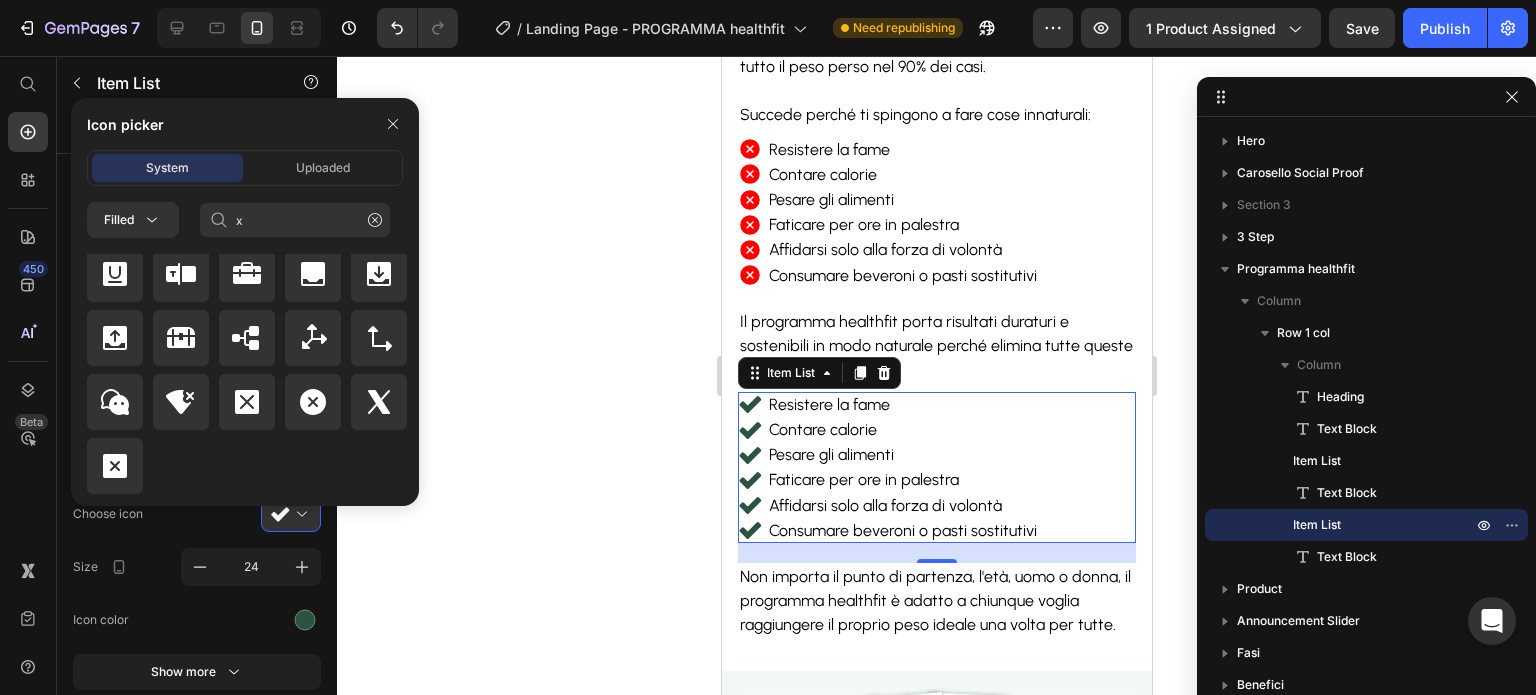 click 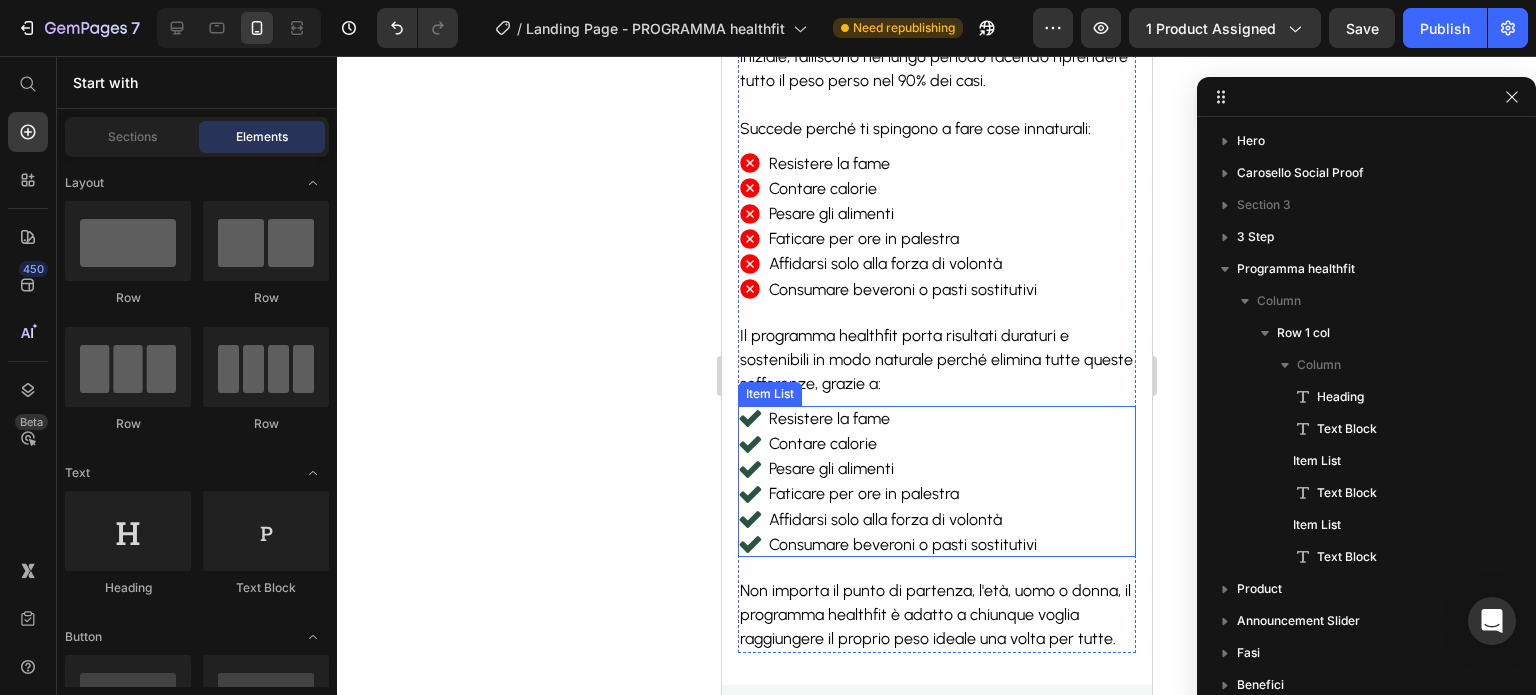 scroll, scrollTop: 1687, scrollLeft: 0, axis: vertical 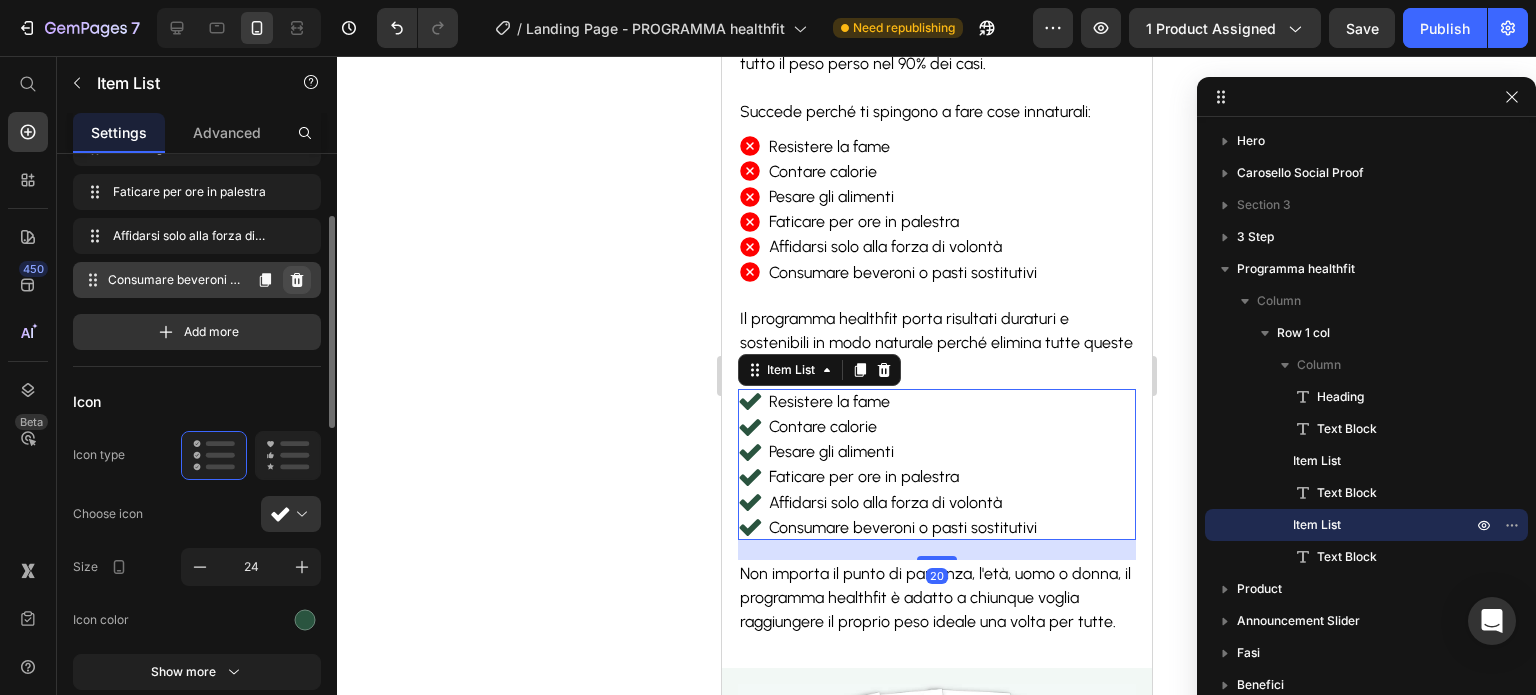click 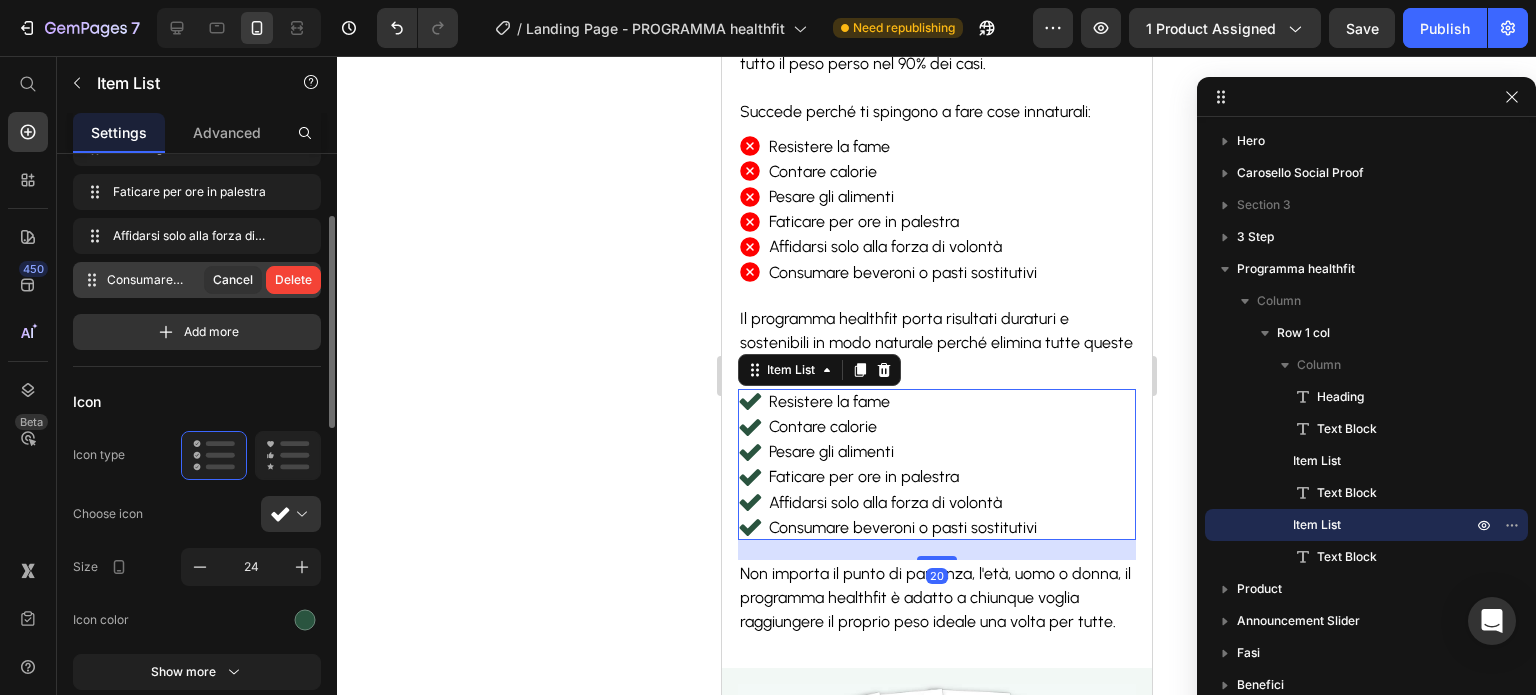 click on "Delete" at bounding box center (293, 280) 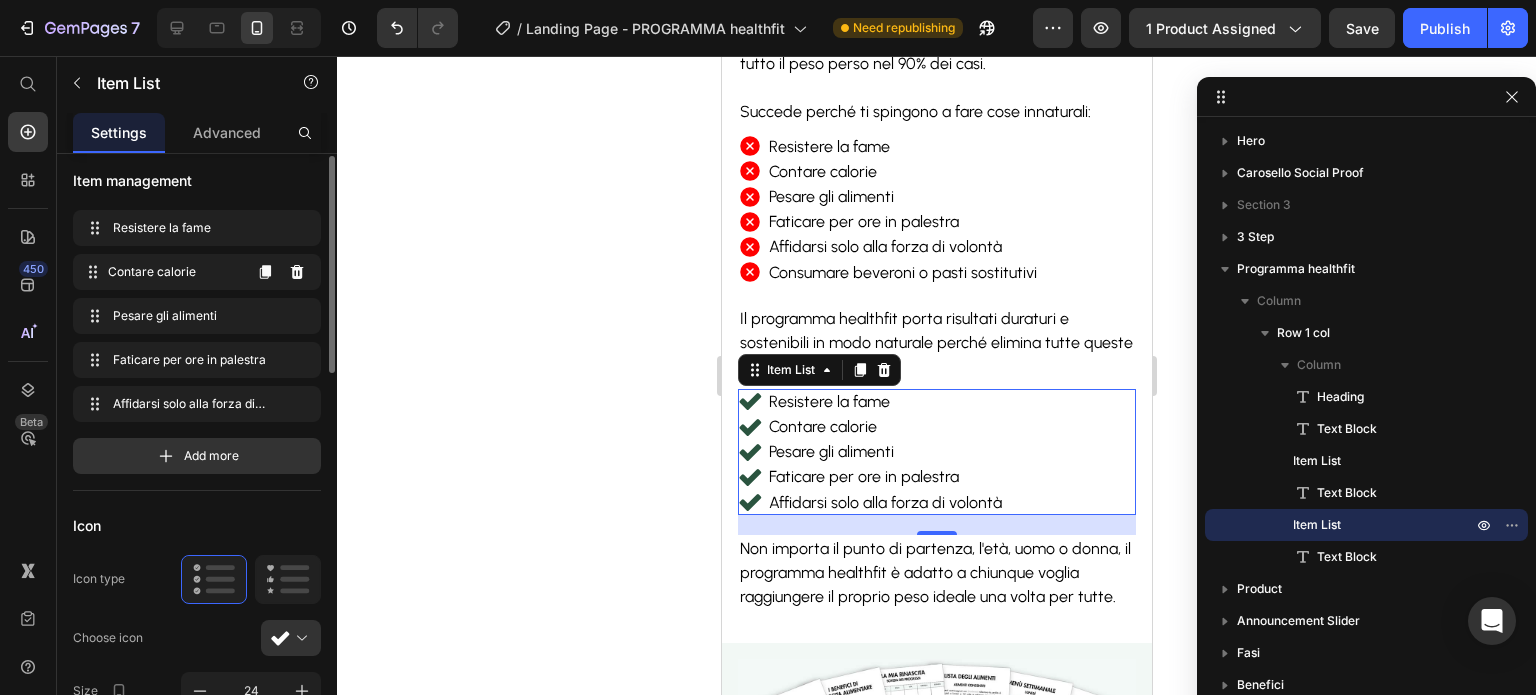 scroll, scrollTop: 6, scrollLeft: 0, axis: vertical 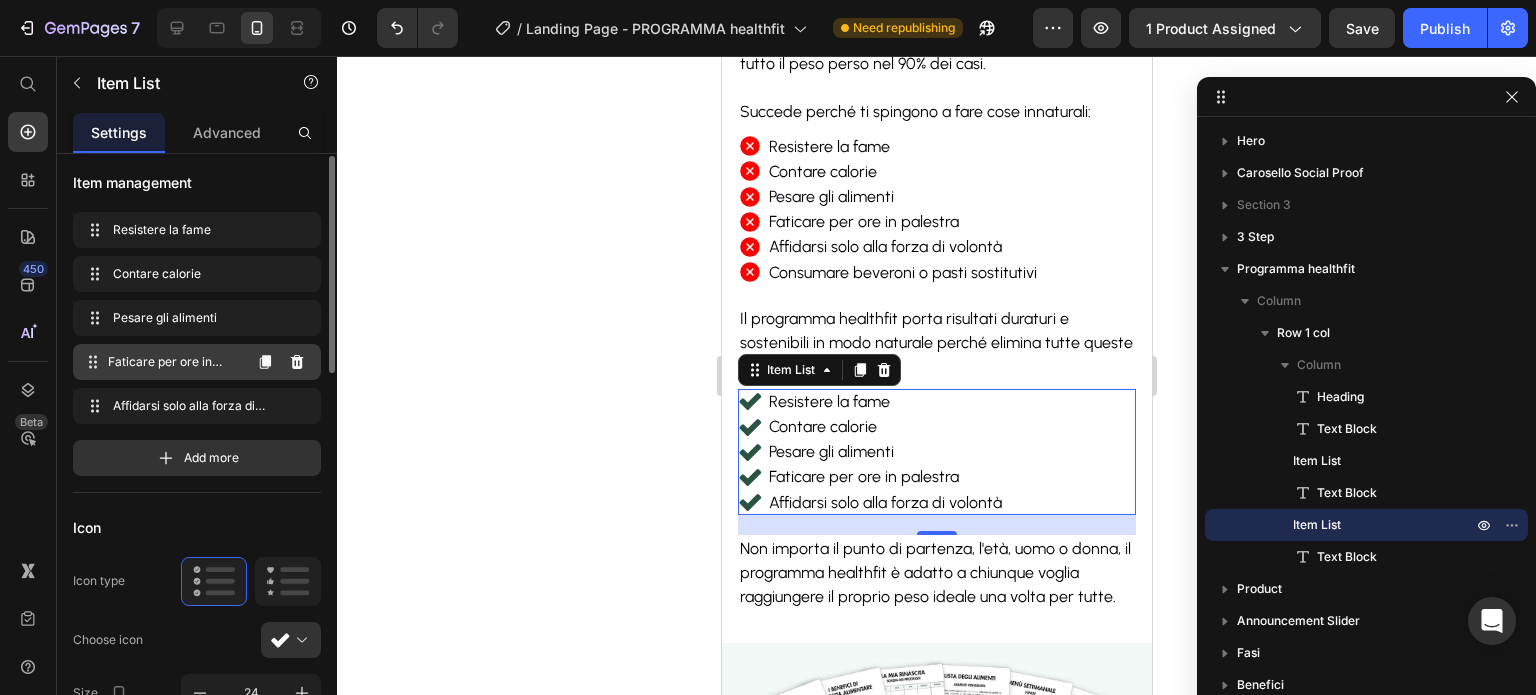 click 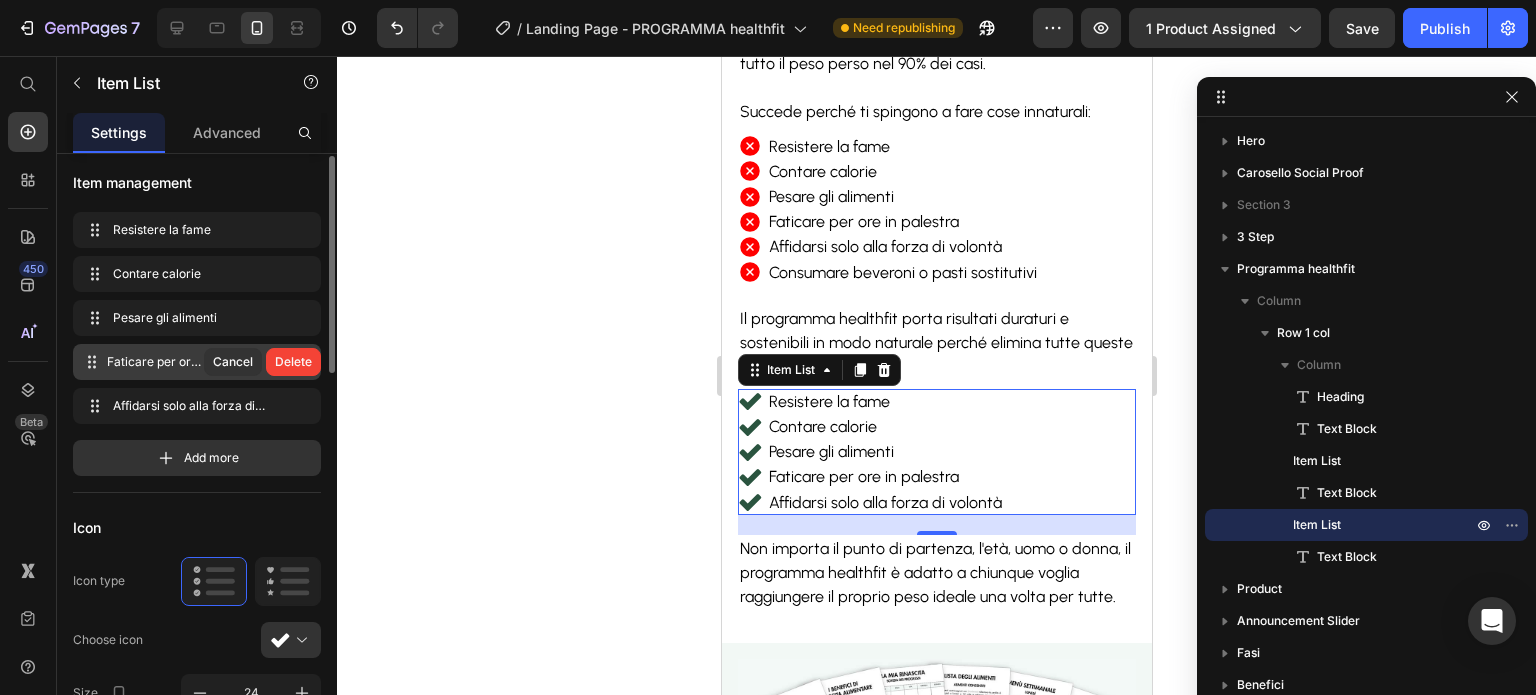 click on "Delete" at bounding box center (293, 362) 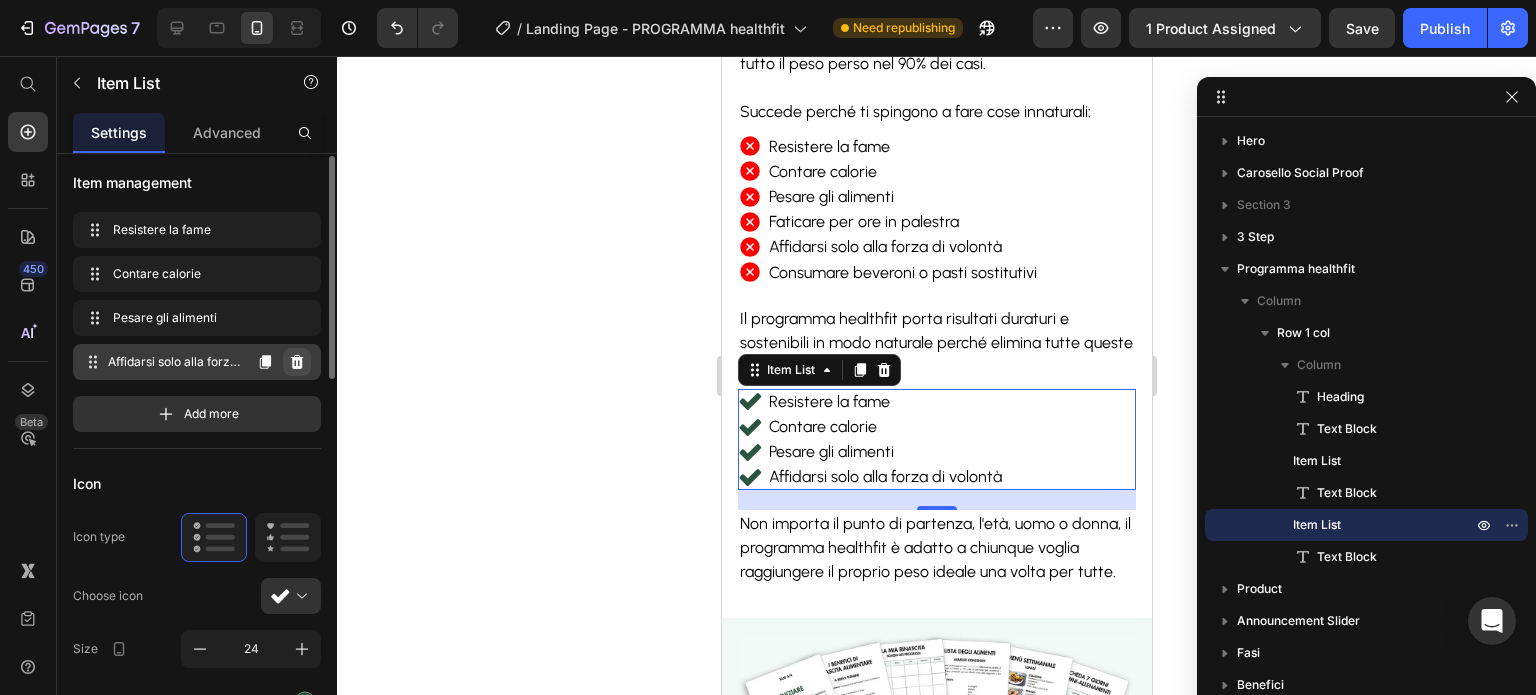 click 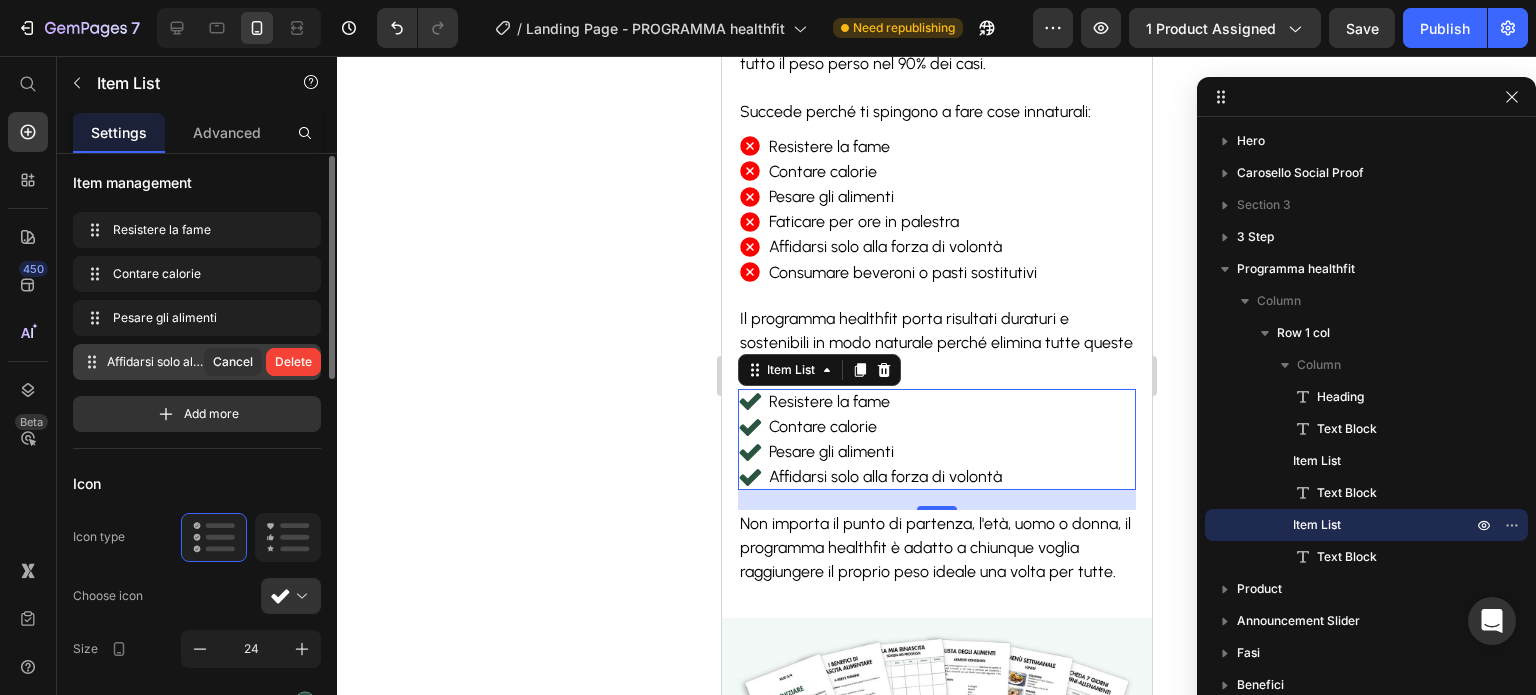 click on "Delete" at bounding box center (293, 362) 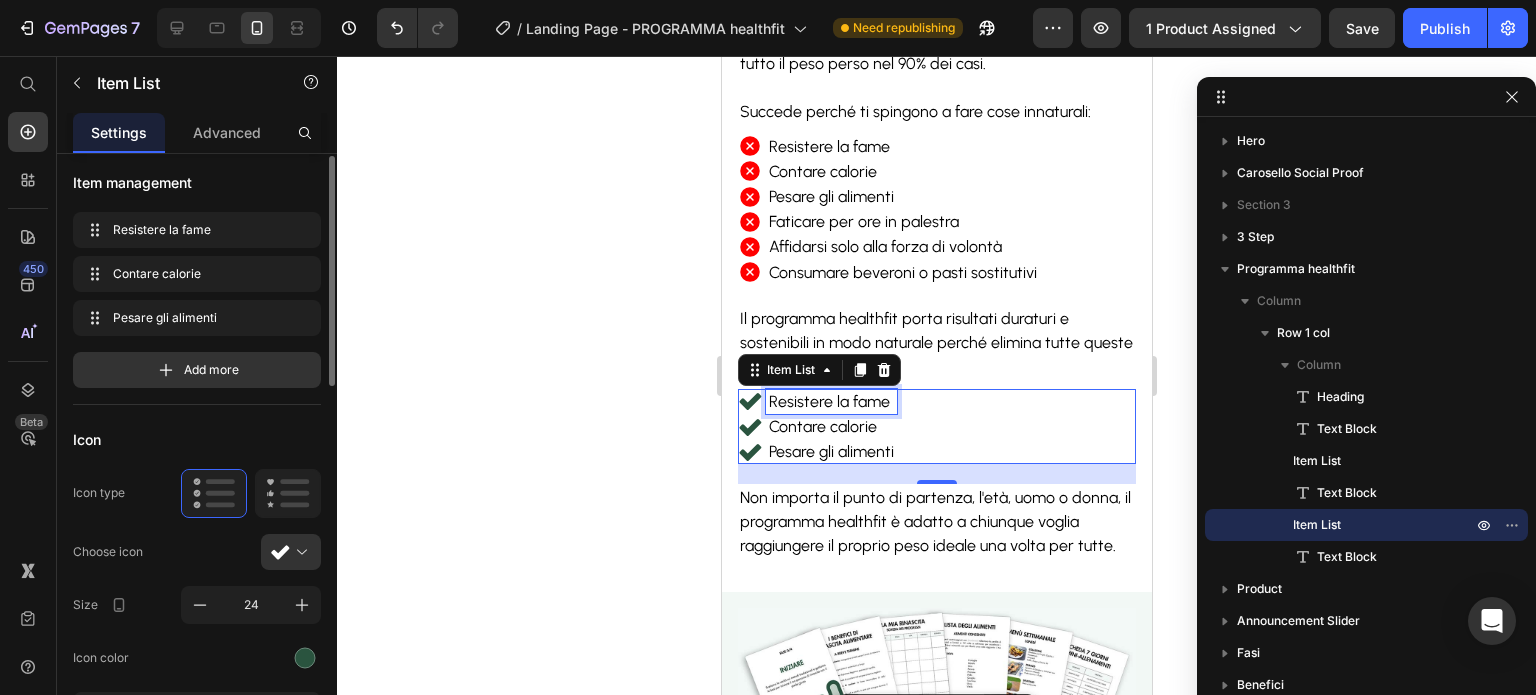 click on "Resistere la fame" at bounding box center (830, 401) 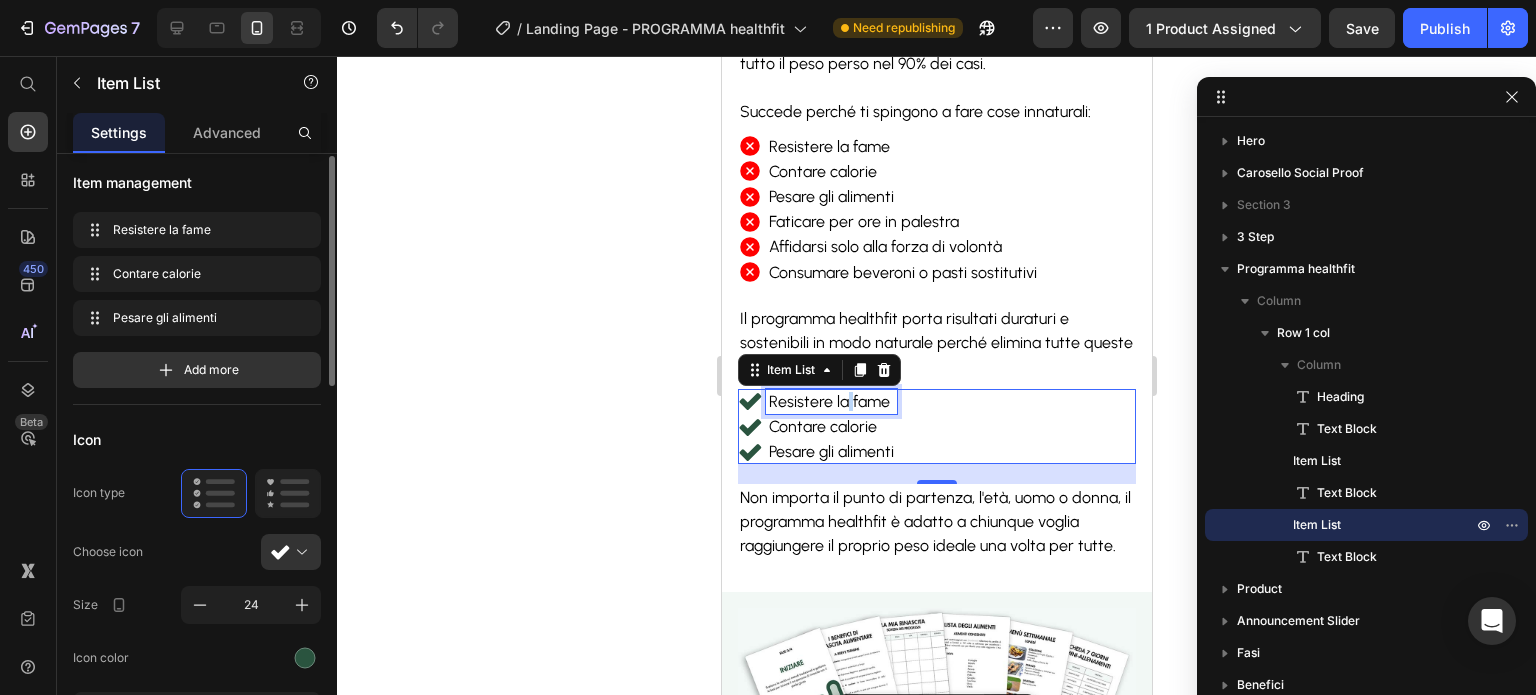 click on "Resistere la fame" at bounding box center (830, 401) 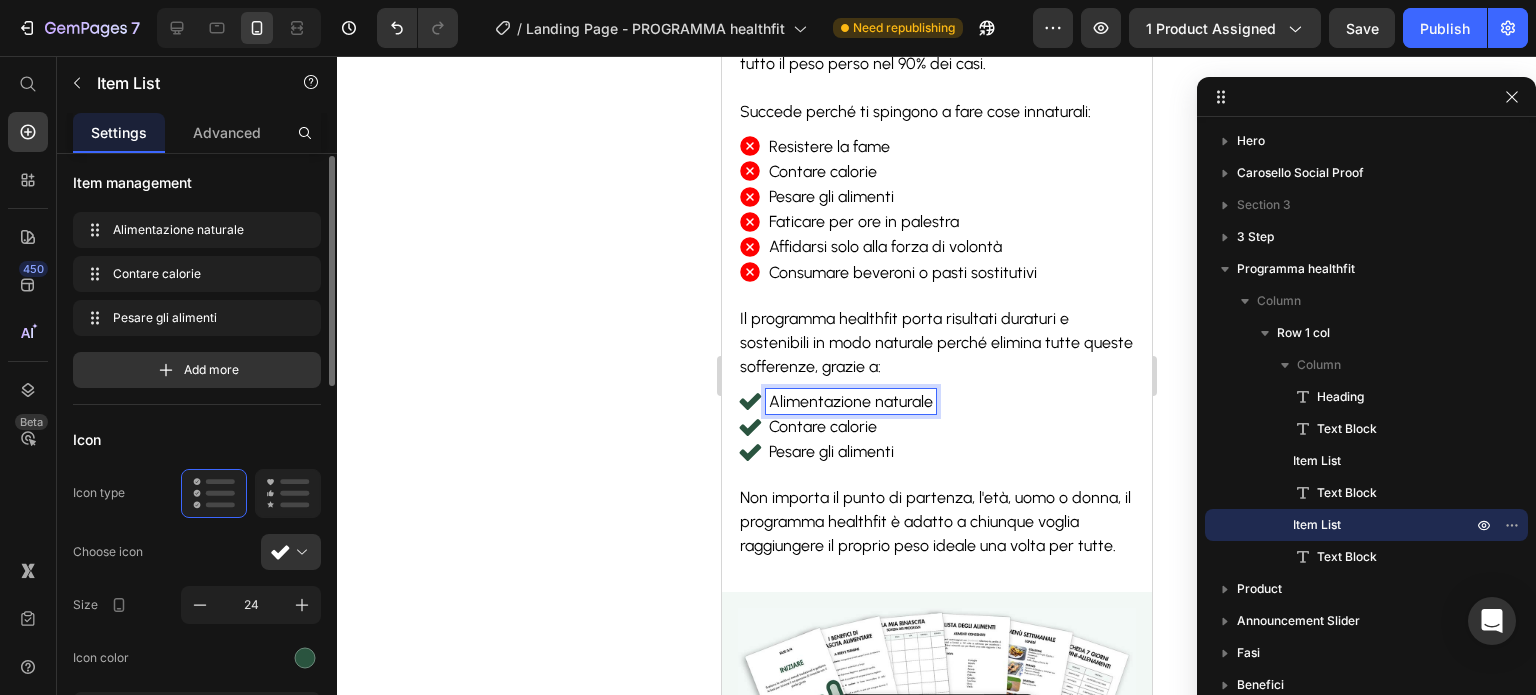 click on "Contare calorie" at bounding box center (850, 426) 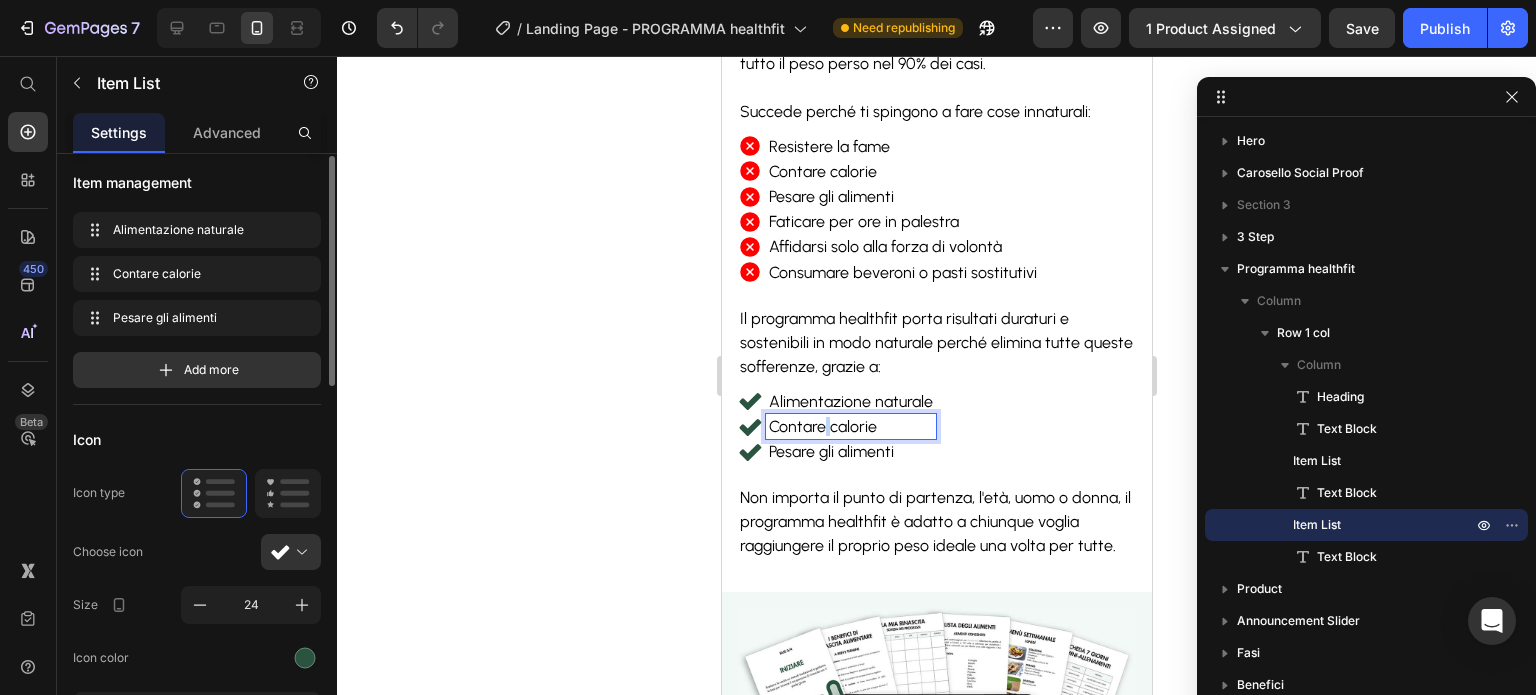 click on "Contare calorie" at bounding box center (850, 426) 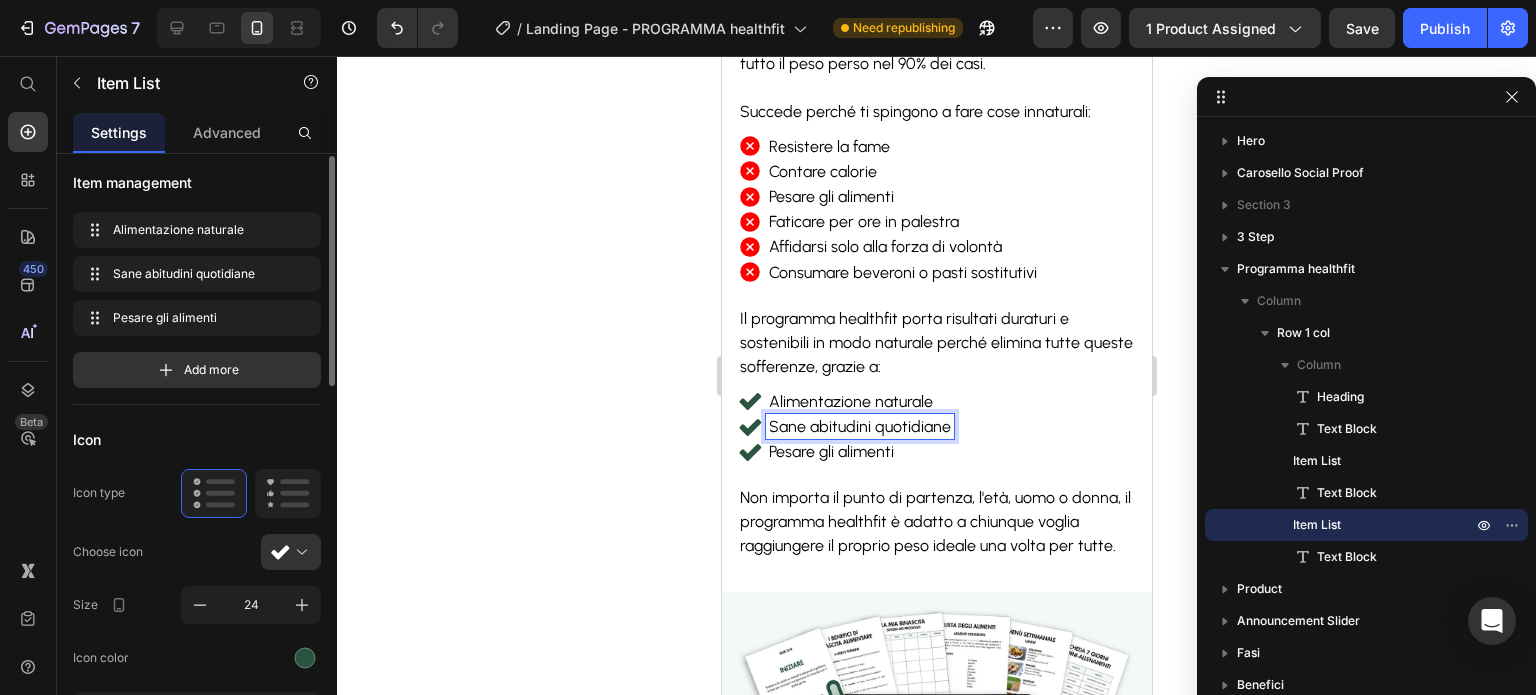 click on "Pesare gli alimenti" at bounding box center [859, 451] 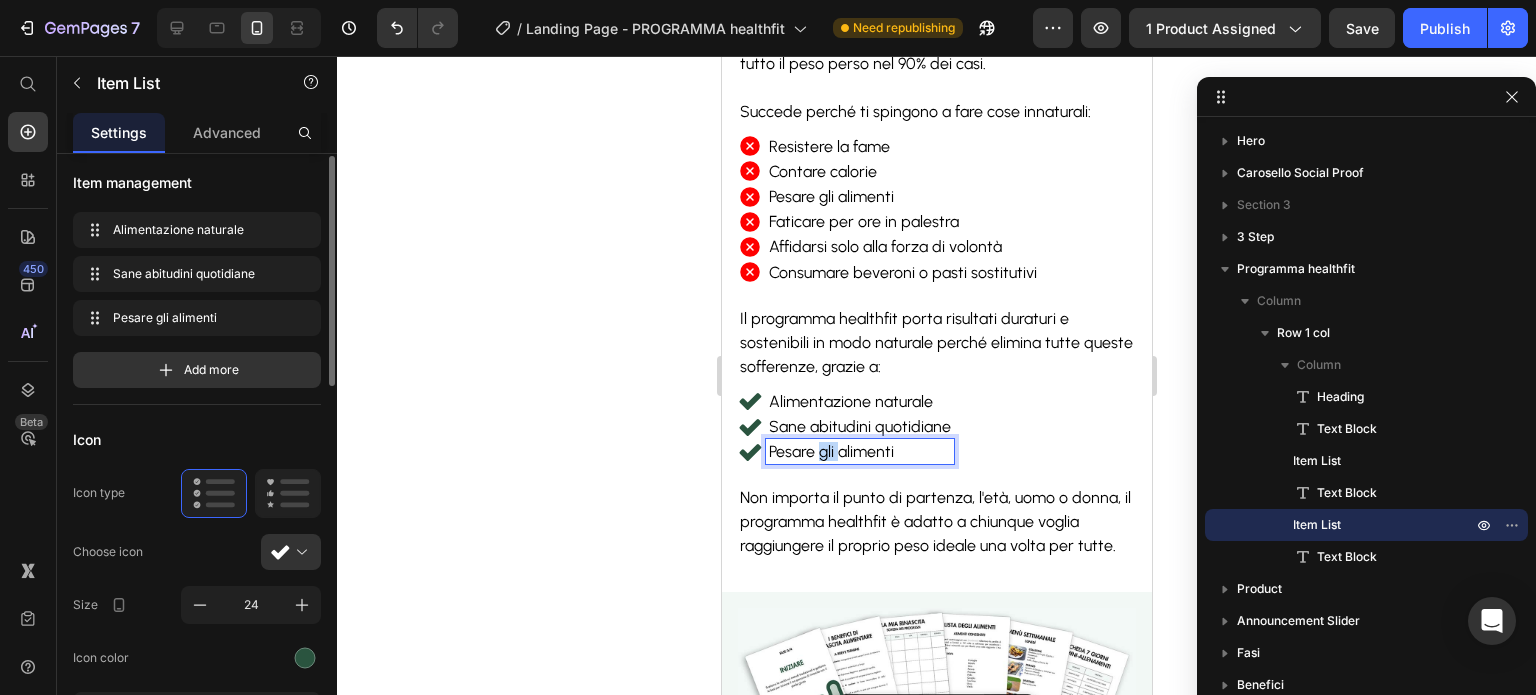 click on "Pesare gli alimenti" at bounding box center [859, 451] 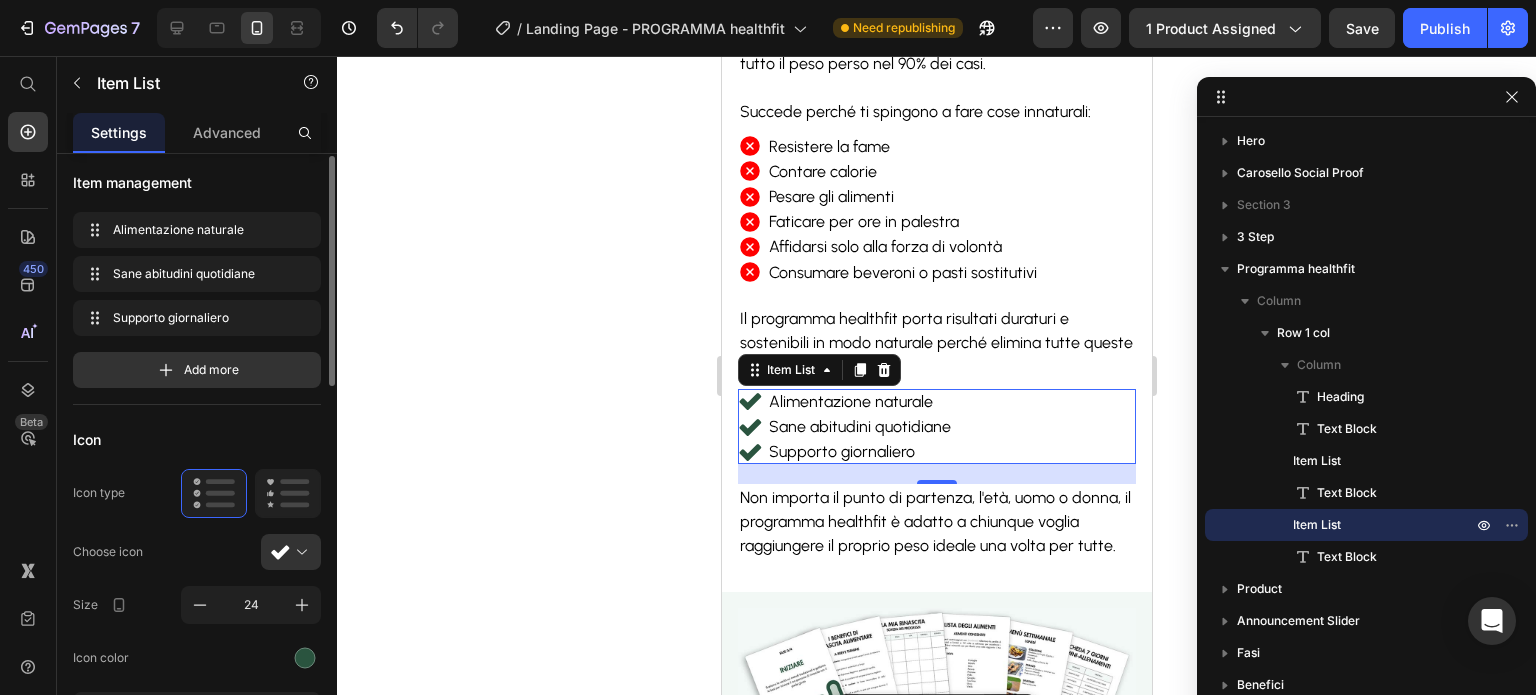 click 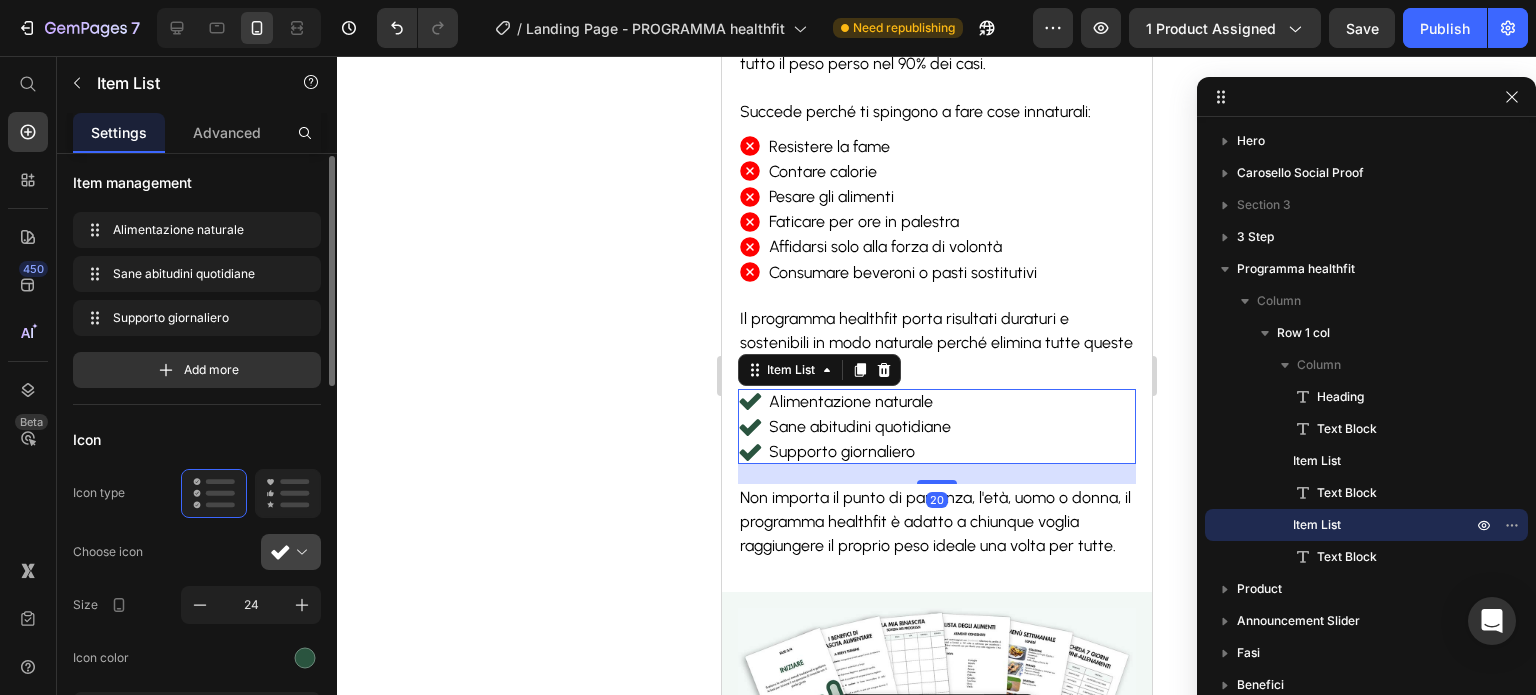 click at bounding box center (299, 552) 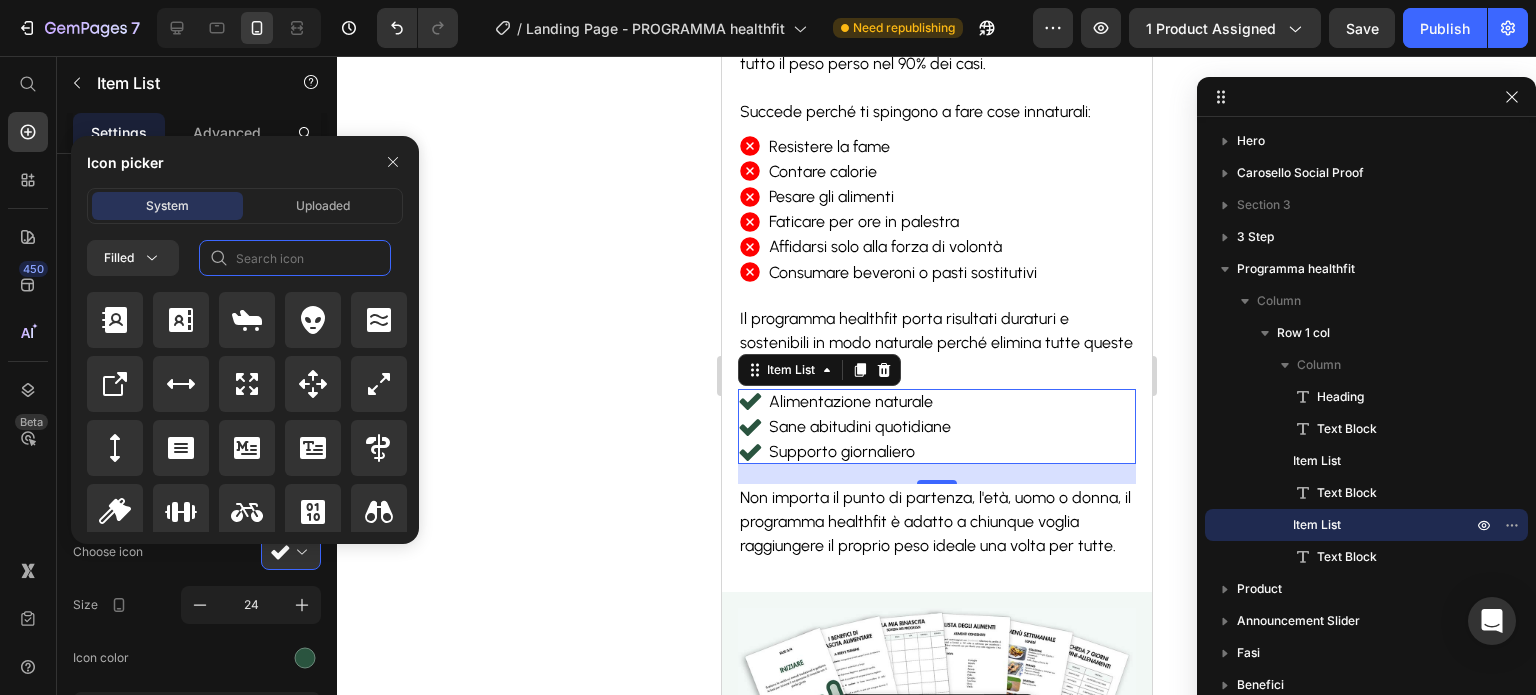 click 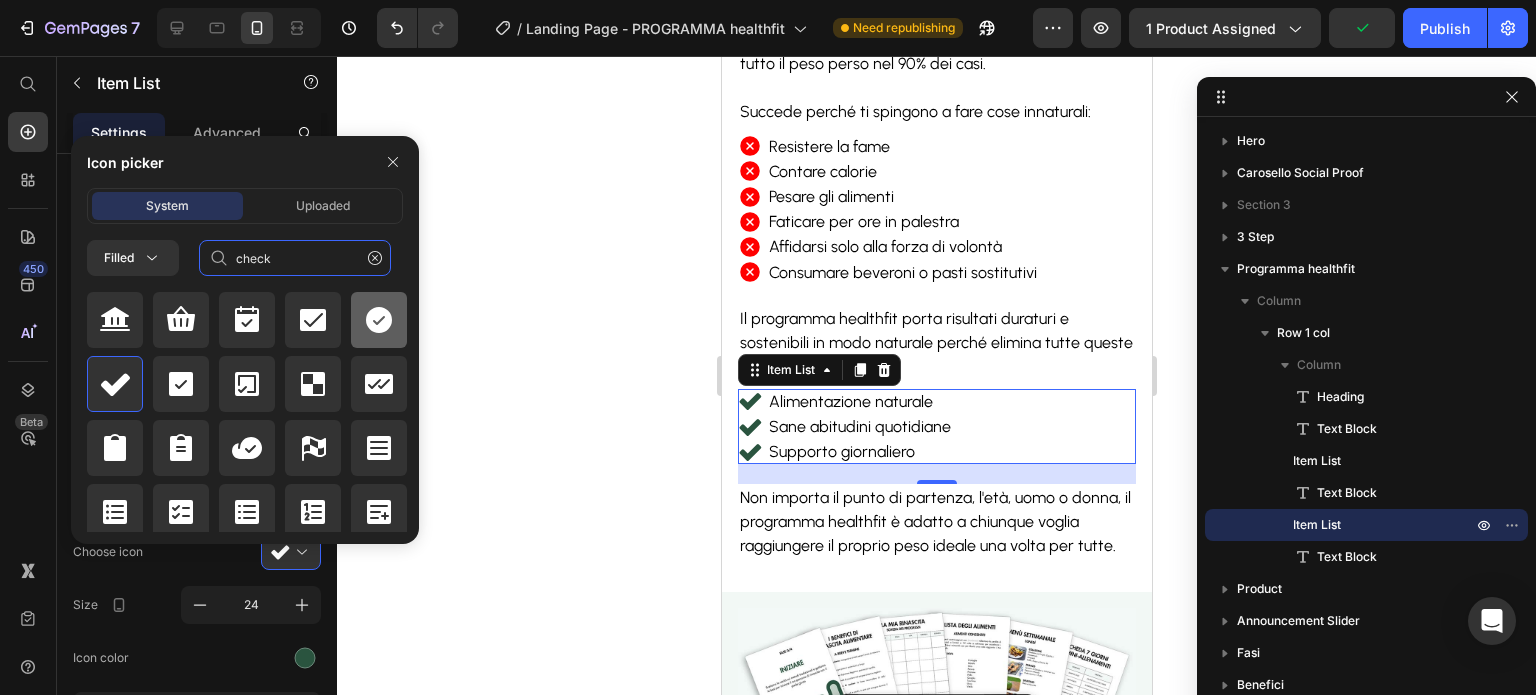 type on "check" 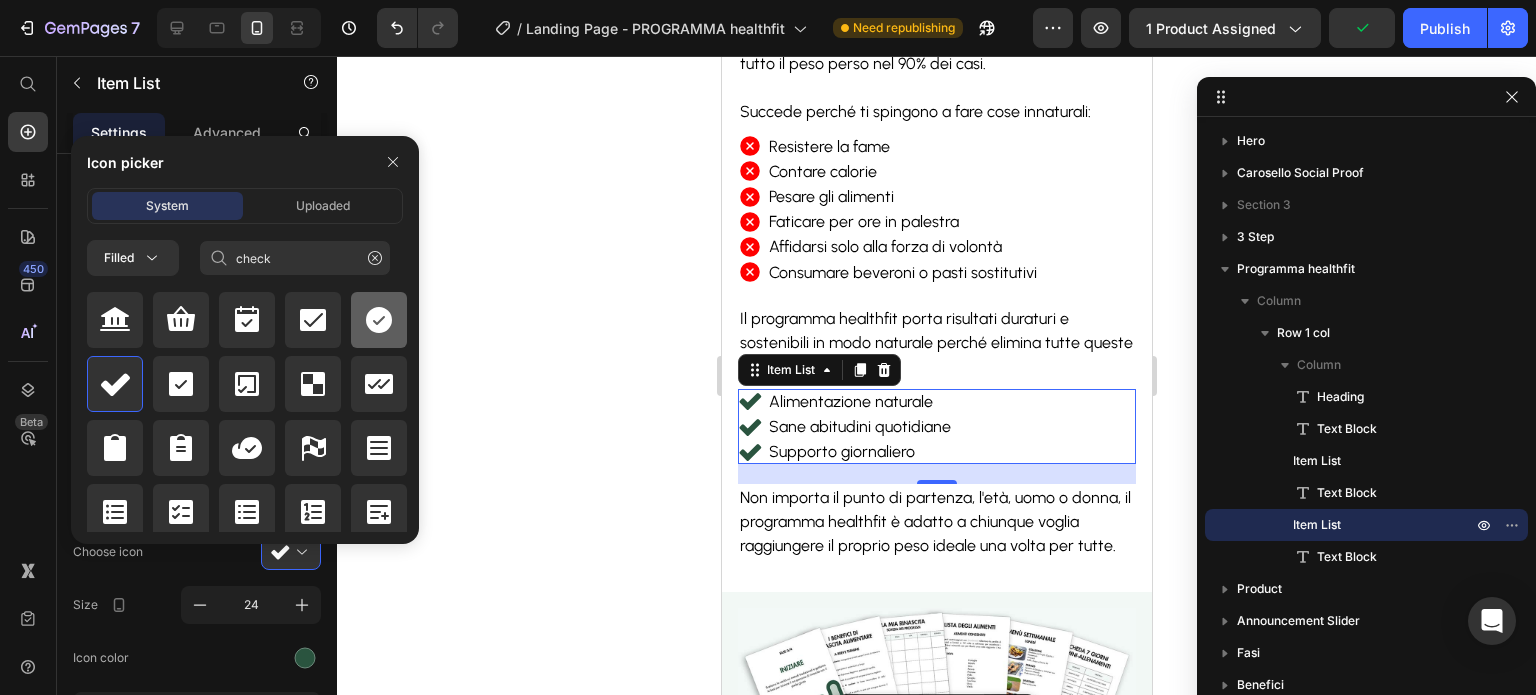 click 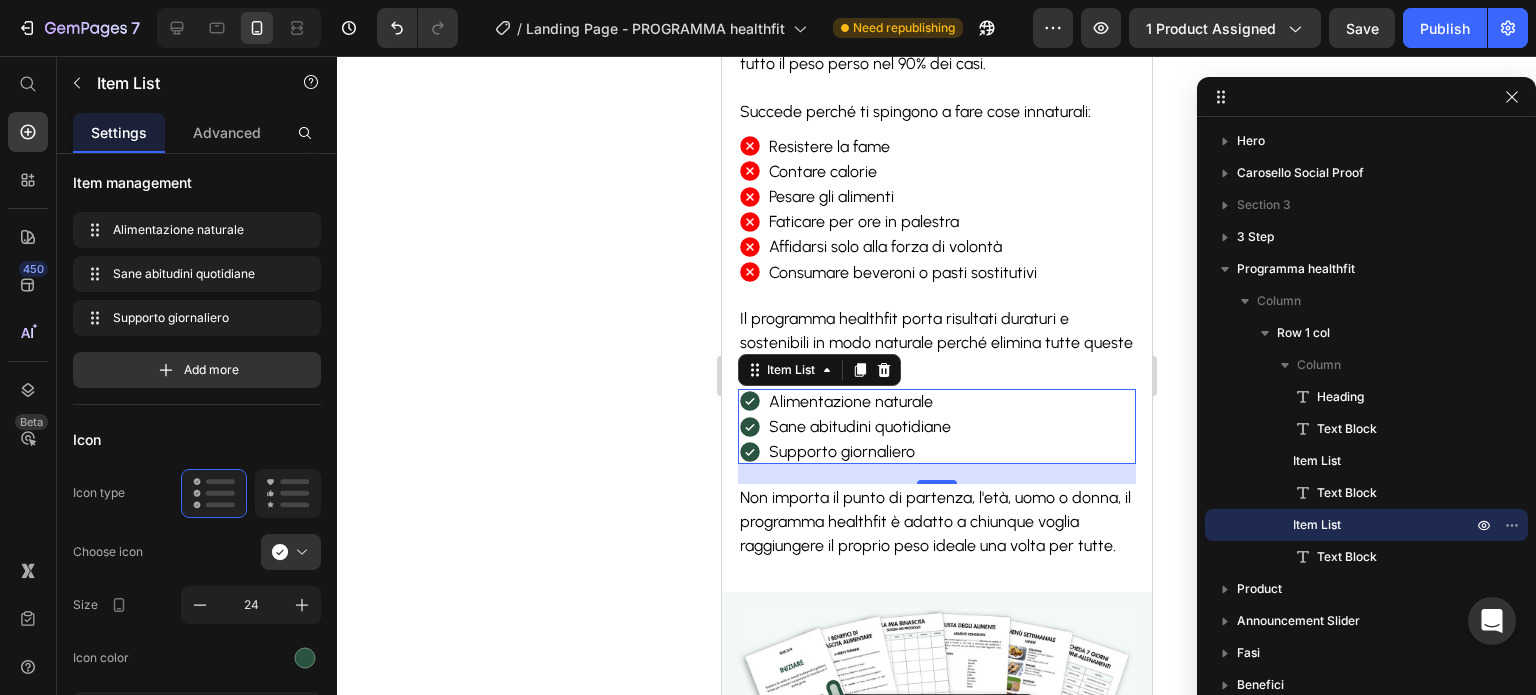 click 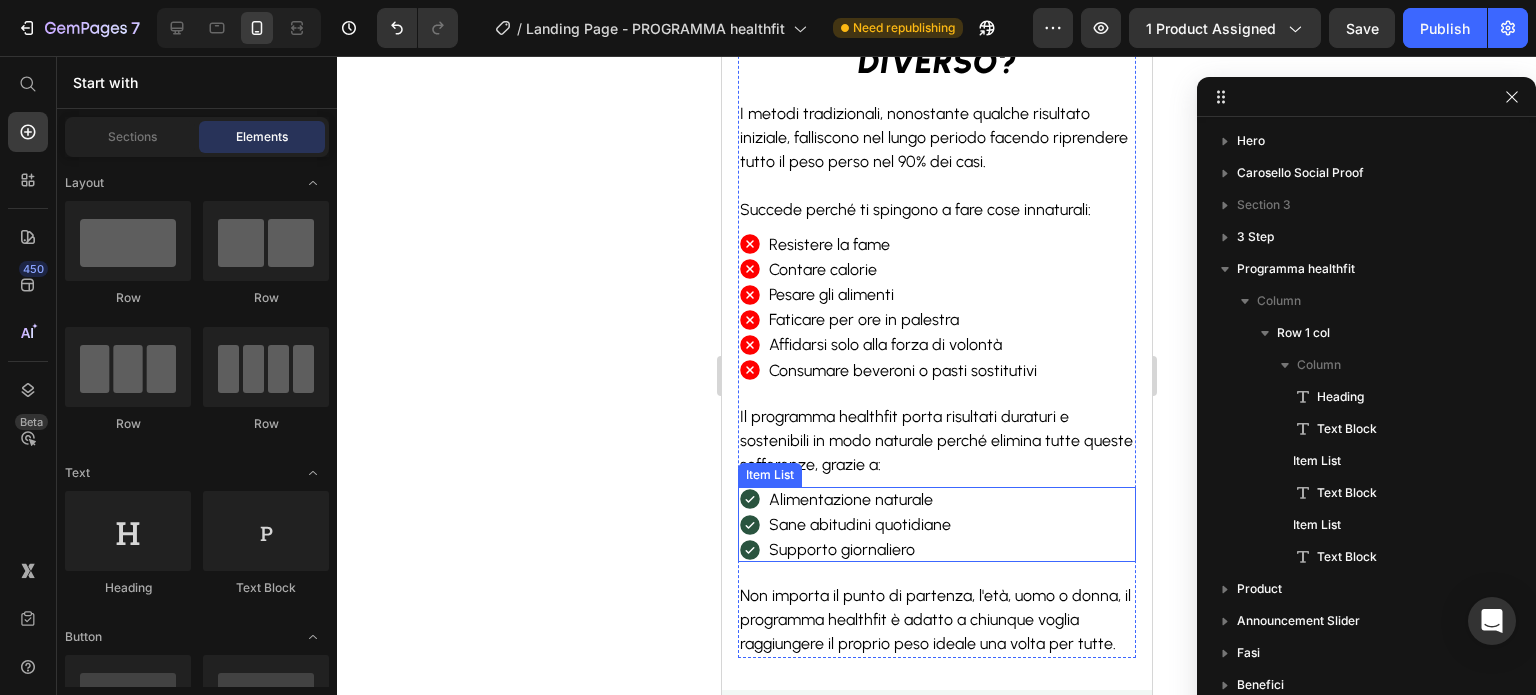 scroll, scrollTop: 1587, scrollLeft: 0, axis: vertical 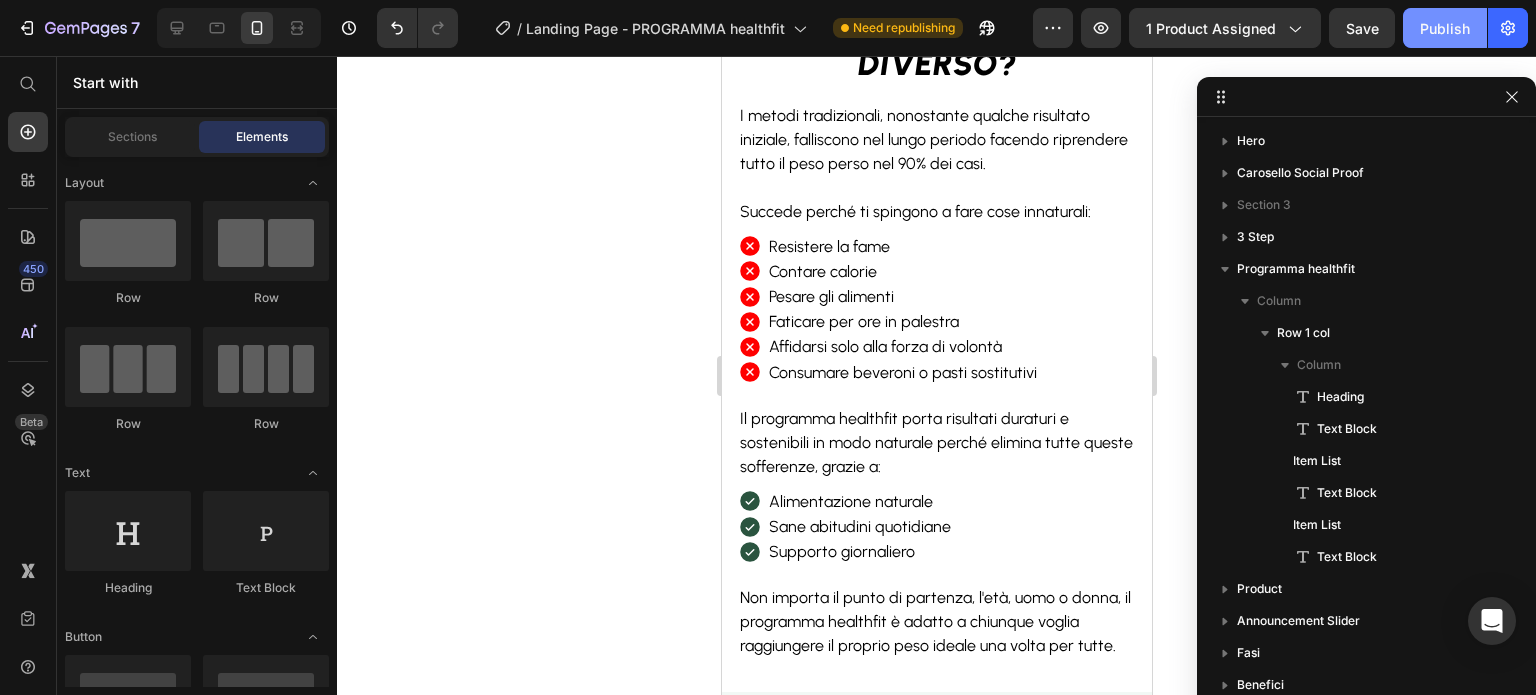 click on "Publish" at bounding box center [1445, 28] 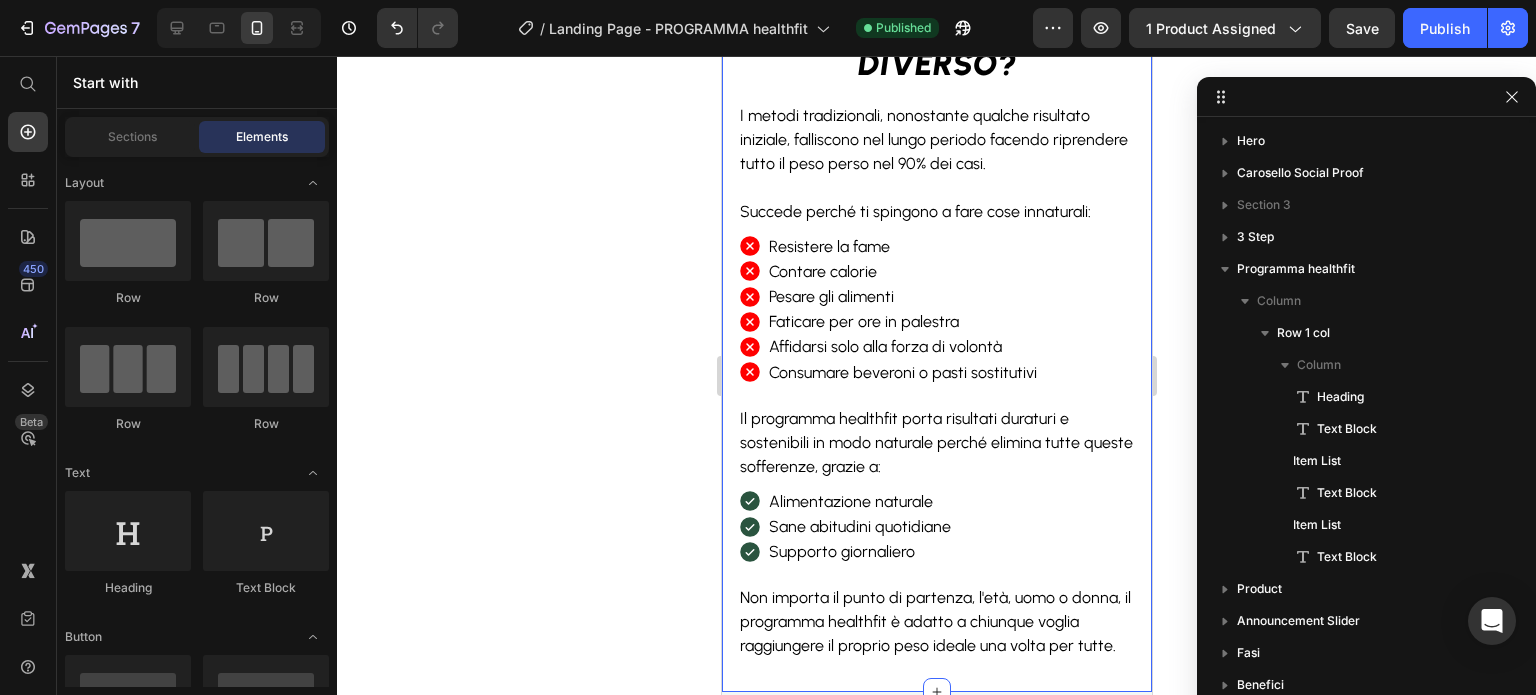 click on "PERCHÈ QUESTO PROGRAMMA È DIVERSO? Heading I metodi tradizionali, nonostante qualche risultato iniziale, falliscono nel lungo periodo facendo riprendere tutto il peso perso nel 90% dei casi. Succede perché ti spingono a fare cose innaturali: Text Block
Resistere la fame
Contare calorie
Pesare gli alimenti
Faticare per ore in palestra
Affidarsi solo alla forza di volontà
Consumare beveroni o pasti sostitutivi Item List Il programma healthfit porta risultati duraturi e sostenibili in modo naturale perché elimina tutte queste sofferenze, grazie a: Text Block
Alimentazione naturale
Sane abitudini quotidiane
Supporto giornaliero Item List Non importa il punto di partenza, l'età, uomo o donna, il programma healthfit è adatto a chiunque voglia raggiungere il proprio peso ideale una volta per tutte. Text Block Row Programma healthfit   You can create reusable sections" at bounding box center [936, 317] 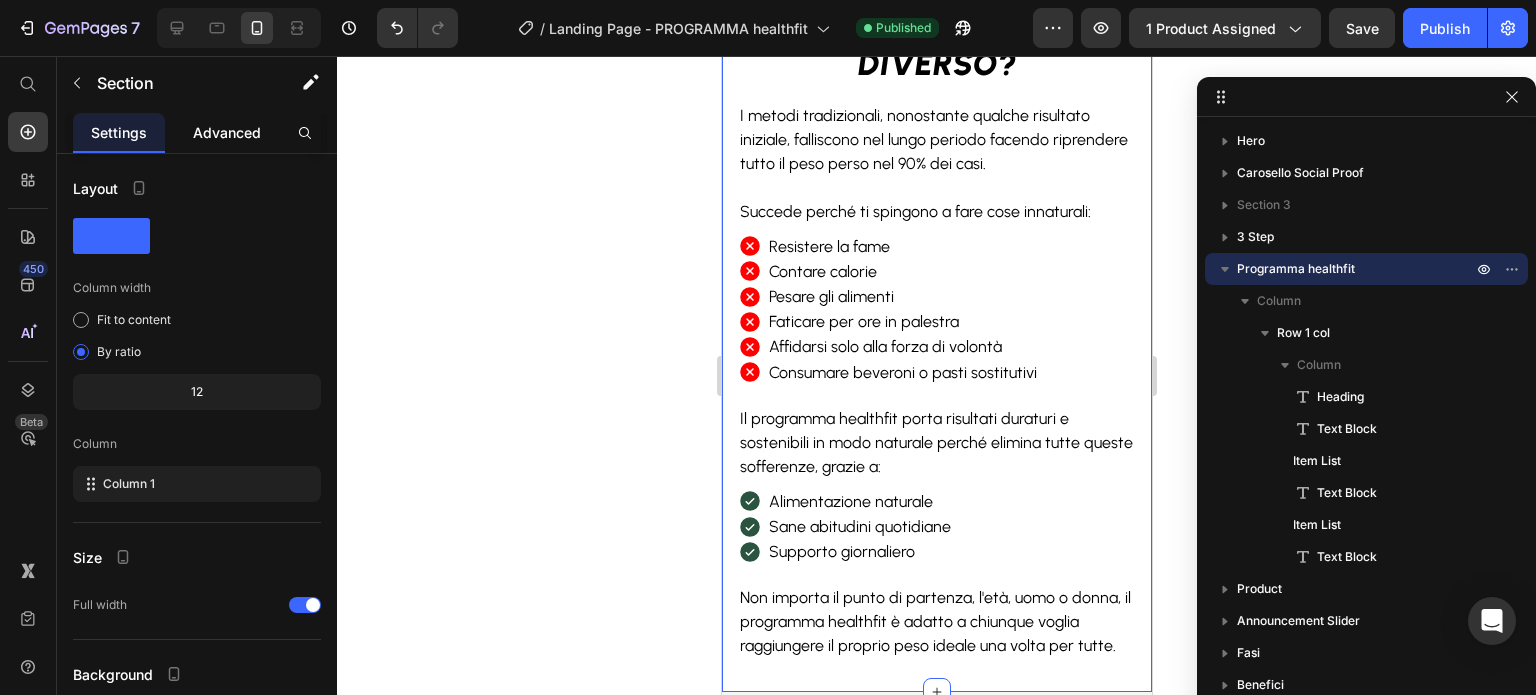click on "Advanced" 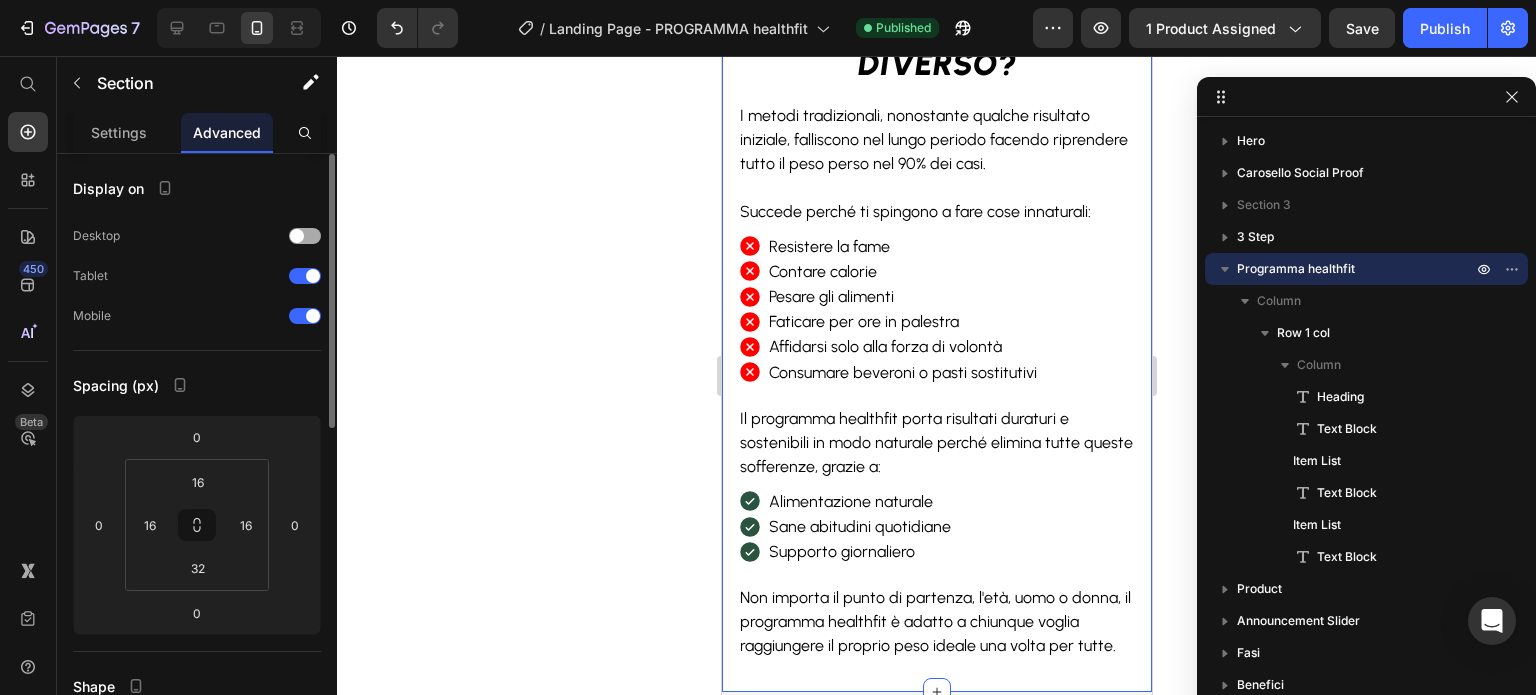 click at bounding box center (297, 236) 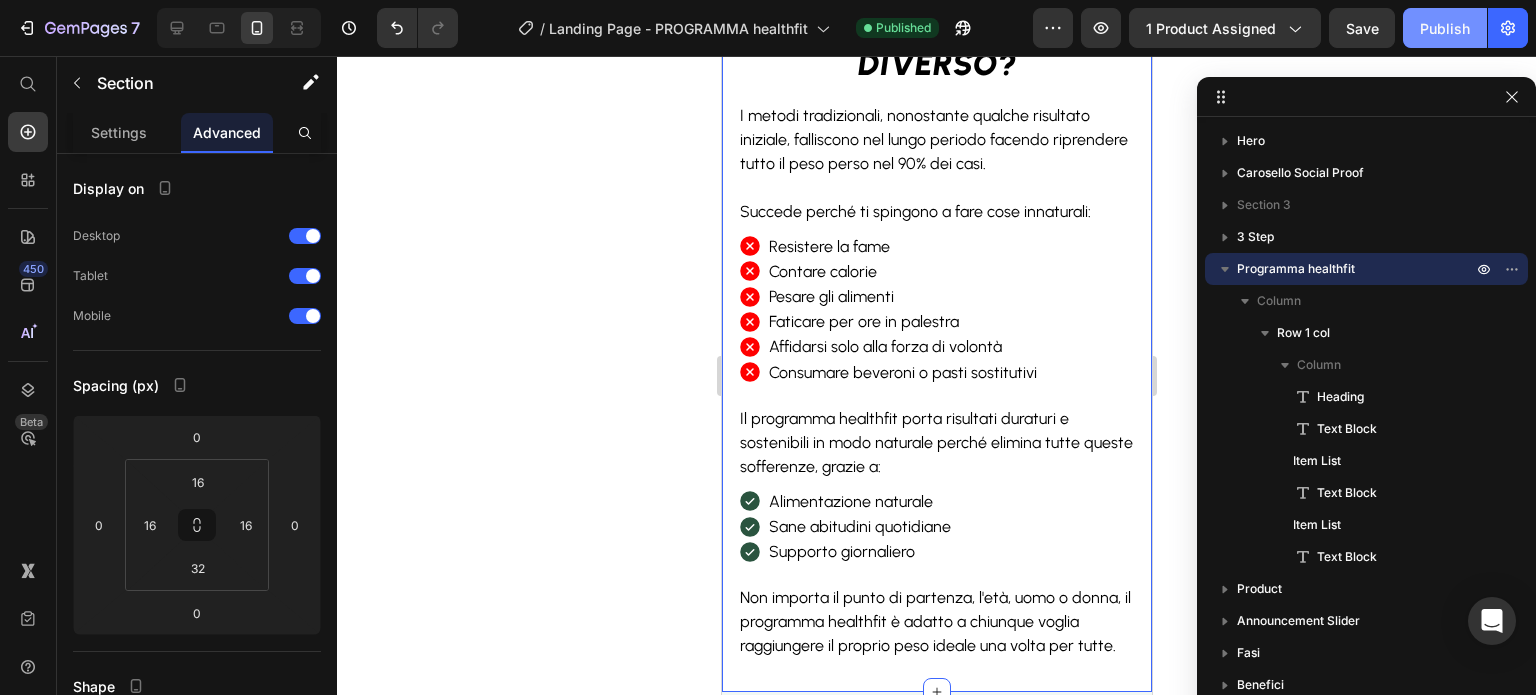 click on "Publish" 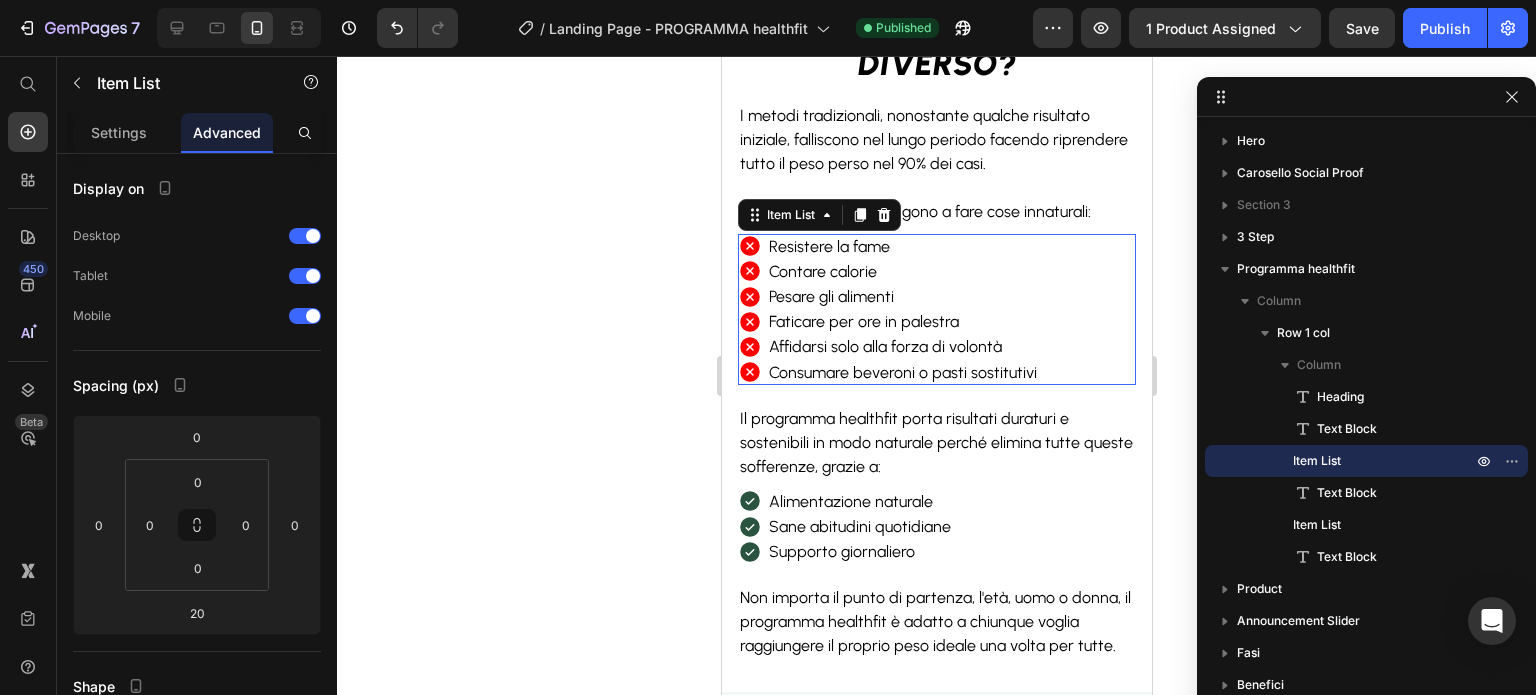 click on "Pesare gli alimenti" at bounding box center [902, 296] 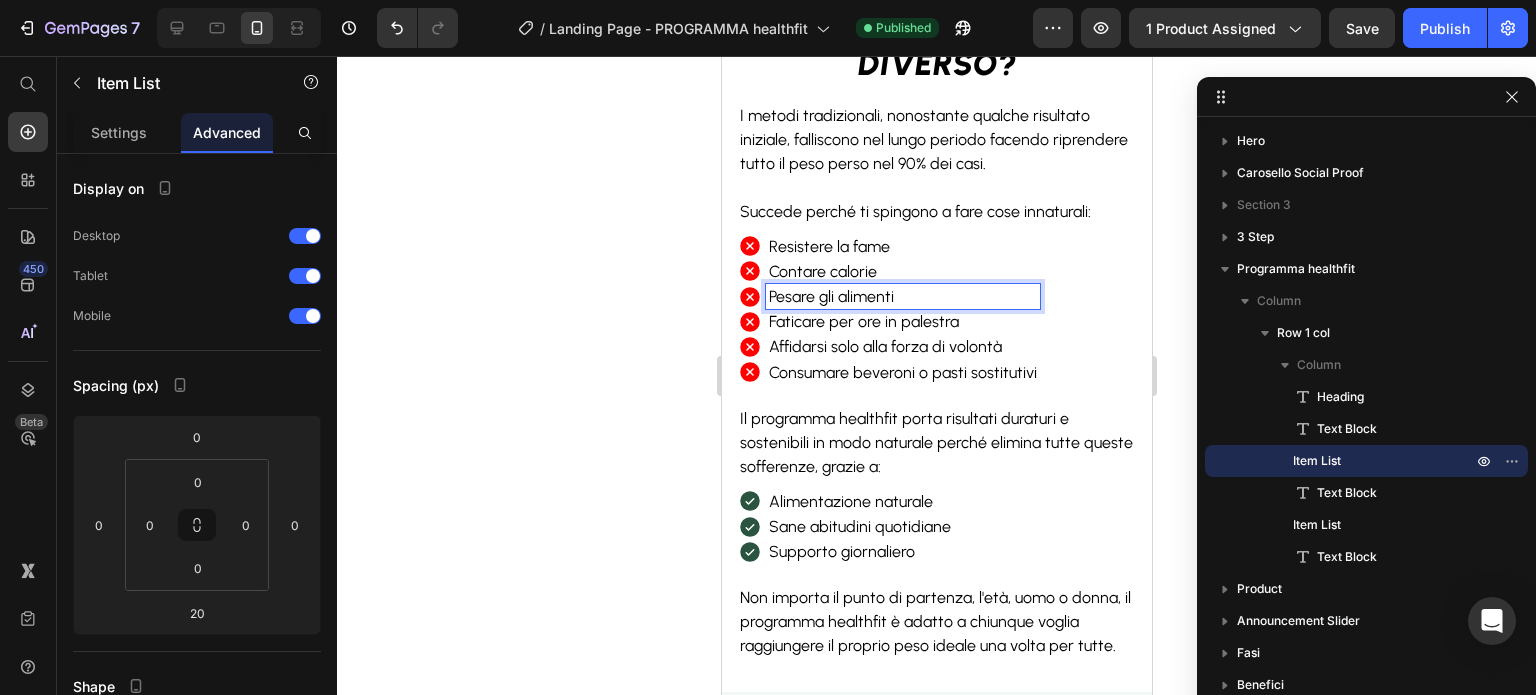 click on "Pesare gli alimenti" at bounding box center (902, 296) 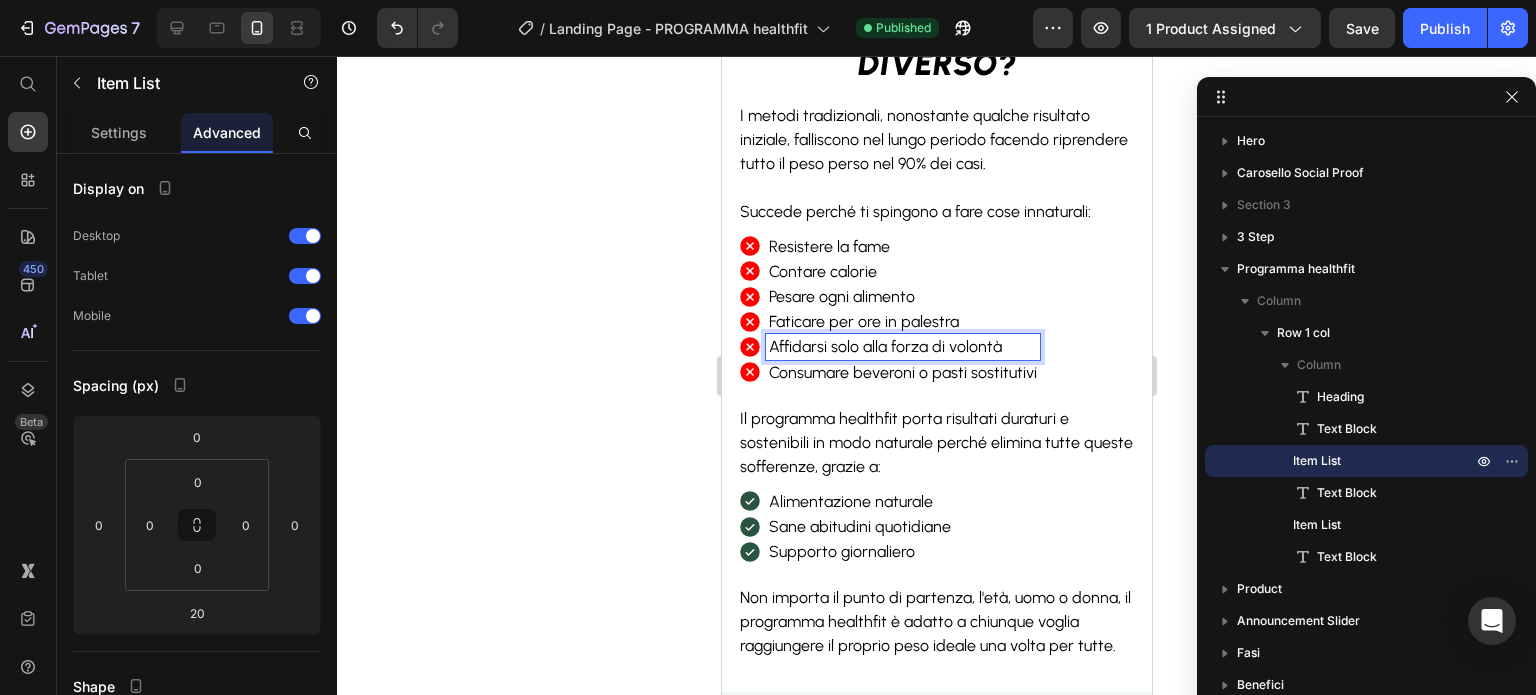 click on "Affidarsi solo alla forza di volontà" at bounding box center (902, 346) 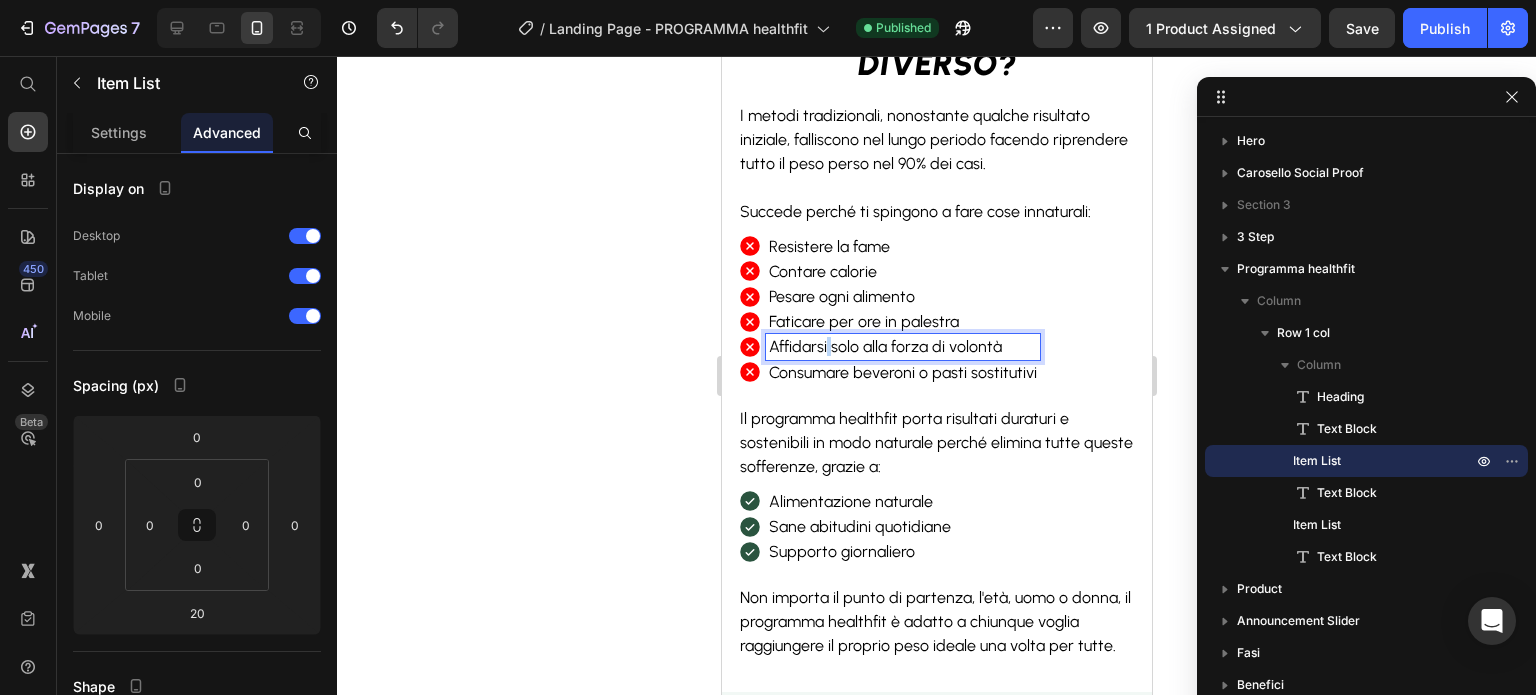 click on "Affidarsi solo alla forza di volontà" at bounding box center (902, 346) 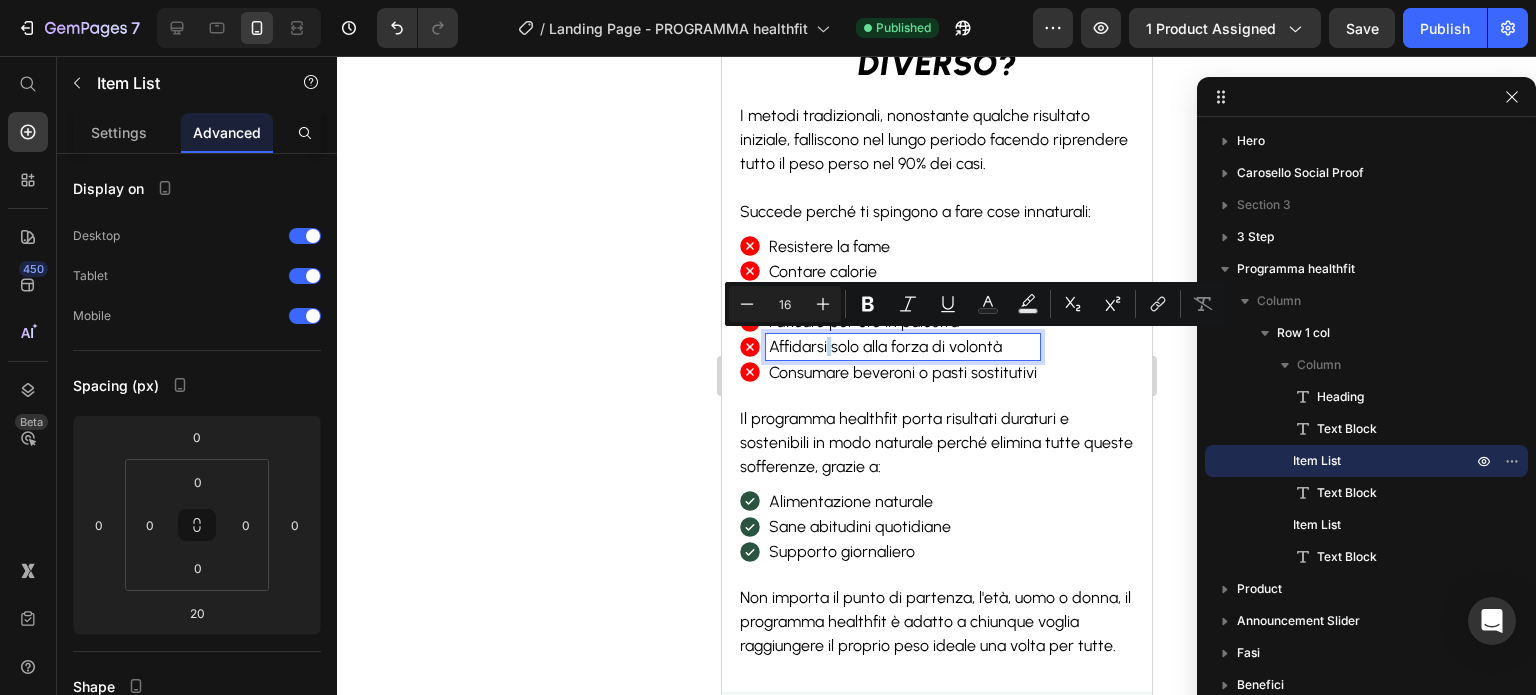 click on "Affidarsi solo alla forza di volontà" at bounding box center (902, 346) 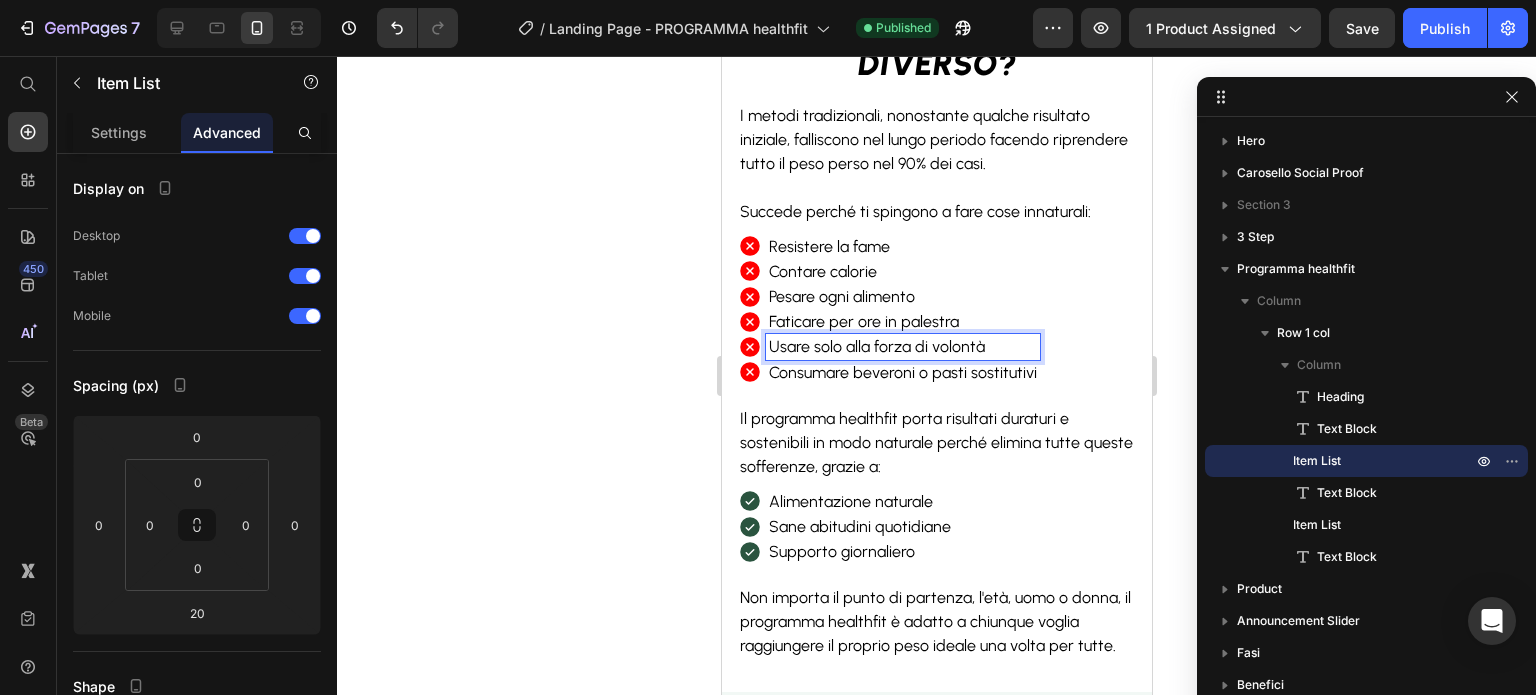 click on "Usare solo alla forza di volontà" at bounding box center (902, 346) 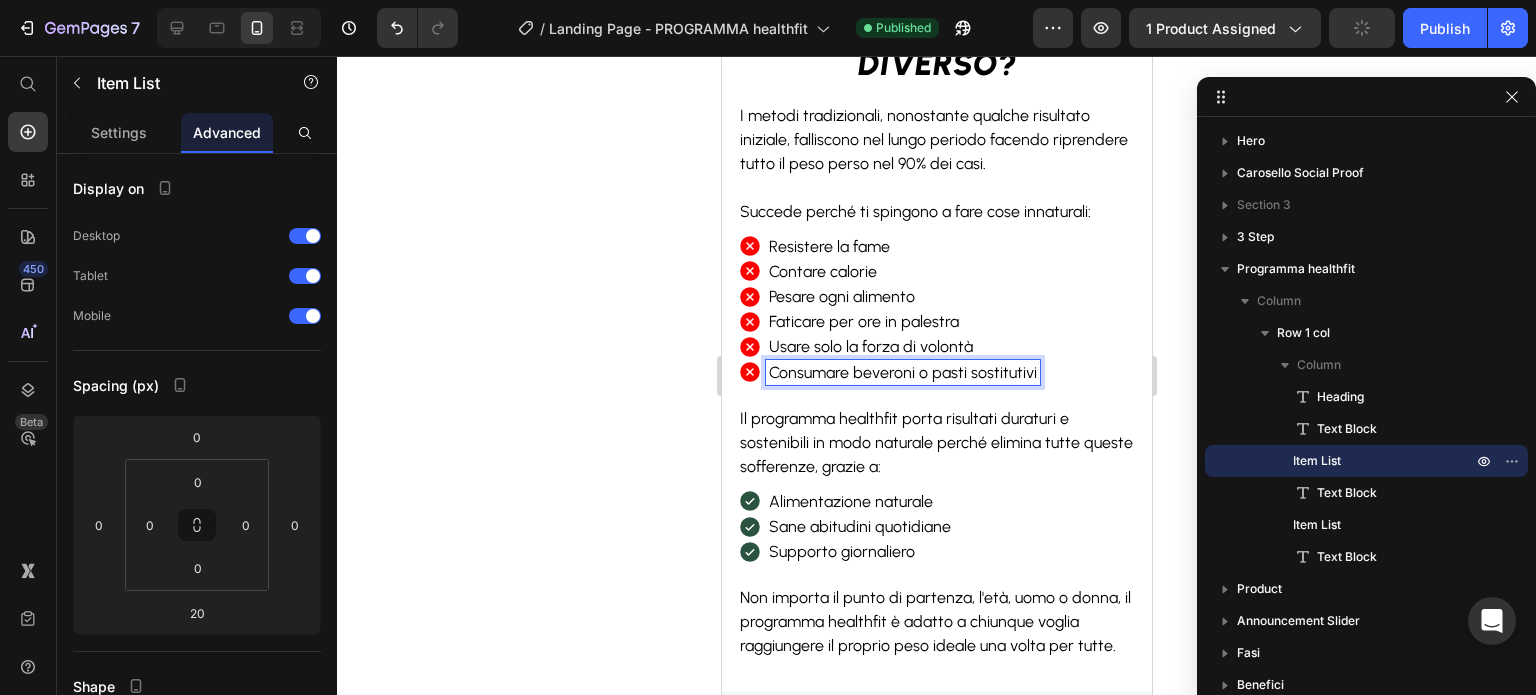 click on "Consumare beveroni o pasti sostitutivi" at bounding box center (902, 372) 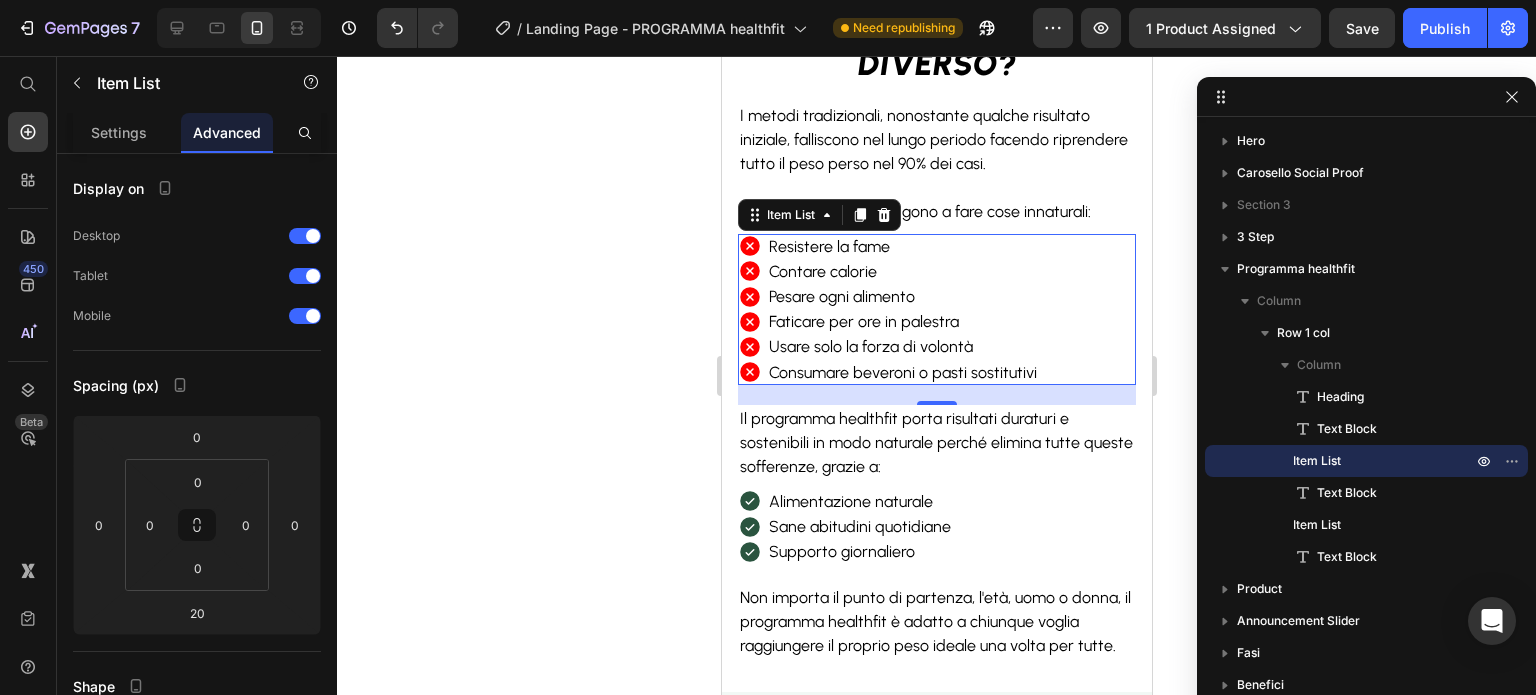 click 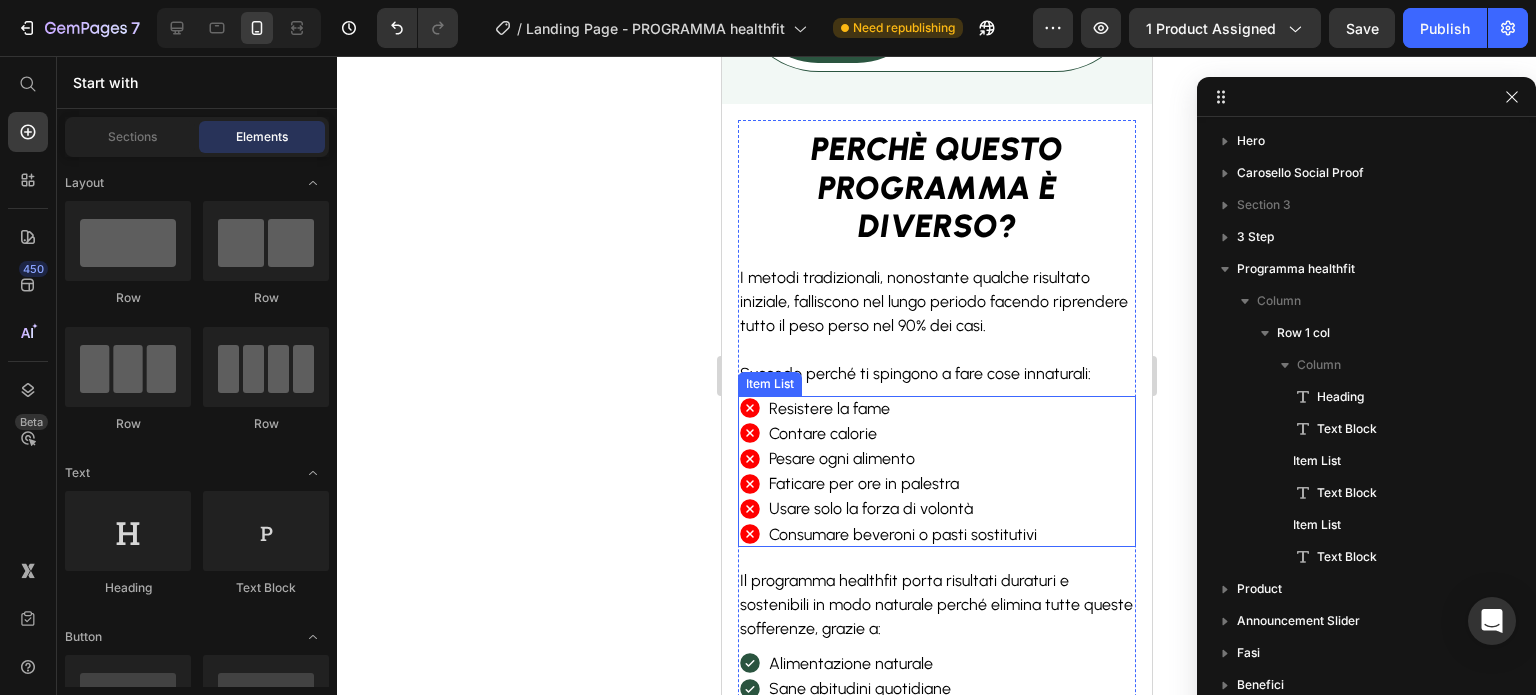 scroll, scrollTop: 1394, scrollLeft: 0, axis: vertical 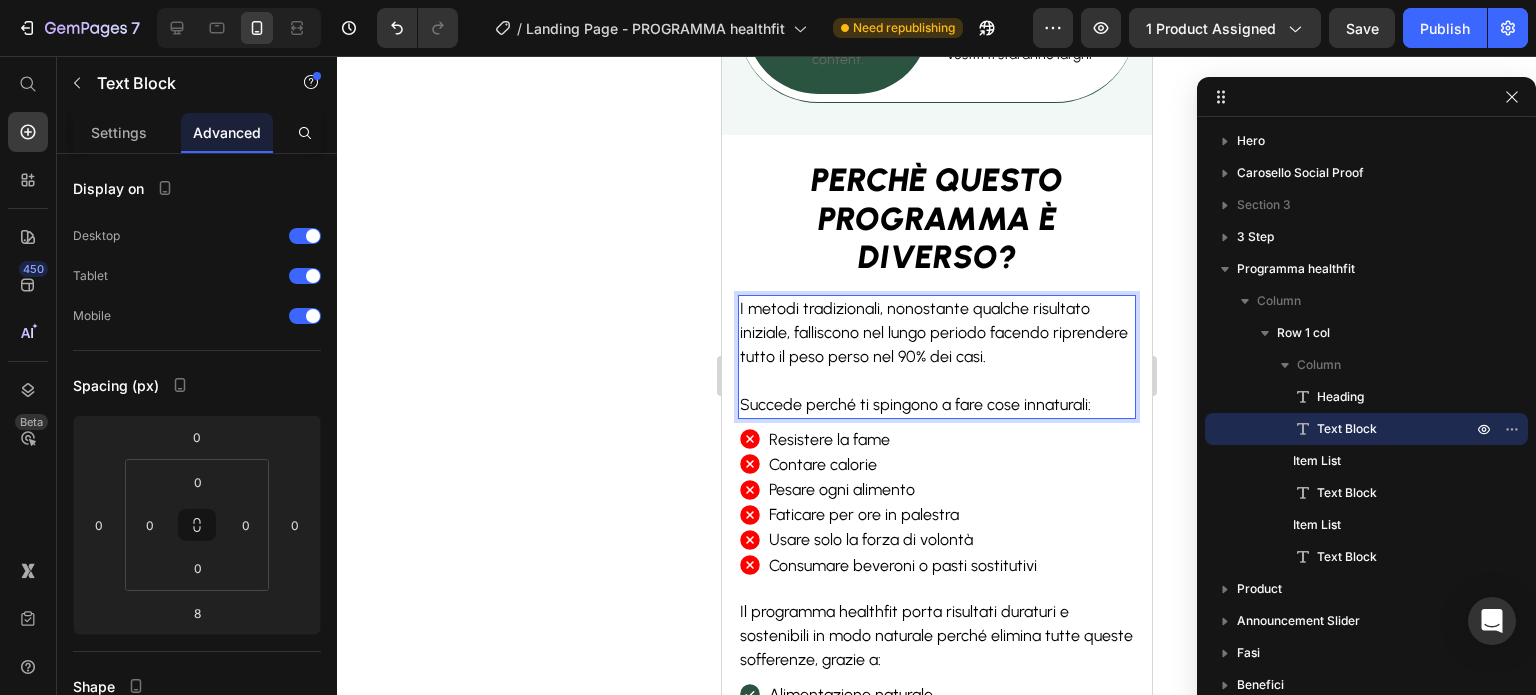 click on "I metodi tradizionali, nonostante qualche risultato iniziale, falliscono nel lungo periodo facendo riprendere tutto il peso perso nel 90% dei casi." at bounding box center (933, 332) 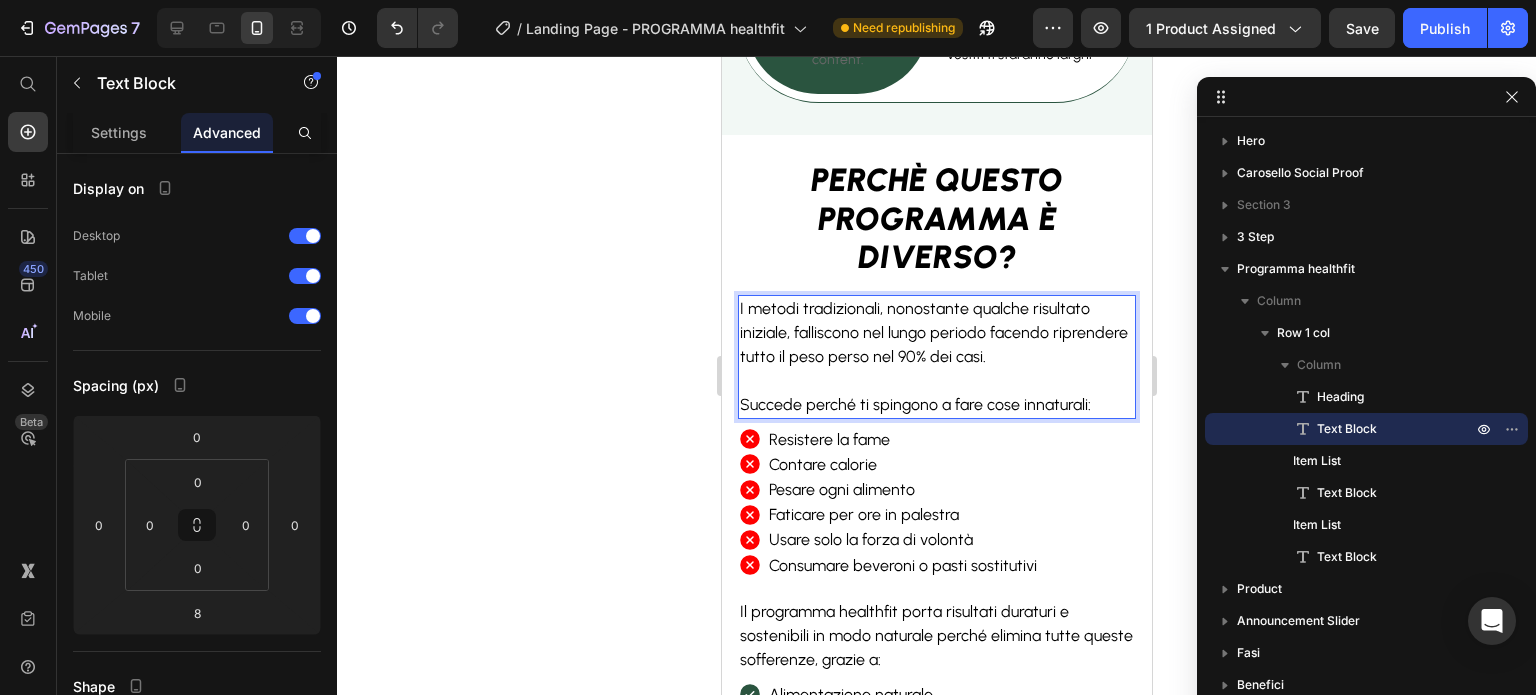 click on "I metodi tradizionali, nonostante qualche risultato iniziale, falliscono nel lungo periodo facendo riprendere tutto il peso perso nel 90% dei casi." at bounding box center [936, 333] 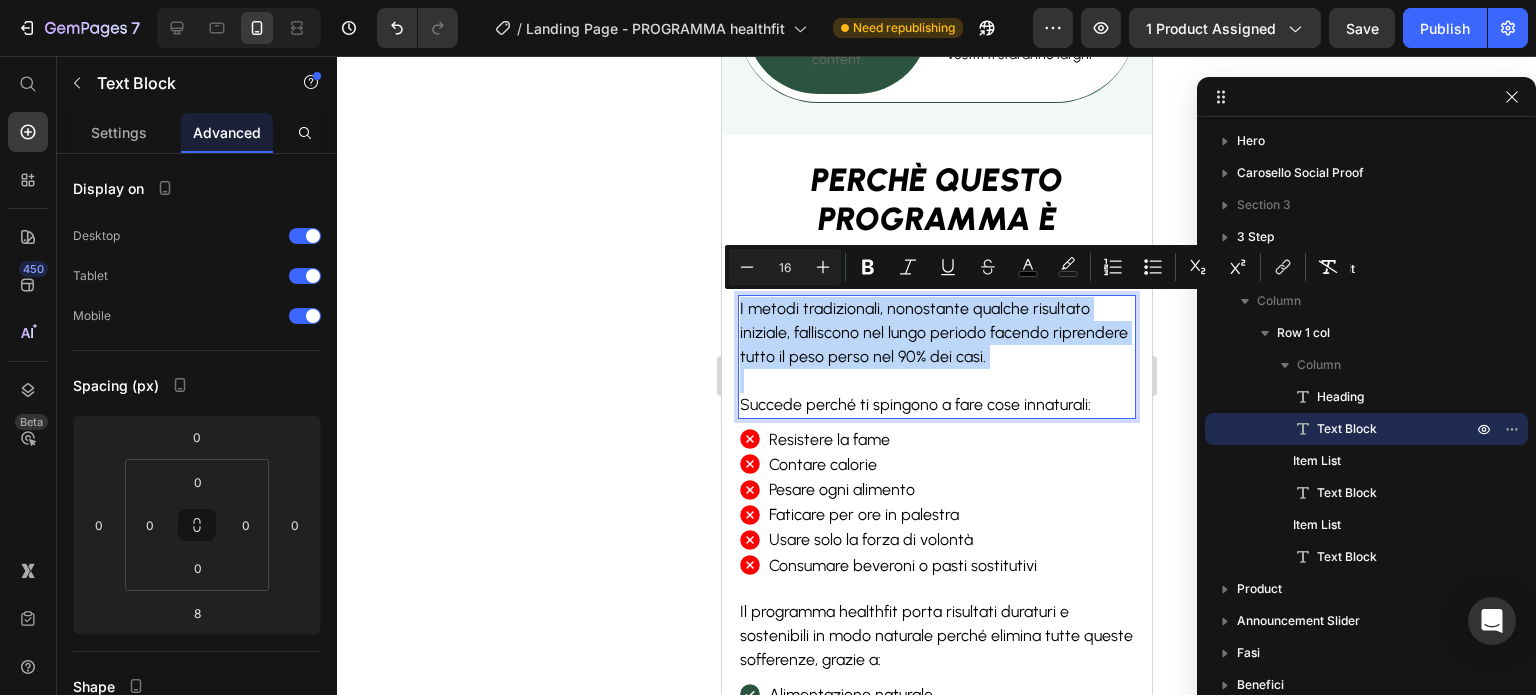 copy on "I metodi tradizionali, nonostante qualche risultato iniziale, falliscono nel lungo periodo facendo riprendere tutto il peso perso nel 90% dei casi." 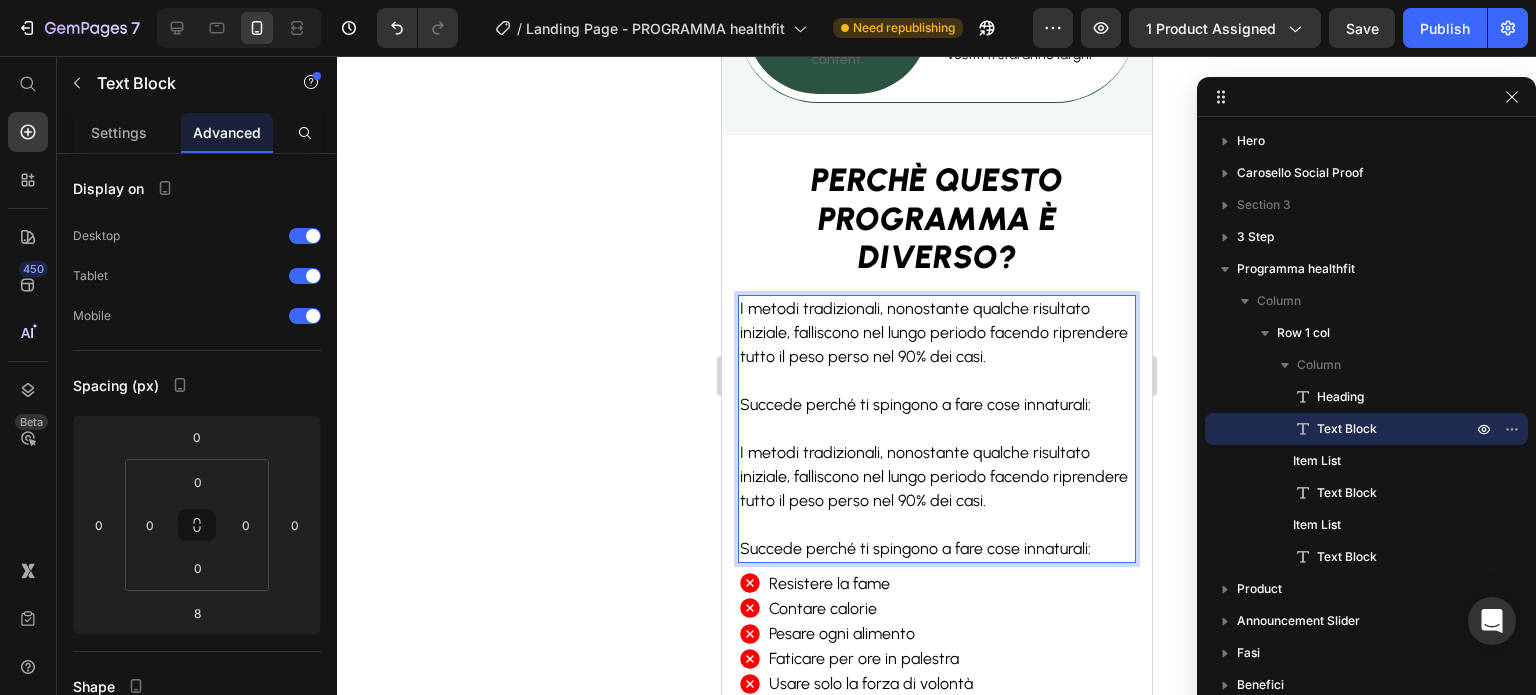 click on "I metodi tradizionali, nonostante qualche risultato iniziale, falliscono nel lungo periodo facendo riprendere tutto il peso perso nel 90% dei casi." at bounding box center [933, 332] 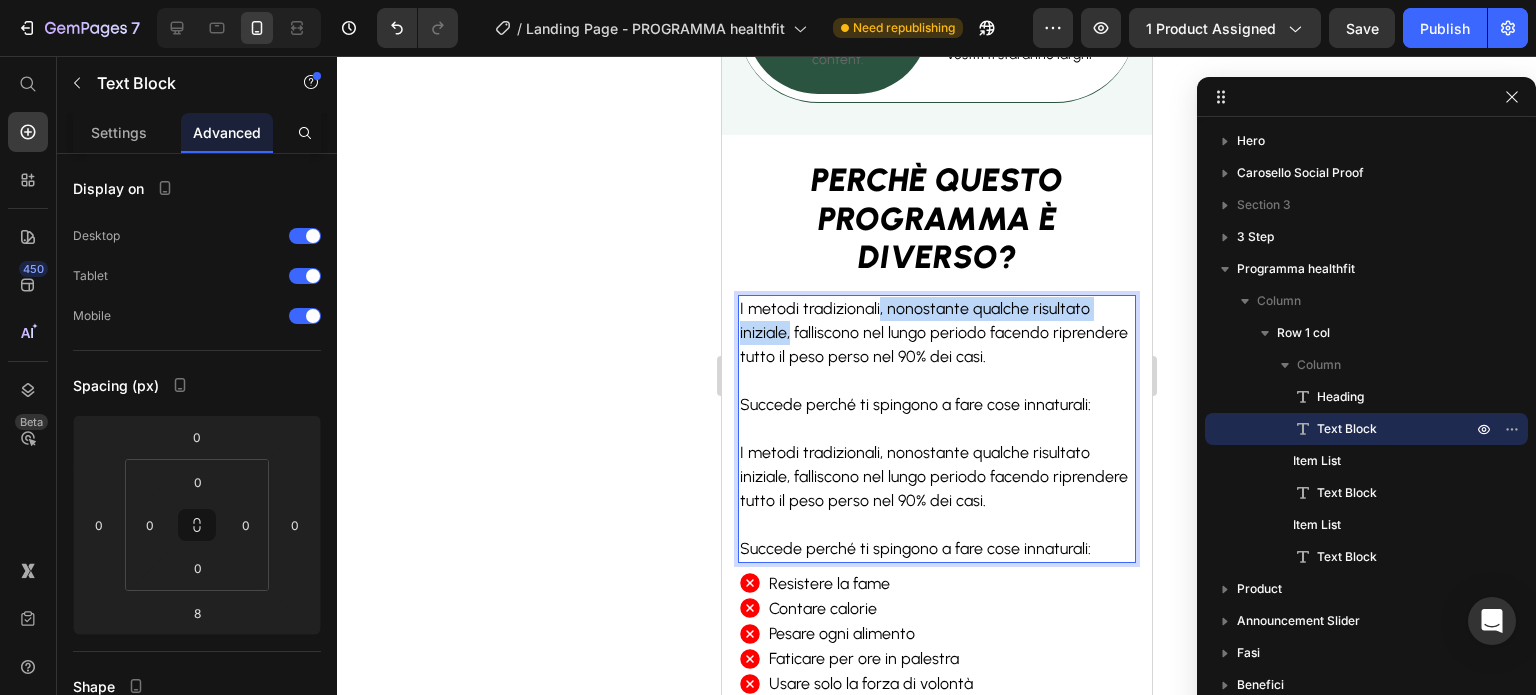 drag, startPoint x: 789, startPoint y: 331, endPoint x: 876, endPoint y: 317, distance: 88.11924 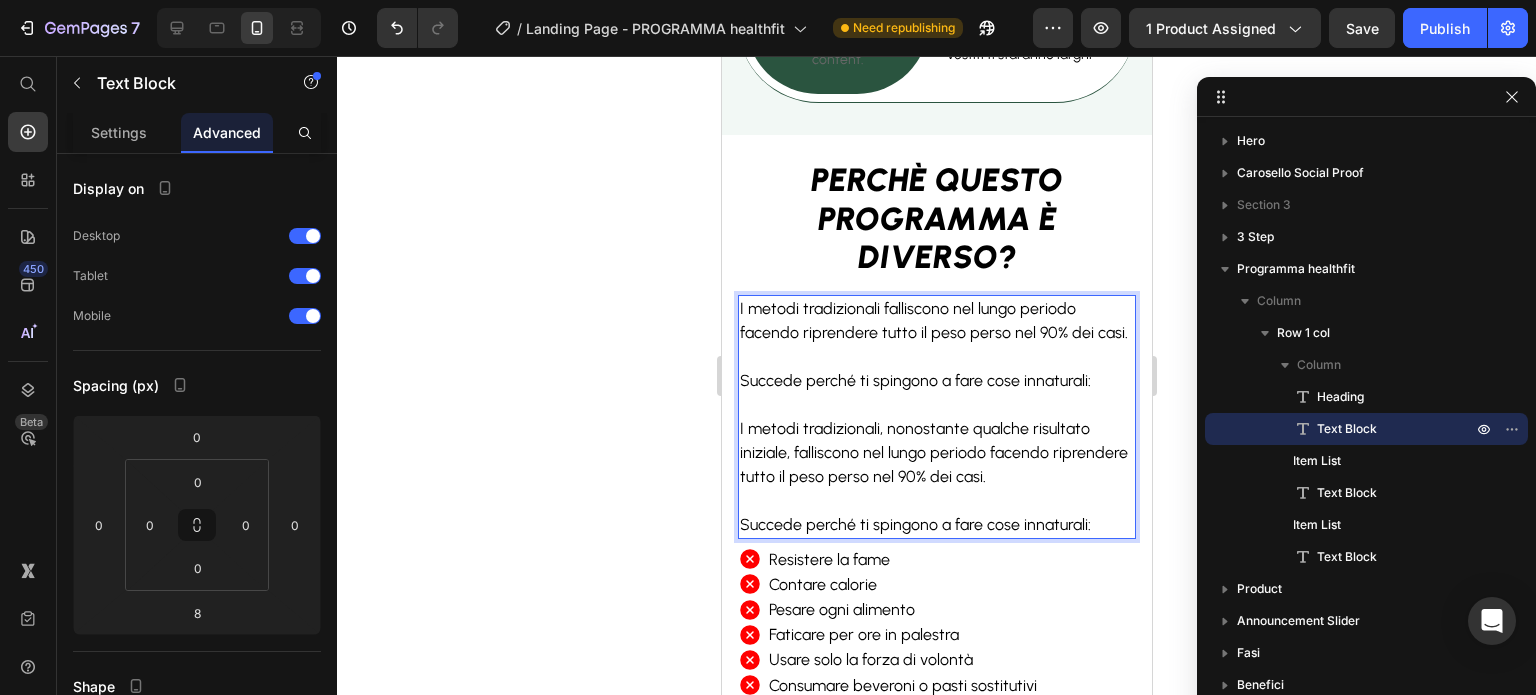click on "I metodi tradizionali falliscono nel lungo periodo facendo riprendere tutto il peso perso nel 90% dei casi." at bounding box center [936, 321] 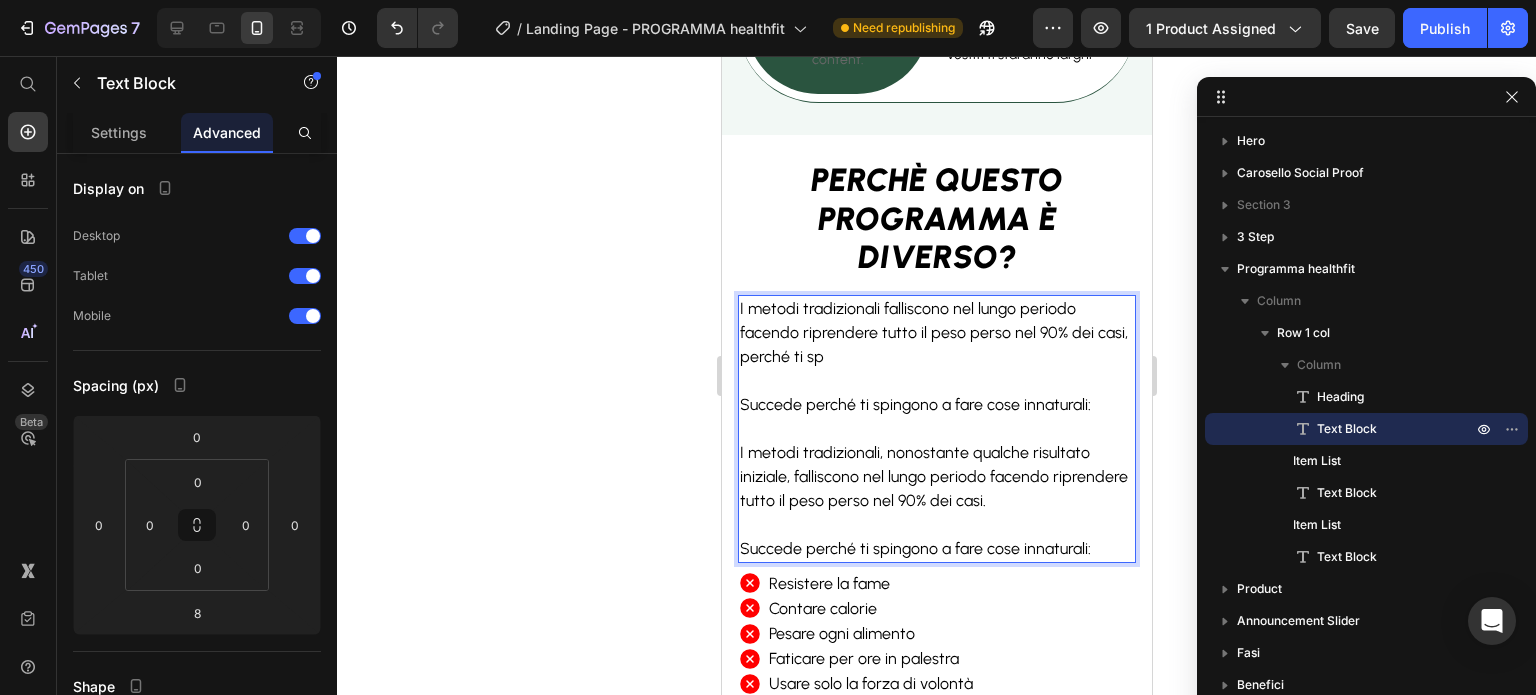 click on "Succede perché ti spingono a fare cose innaturali:" at bounding box center (914, 404) 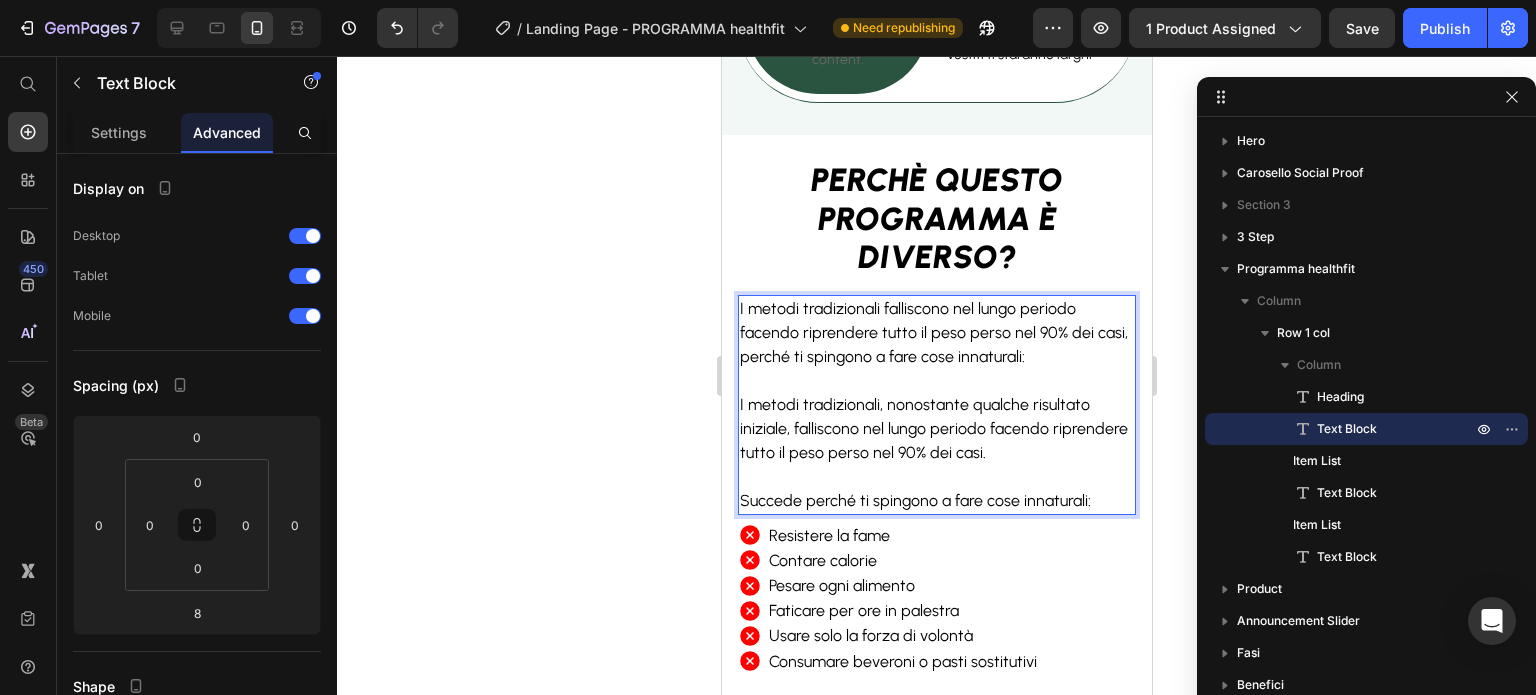 click on "I metodi tradizionali falliscono nel lungo periodo facendo riprendere tutto il peso perso nel 90% dei casi, perché ti spingono a fare cose innaturali:" at bounding box center [933, 332] 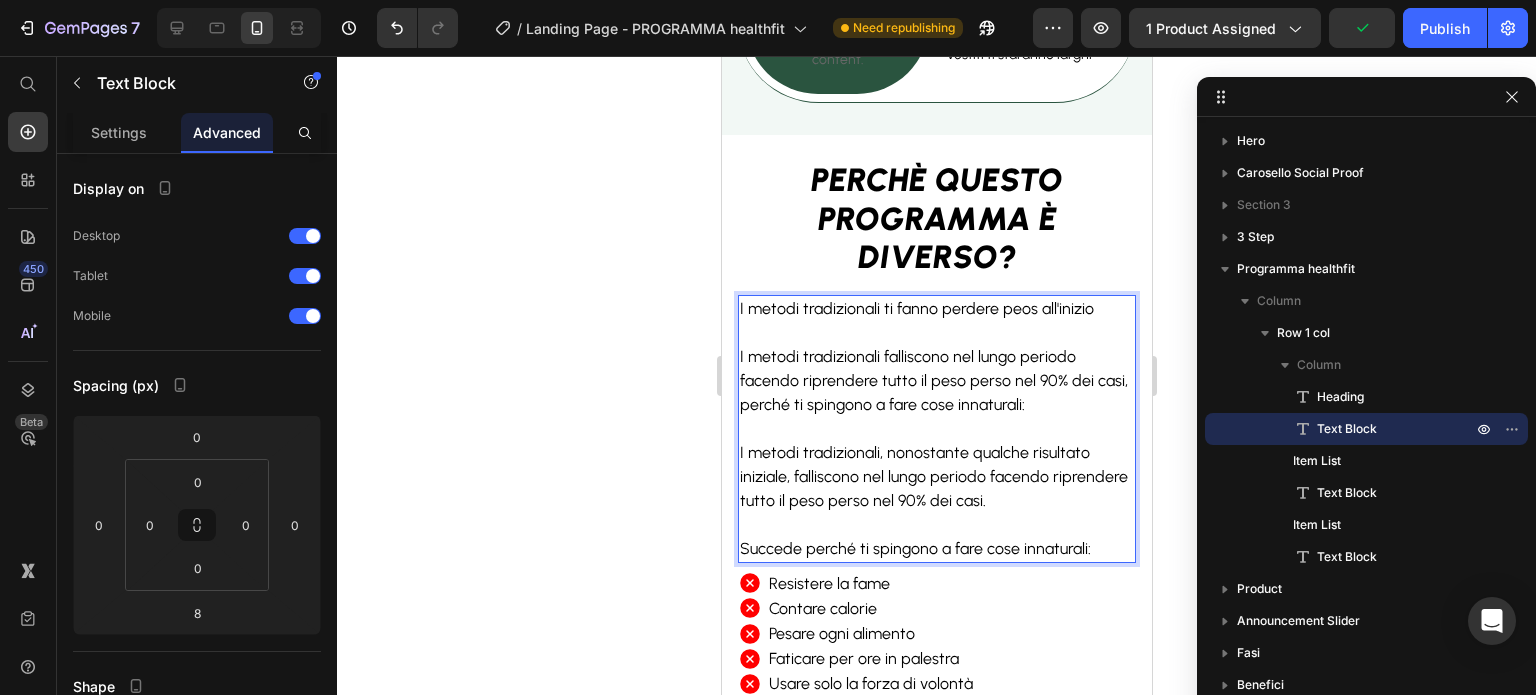 click on "I metodi tradizionali ti fanno perdere peos all'inizio" at bounding box center (936, 309) 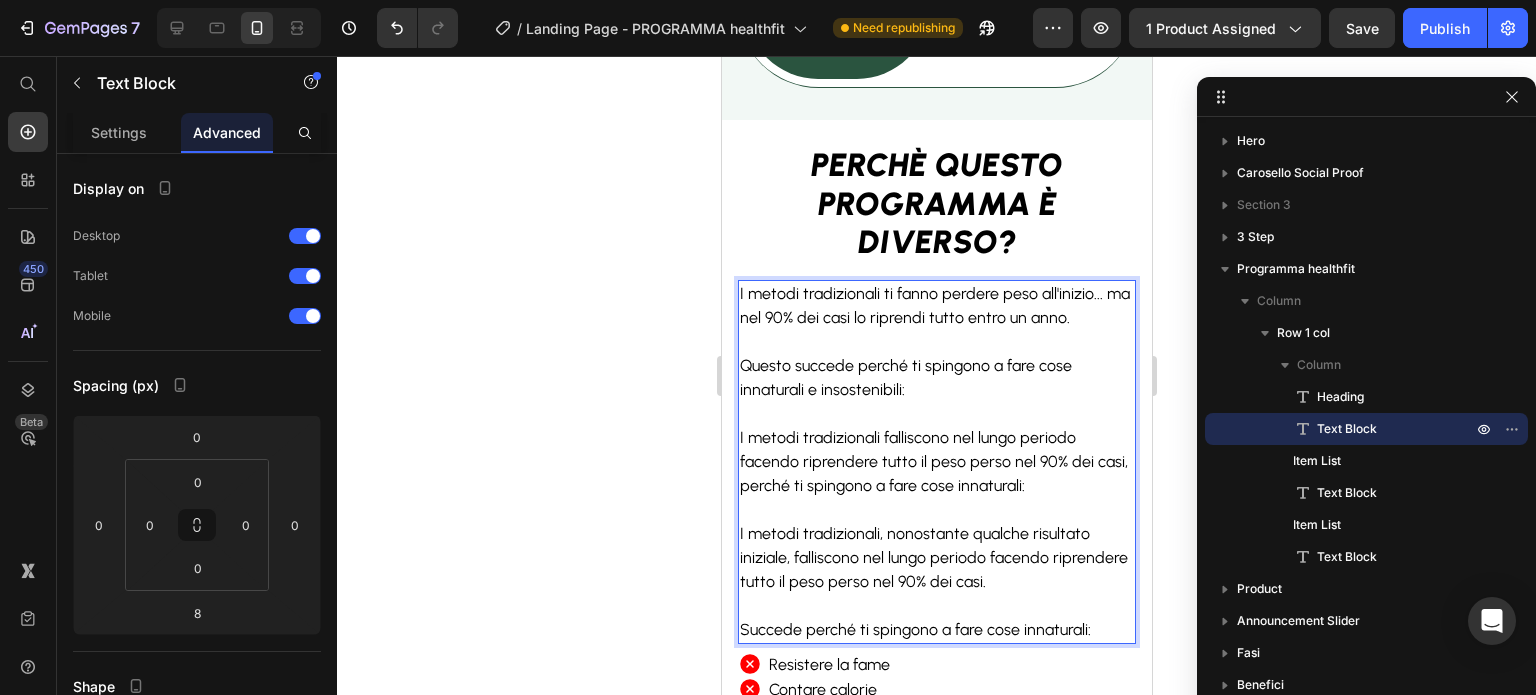 scroll, scrollTop: 1410, scrollLeft: 0, axis: vertical 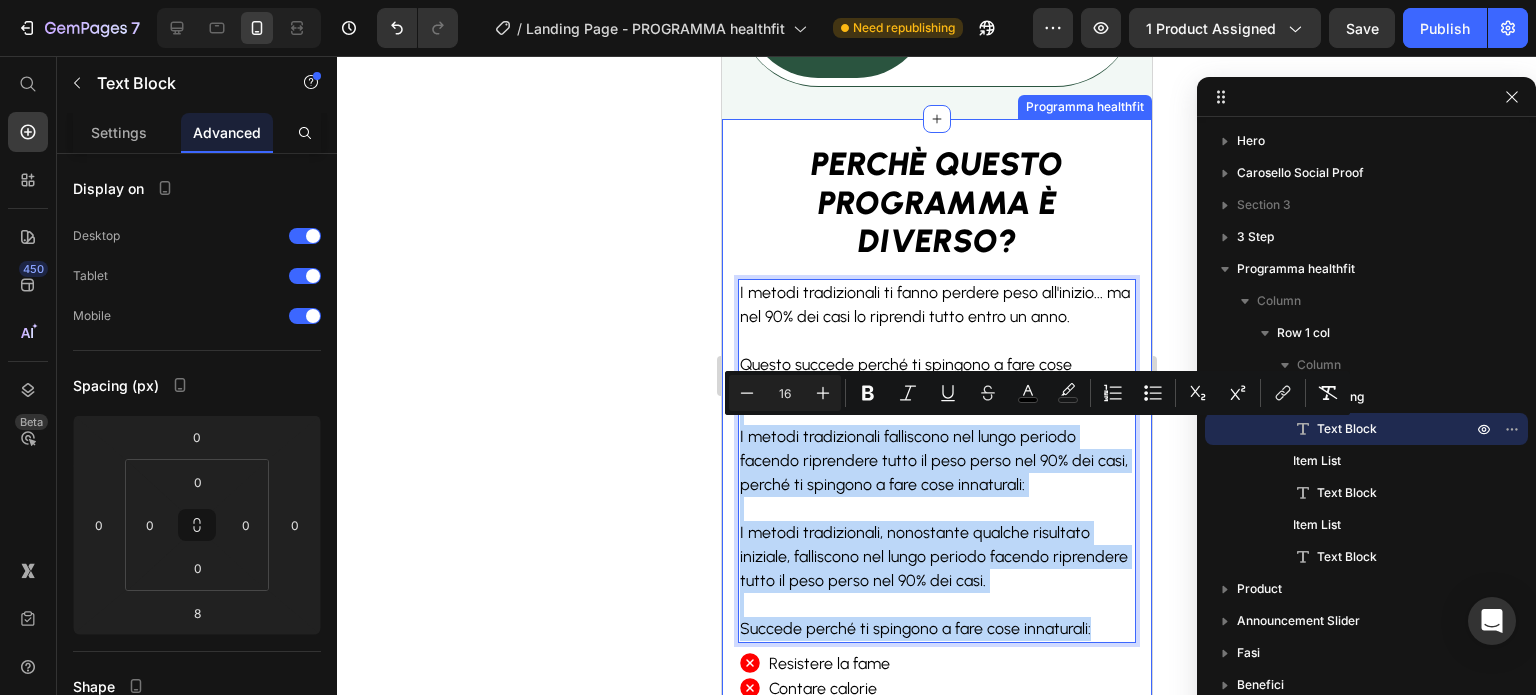 drag, startPoint x: 1092, startPoint y: 630, endPoint x: 734, endPoint y: 414, distance: 418.1148 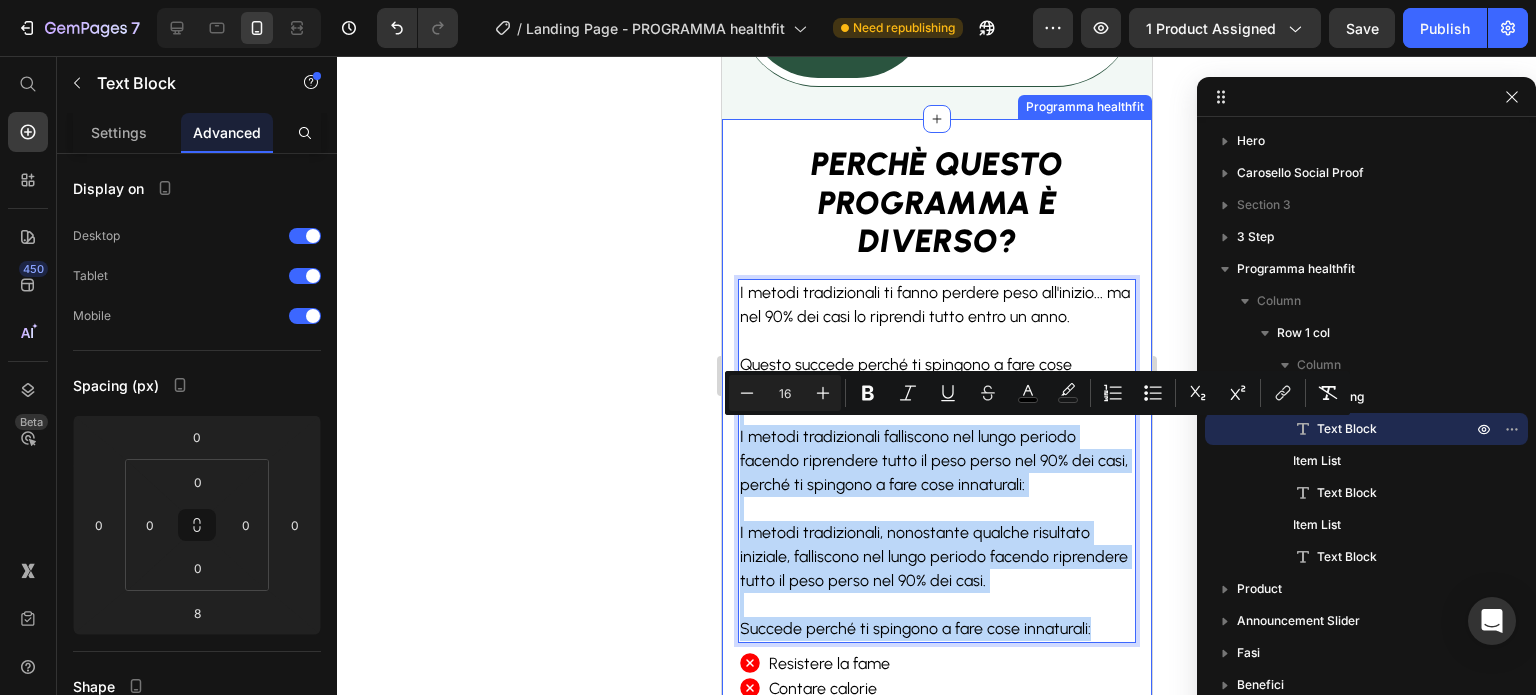 click on "PERCHÈ QUESTO PROGRAMMA È DIVERSO? Heading I metodi tradizionali ti fanno perdere peso all'inizio... ma nel 90% dei casi lo riprendi tutto entro un anno. Questo succede perché ti spingono a fare cose innaturali e insostenibili: I metodi tradizionali falliscono nel lungo periodo facendo riprendere tutto il peso perso nel 90% dei casi, perché ti spingono a fare cose innaturali: I metodi tradizionali, nonostante qualche risultato iniziale, falliscono nel lungo periodo facendo riprendere tutto il peso perso nel 90% dei casi. Succede perché ti spingono a fare cose innaturali: Text Block   8
Resistere la fame
Contare calorie
Pesare ogni alimento
Faticare per ore in palestra
Usare solo la forza di volontà
Consumare beveroni o pasti sostitutivi Item List Il programma healthfit porta risultati duraturi e sostenibili in modo naturale perché elimina tutte queste sofferenze, grazie a: Text Block
Row" at bounding box center [936, 614] 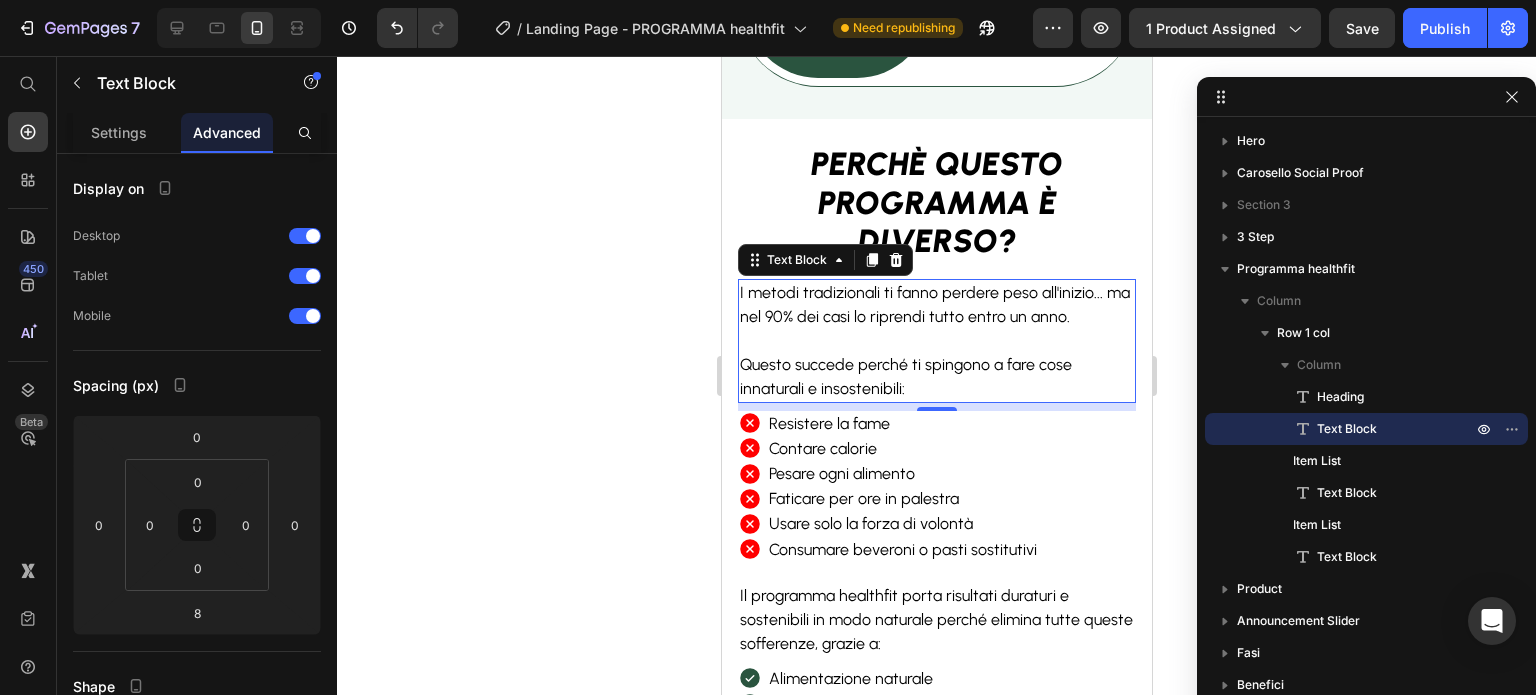 click 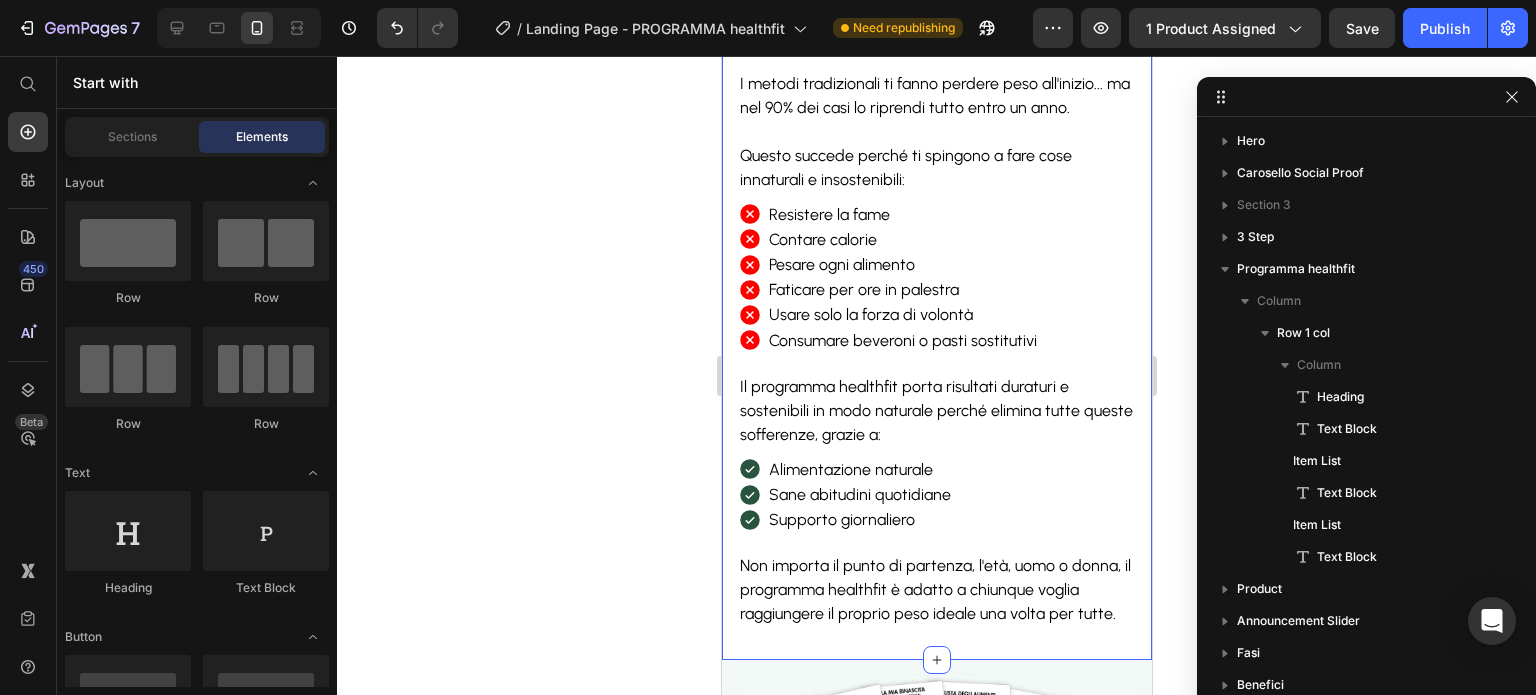 scroll, scrollTop: 1588, scrollLeft: 0, axis: vertical 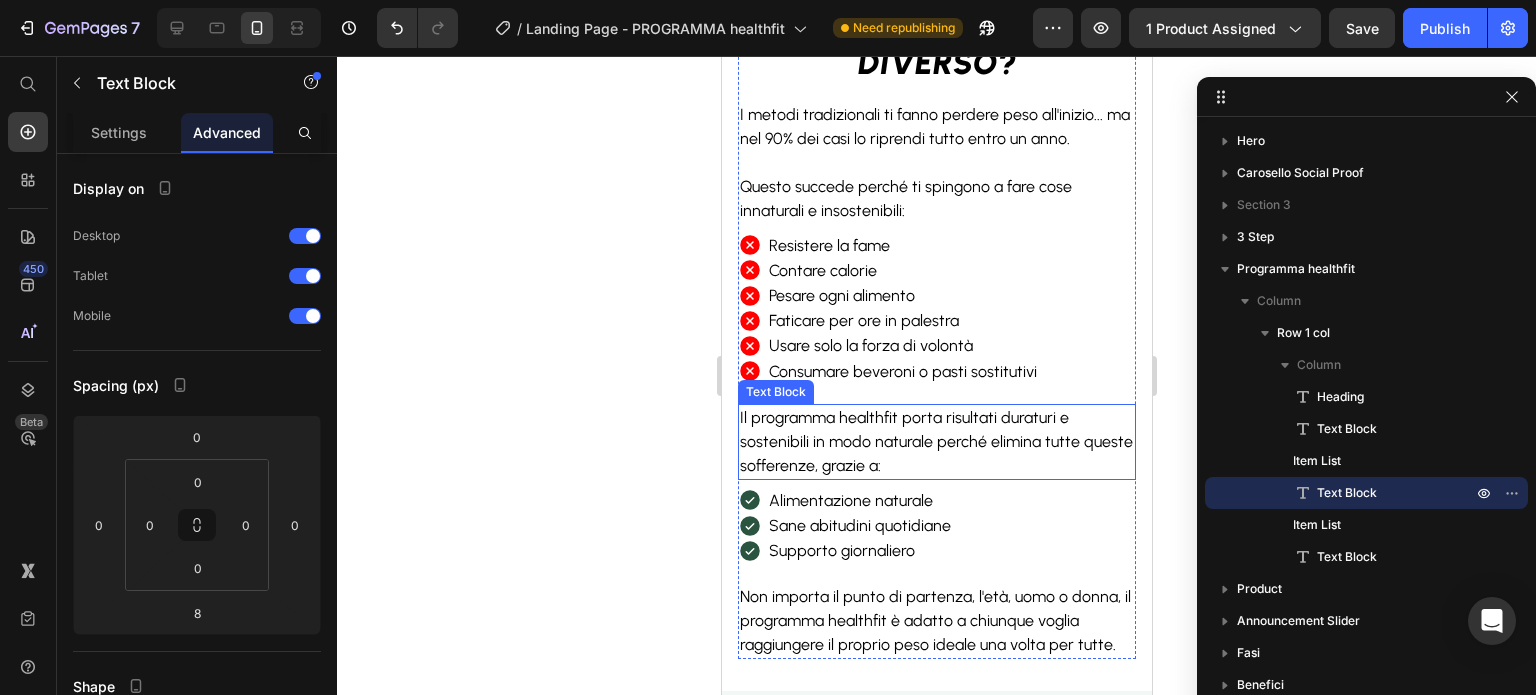 click on "Il programma healthfit porta risultati duraturi e sostenibili in modo naturale perché elimina tutte queste sofferenze, grazie a:" at bounding box center (935, 441) 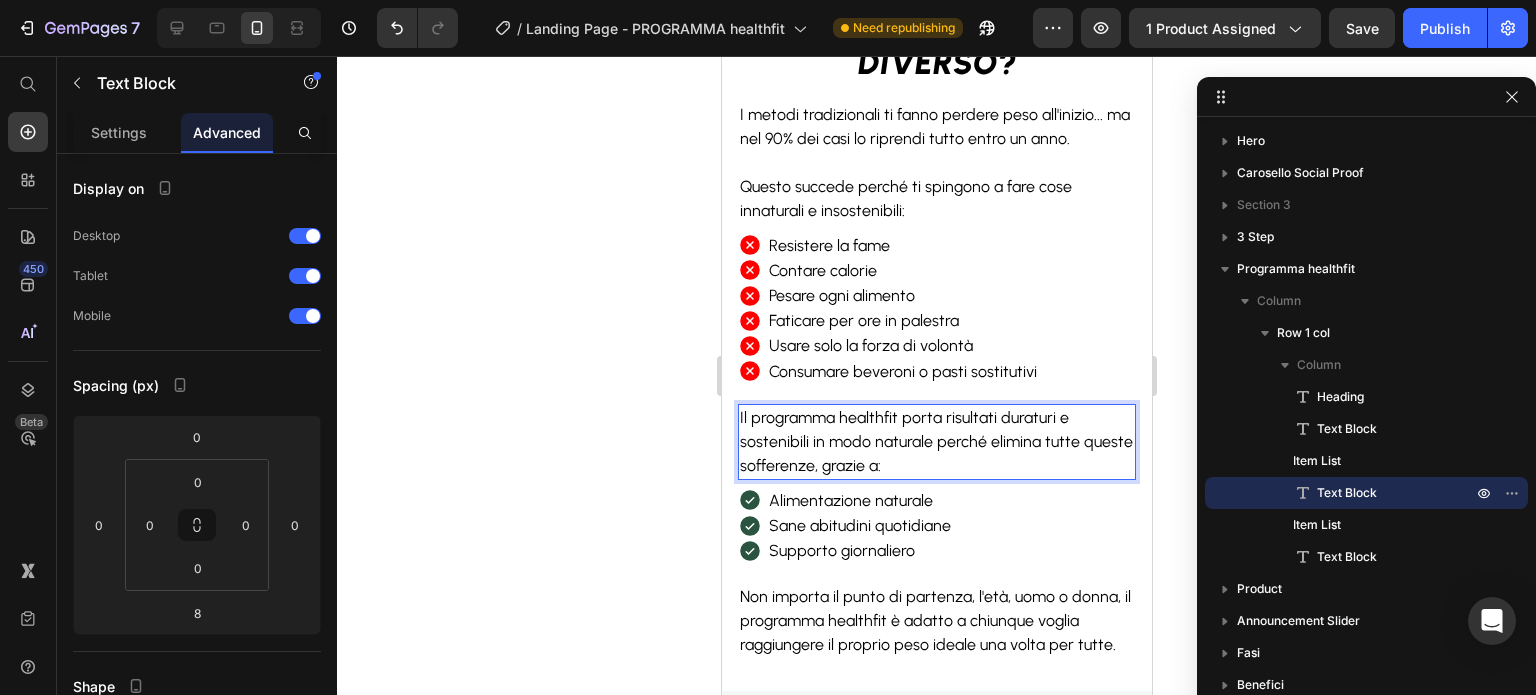 click on "Il programma healthfit porta risultati duraturi e sostenibili in modo naturale perché elimina tutte queste sofferenze, grazie a:" at bounding box center (935, 441) 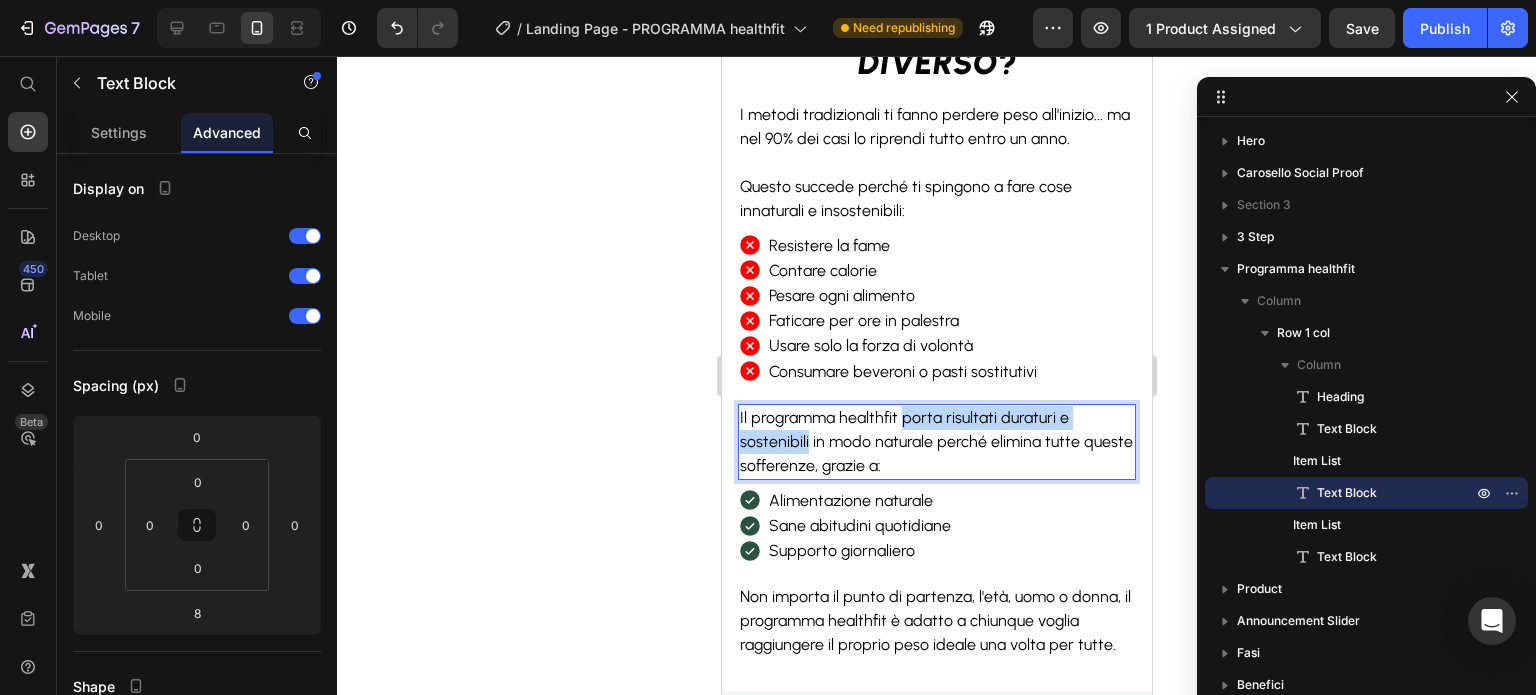 drag, startPoint x: 902, startPoint y: 415, endPoint x: 805, endPoint y: 443, distance: 100.96039 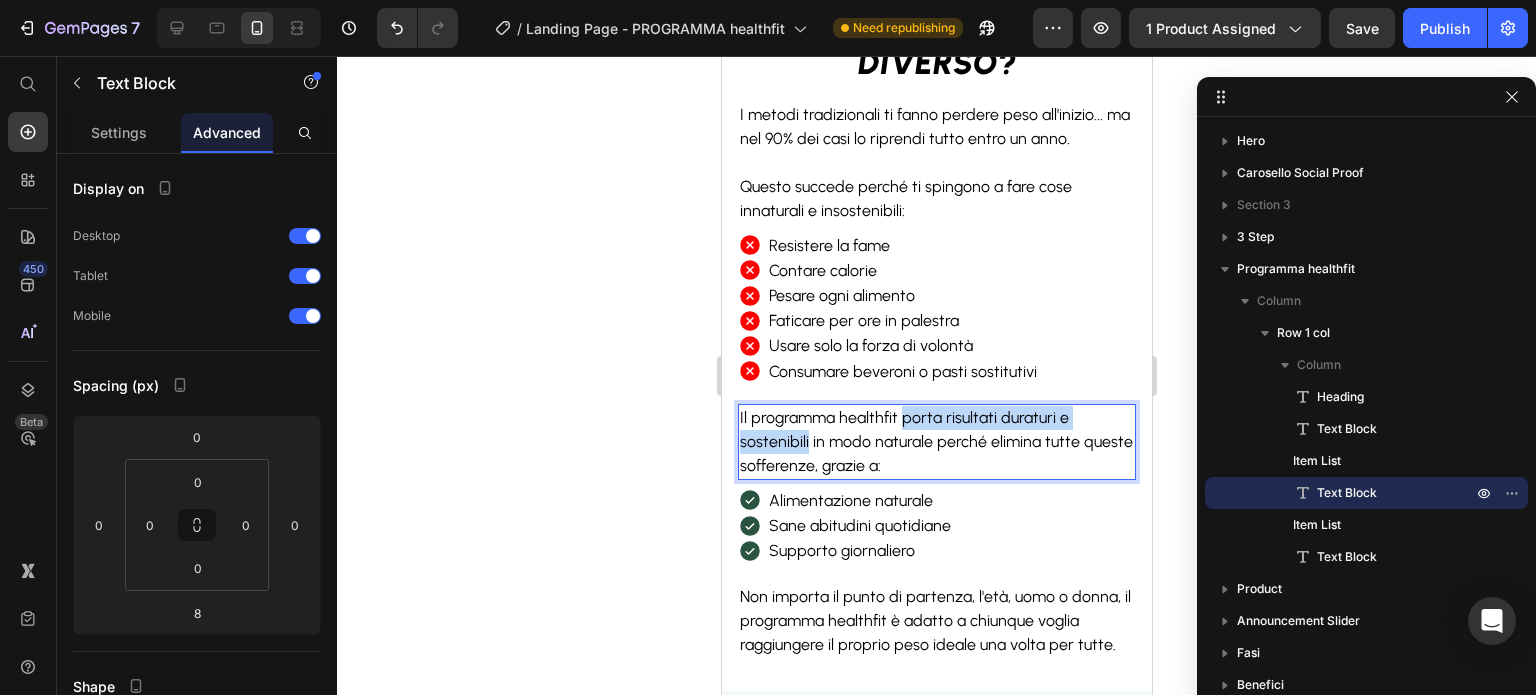 click on "Il programma healthfit porta risultati duraturi e sostenibili in modo naturale perché elimina tutte queste sofferenze, grazie a:" at bounding box center (935, 441) 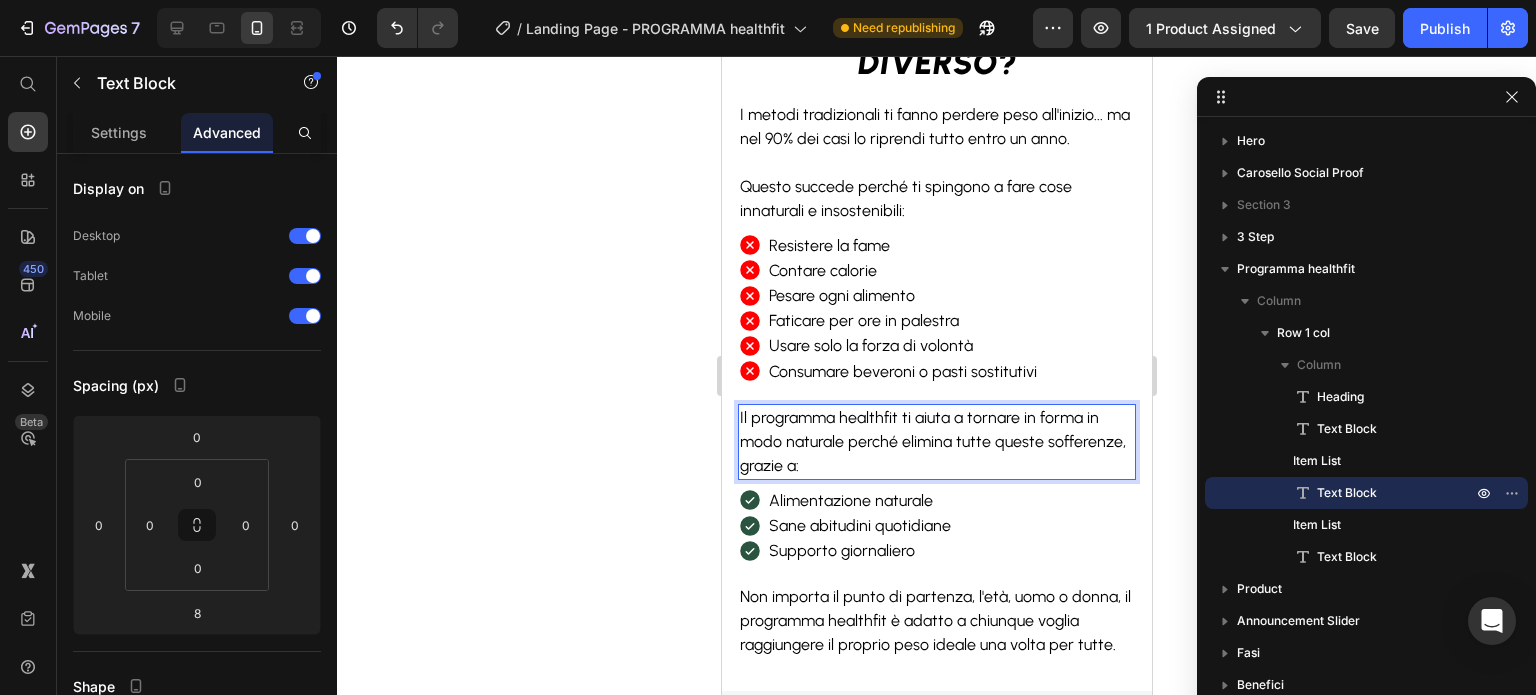 click on "Il programma healthfit ti aiuta a tornare in forma in modo naturale perché elimina tutte queste sofferenze, grazie a:" at bounding box center [932, 441] 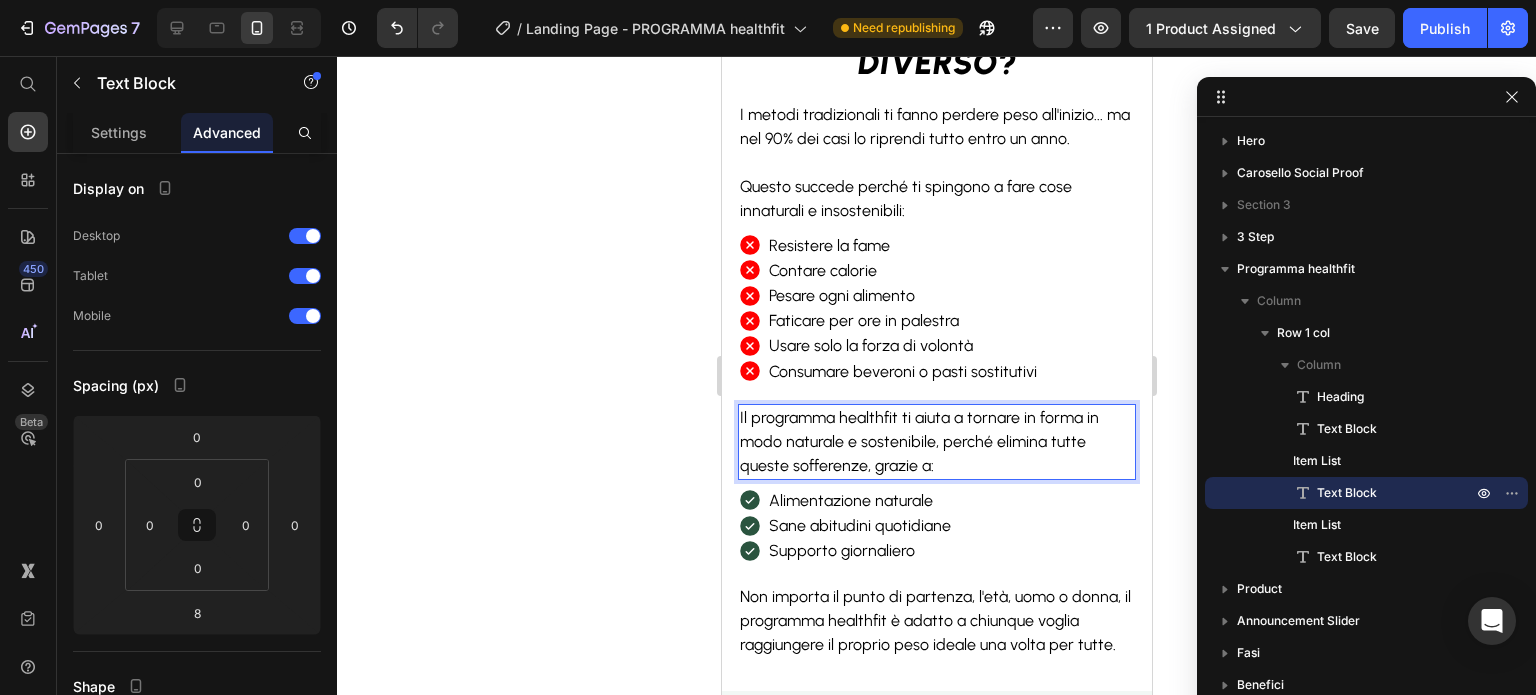 click on "Il programma healthfit ti aiuta a tornare in forma in modo naturale e sostenibile, perché elimina tutte queste sofferenze, grazie a:" at bounding box center (918, 441) 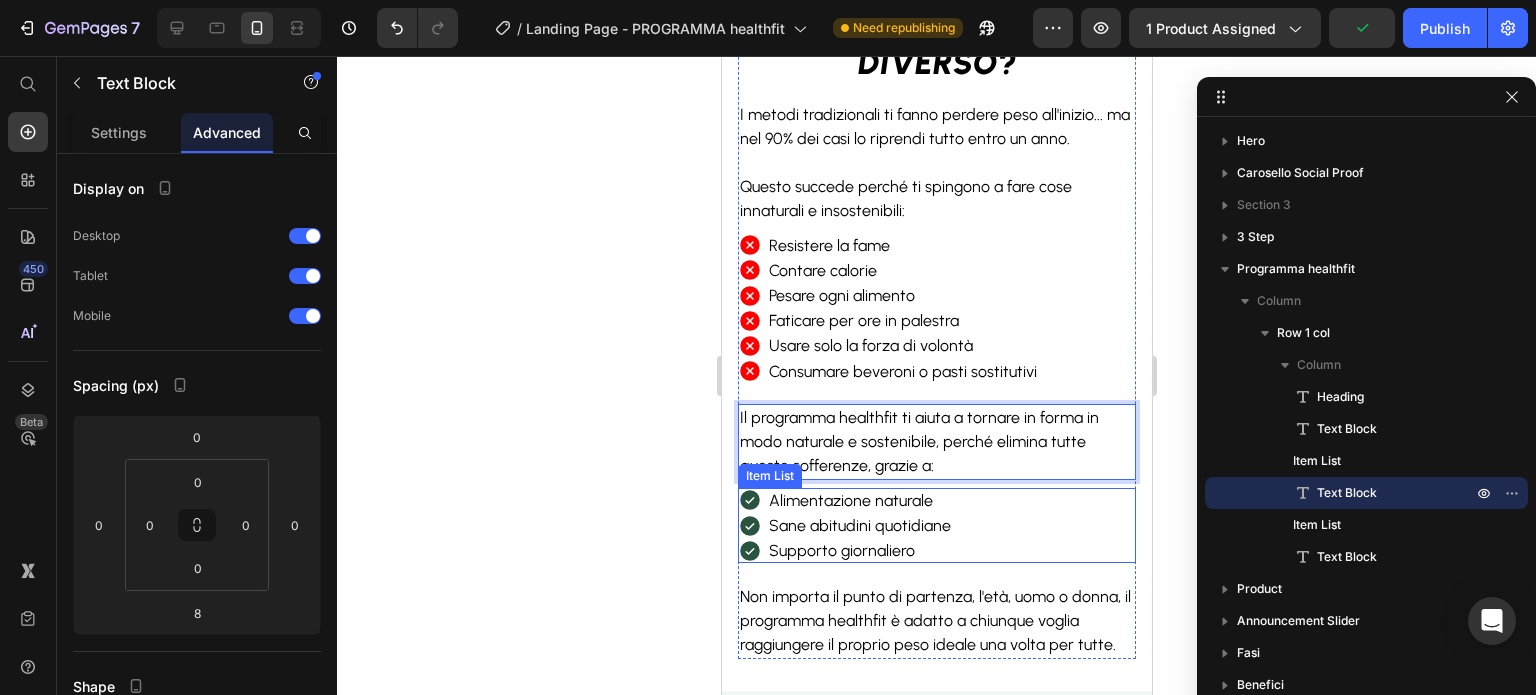 scroll, scrollTop: 1671, scrollLeft: 0, axis: vertical 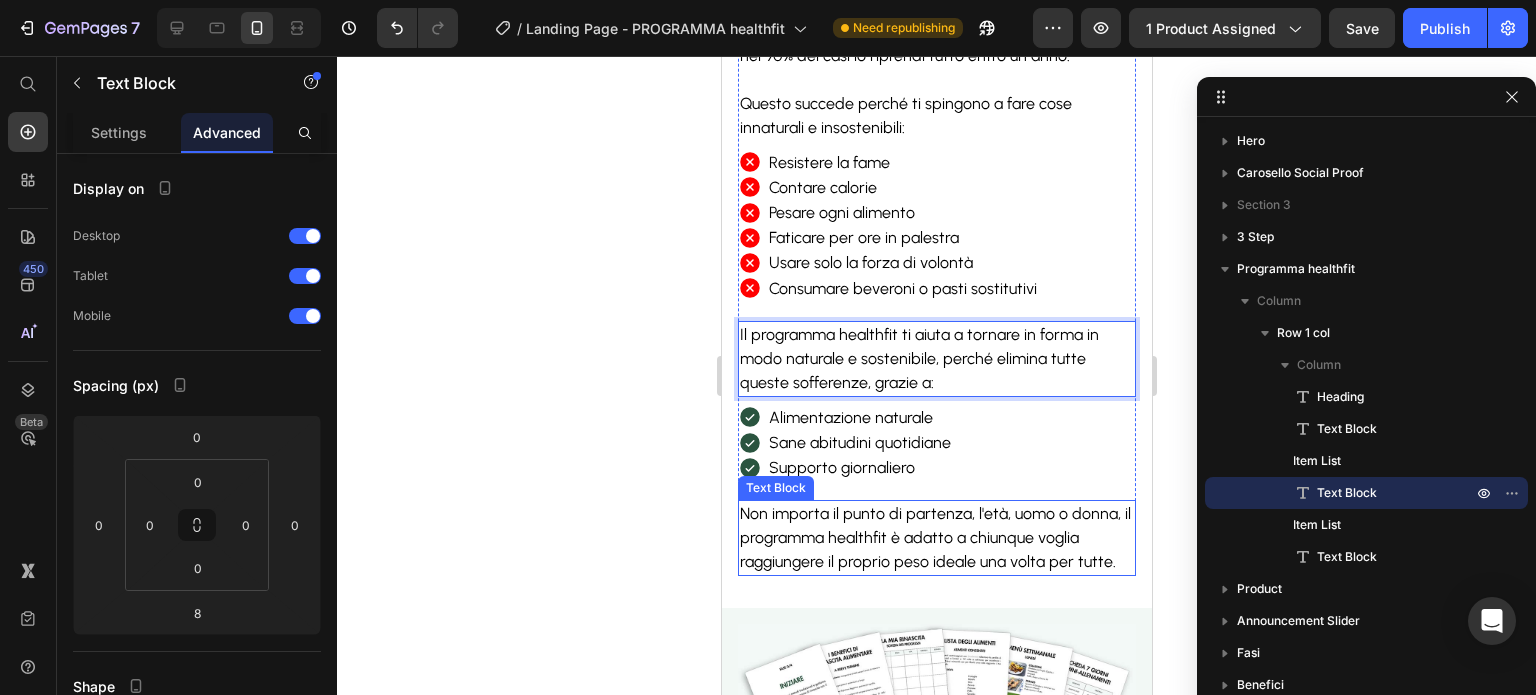 click on "Non importa il punto di partenza, l'età, uomo o donna, il programma healthfit è adatto a chiunque voglia raggiungere il proprio peso ideale una volta per tutte." at bounding box center [934, 537] 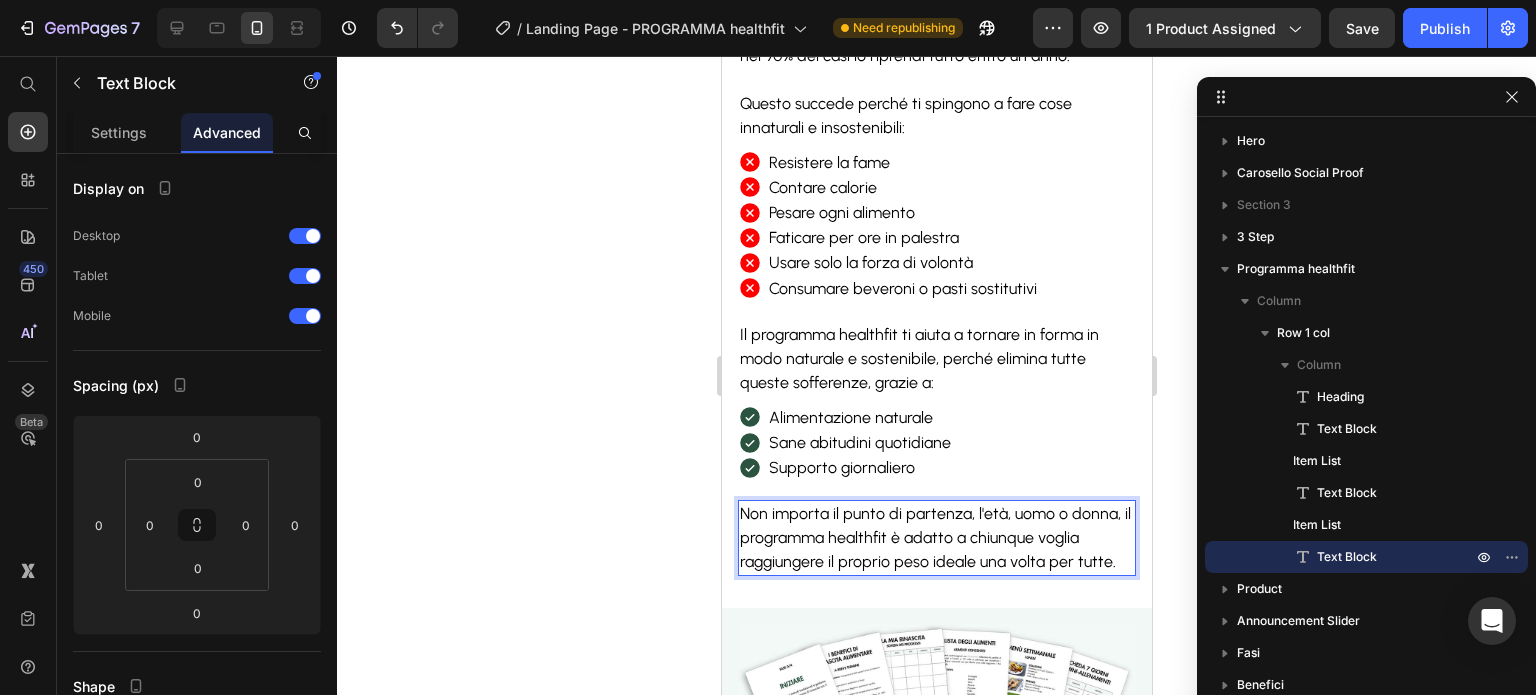 click on "Non importa il punto di partenza, l'età, uomo o donna, il programma healthfit è adatto a chiunque voglia raggiungere il proprio peso ideale una volta per tutte." at bounding box center (934, 537) 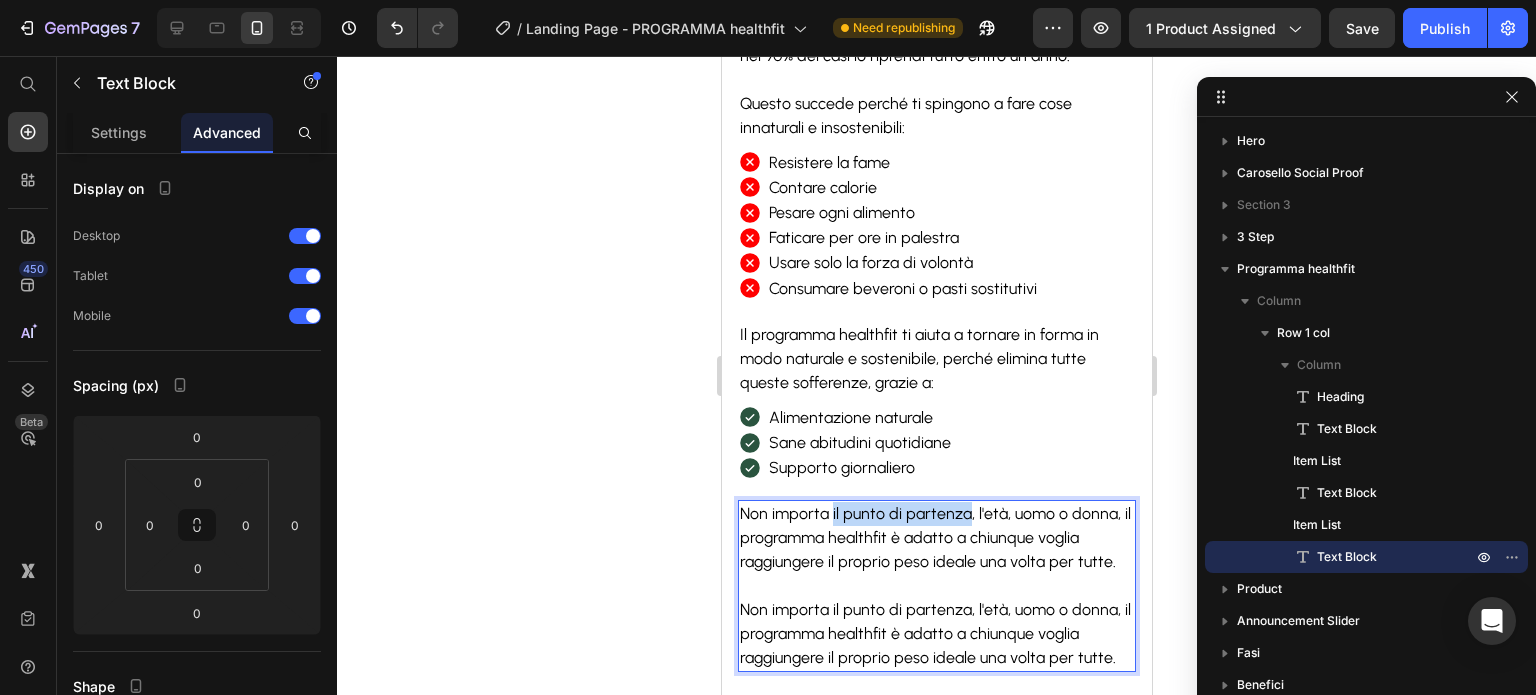 drag, startPoint x: 829, startPoint y: 511, endPoint x: 962, endPoint y: 515, distance: 133.06013 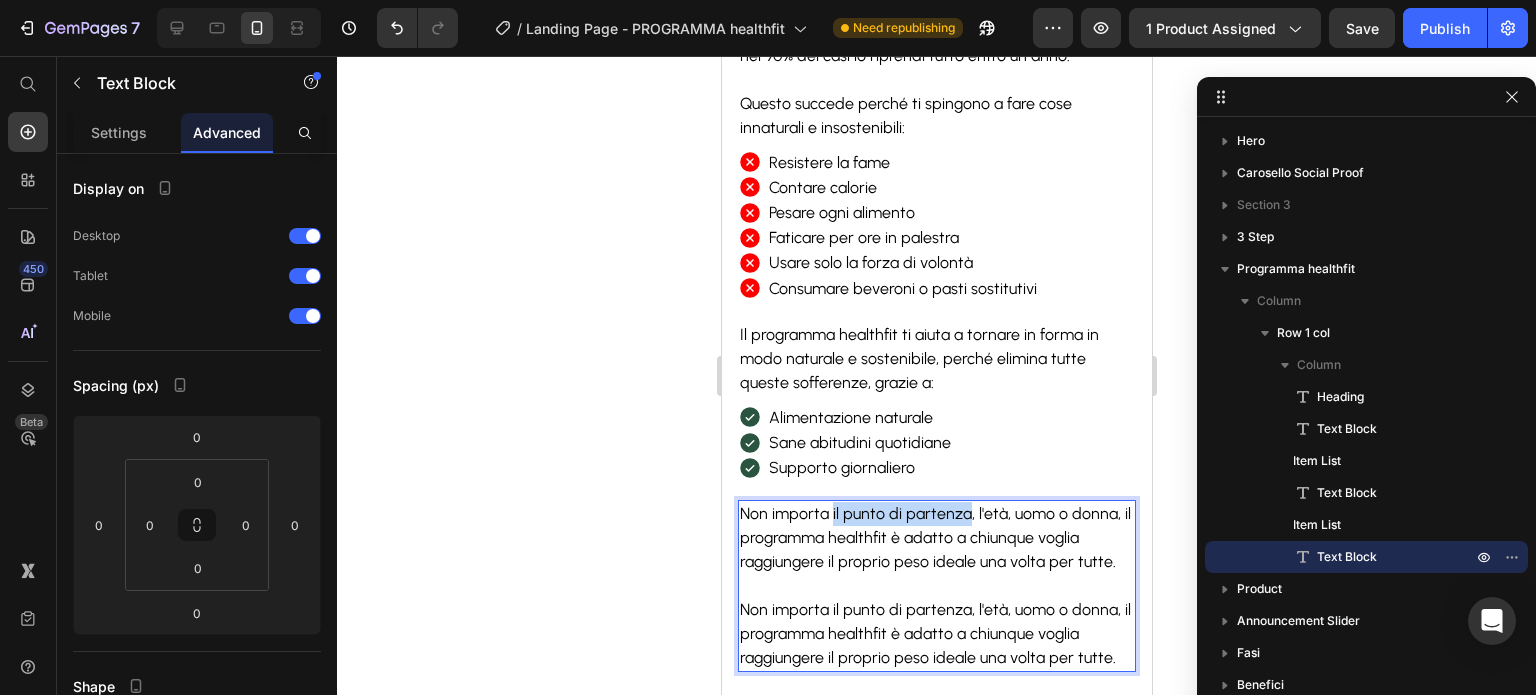 click on "Non importa il punto di partenza, l'età, uomo o donna, il programma healthfit è adatto a chiunque voglia raggiungere il proprio peso ideale una volta per tutte." at bounding box center [934, 537] 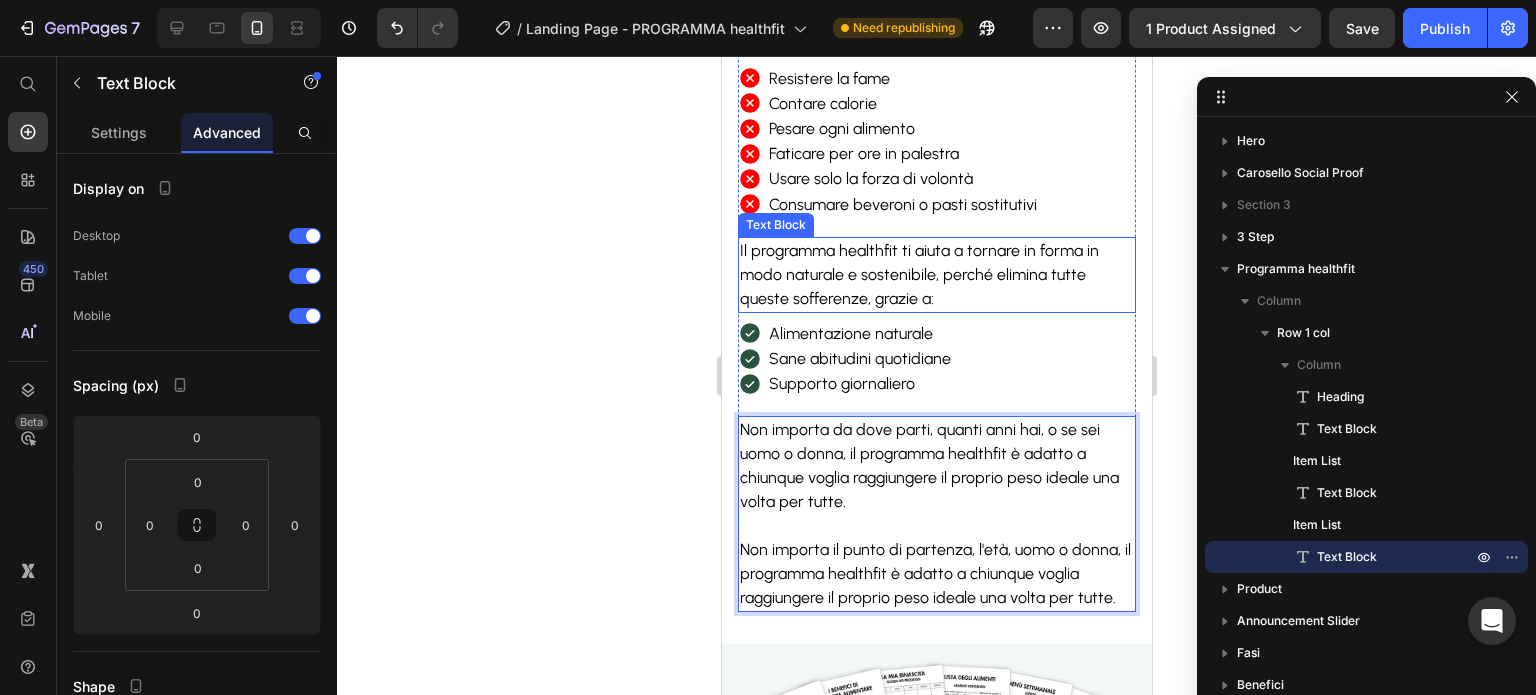 scroll, scrollTop: 1772, scrollLeft: 0, axis: vertical 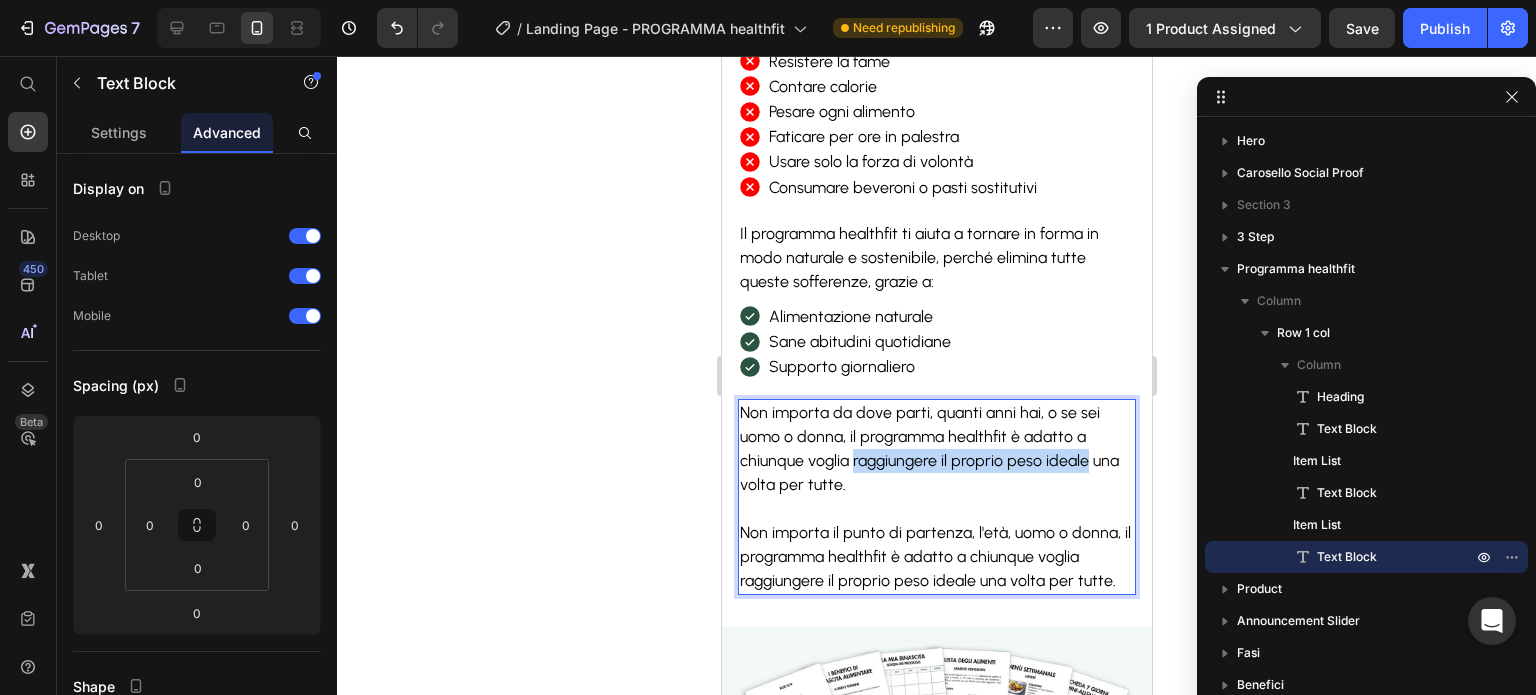 drag, startPoint x: 851, startPoint y: 457, endPoint x: 1081, endPoint y: 460, distance: 230.01956 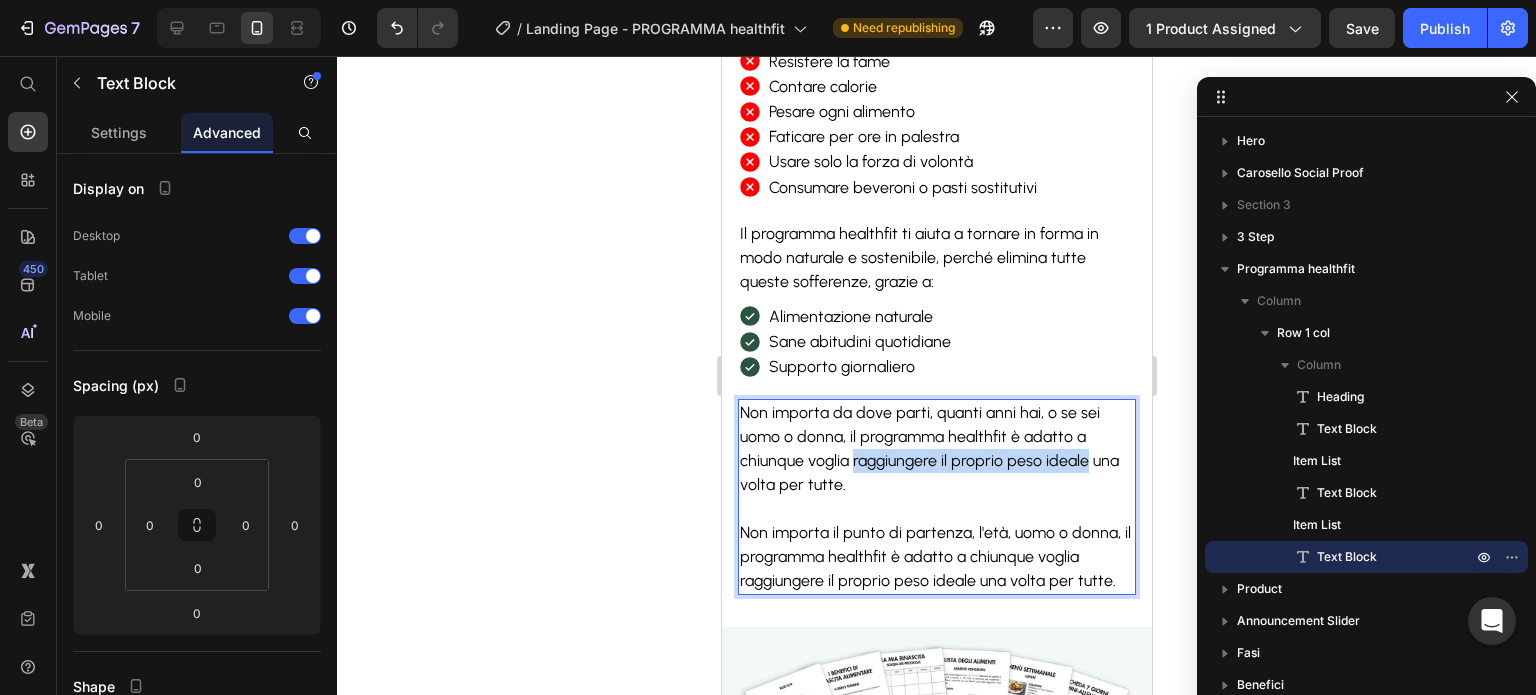 click on "Non importa da dove parti, quanti anni hai, o se sei uomo o donna, il programma healthfit è adatto a chiunque voglia raggiungere il proprio peso ideale una volta per tutte." at bounding box center (928, 448) 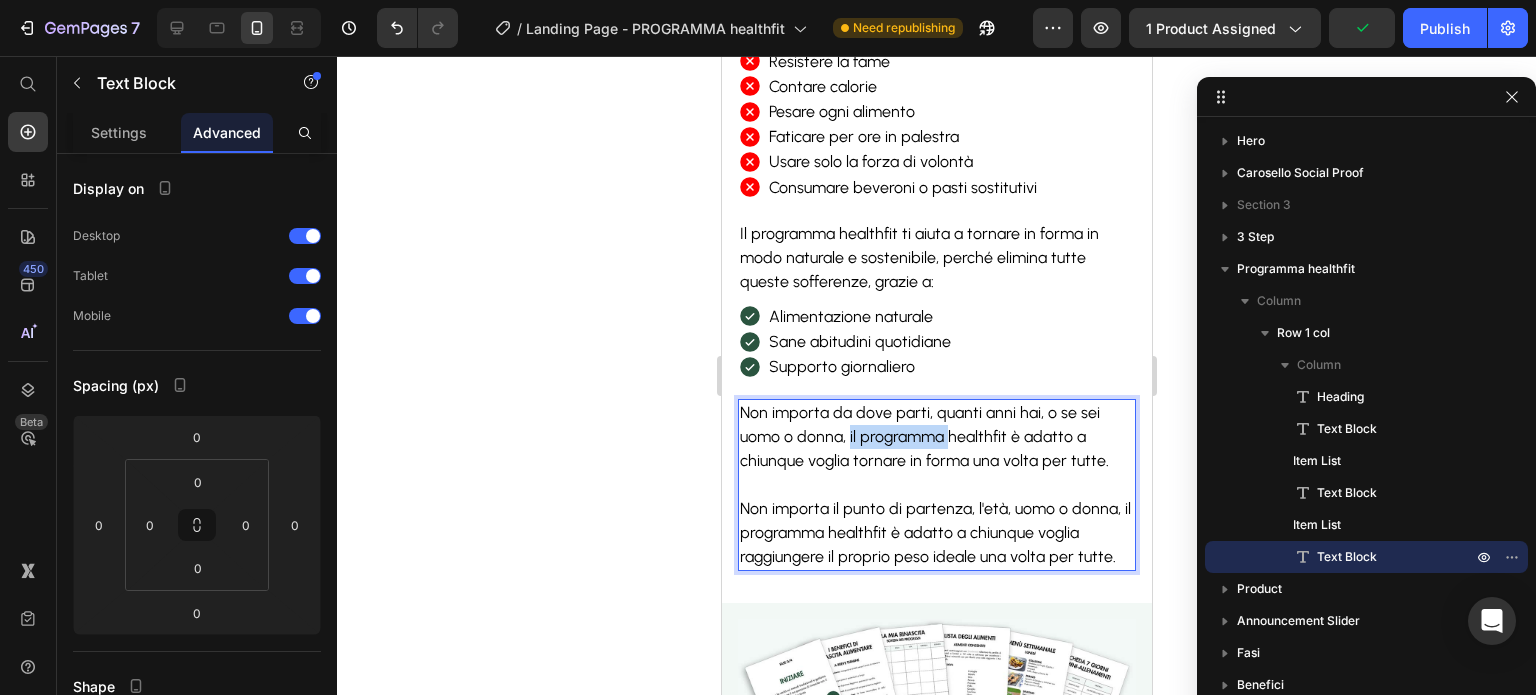 drag, startPoint x: 947, startPoint y: 429, endPoint x: 845, endPoint y: 437, distance: 102.31325 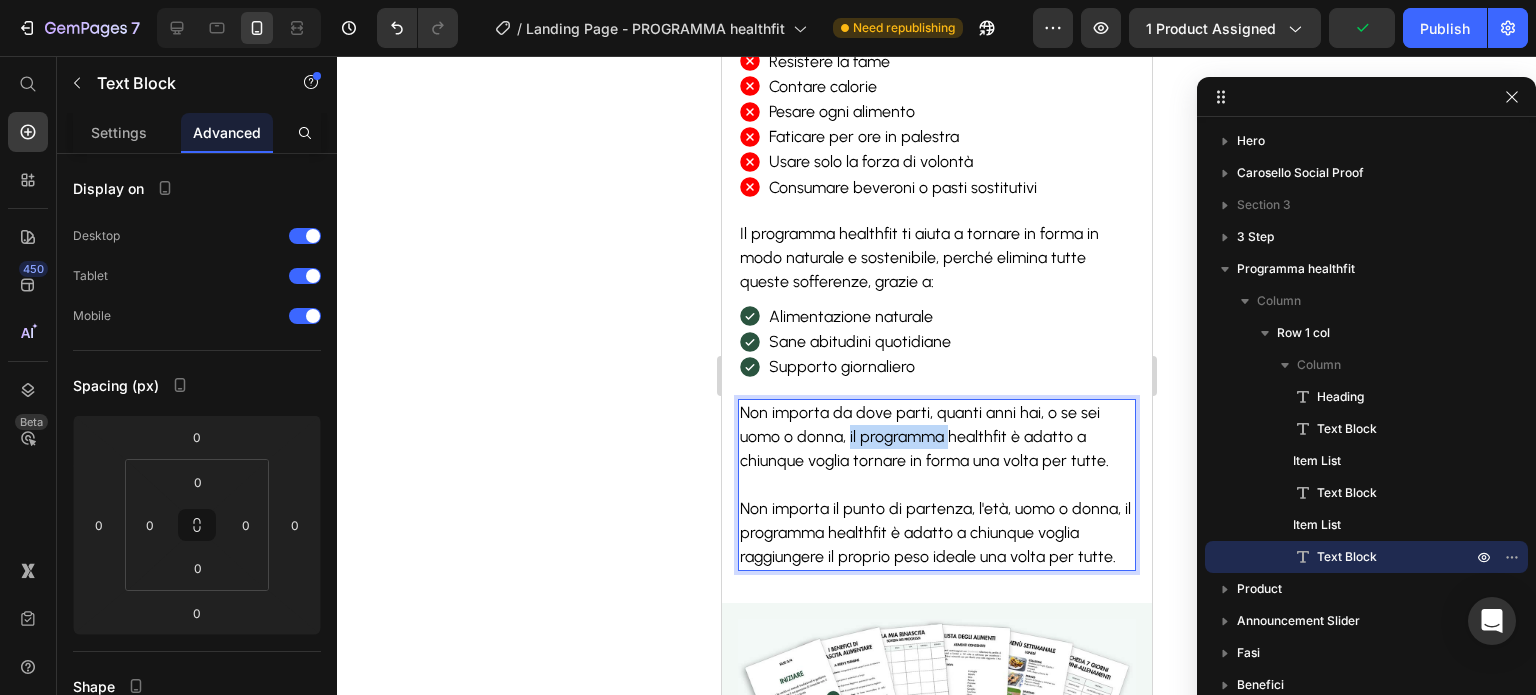 click on "Non importa da dove parti, quanti anni hai, o se sei uomo o donna, il programma healthfit è adatto a chiunque voglia tornare in forma una volta per tutte." at bounding box center [923, 436] 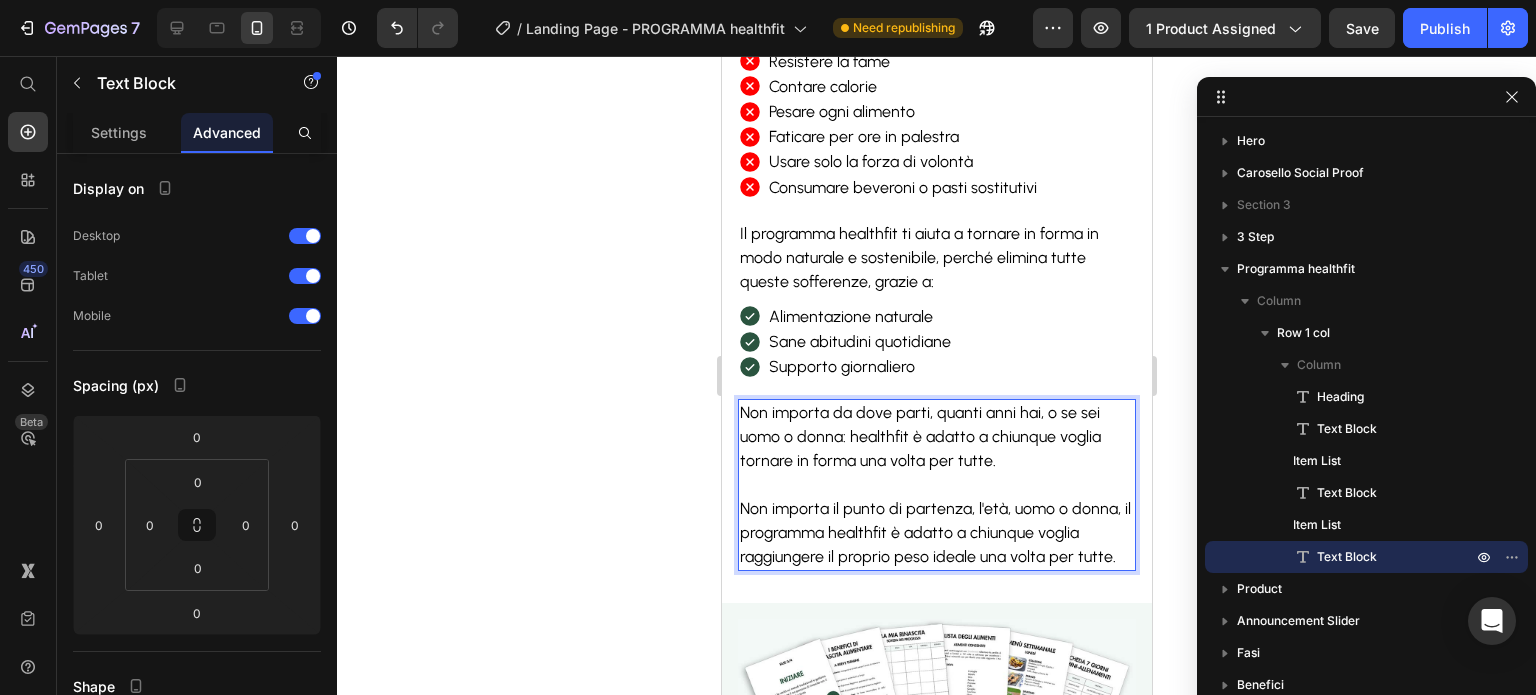 click 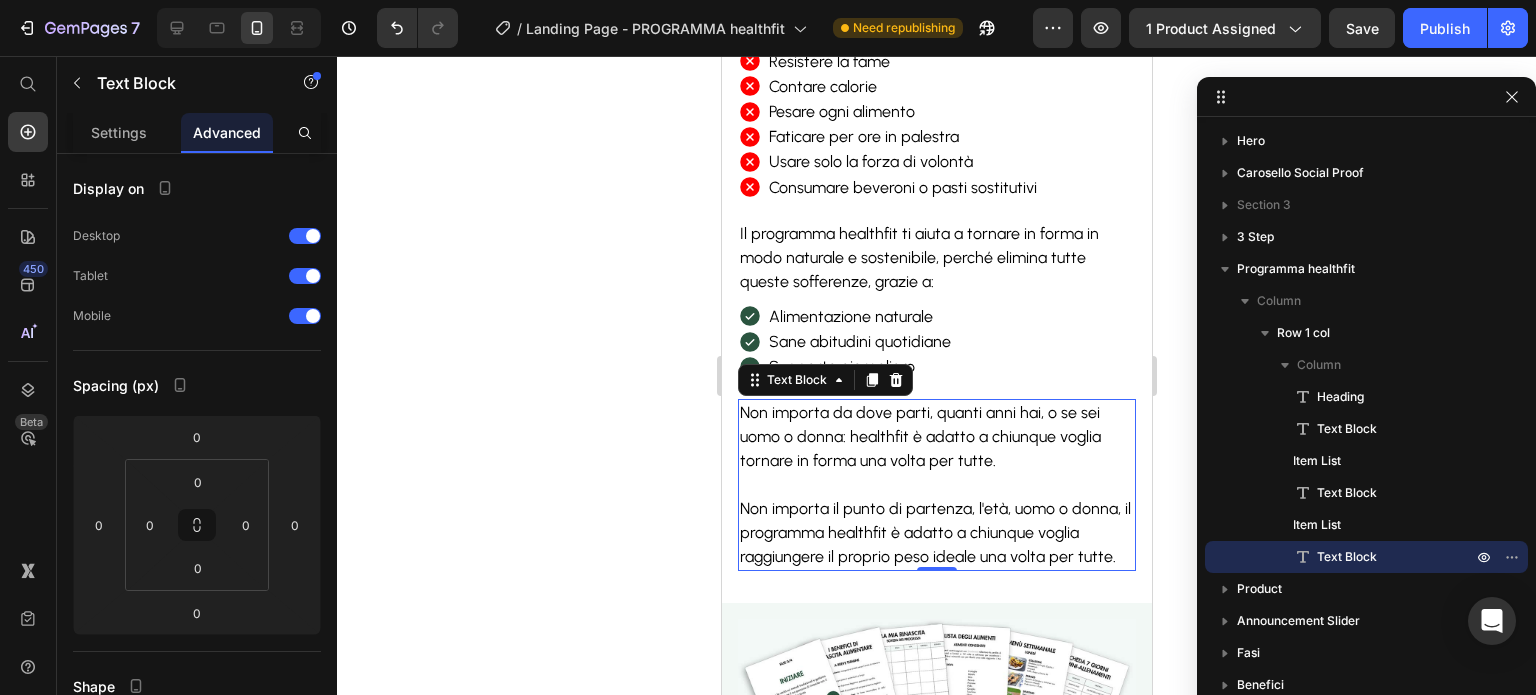 click on "Non importa da dove parti, quanti anni hai, o se sei uomo o donna: healthfit è adatto a chiunque voglia tornare in forma una volta per tutte." at bounding box center (919, 436) 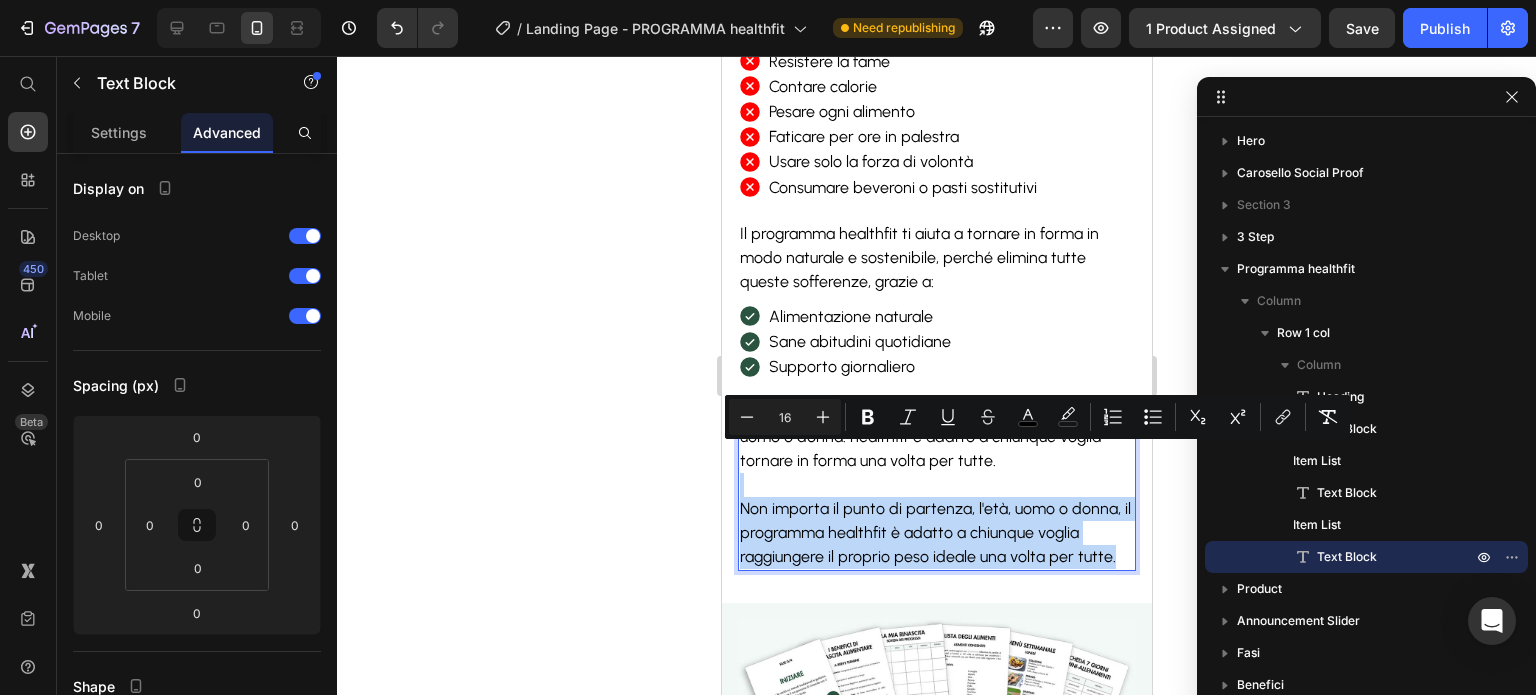 drag, startPoint x: 1116, startPoint y: 556, endPoint x: 1041, endPoint y: 454, distance: 126.60569 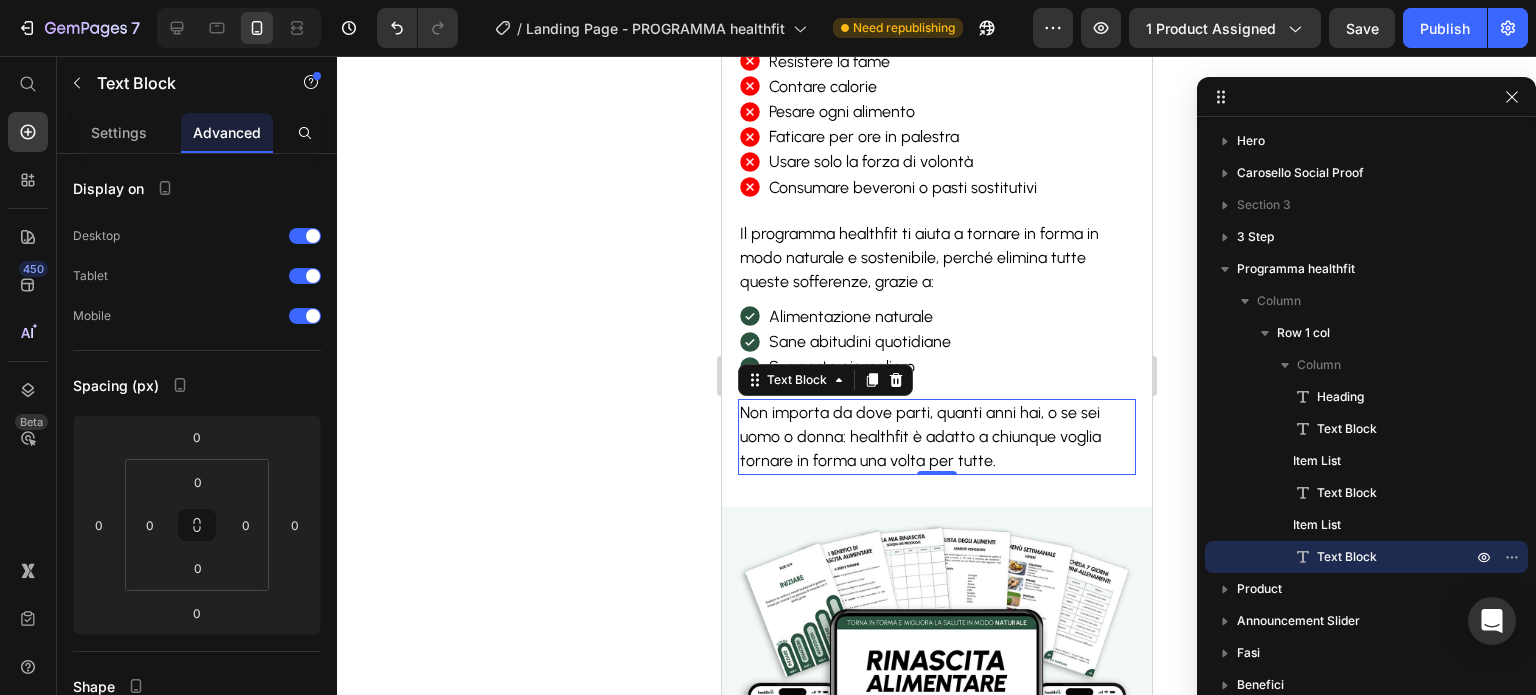 click 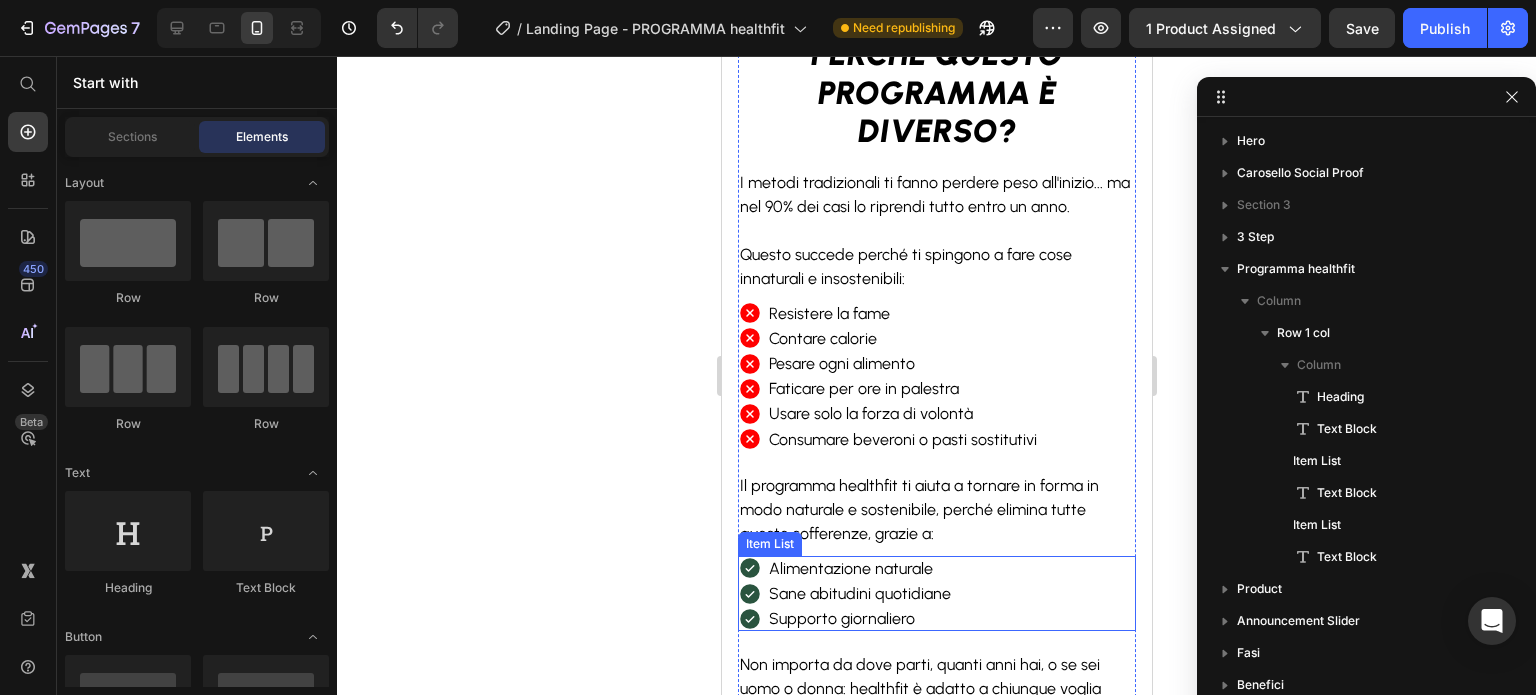 scroll, scrollTop: 1519, scrollLeft: 0, axis: vertical 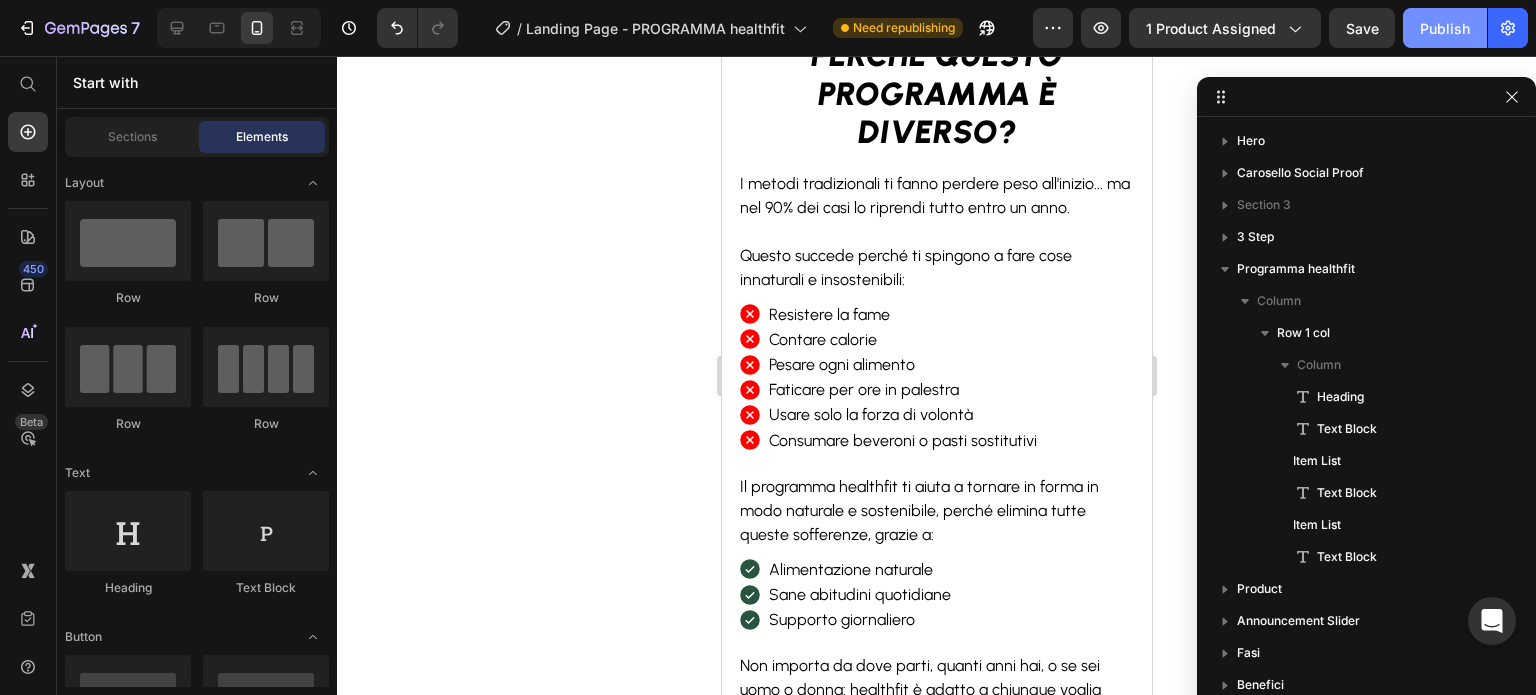 click on "Publish" at bounding box center (1445, 28) 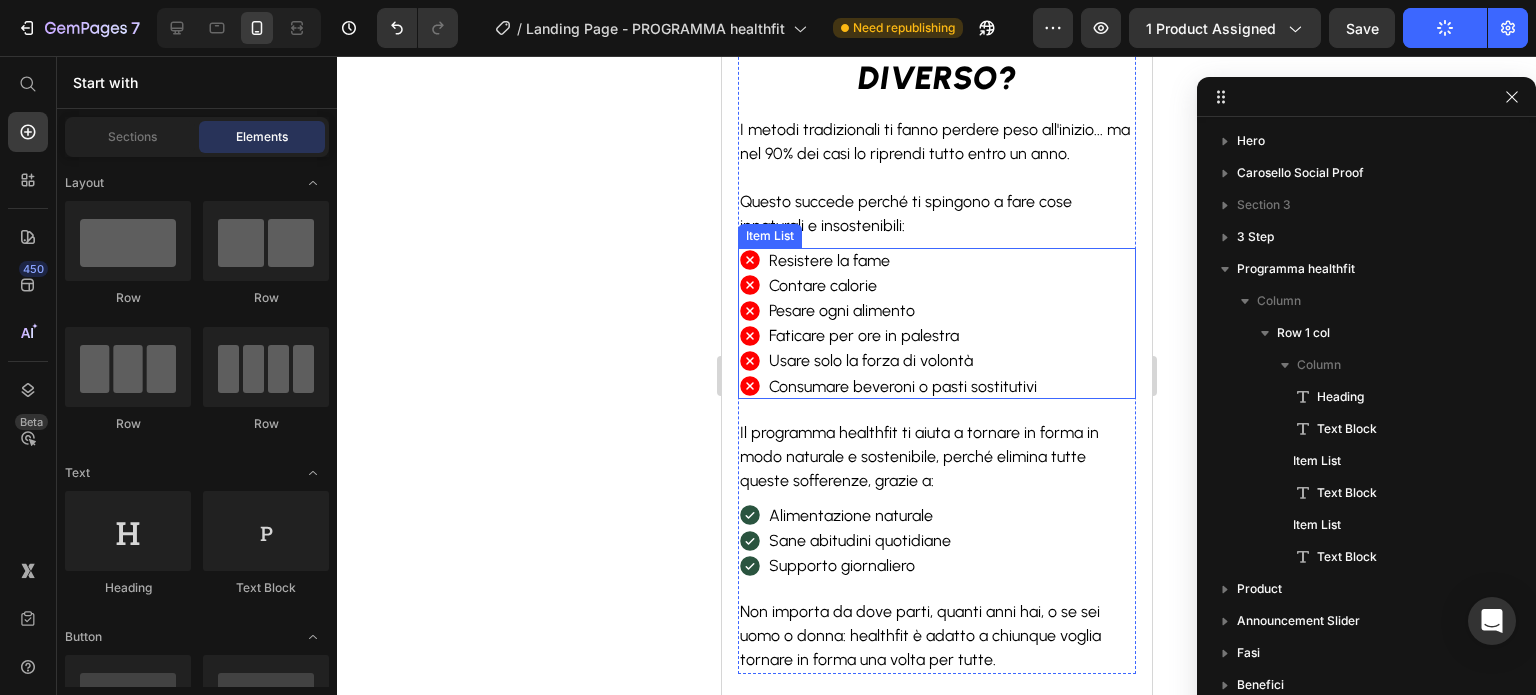 scroll, scrollTop: 1574, scrollLeft: 0, axis: vertical 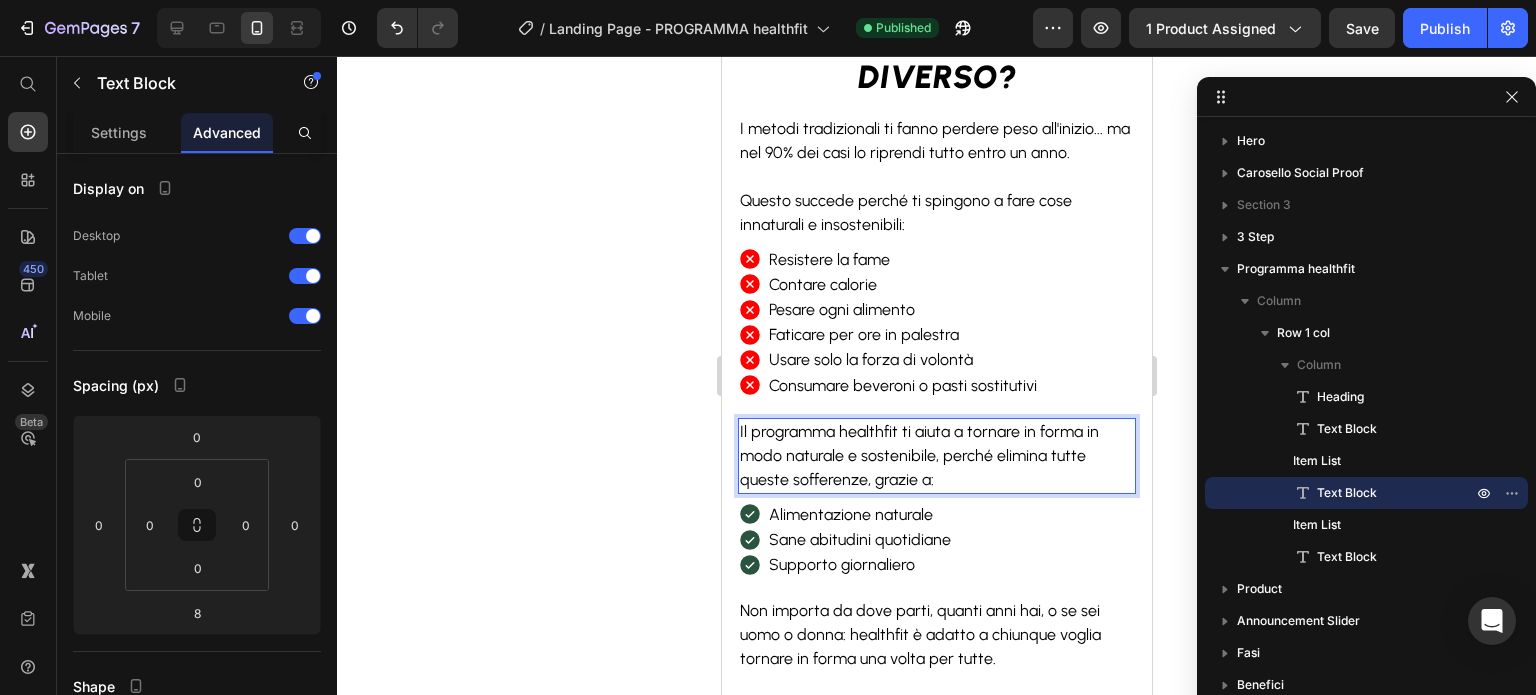 click on "Il programma healthfit ti aiuta a tornare in forma in modo naturale e sostenibile, perché elimina tutte queste sofferenze, grazie a:" at bounding box center [918, 455] 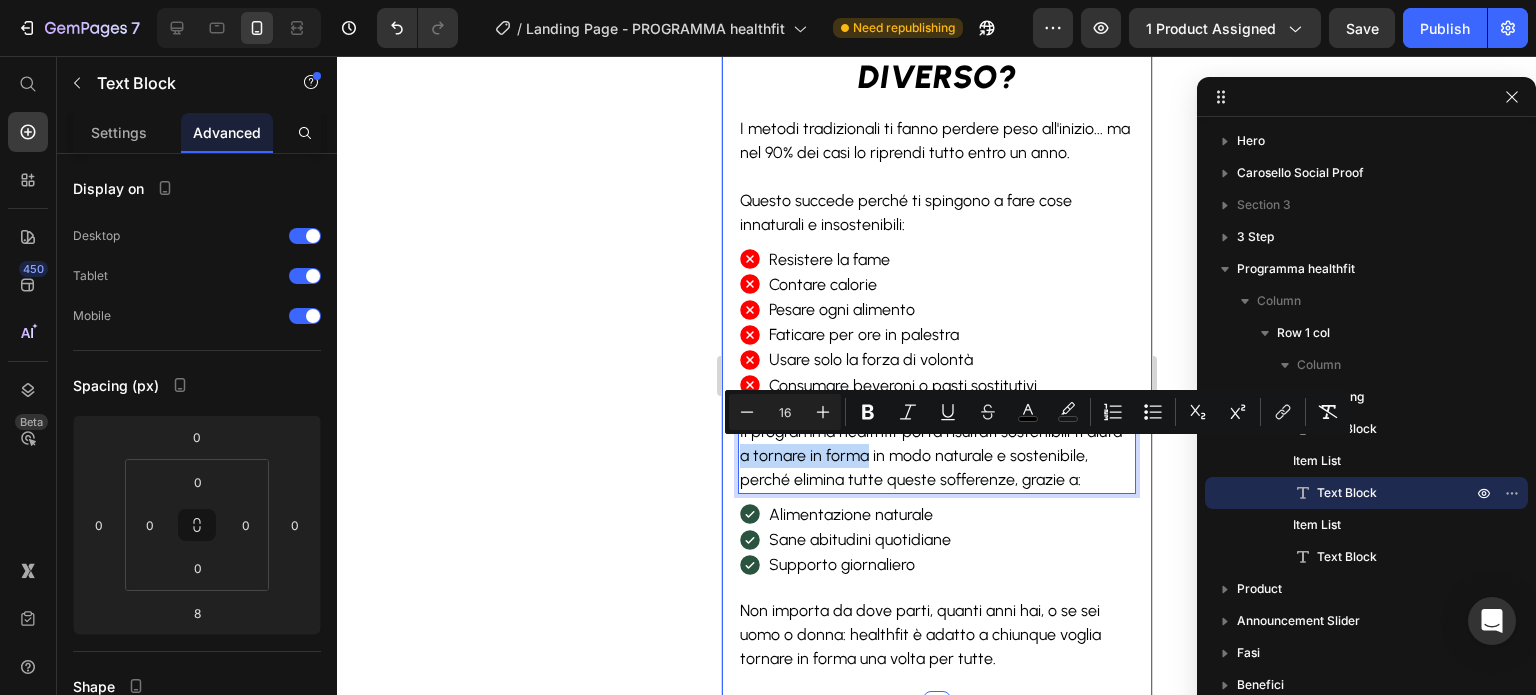 drag, startPoint x: 864, startPoint y: 449, endPoint x: 725, endPoint y: 448, distance: 139.0036 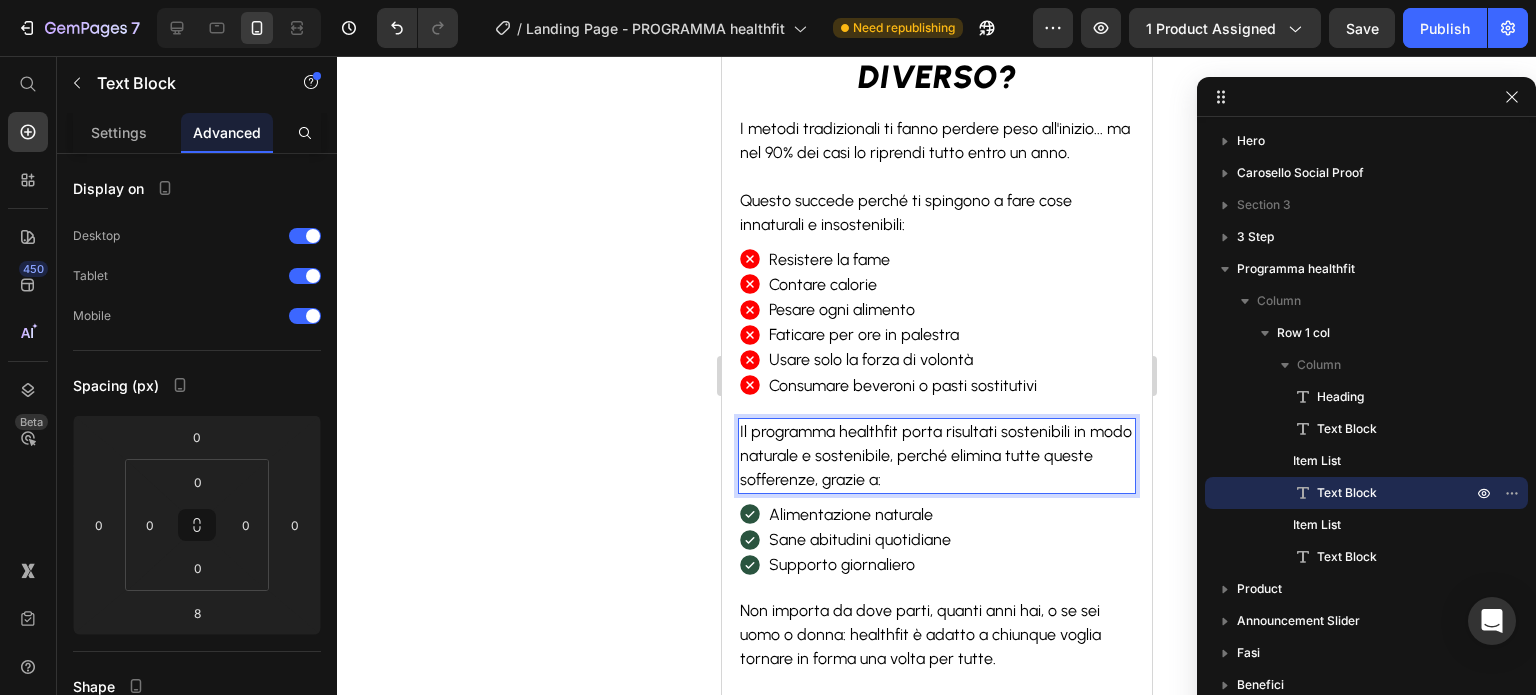 click on "Il programma healthfit porta risultati sostenibili in modo naturale e sostenibile, perché elimina tutte queste sofferenze, grazie a:" at bounding box center (935, 455) 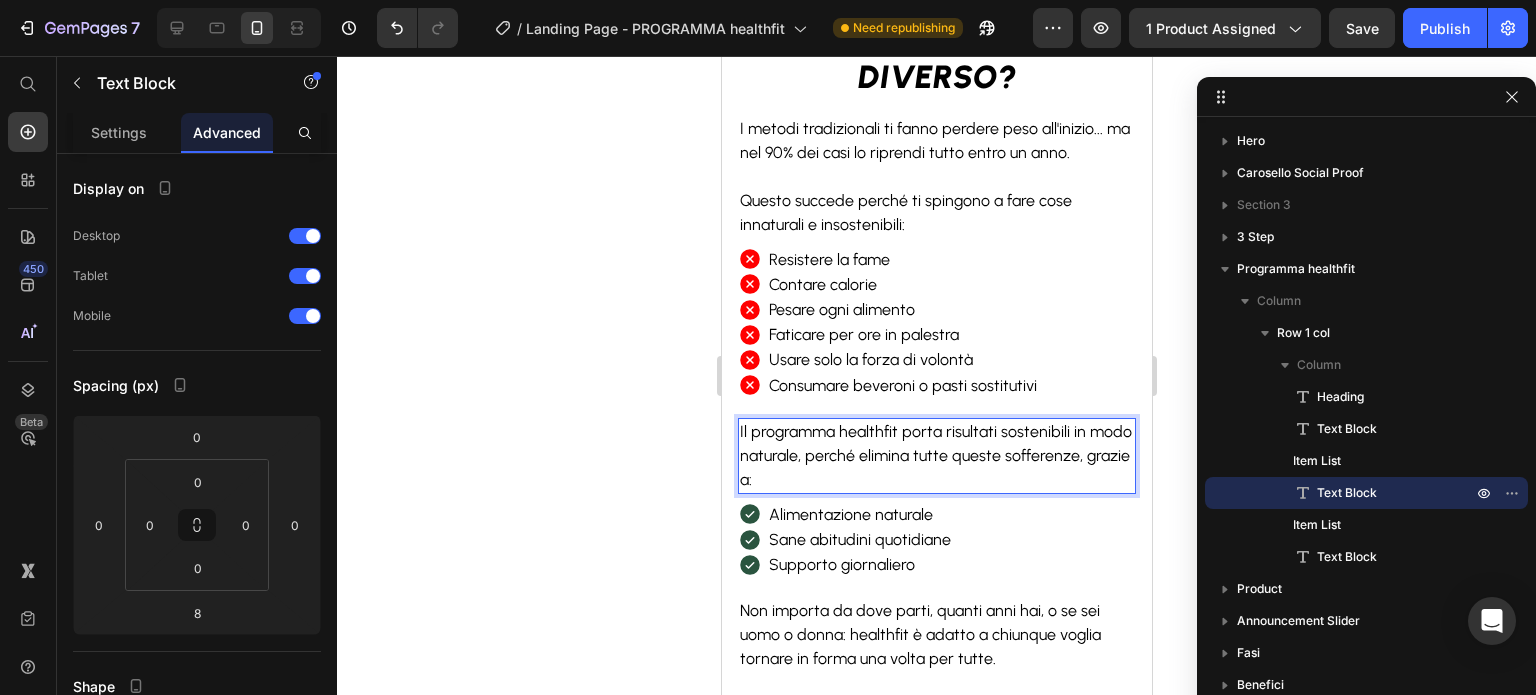 click on "Il programma healthfit porta risultati sostenibili in modo naturale, perché elimina tutte queste sofferenze, grazie a:" at bounding box center (935, 455) 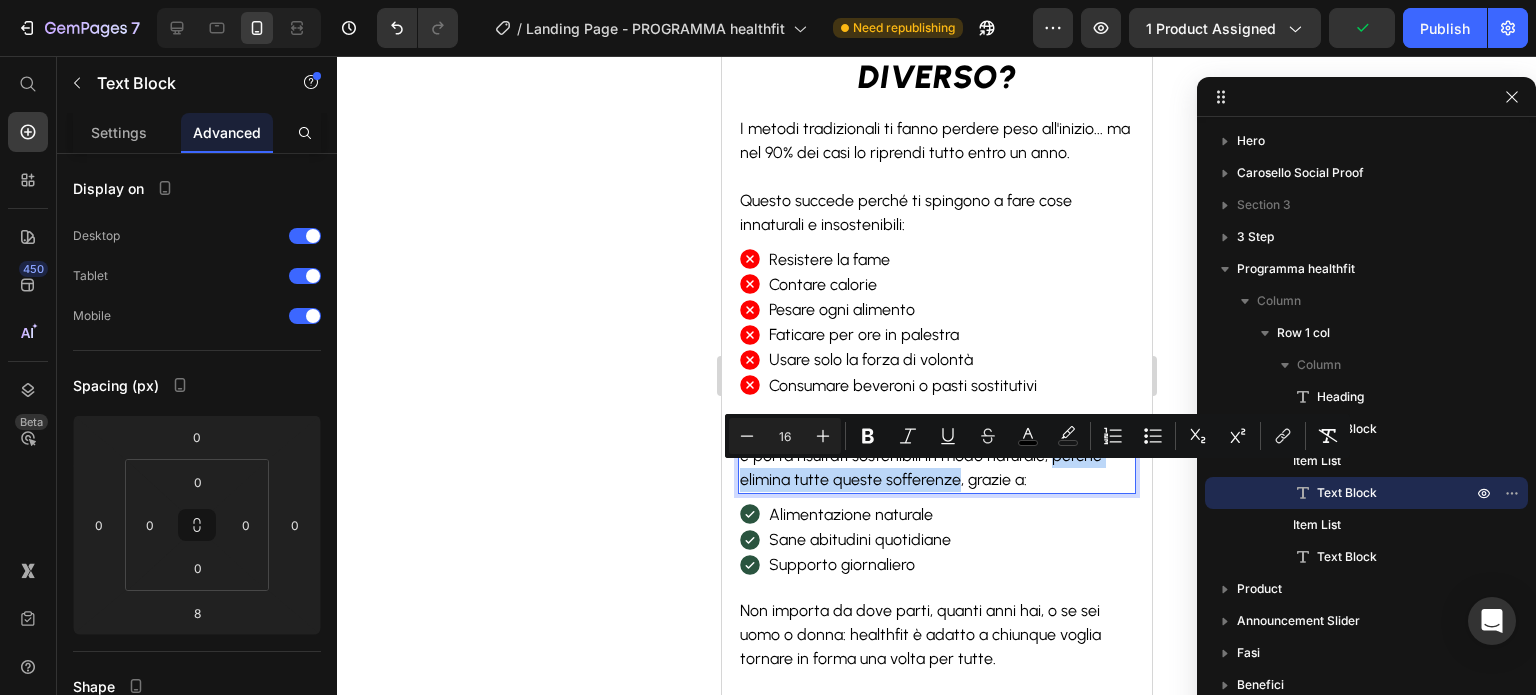 drag, startPoint x: 1073, startPoint y: 475, endPoint x: 805, endPoint y: 474, distance: 268.00186 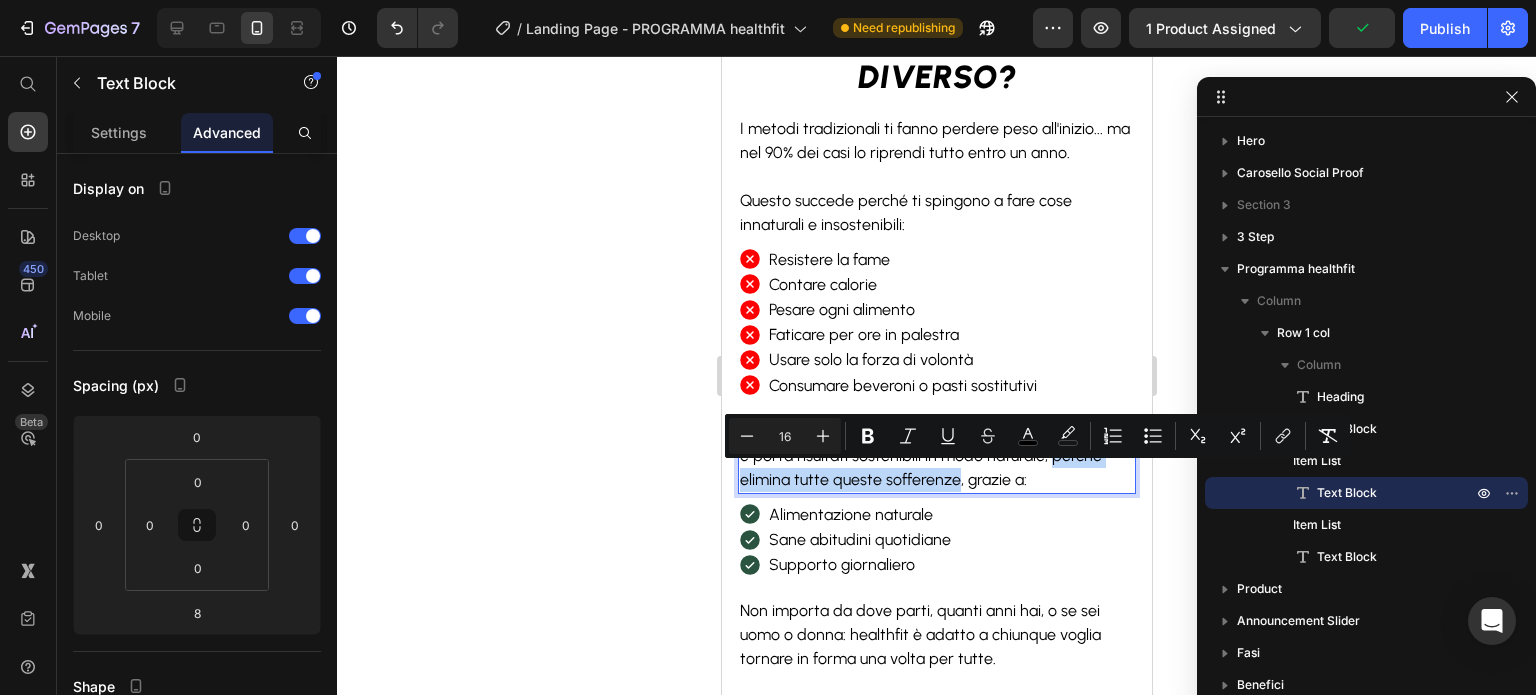 click on "Il programma healthfit elimina tutte queste sofferenze, e porta risultati sostenibili in modo naturale, perché elimina tutte queste sofferenze, grazie a:" at bounding box center [932, 455] 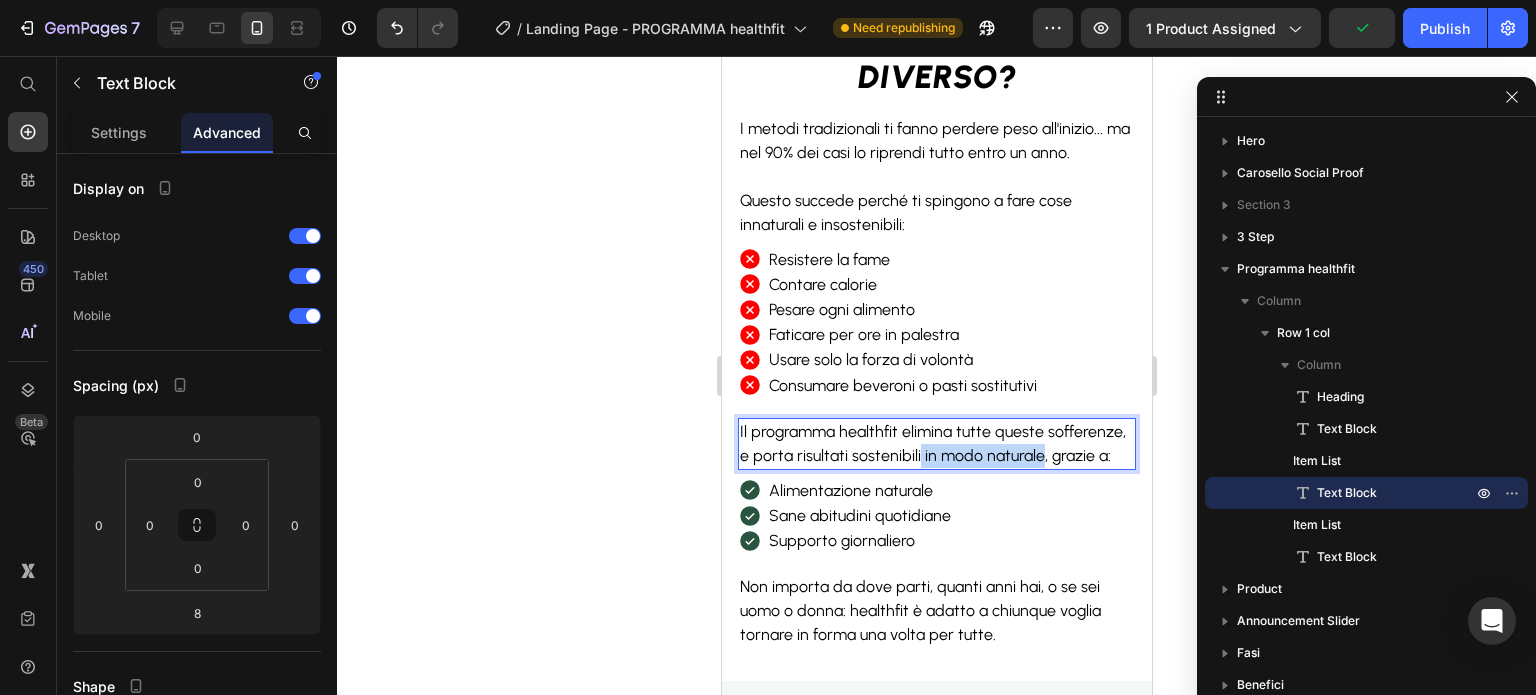 drag, startPoint x: 796, startPoint y: 474, endPoint x: 997, endPoint y: 460, distance: 201.48697 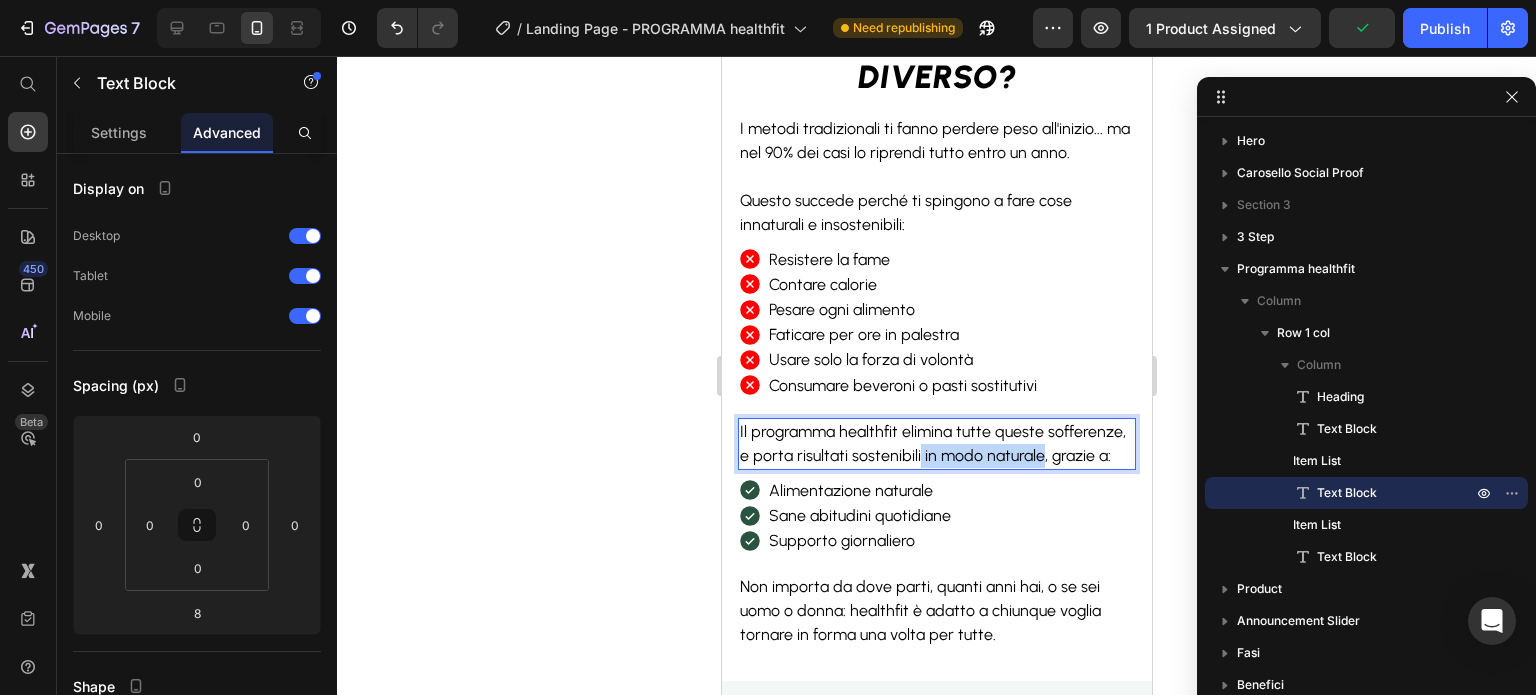 click on "Il programma healthfit elimina tutte queste sofferenze, e porta risultati sostenibili in modo naturale, grazie a:" at bounding box center [932, 443] 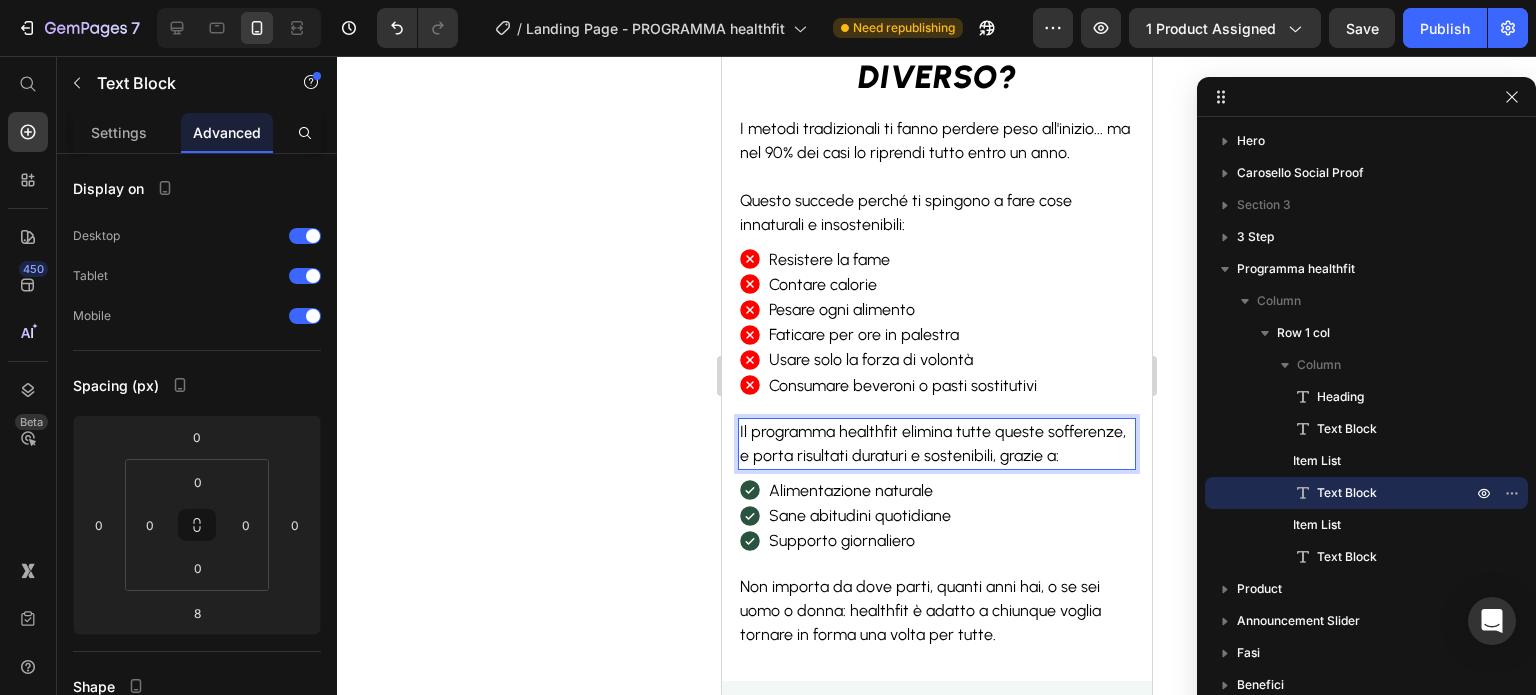 click on "Il programma healthfit elimina tutte queste sofferenze, e porta risultati duraturi e sostenibili, grazie a:" at bounding box center [936, 444] 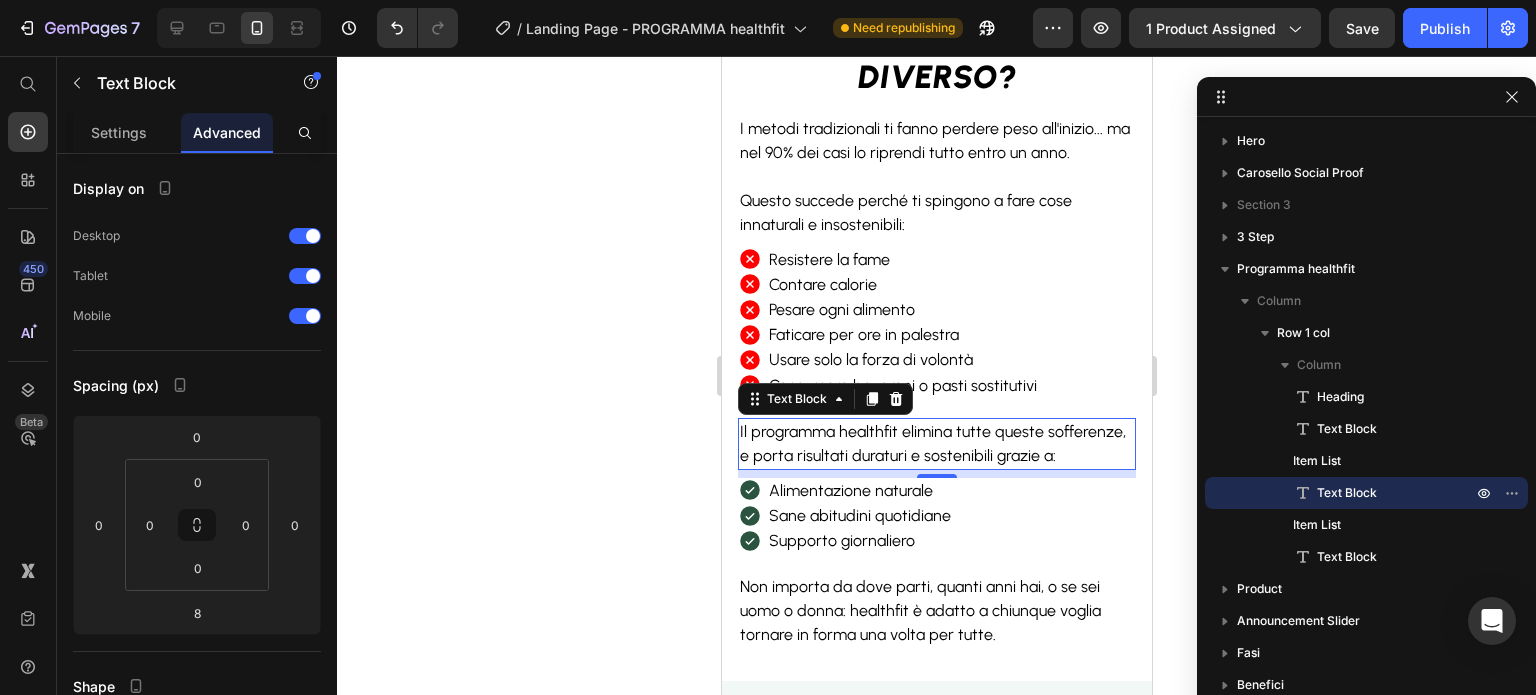 click 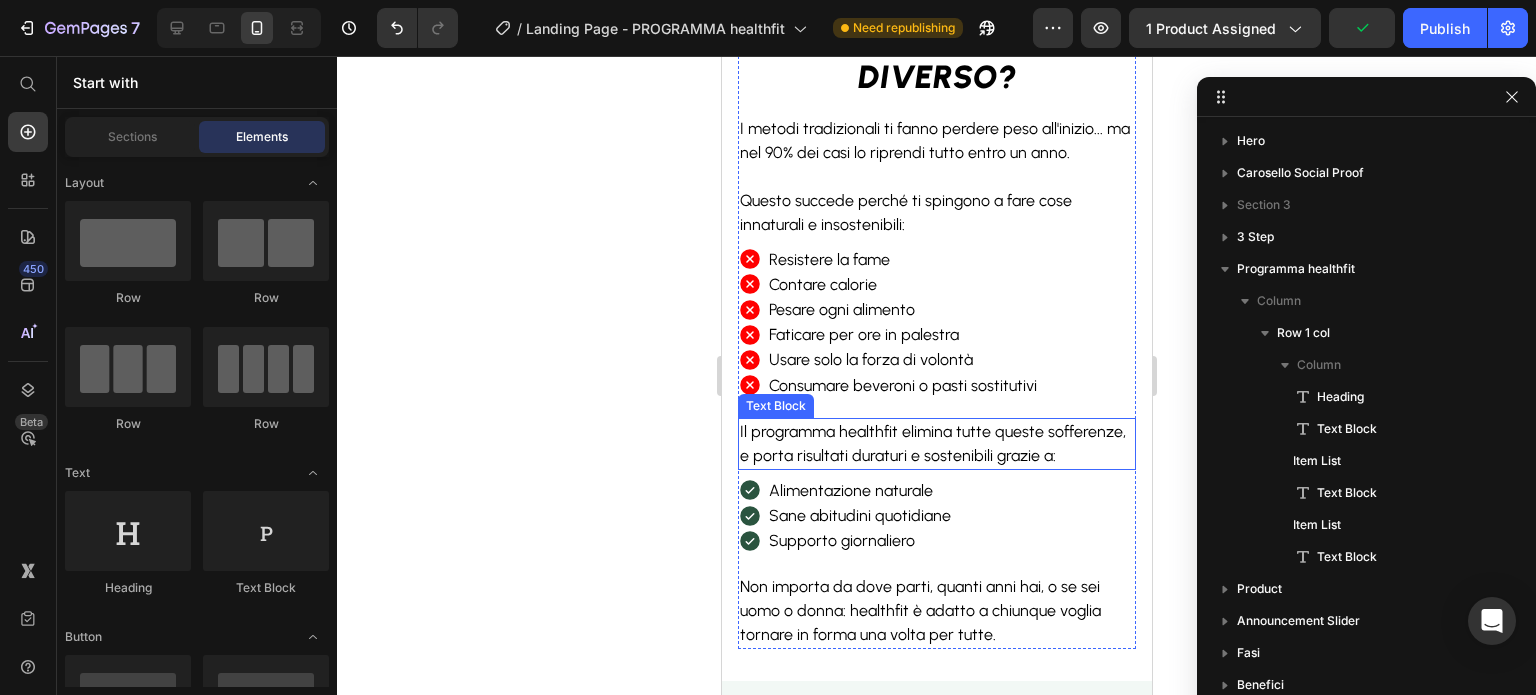 scroll, scrollTop: 1573, scrollLeft: 0, axis: vertical 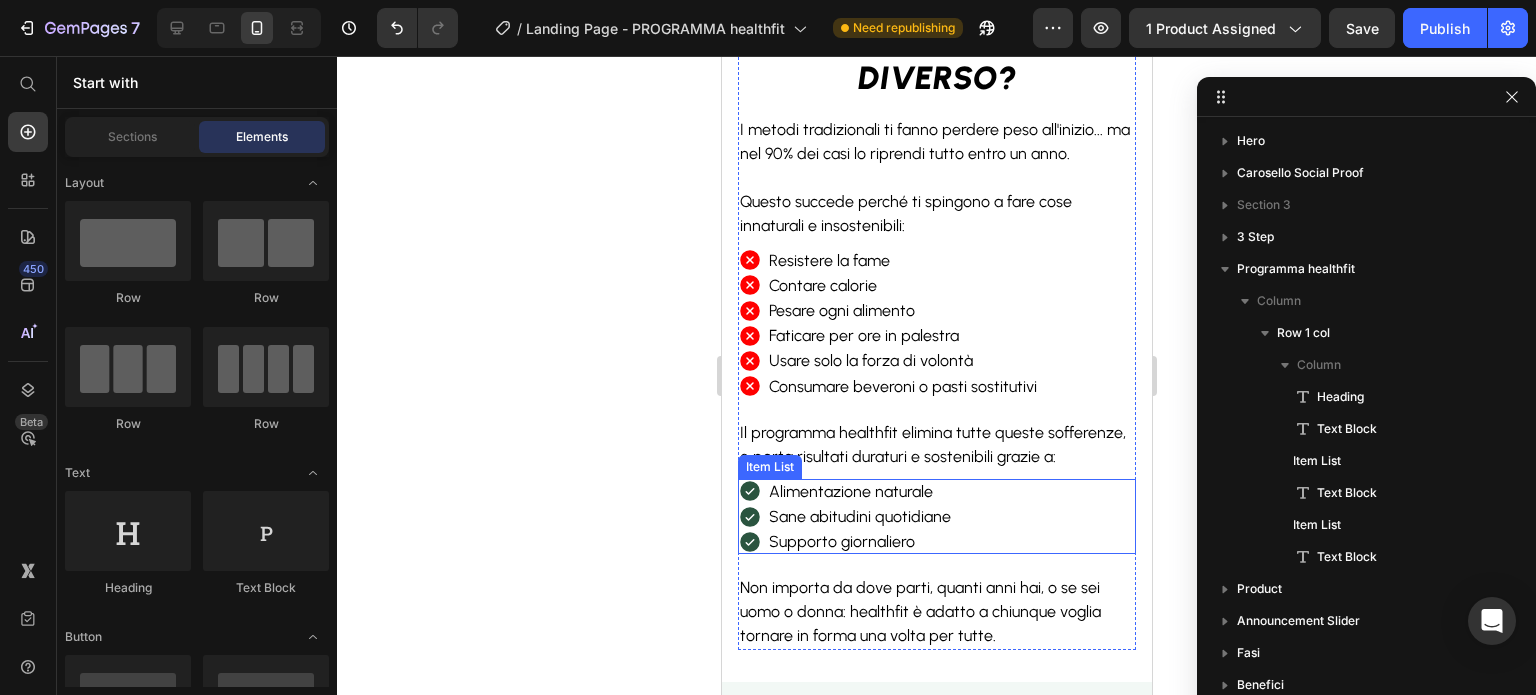 click on "Sane abitudini quotidiane" at bounding box center [859, 516] 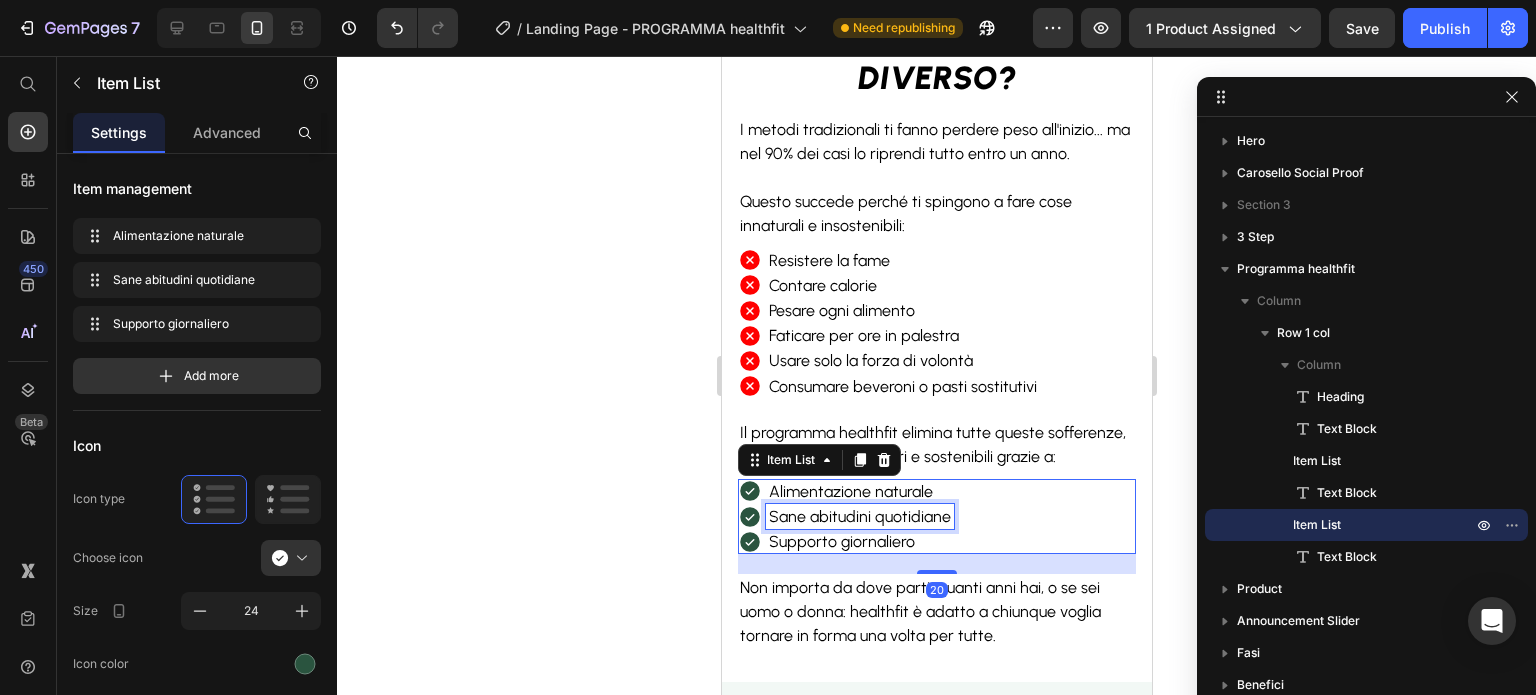 click on "Sane abitudini quotidiane" at bounding box center (859, 516) 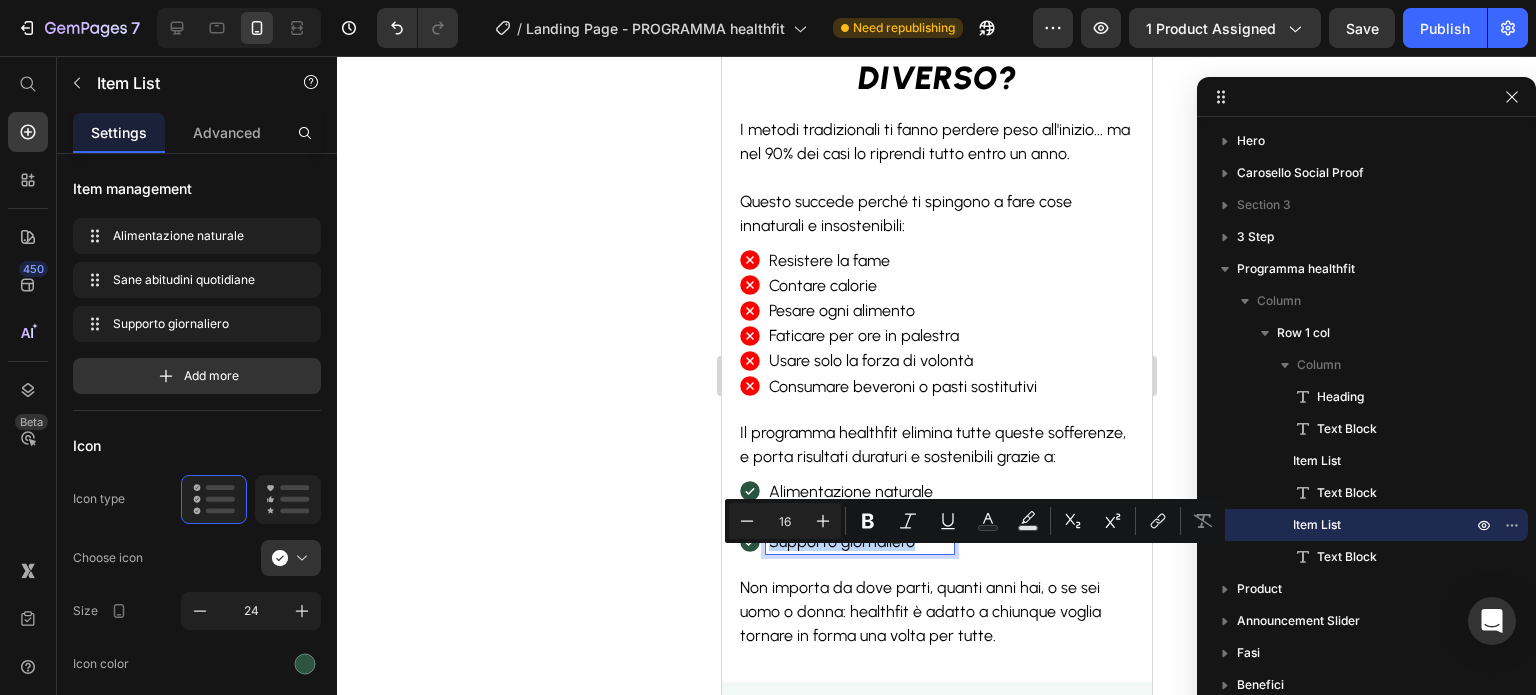 drag, startPoint x: 945, startPoint y: 534, endPoint x: 1599, endPoint y: 575, distance: 655.28394 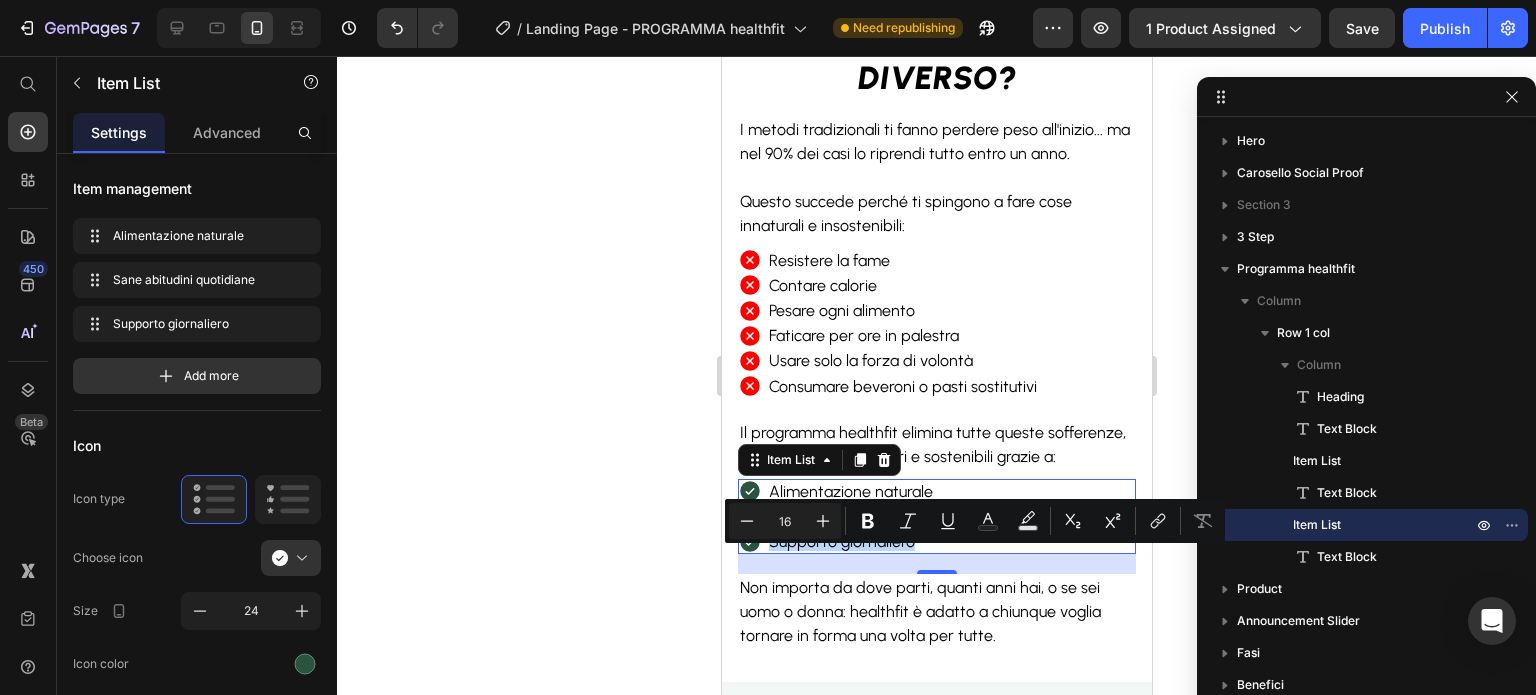 click on "Alimentazione naturale
Sane abitudini quotidiane
Supporto giornaliero" at bounding box center (936, 517) 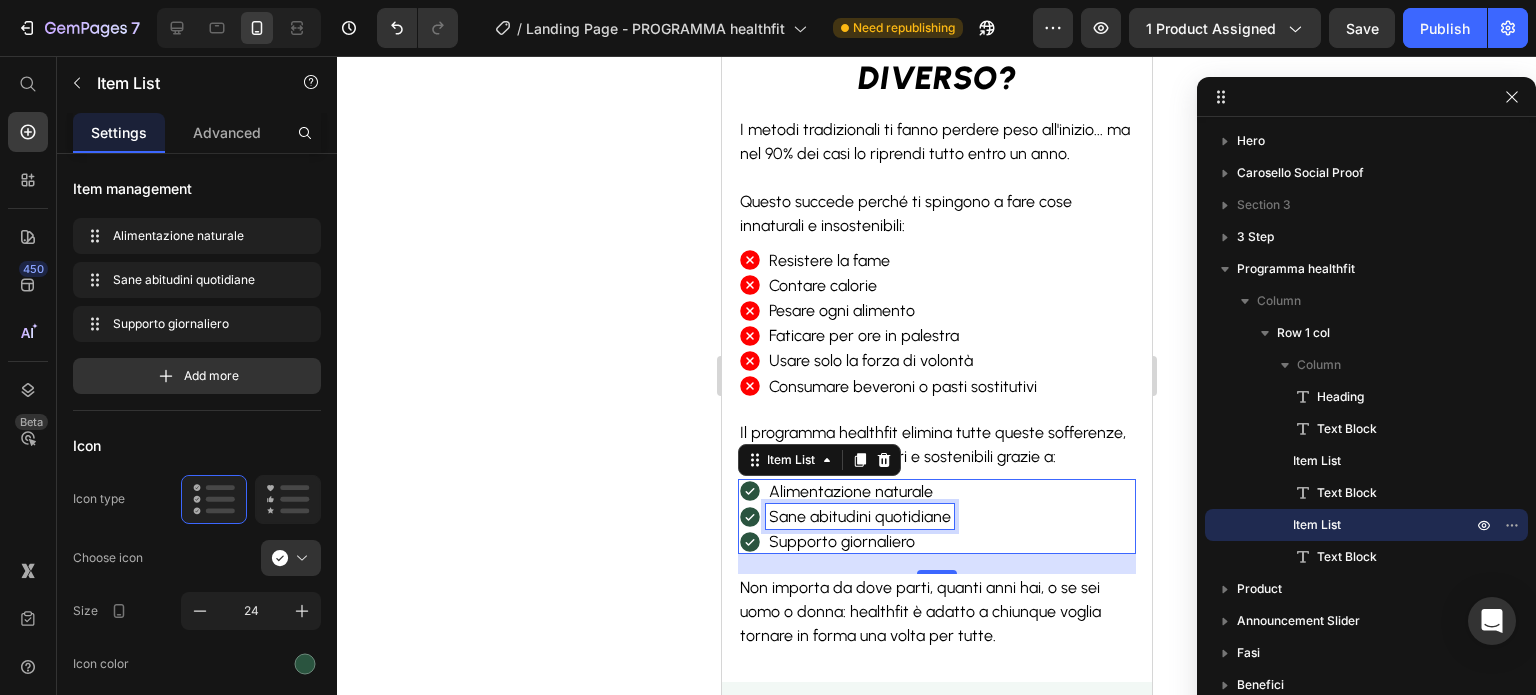 click on "Sane abitudini quotidiane" at bounding box center [859, 516] 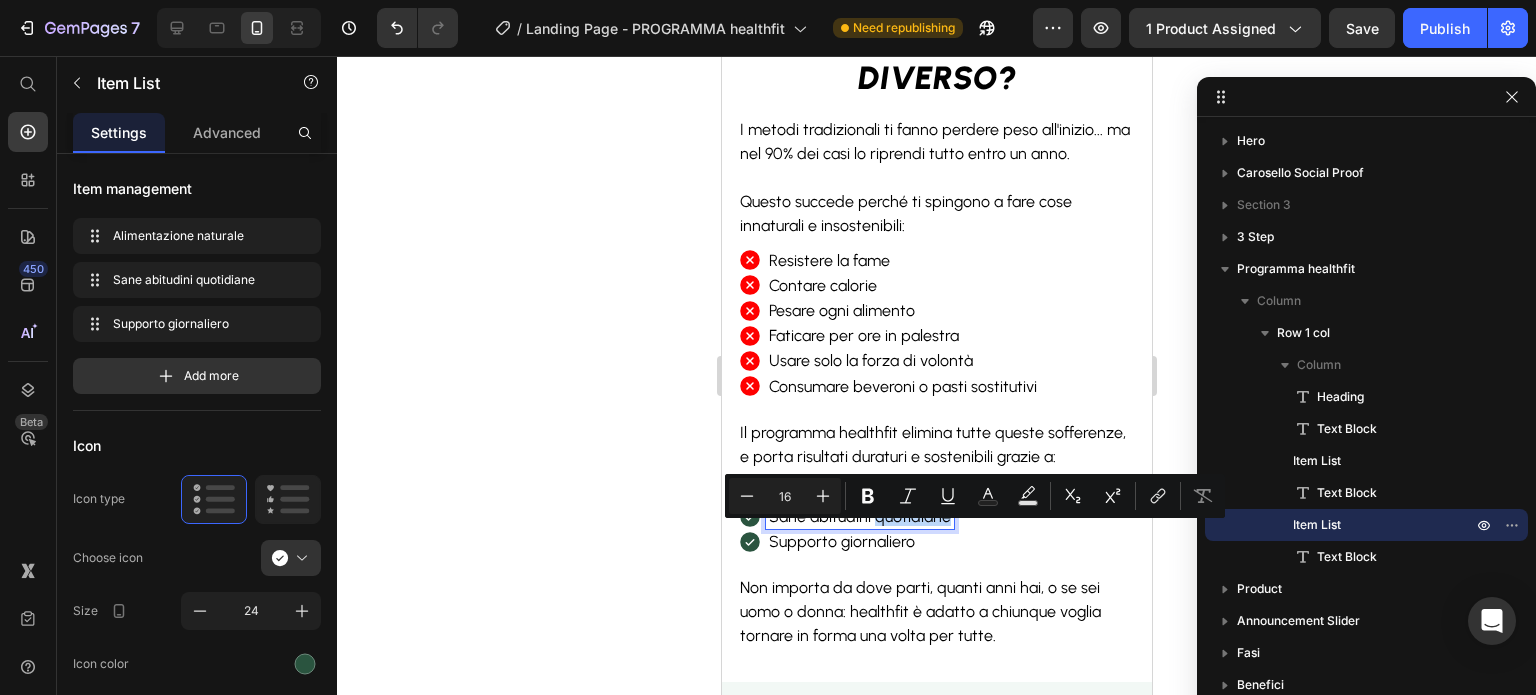 drag, startPoint x: 874, startPoint y: 534, endPoint x: 949, endPoint y: 535, distance: 75.00667 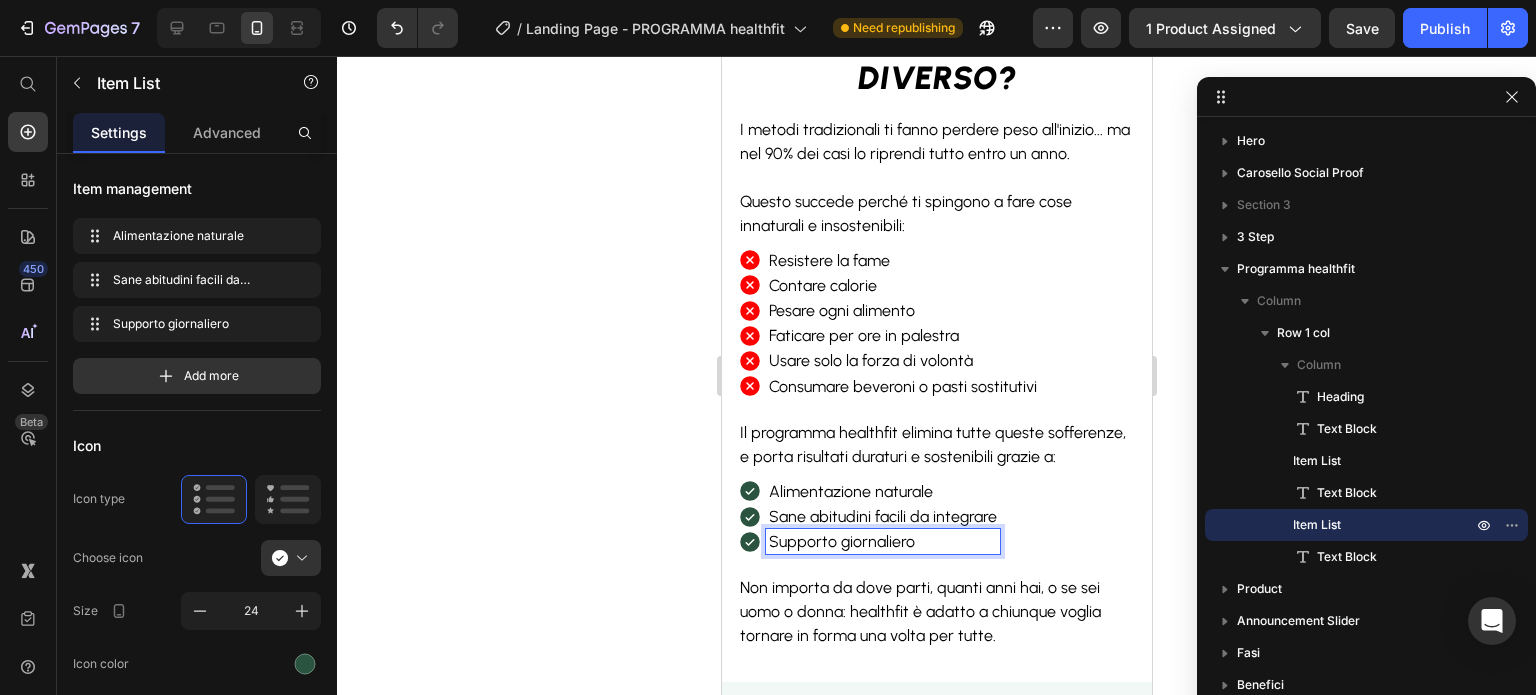 click on "Supporto giornaliero" at bounding box center [882, 541] 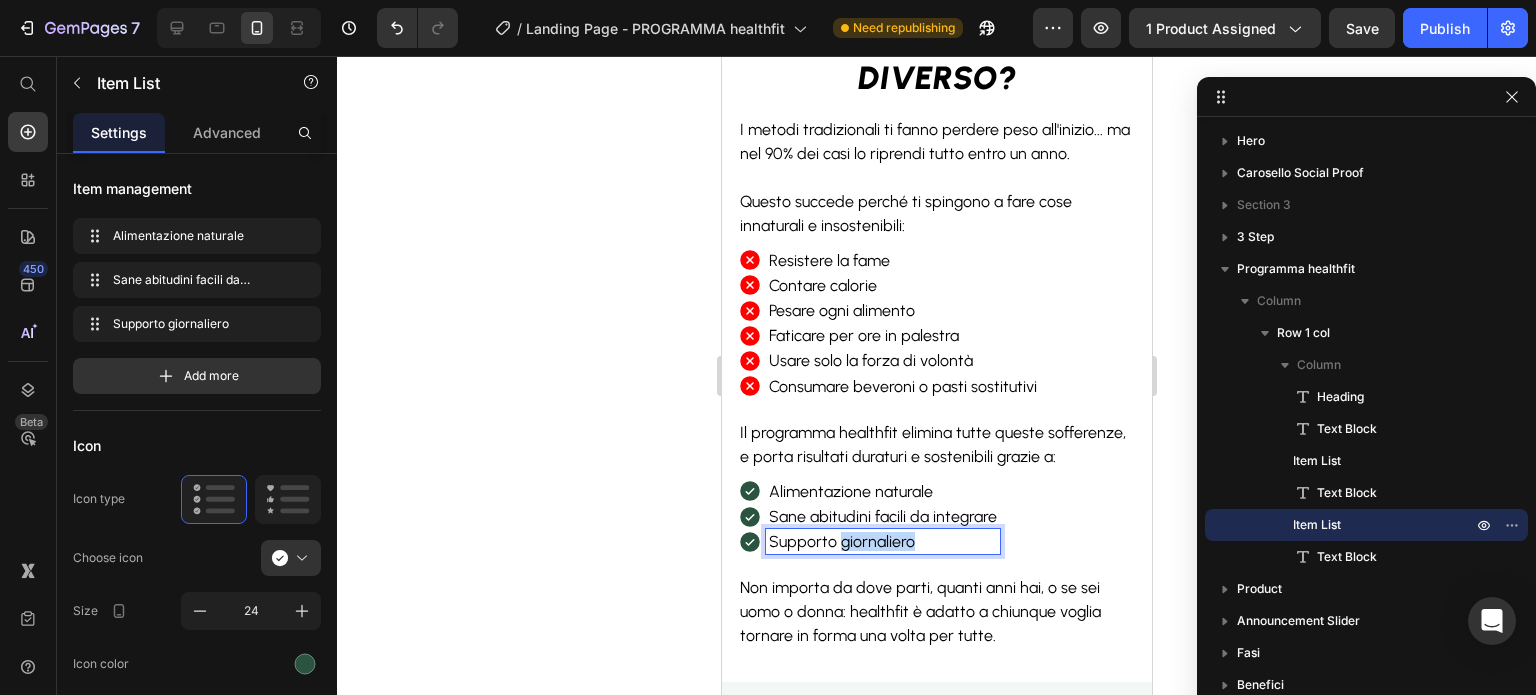 drag, startPoint x: 914, startPoint y: 562, endPoint x: 840, endPoint y: 567, distance: 74.168724 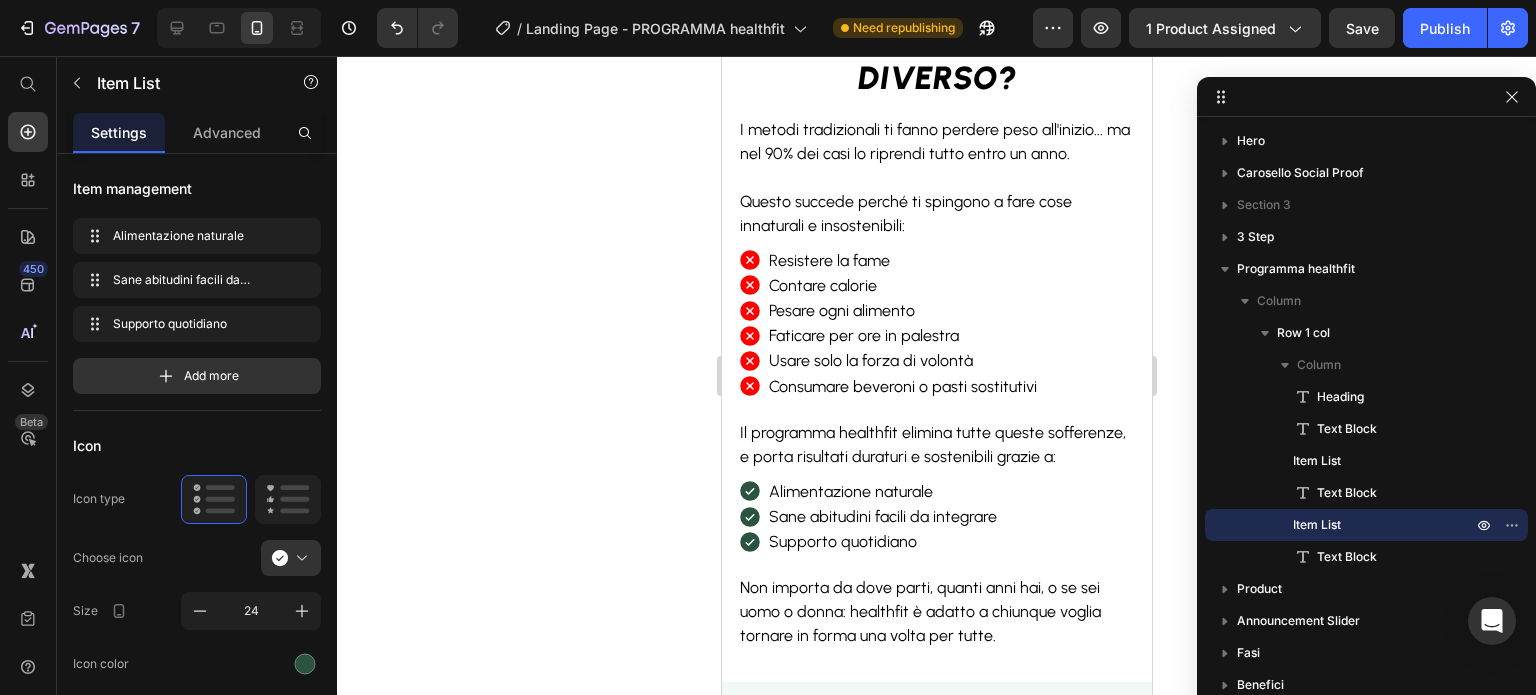 click 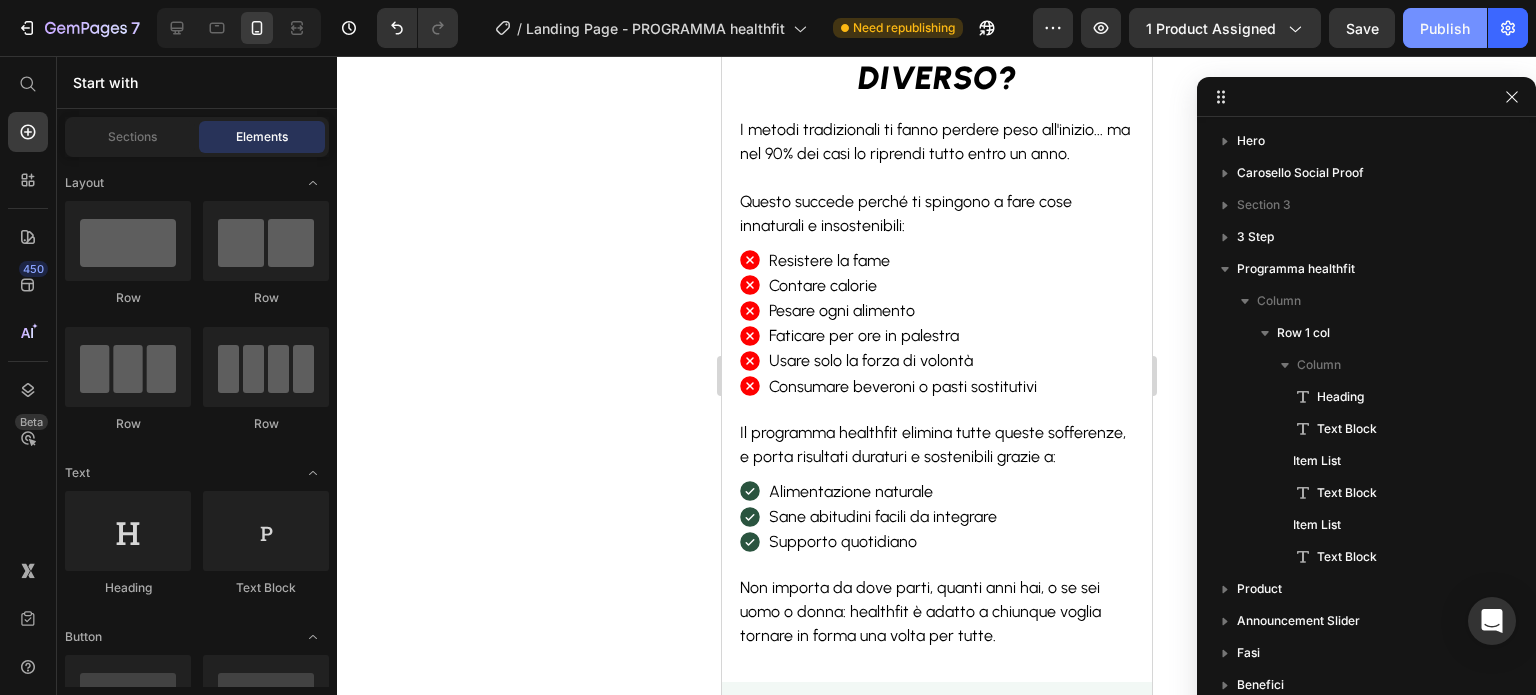 click on "Publish" at bounding box center (1445, 28) 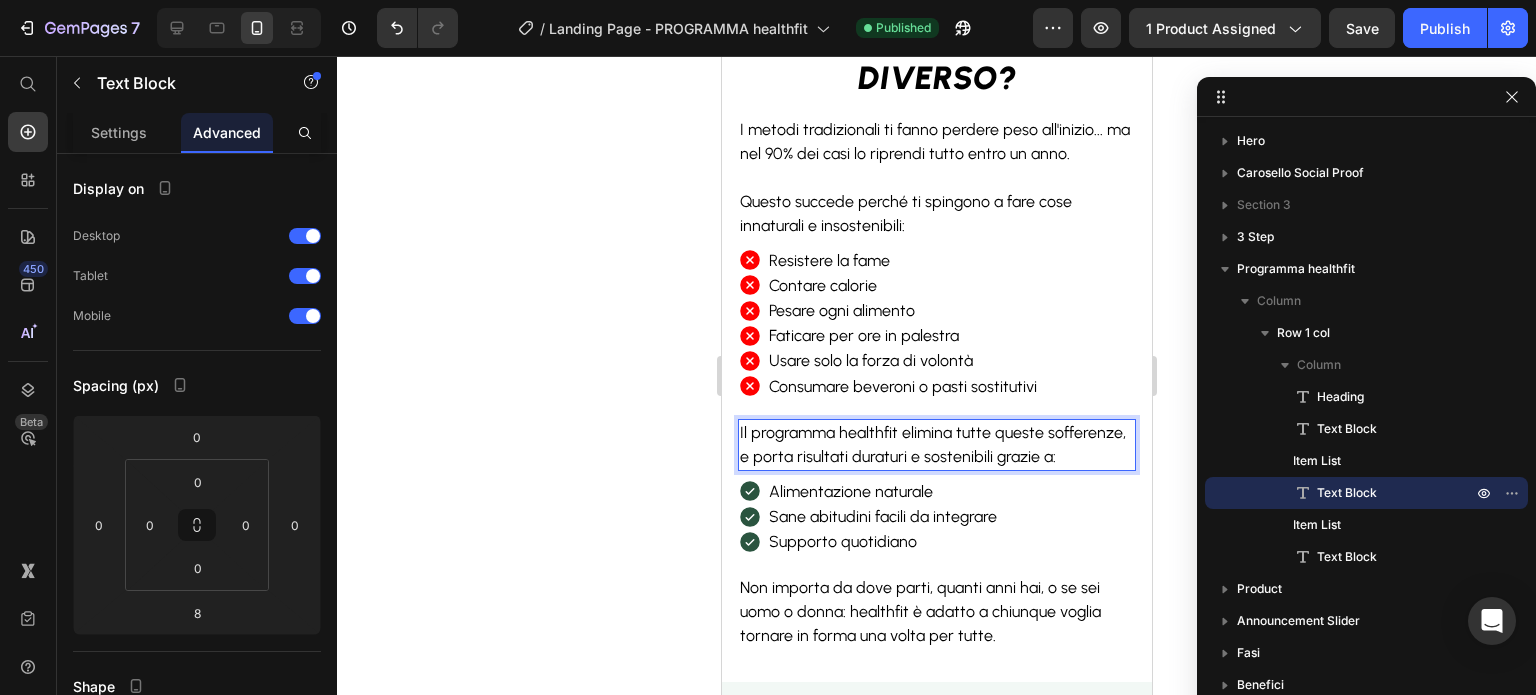 click on "Il programma healthfit elimina tutte queste sofferenze, e porta risultati duraturi e sostenibili grazie a:" at bounding box center [932, 444] 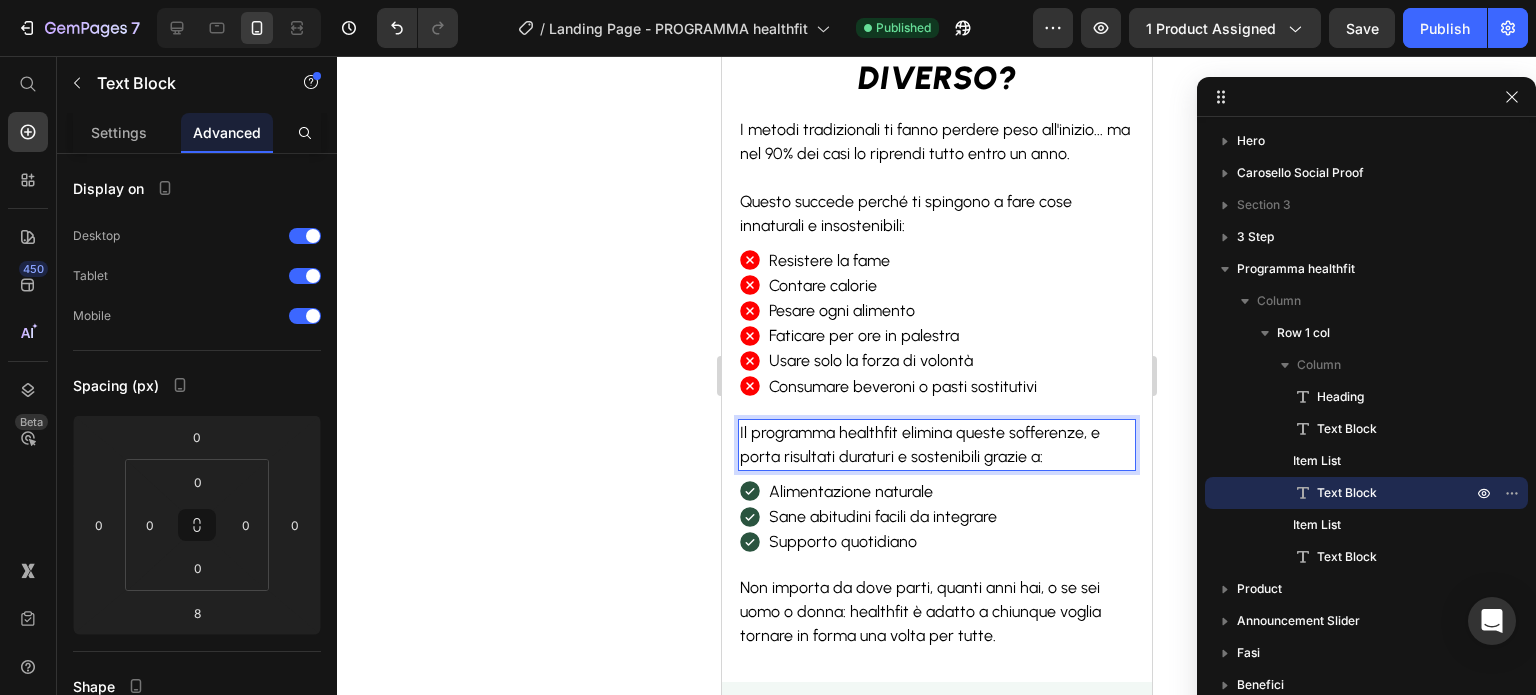 click 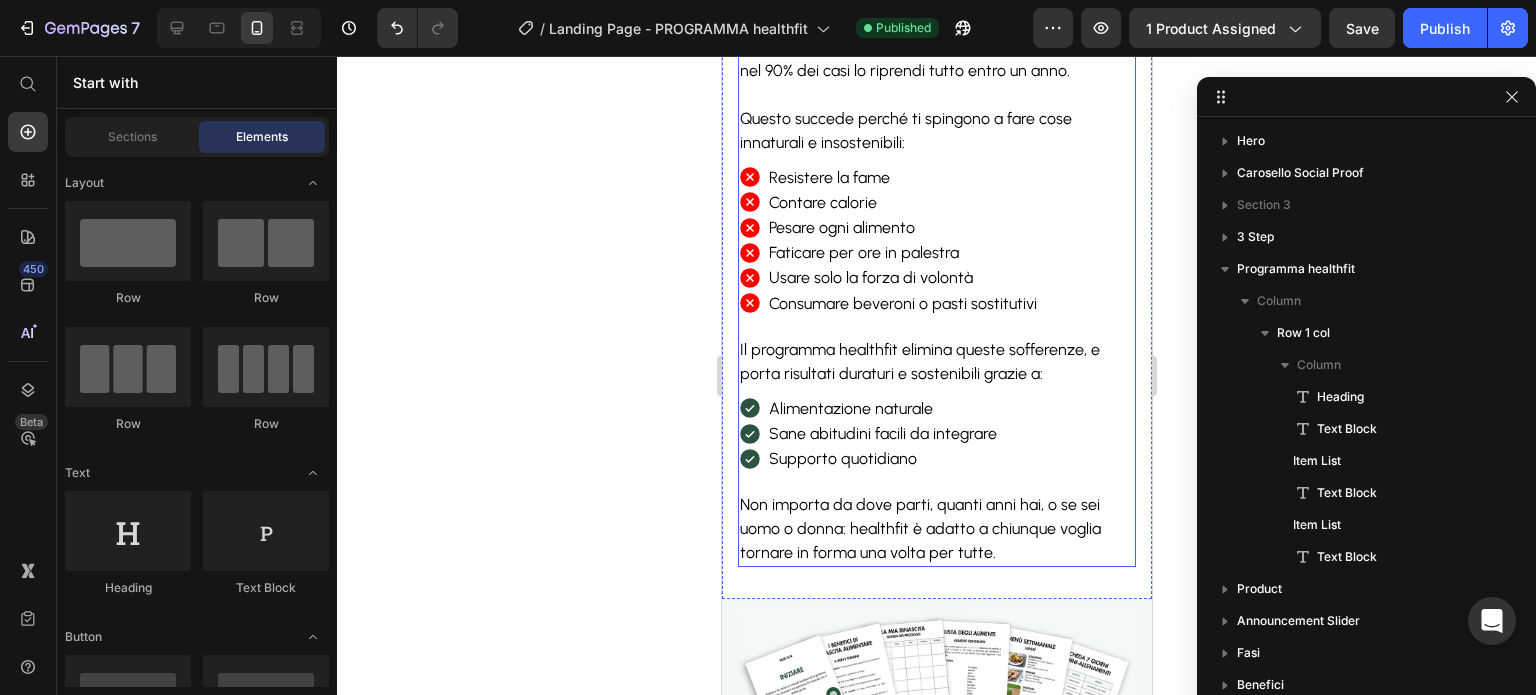 scroll, scrollTop: 1657, scrollLeft: 0, axis: vertical 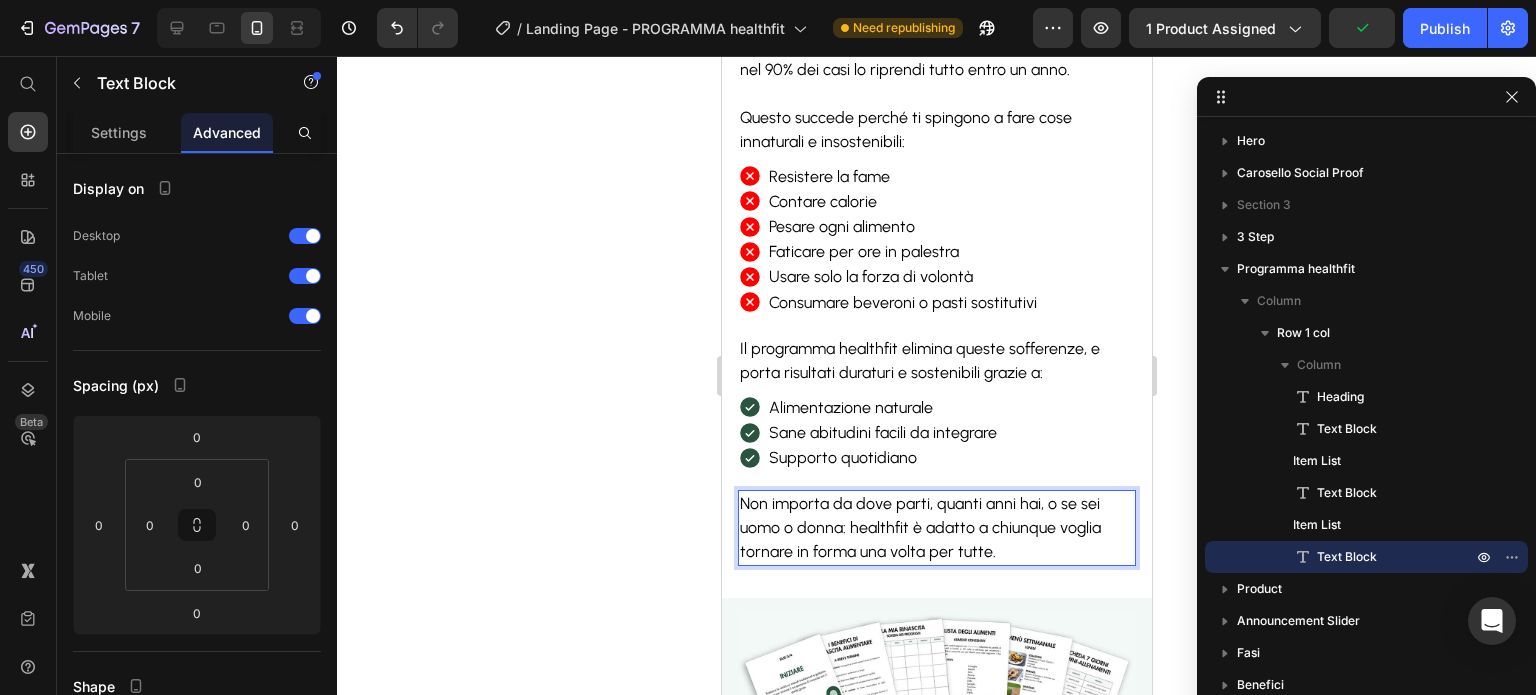 click on "Non importa da dove parti, quanti anni hai, o se sei uomo o donna: healthfit è adatto a chiunque voglia tornare in forma una volta per tutte." at bounding box center [919, 527] 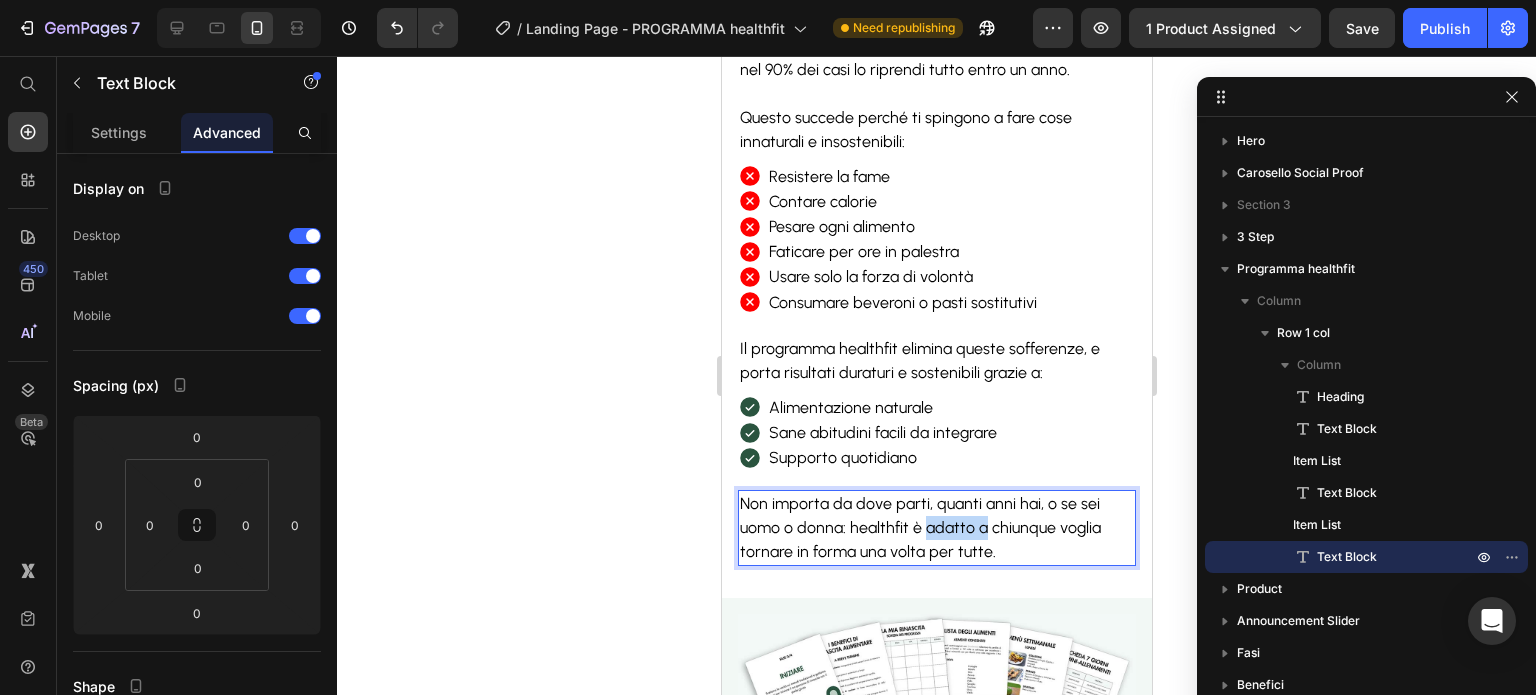 drag, startPoint x: 923, startPoint y: 525, endPoint x: 981, endPoint y: 521, distance: 58.137768 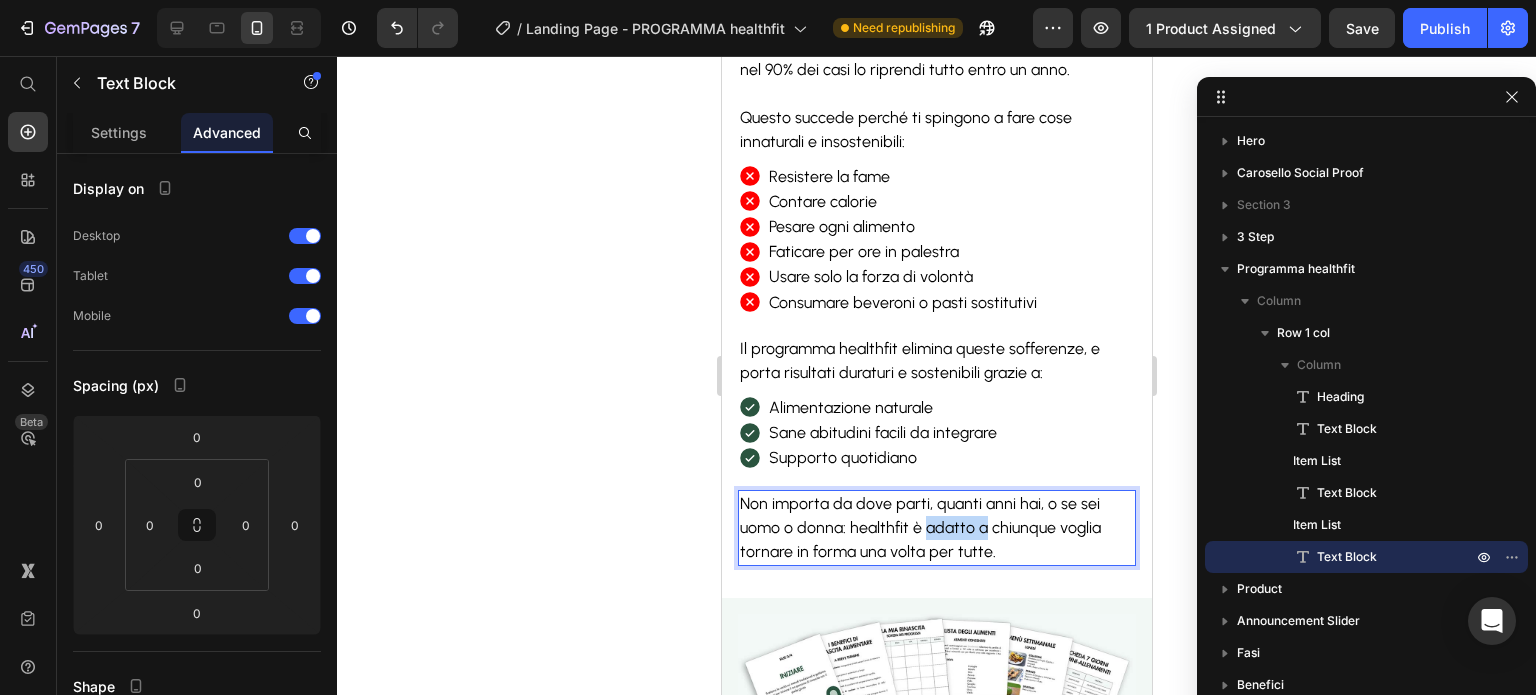 click on "Non importa da dove parti, quanti anni hai, o se sei uomo o donna: healthfit è adatto a chiunque voglia tornare in forma una volta per tutte." at bounding box center (919, 527) 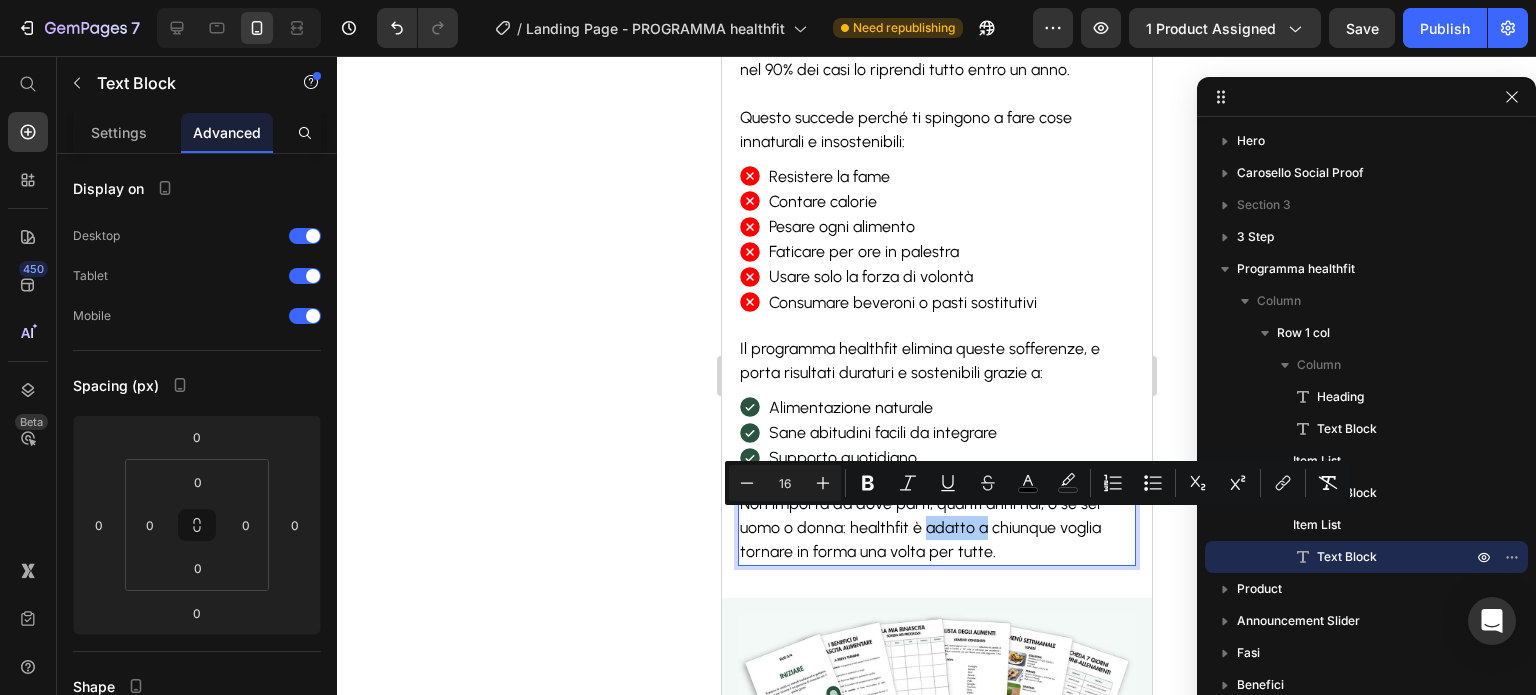 click 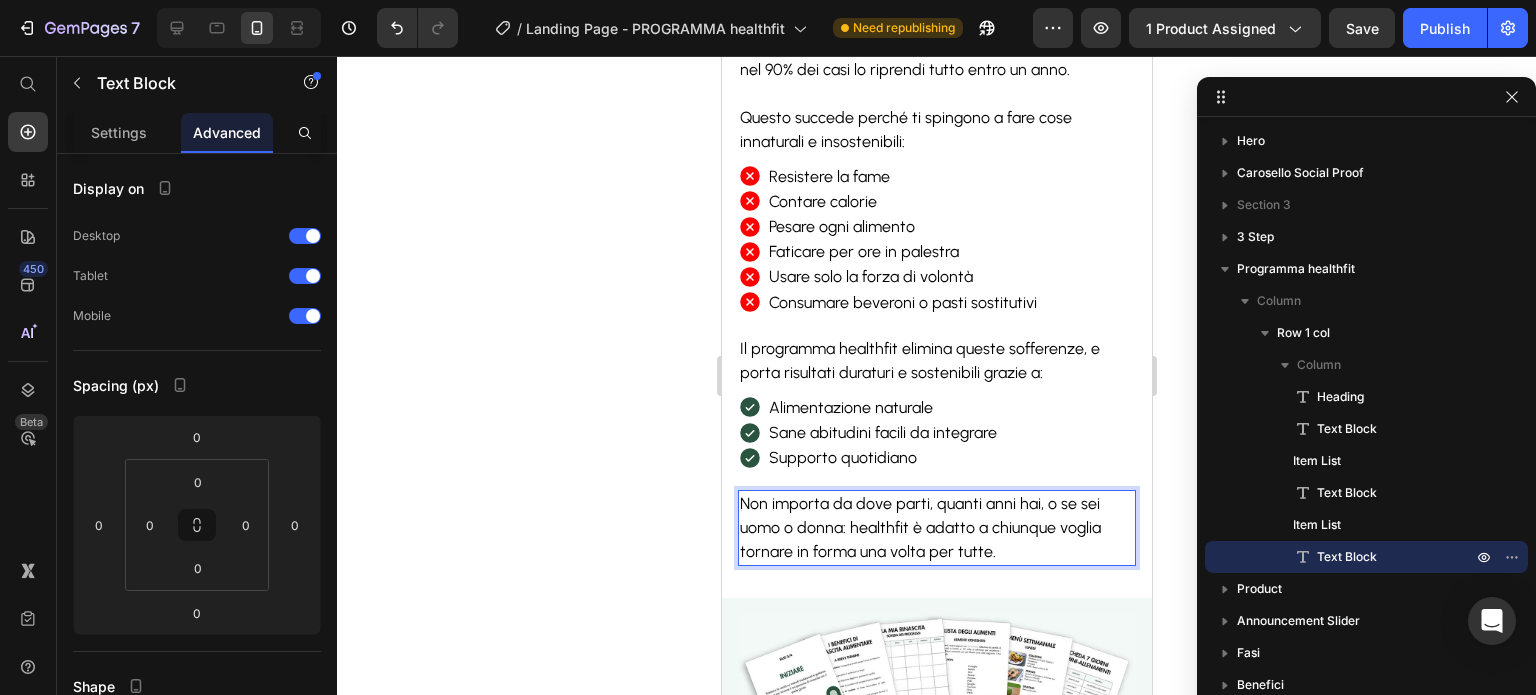 click on "Non importa da dove parti, quanti anni hai, o se sei uomo o donna: healthfit è adatto a chiunque voglia tornare in forma una volta per tutte." at bounding box center (919, 527) 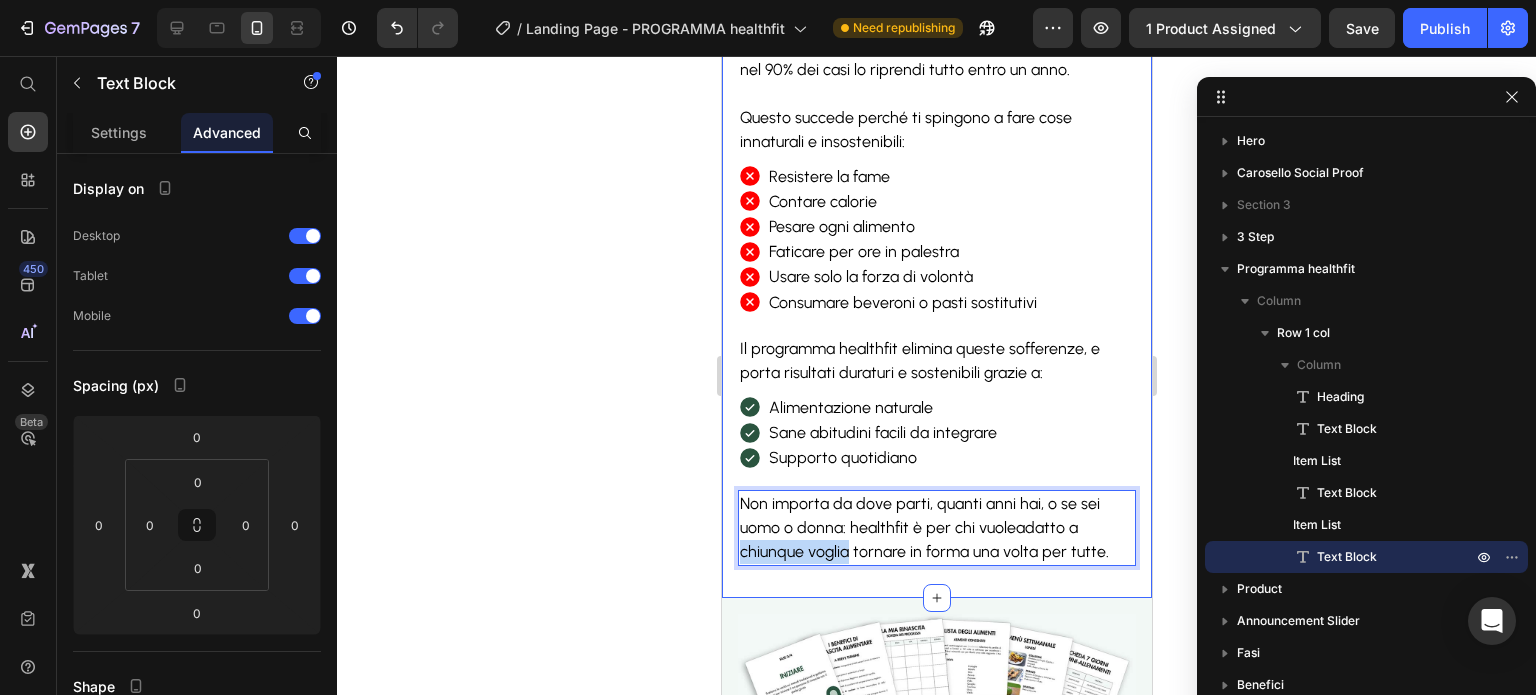 drag, startPoint x: 846, startPoint y: 547, endPoint x: 732, endPoint y: 555, distance: 114.28036 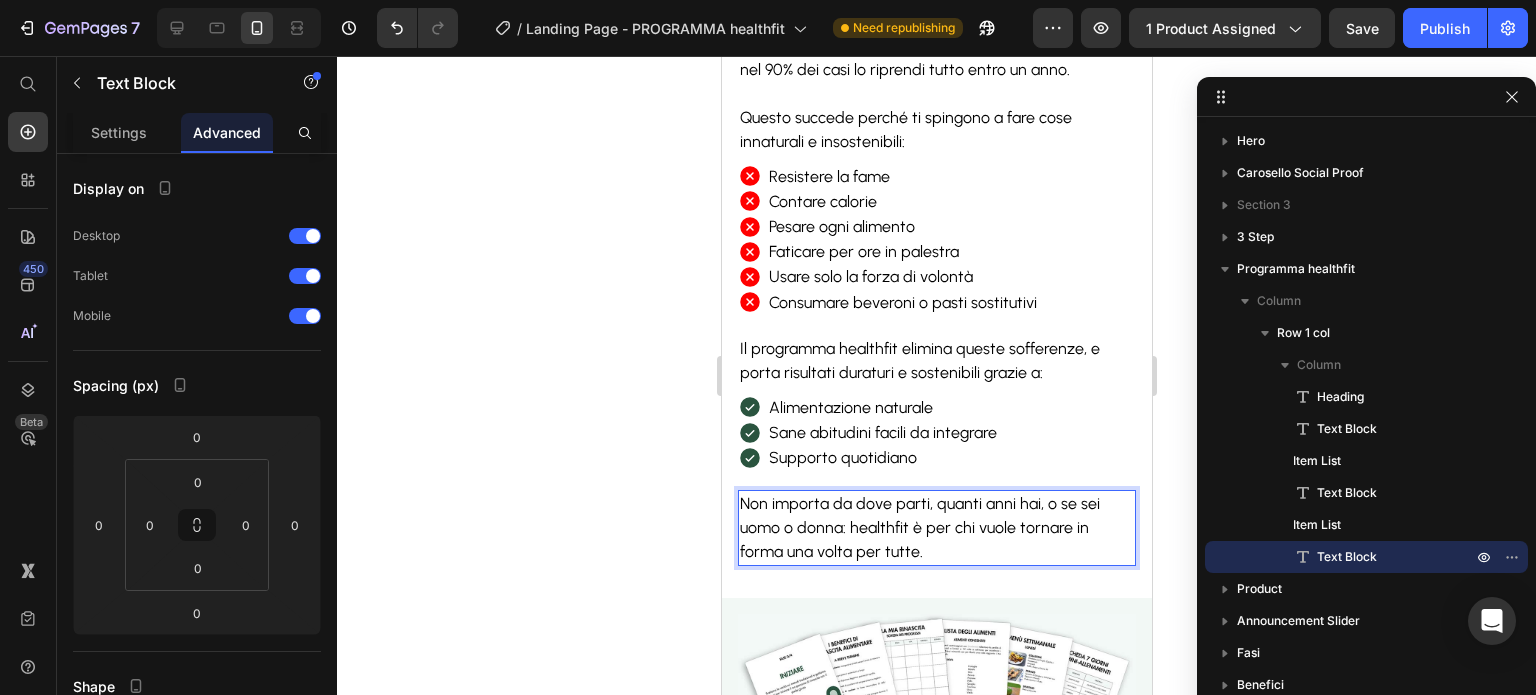 click on "Non importa da dove parti, quanti anni hai, o se sei uomo o donna: healthfit è per chi vuole tornare in forma una volta per tutte." at bounding box center [936, 528] 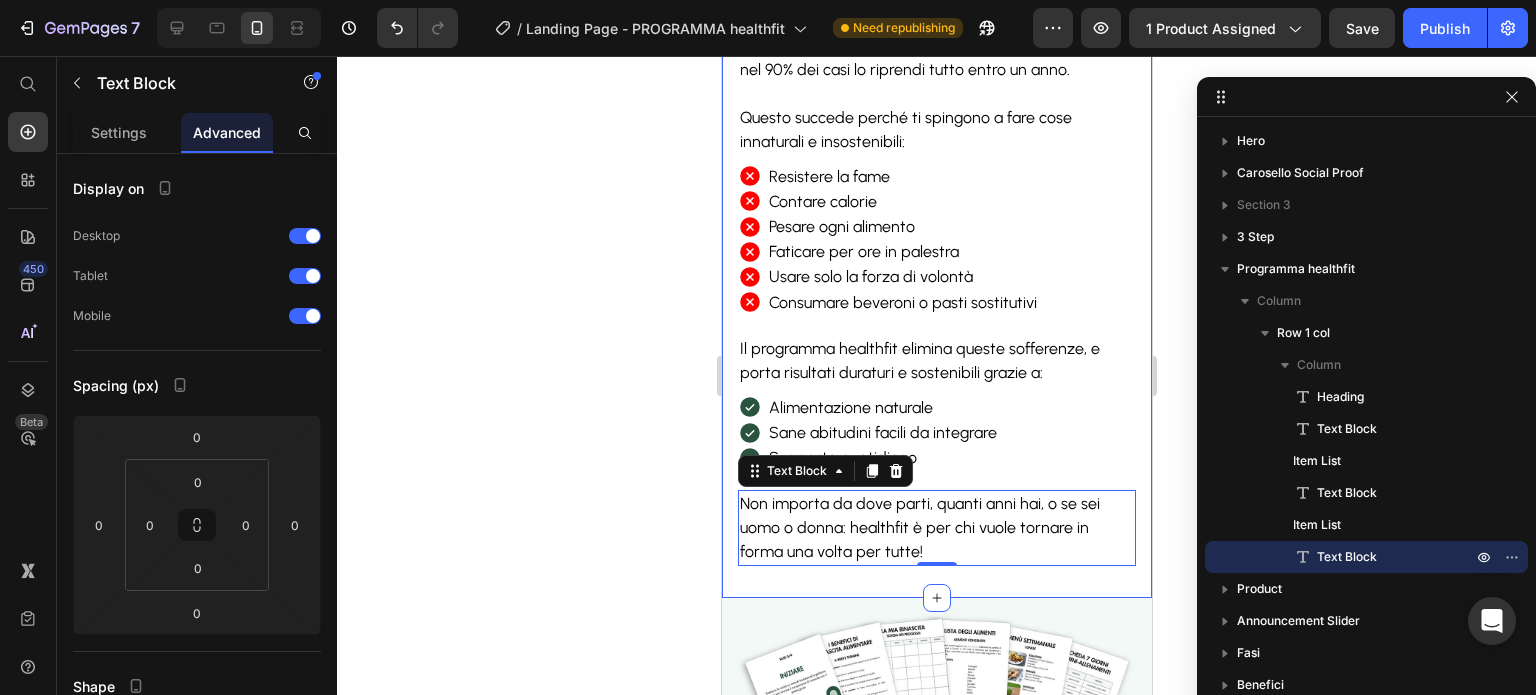 click 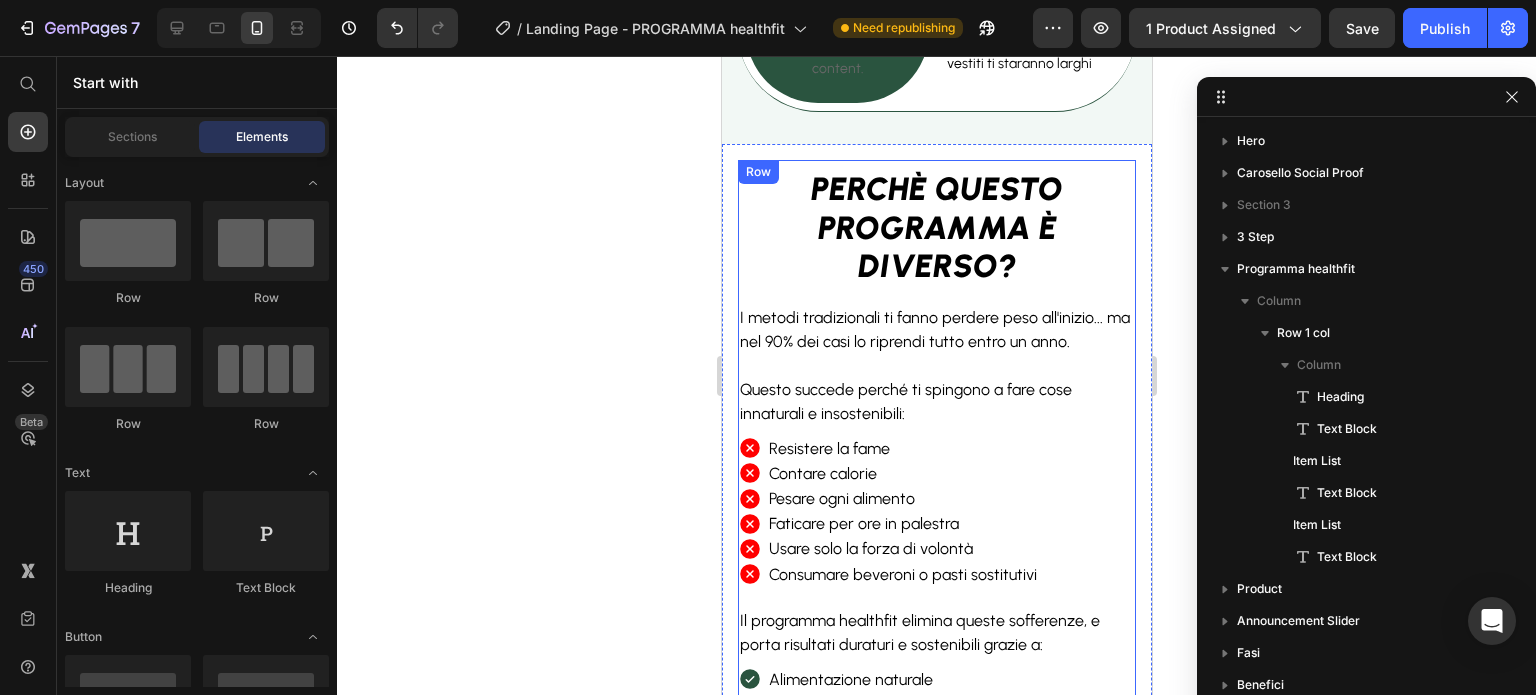 scroll, scrollTop: 1375, scrollLeft: 0, axis: vertical 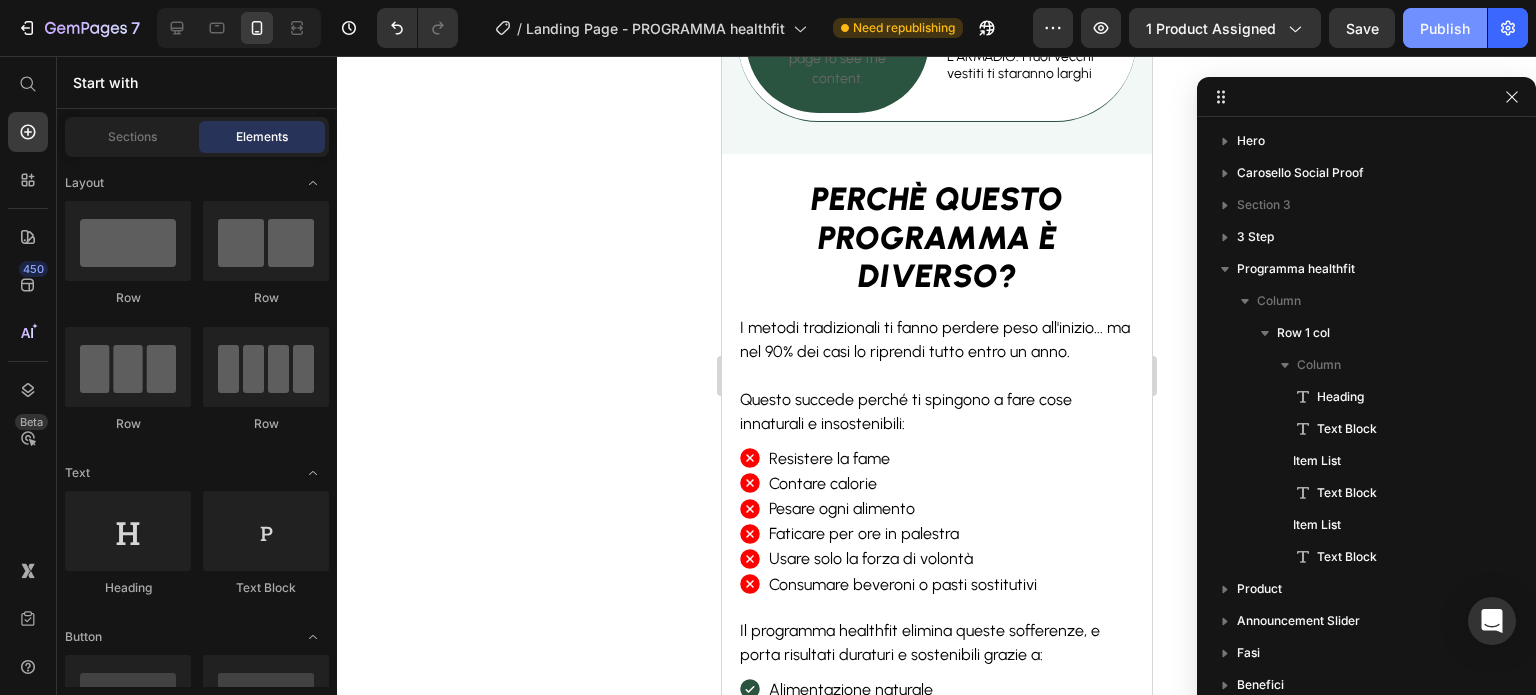 click on "Publish" at bounding box center (1445, 28) 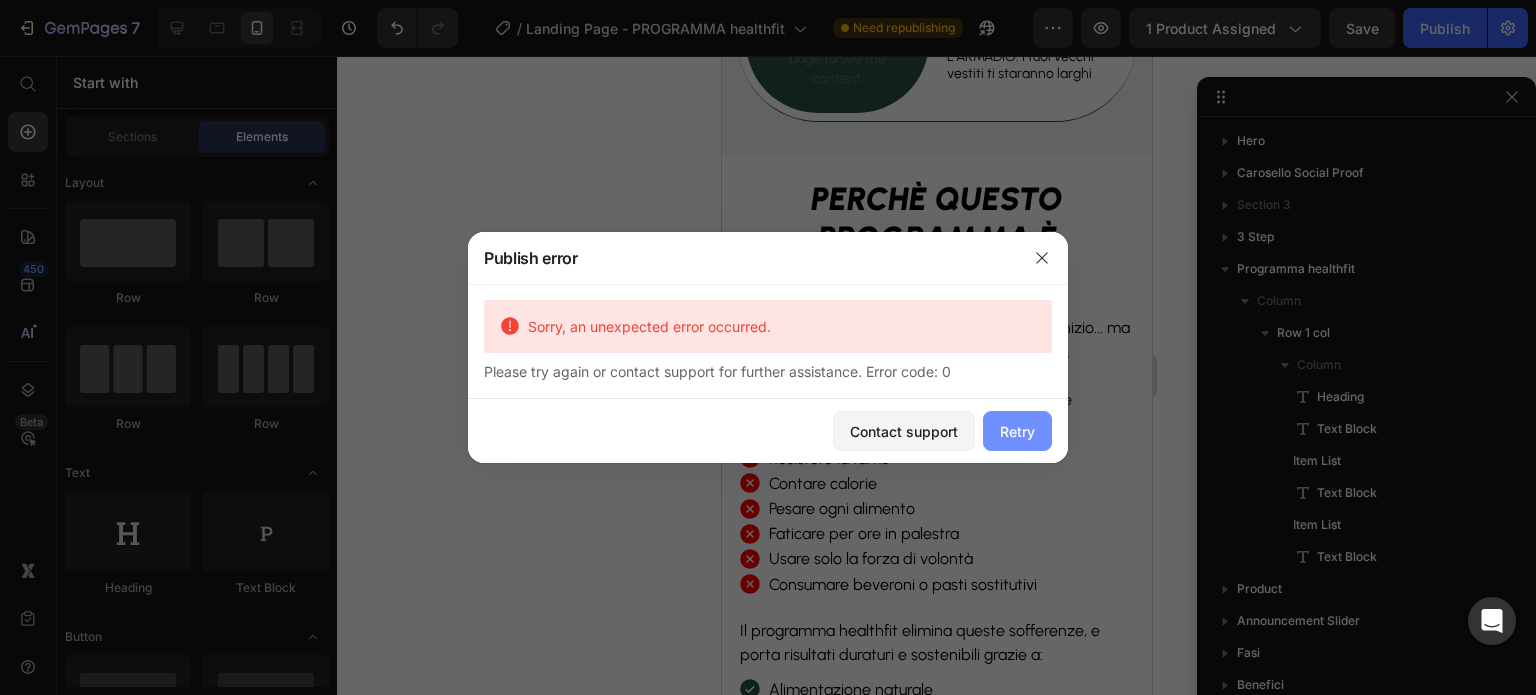 click on "Retry" at bounding box center [1017, 431] 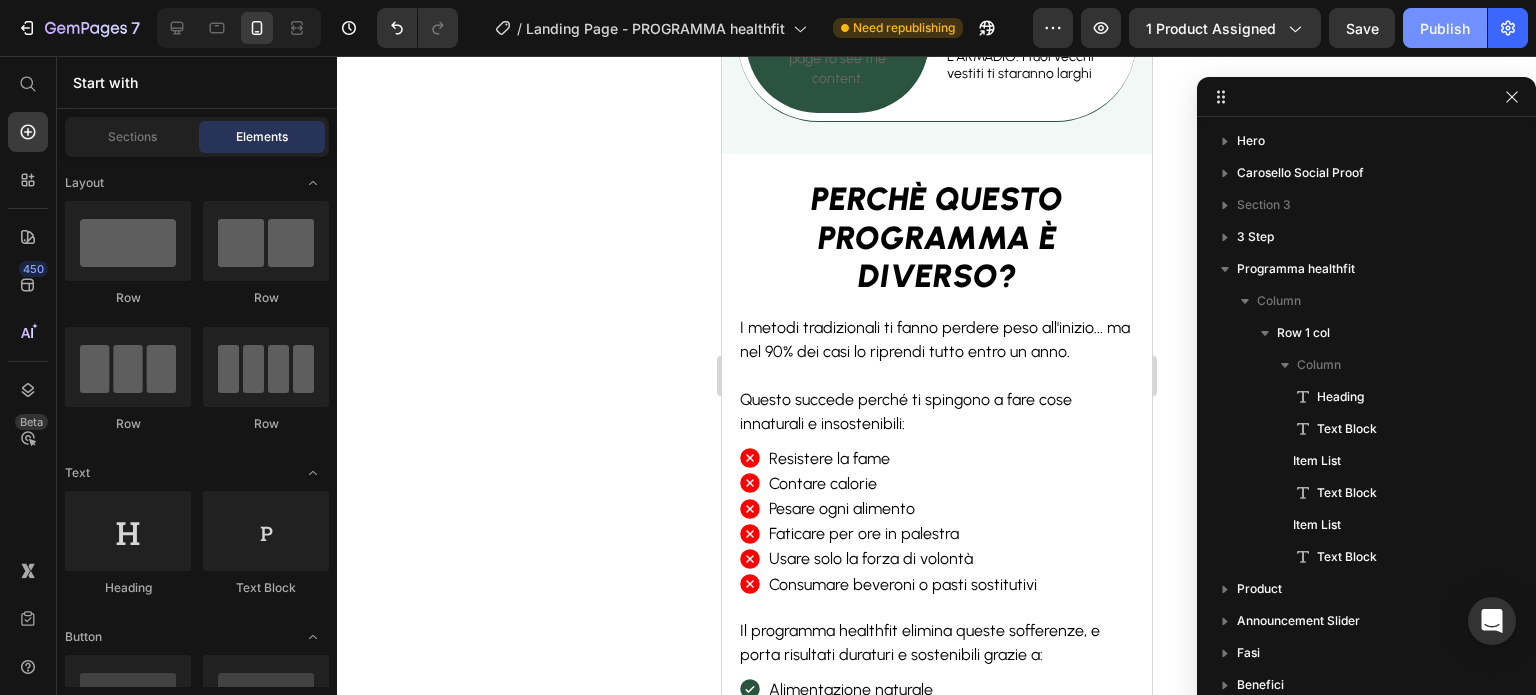 click on "Publish" 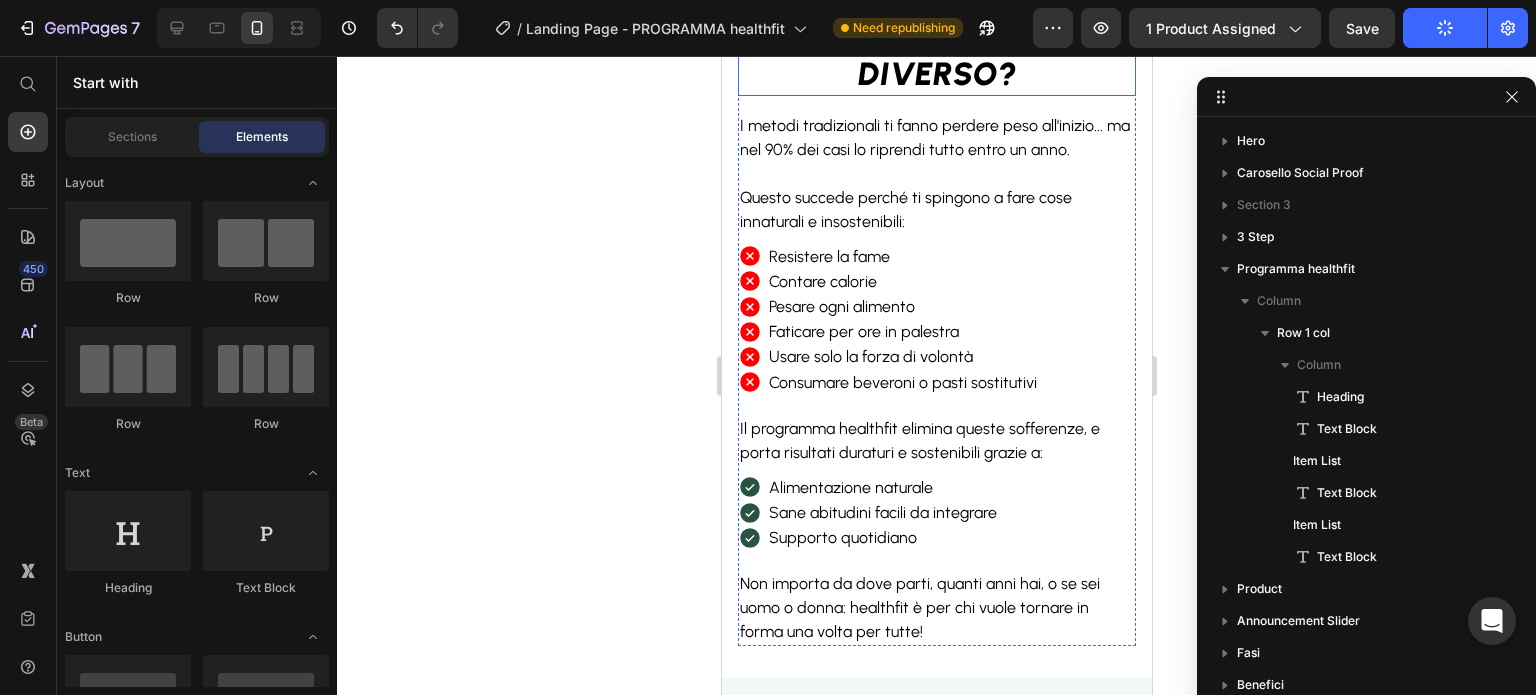 scroll, scrollTop: 1543, scrollLeft: 0, axis: vertical 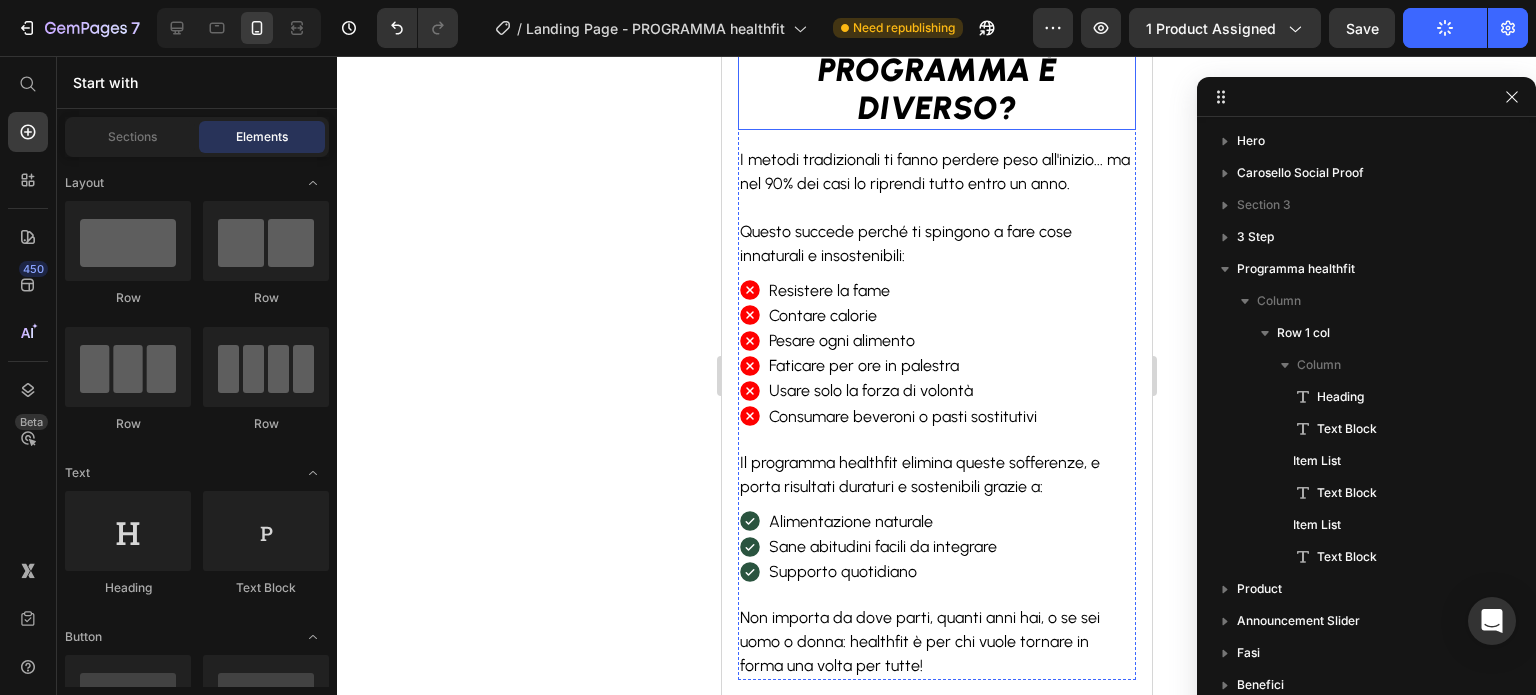 type 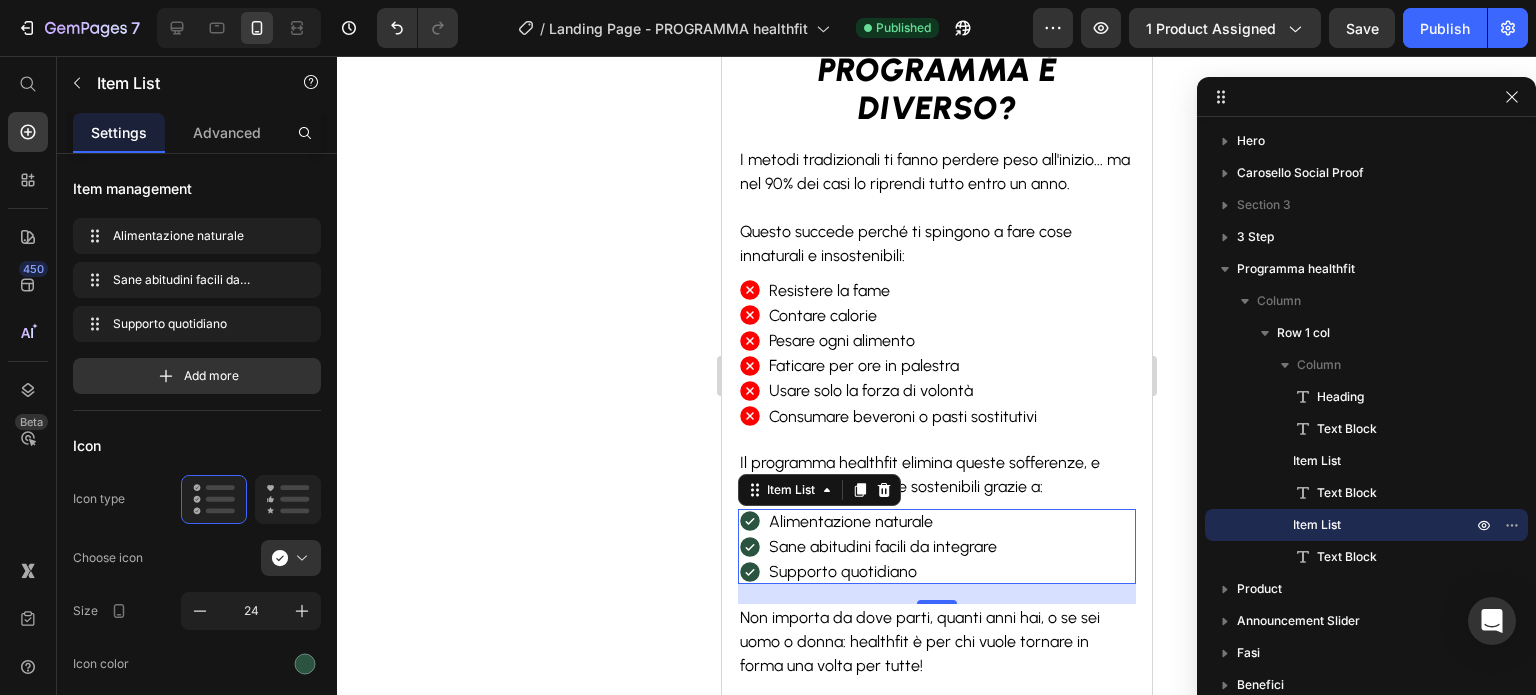 click on "Supporto quotidiano" at bounding box center (882, 571) 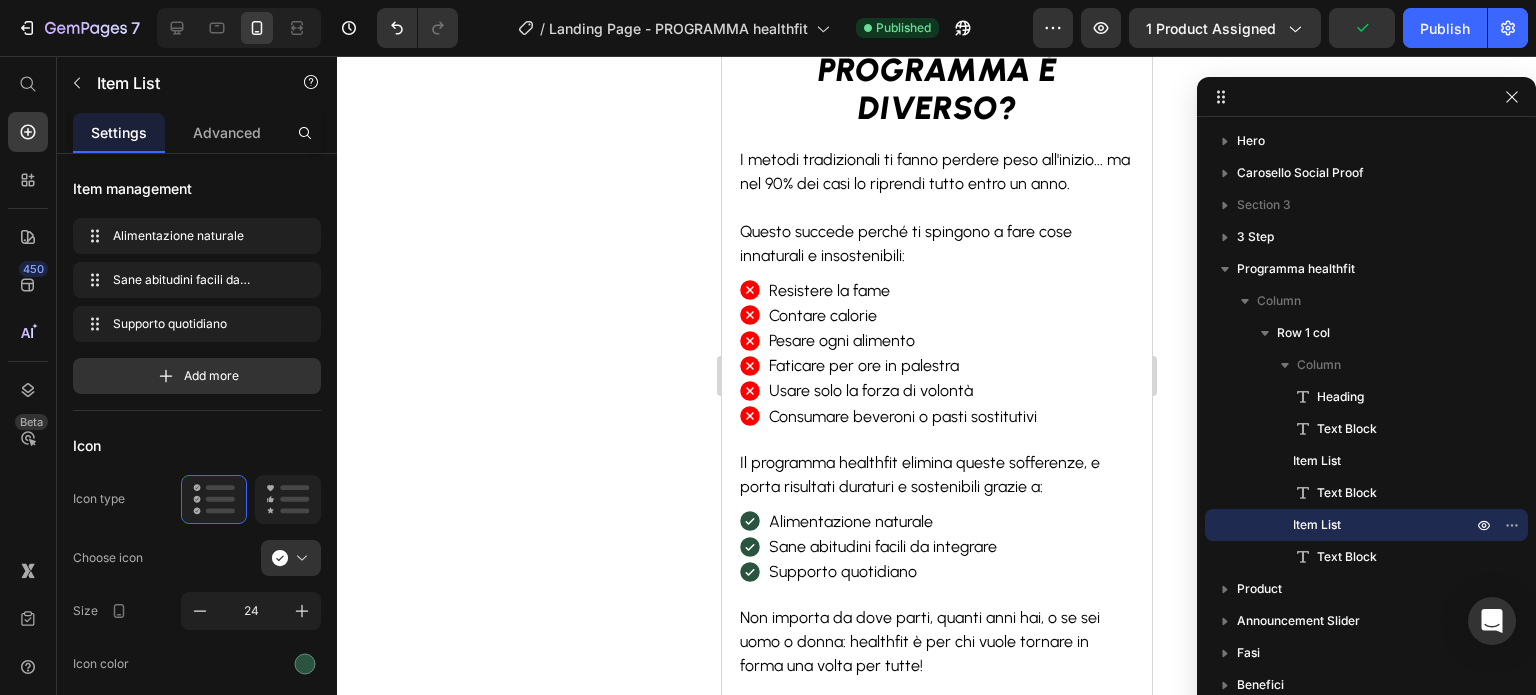 click 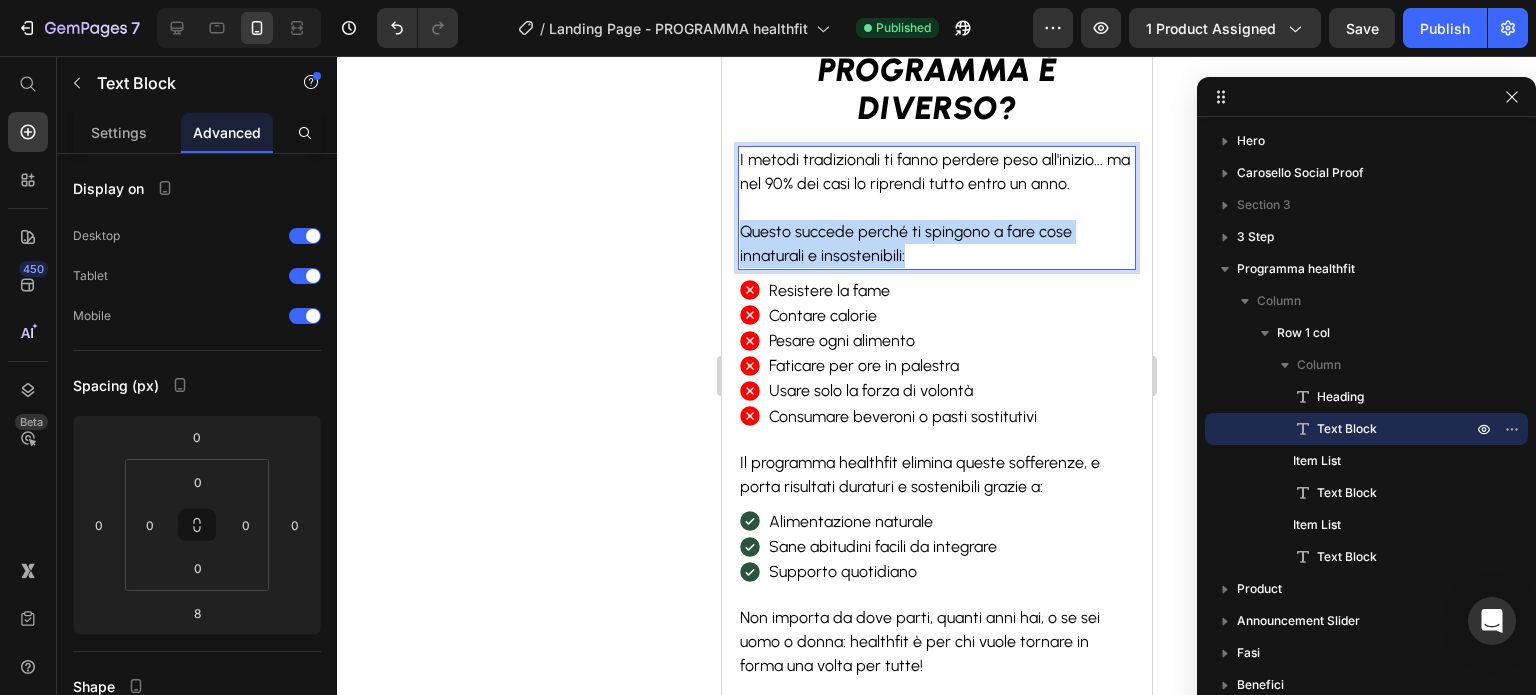 click on "Questo succede perché ti spingono a fare cose innaturali e insostenibili:" at bounding box center (936, 244) 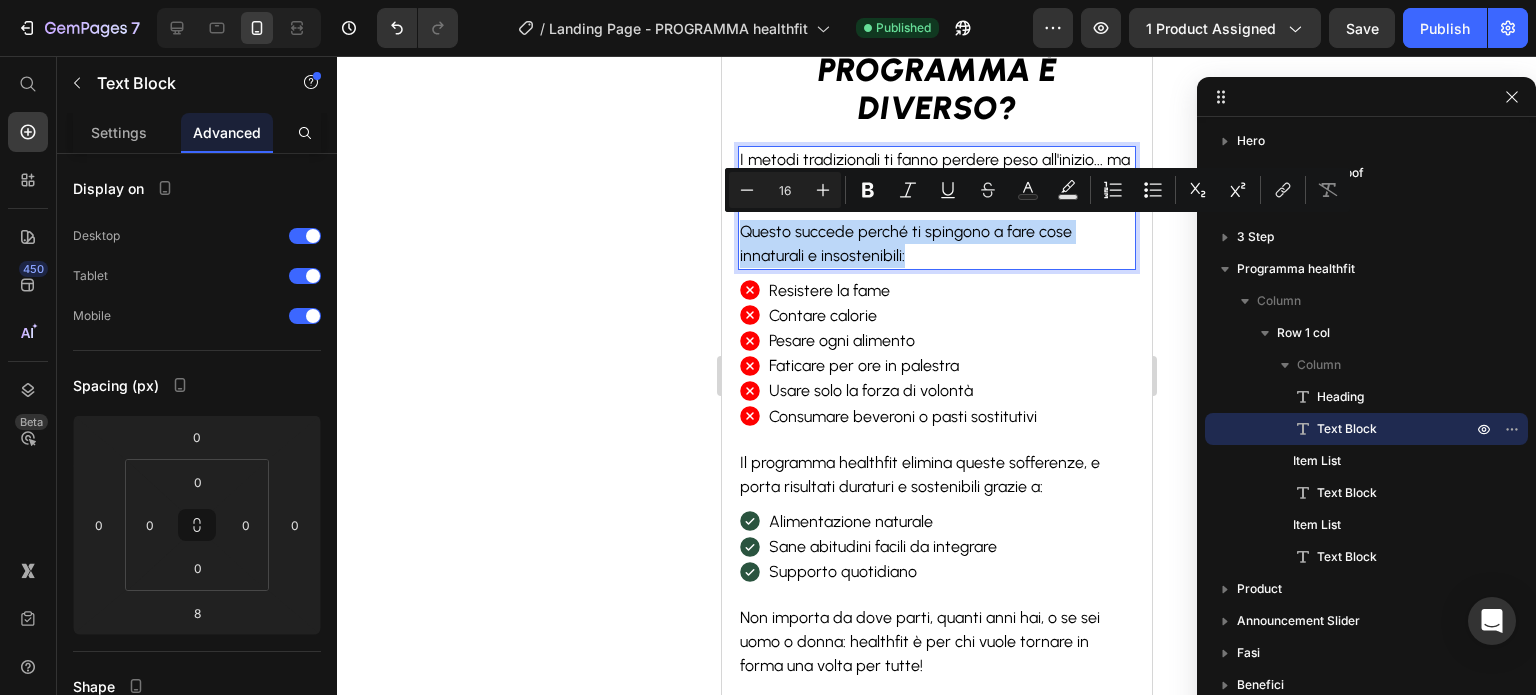 click on "Questo succede perché ti spingono a fare cose innaturali e insostenibili:" at bounding box center (936, 244) 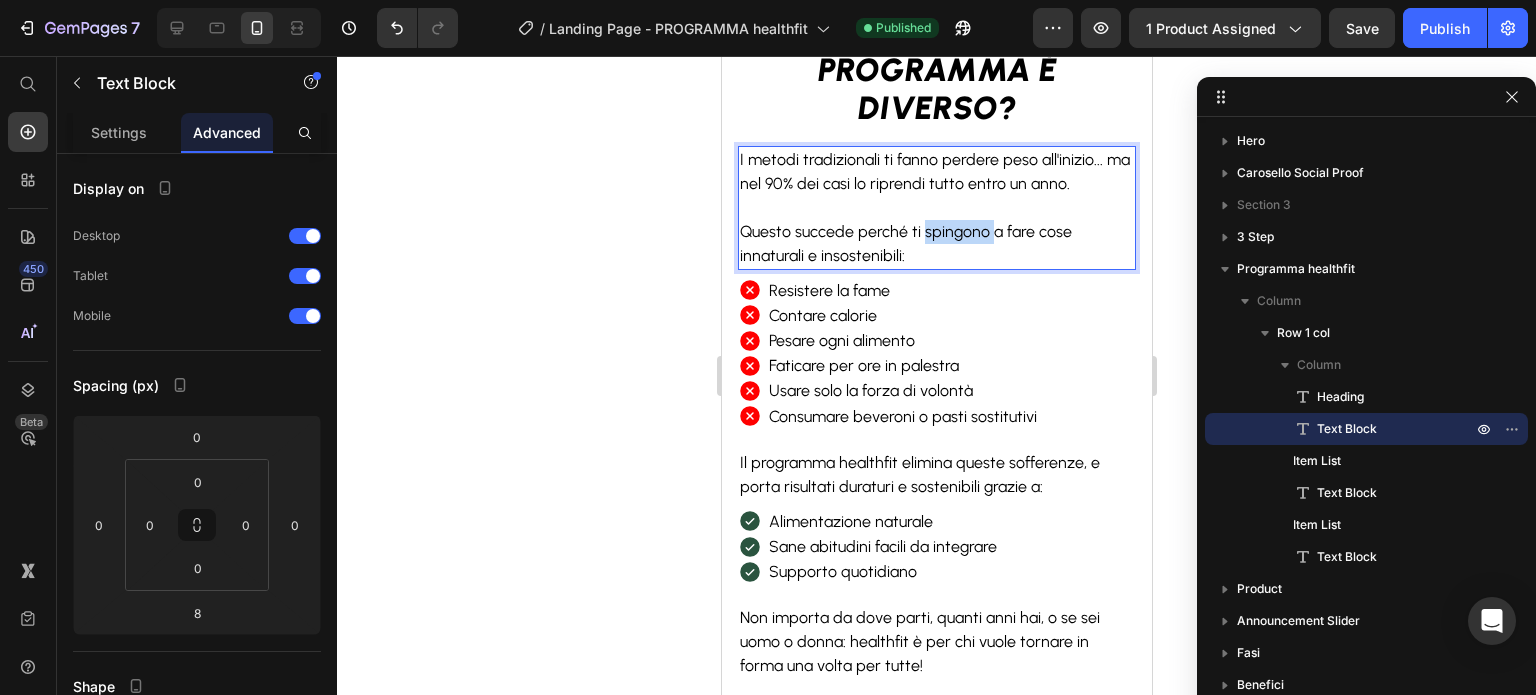 click on "Questo succede perché ti spingono a fare cose innaturali e insostenibili:" at bounding box center (936, 244) 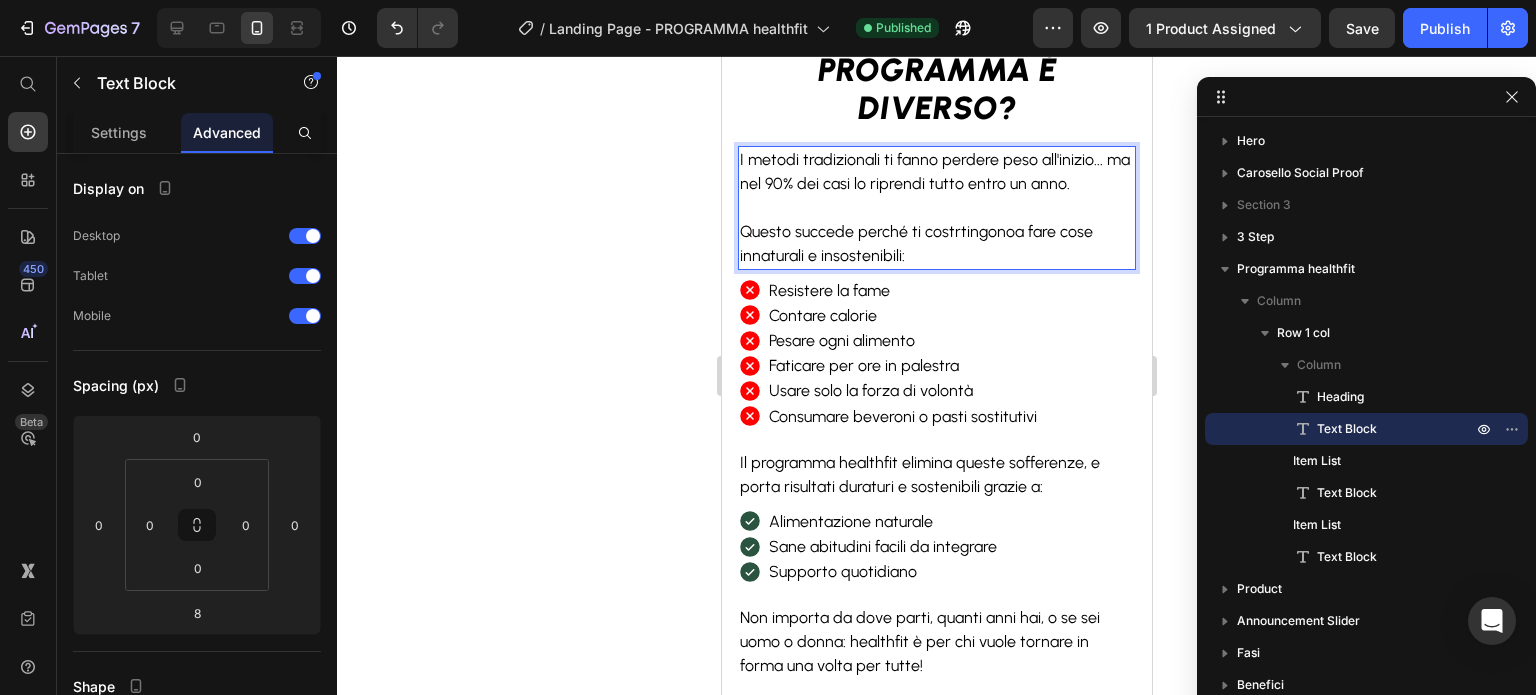 click on "Questo succede perché ti costrtingonoa fare cose innaturali e insostenibili:" at bounding box center (936, 244) 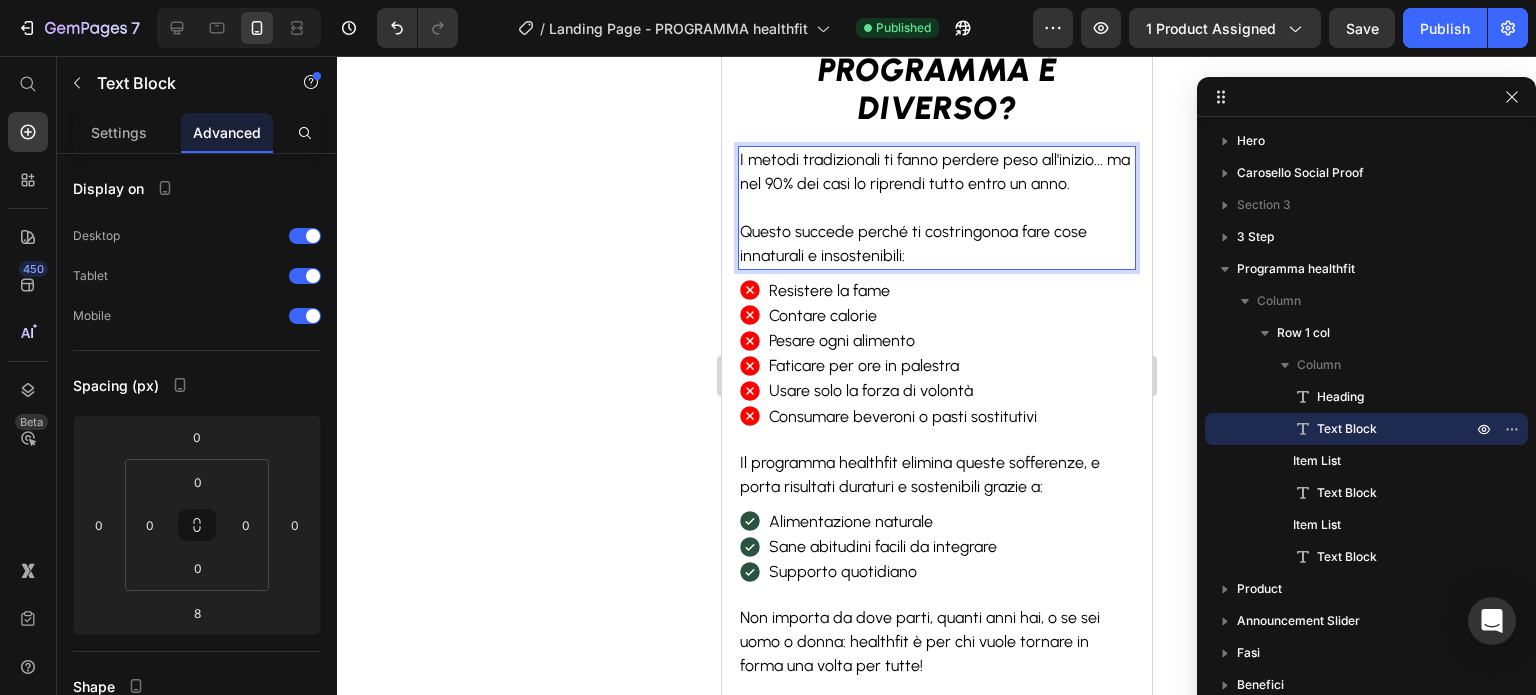 click on "Questo succede perché ti costringonoa fare cose innaturali e insostenibili:" at bounding box center [936, 244] 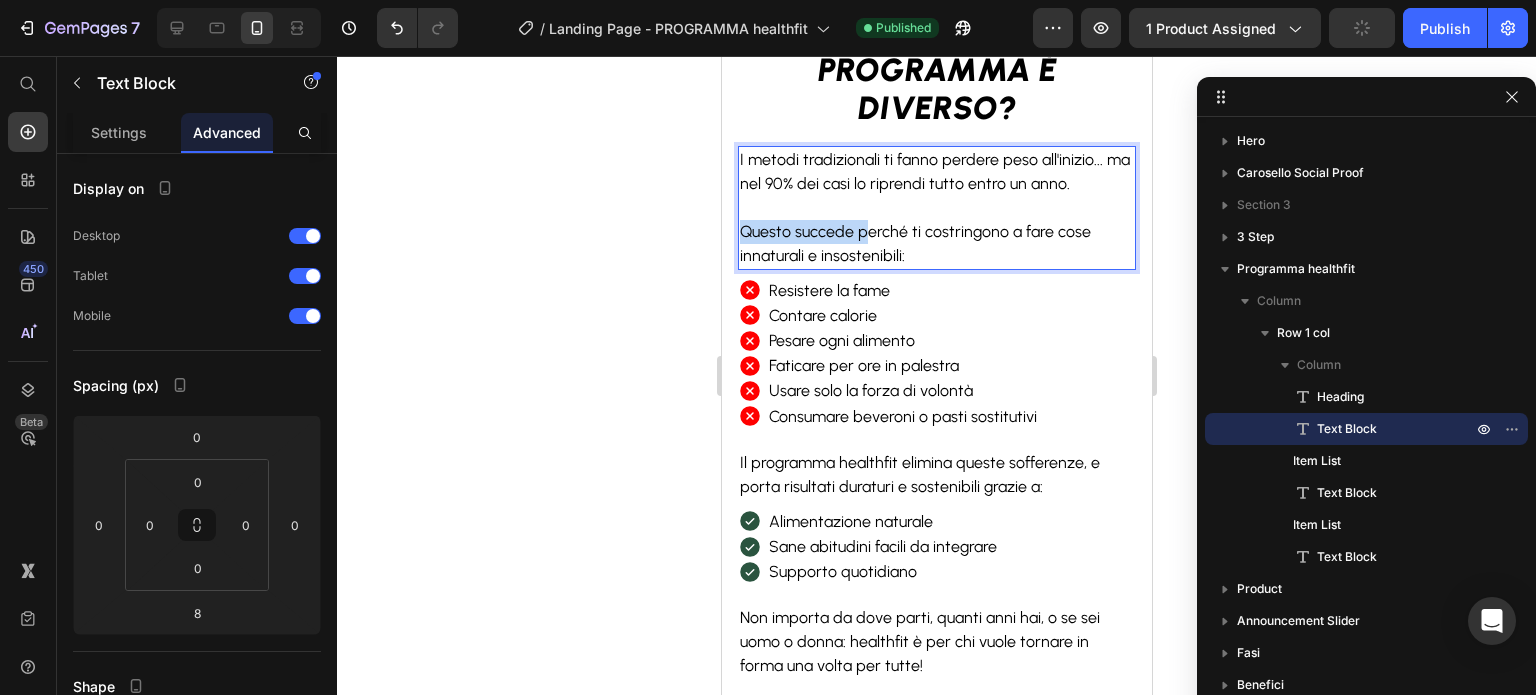 drag, startPoint x: 867, startPoint y: 235, endPoint x: 741, endPoint y: 233, distance: 126.01587 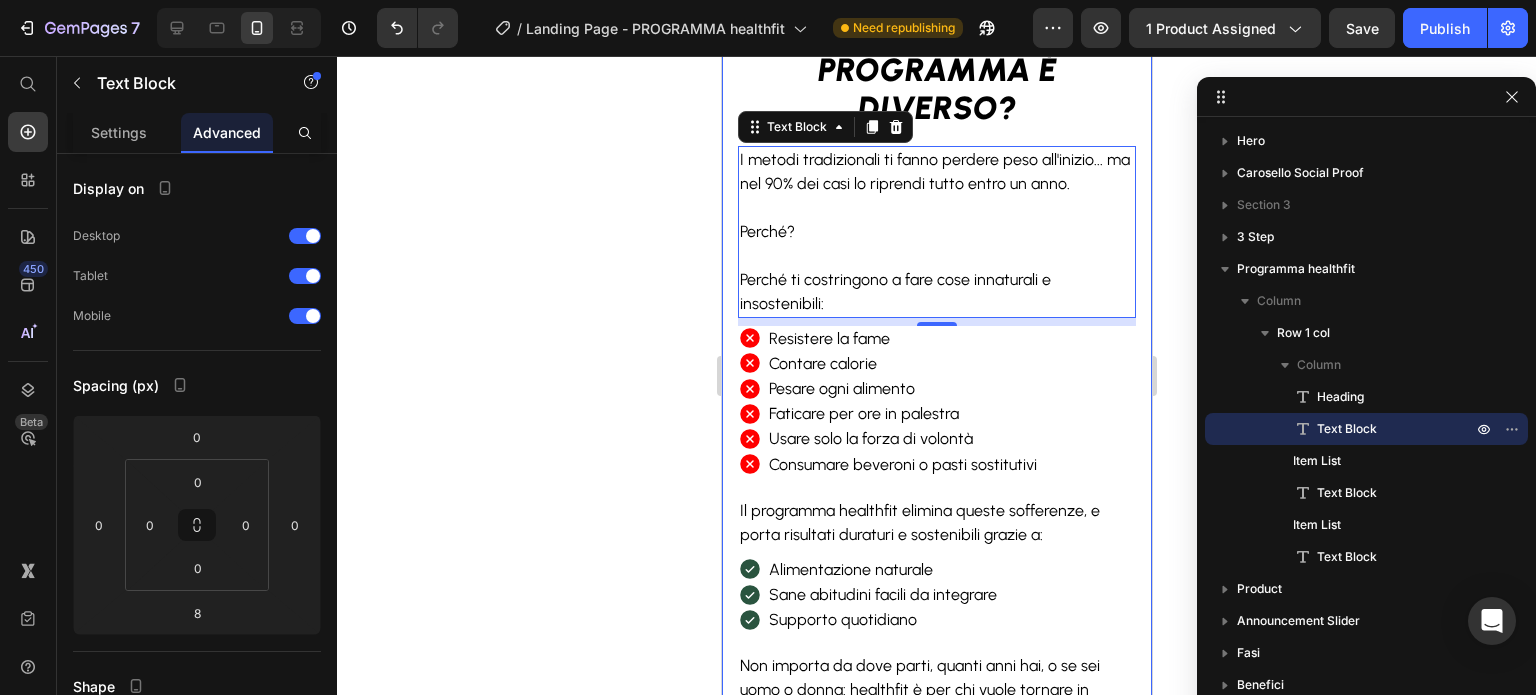click 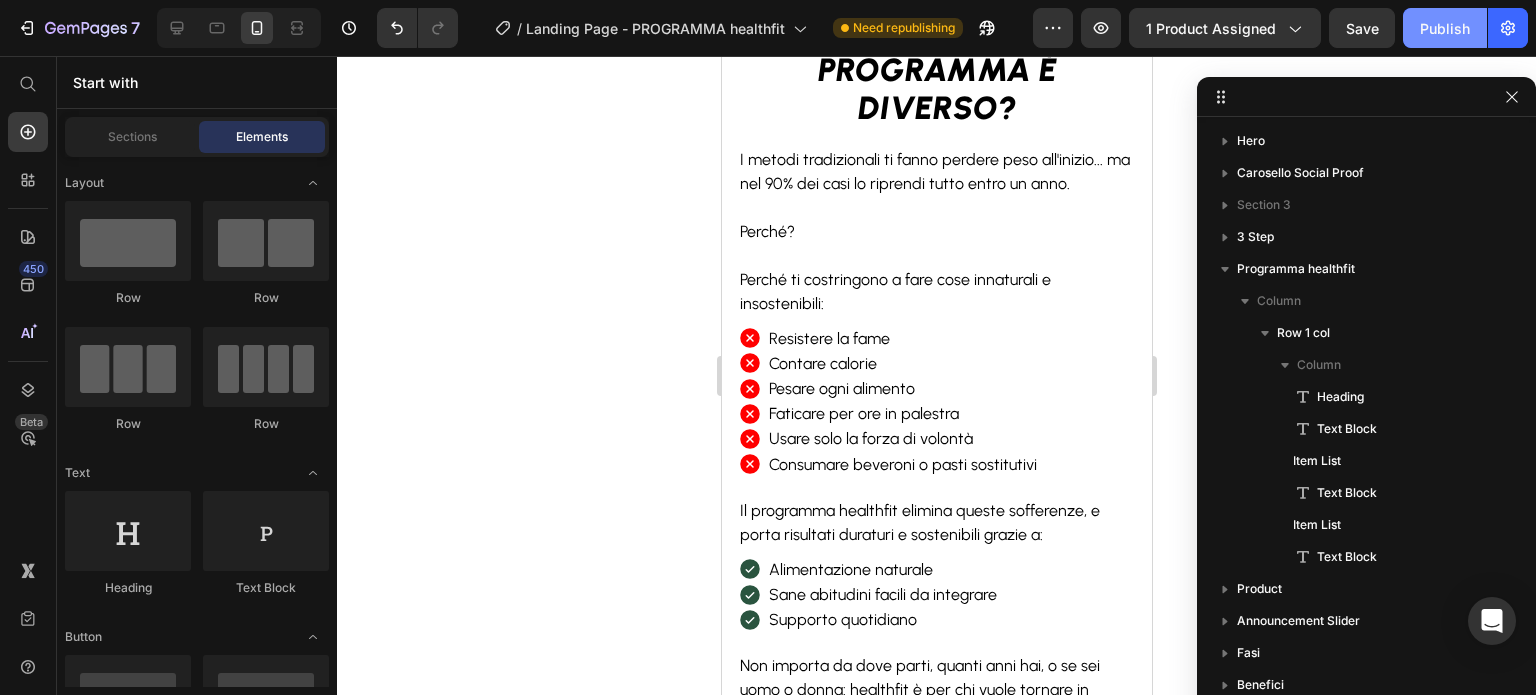 click on "Publish" at bounding box center [1445, 28] 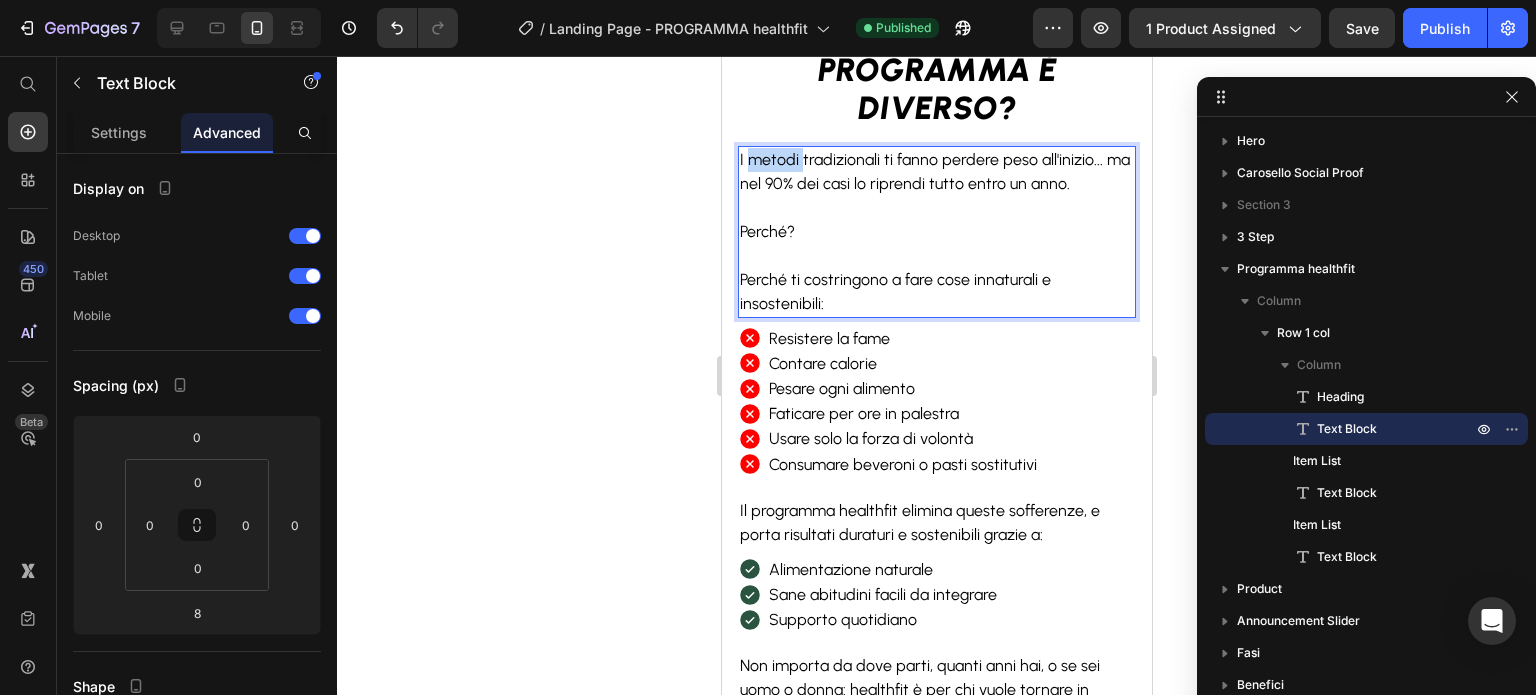click on "I metodi tradizionali ti fanno perdere peso all'inizio... ma nel 90% dei casi lo riprendi tutto entro un anno." at bounding box center [936, 172] 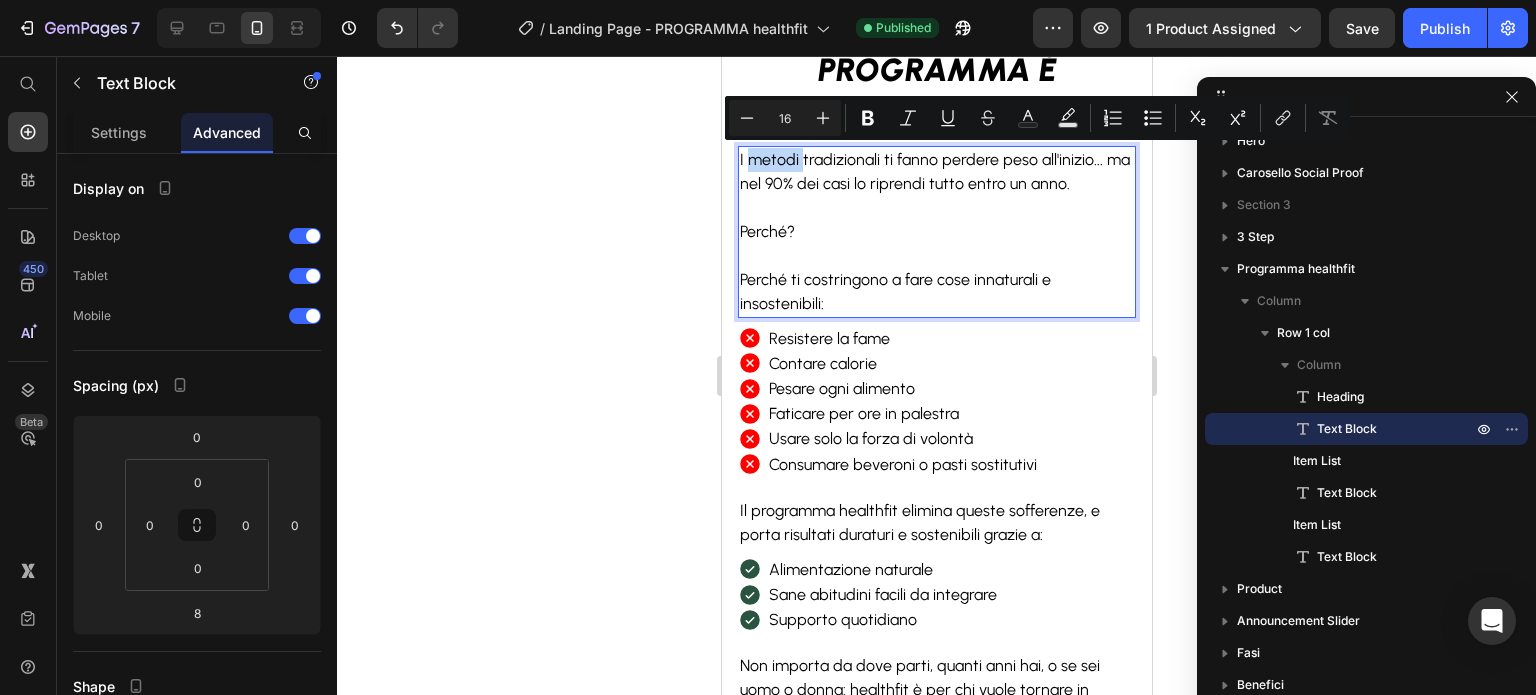 click on "I metodi tradizionali ti fanno perdere peso all'inizio... ma nel 90% dei casi lo riprendi tutto entro un anno." at bounding box center (936, 172) 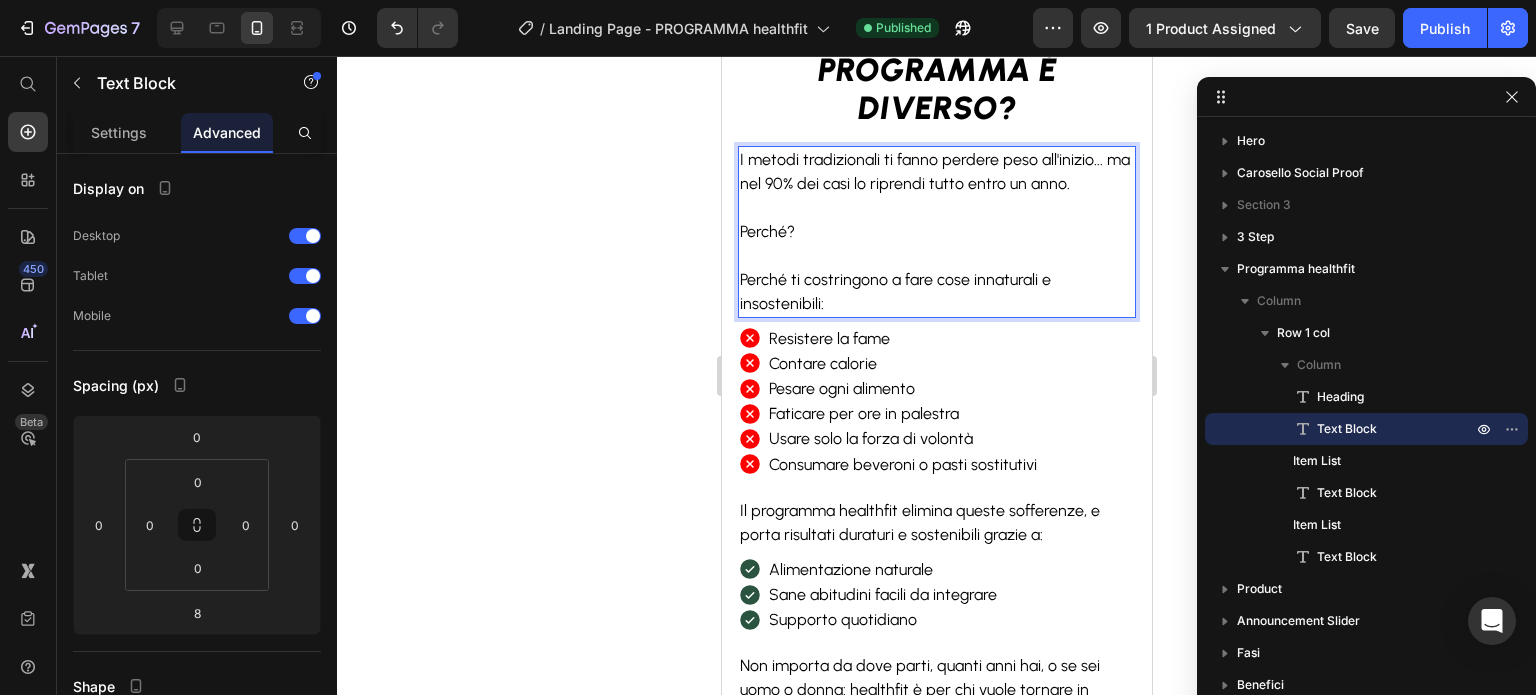 click on "I metodi tradizionali ti fanno perdere peso all'inizio... ma nel 90% dei casi lo riprendi tutto entro un anno." at bounding box center [936, 172] 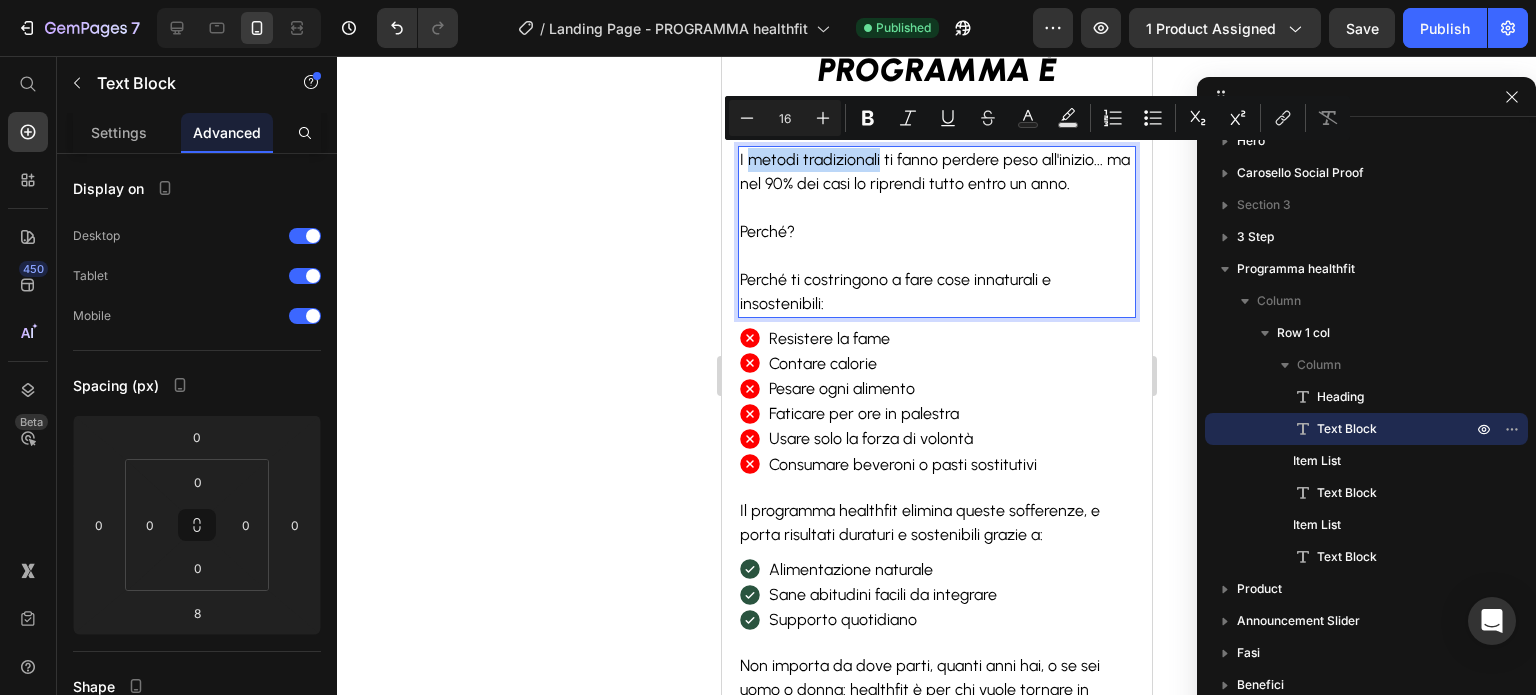 drag, startPoint x: 777, startPoint y: 155, endPoint x: 833, endPoint y: 161, distance: 56.32051 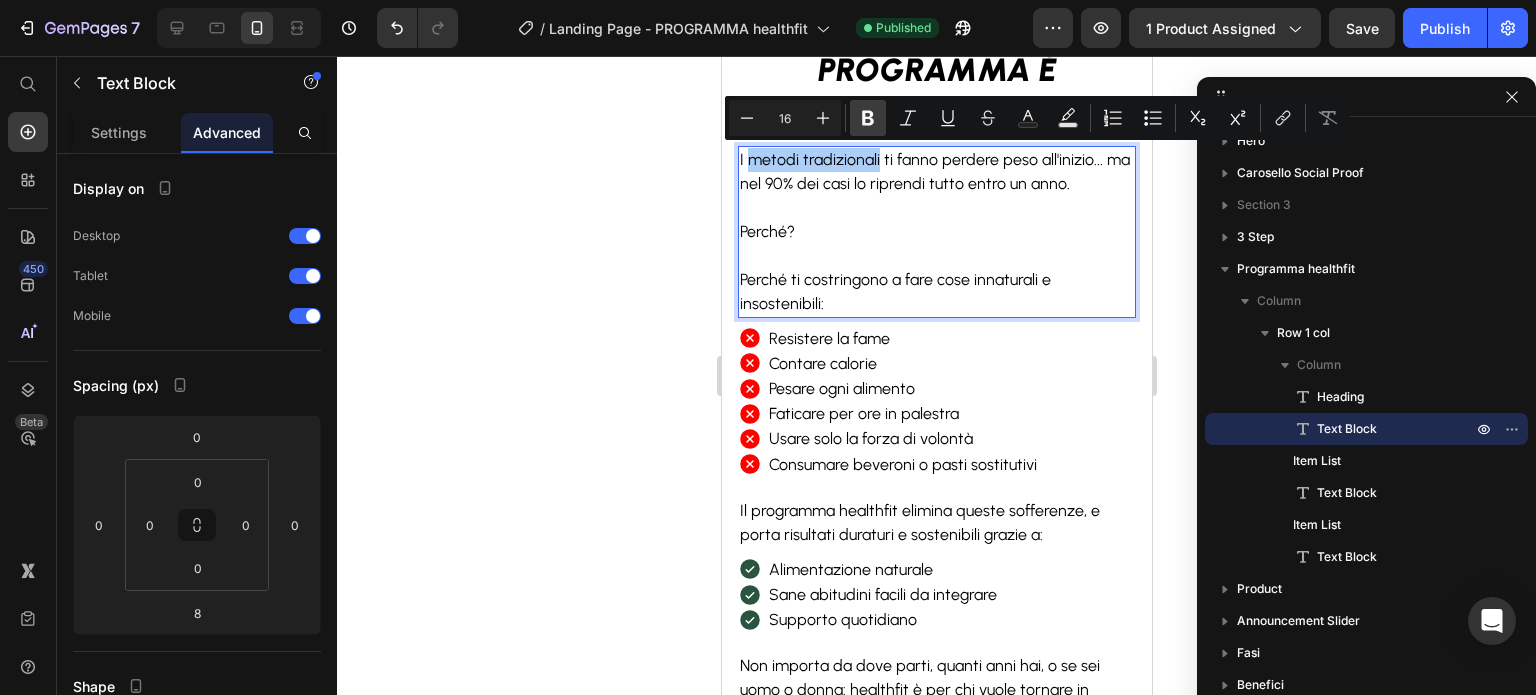 click 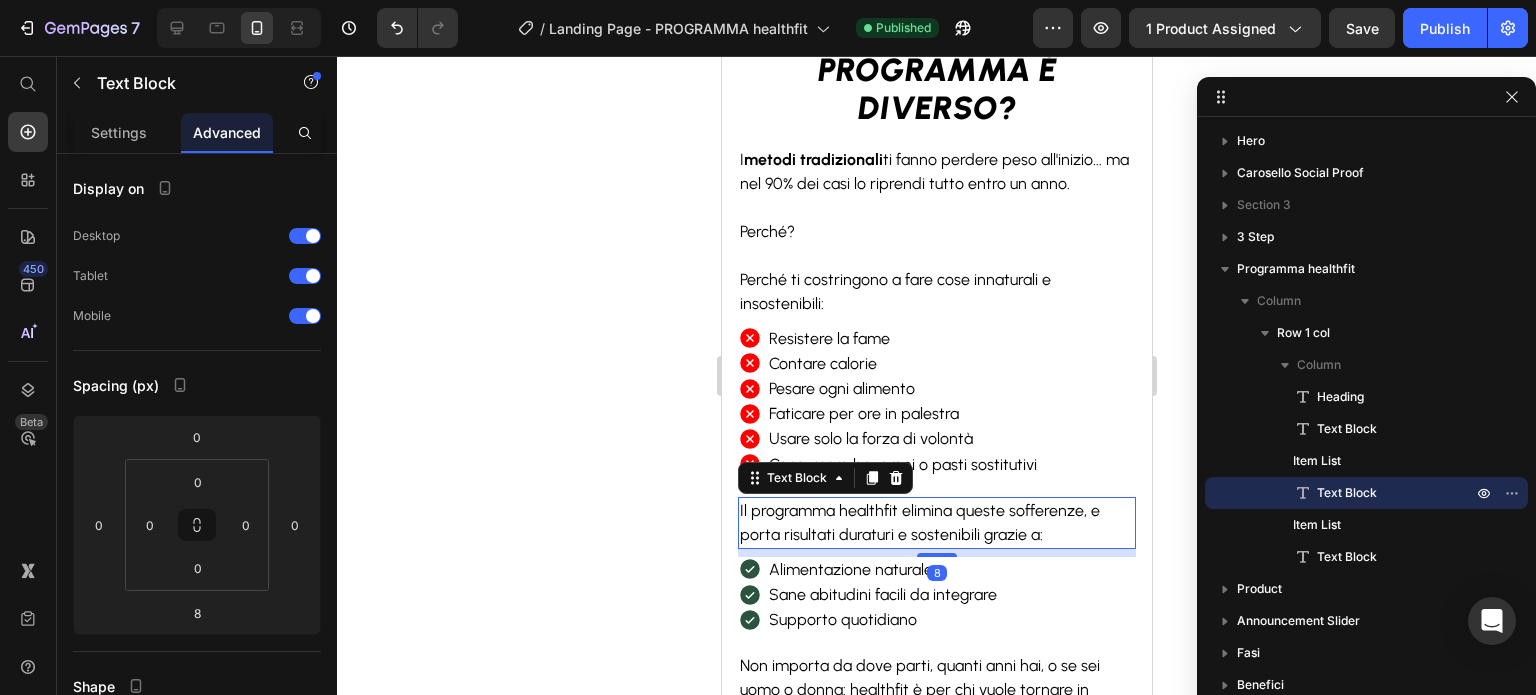 click on "Il programma healthfit elimina queste sofferenze, e porta risultati duraturi e sostenibili grazie a:" at bounding box center (919, 522) 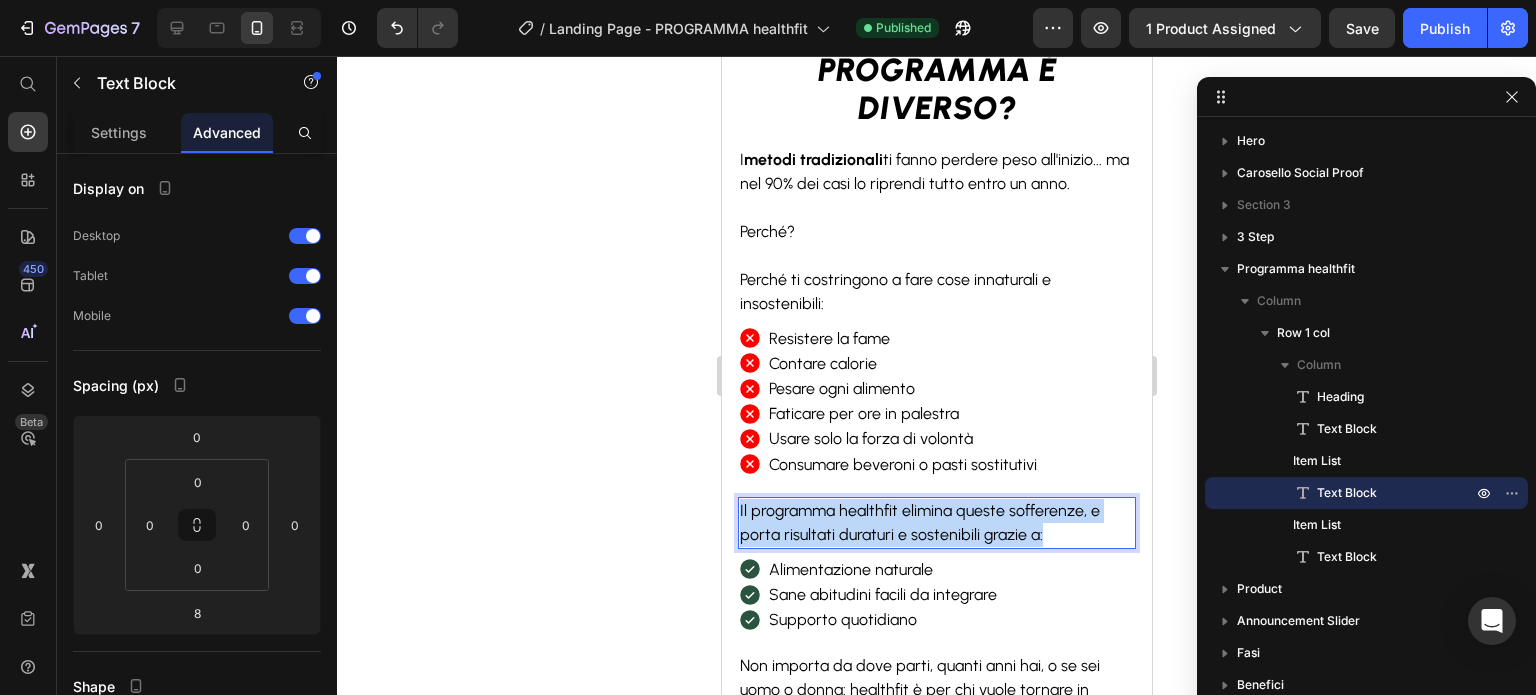 click on "Il programma healthfit elimina queste sofferenze, e porta risultati duraturi e sostenibili grazie a:" at bounding box center [919, 522] 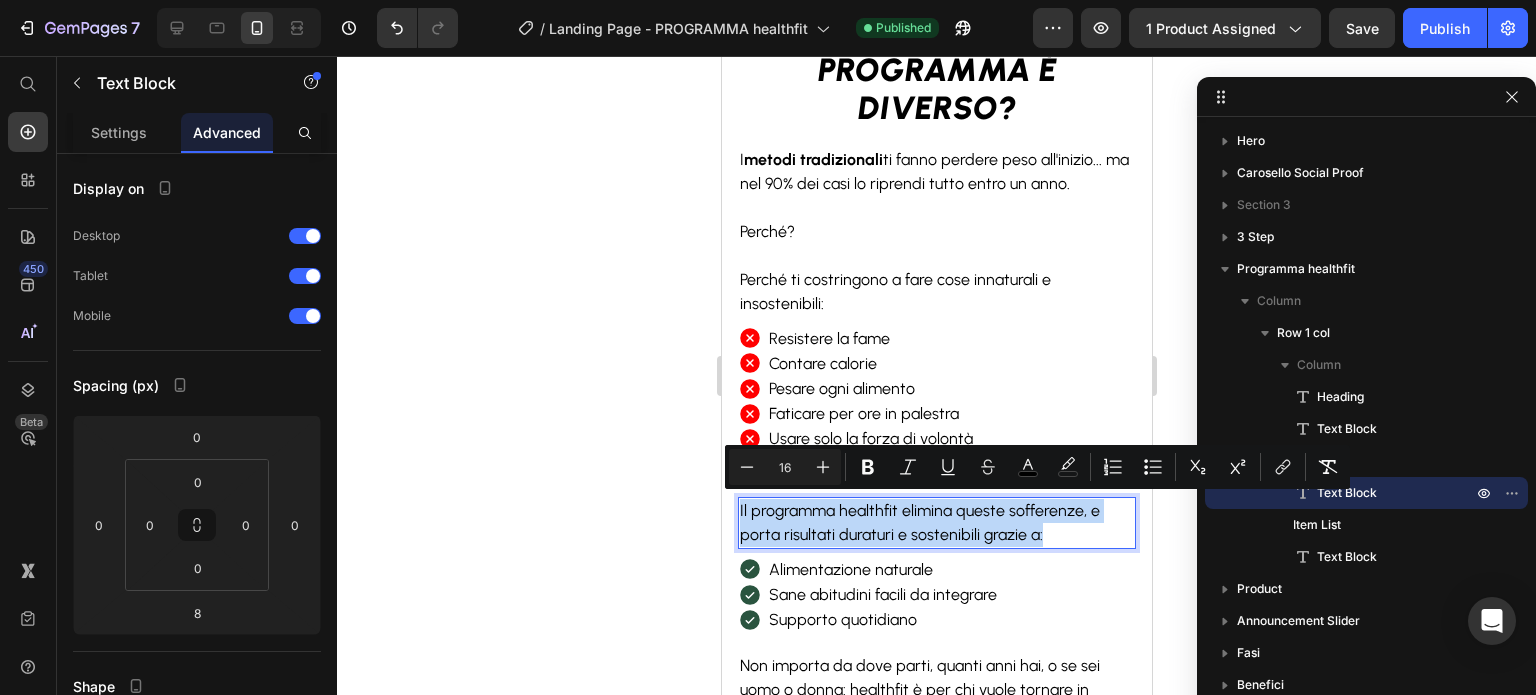 click on "Il programma healthfit elimina queste sofferenze, e porta risultati duraturi e sostenibili grazie a:" at bounding box center [919, 522] 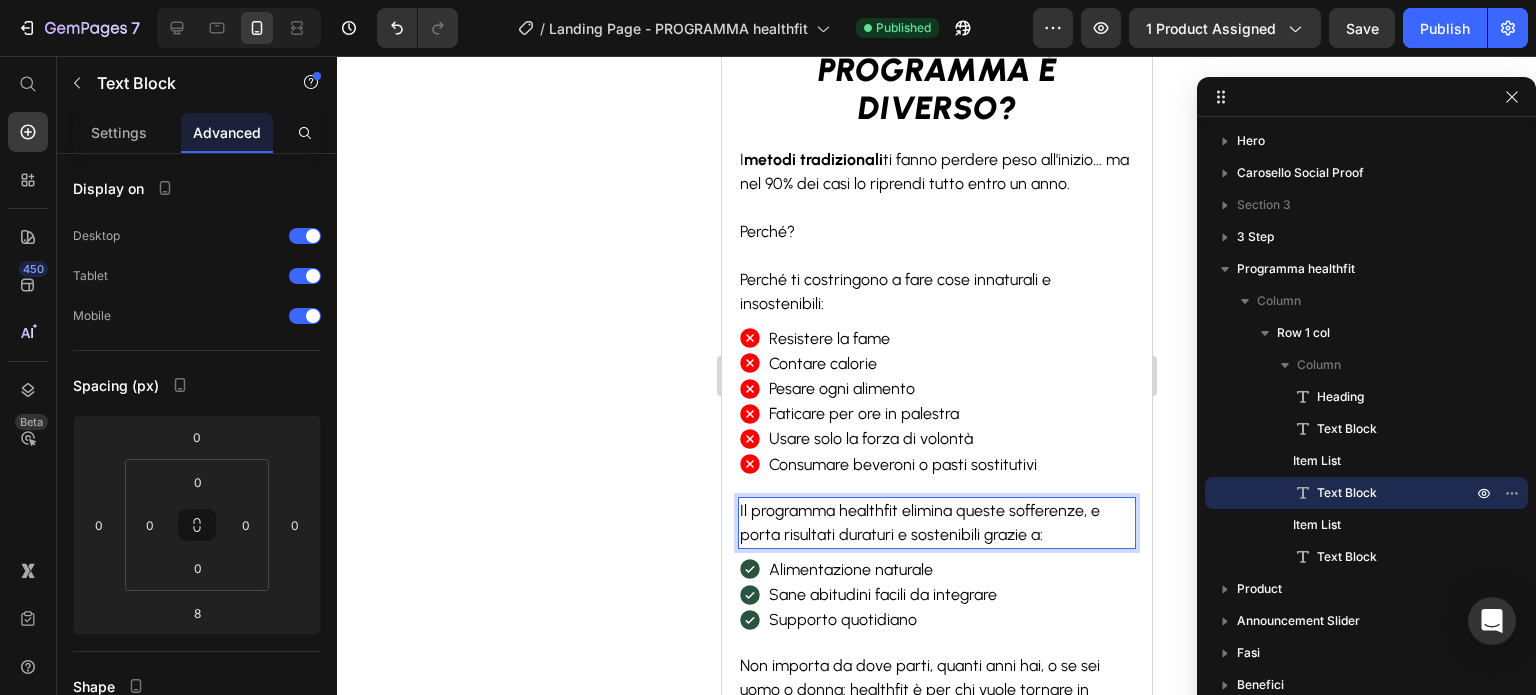 click on "Il programma healthfit elimina queste sofferenze, e porta risultati duraturi e sostenibili grazie a:" at bounding box center (919, 522) 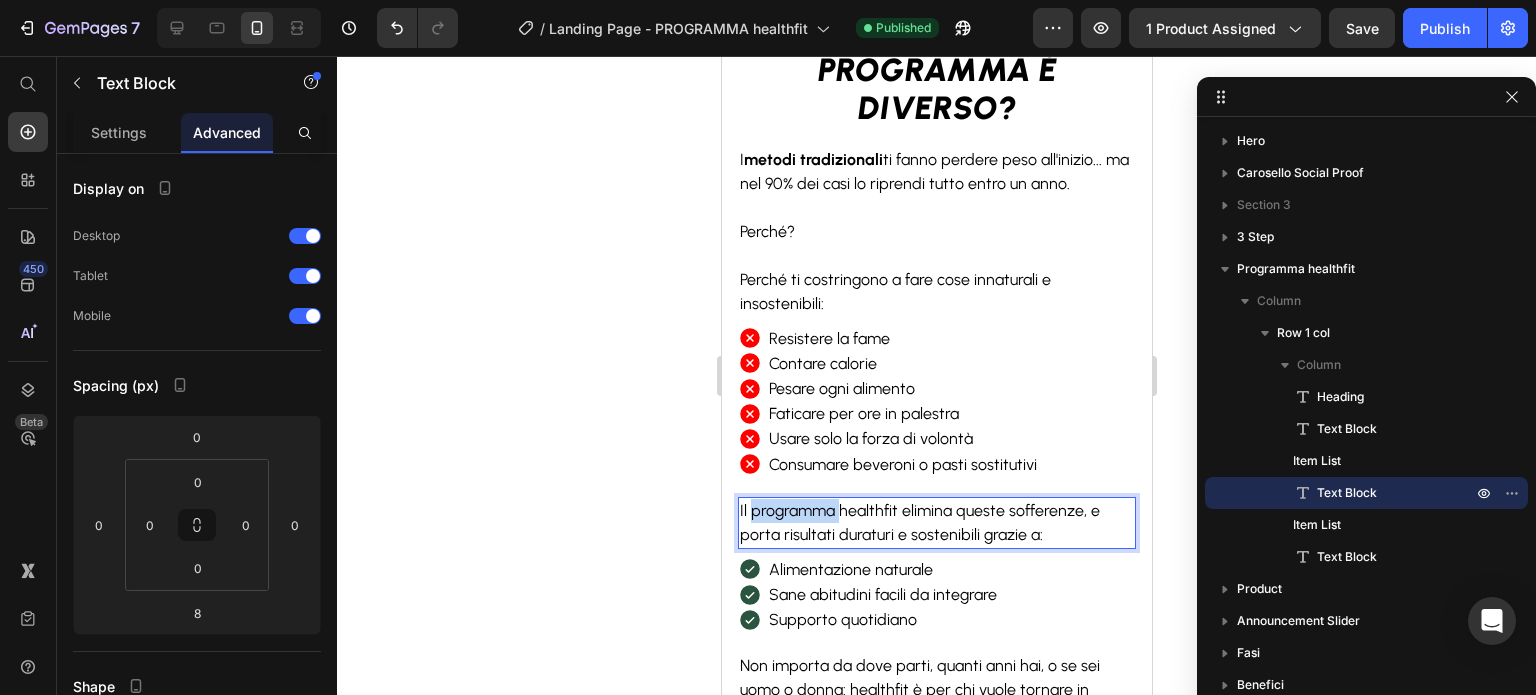 click on "Il programma healthfit elimina queste sofferenze, e porta risultati duraturi e sostenibili grazie a:" at bounding box center [919, 522] 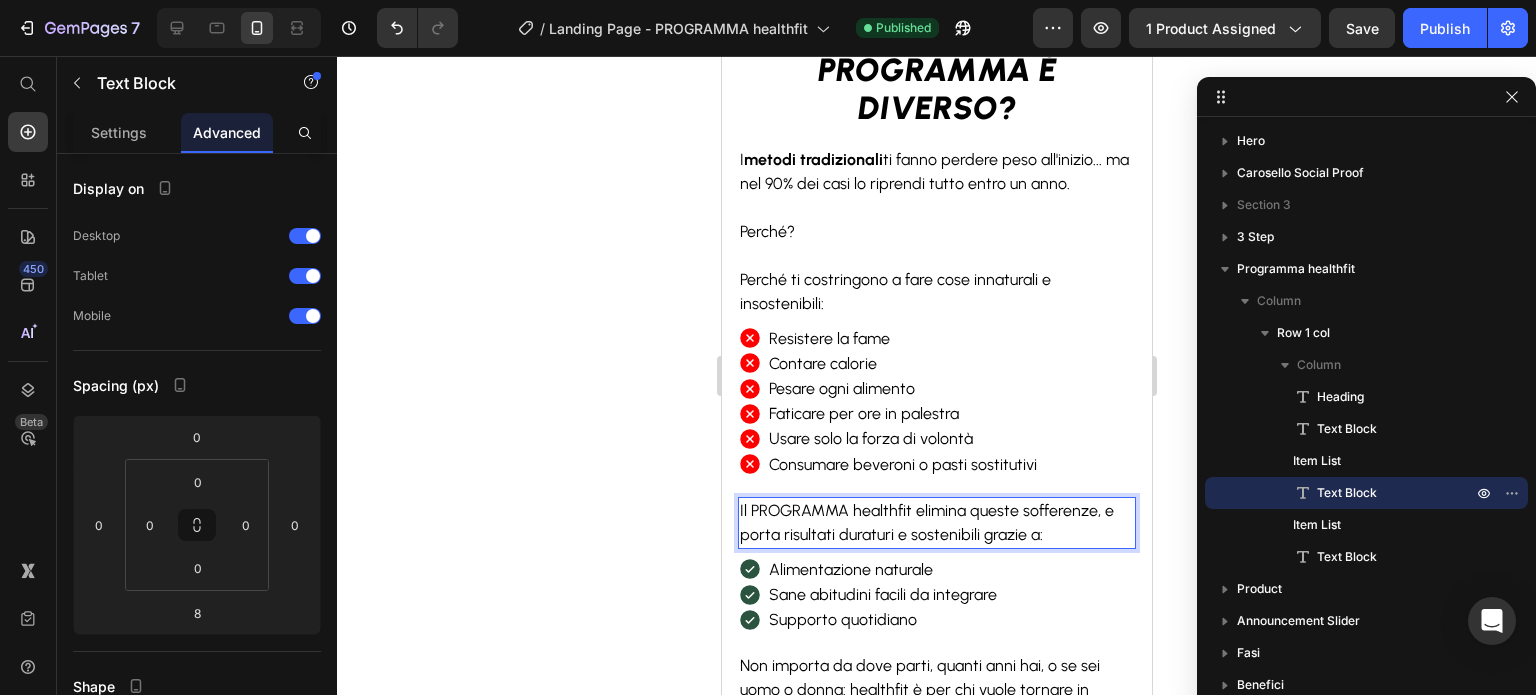 click on "Il PROGRAMMA healthfit elimina queste sofferenze, e porta risultati duraturi e sostenibili grazie a:" at bounding box center (926, 522) 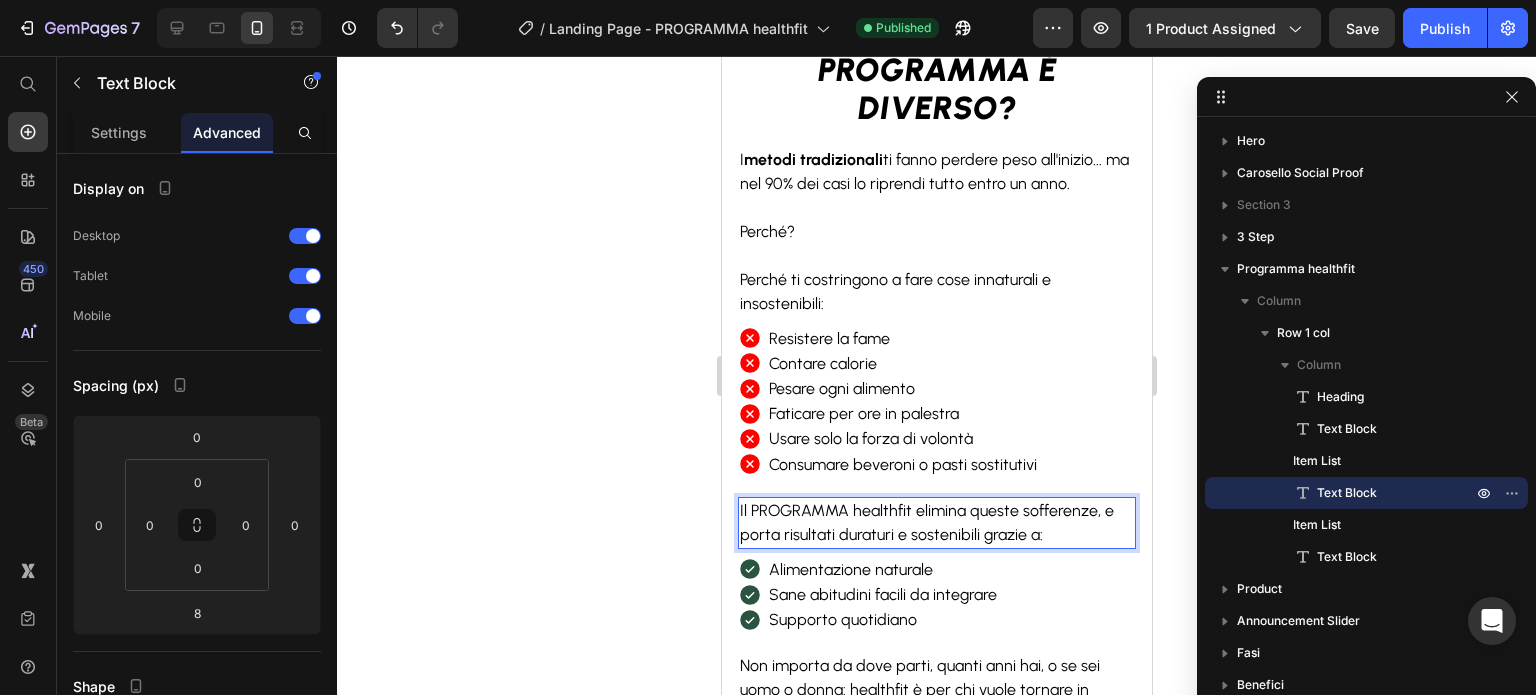 click on "Il PROGRAMMA healthfit elimina queste sofferenze, e porta risultati duraturi e sostenibili grazie a:" at bounding box center (926, 522) 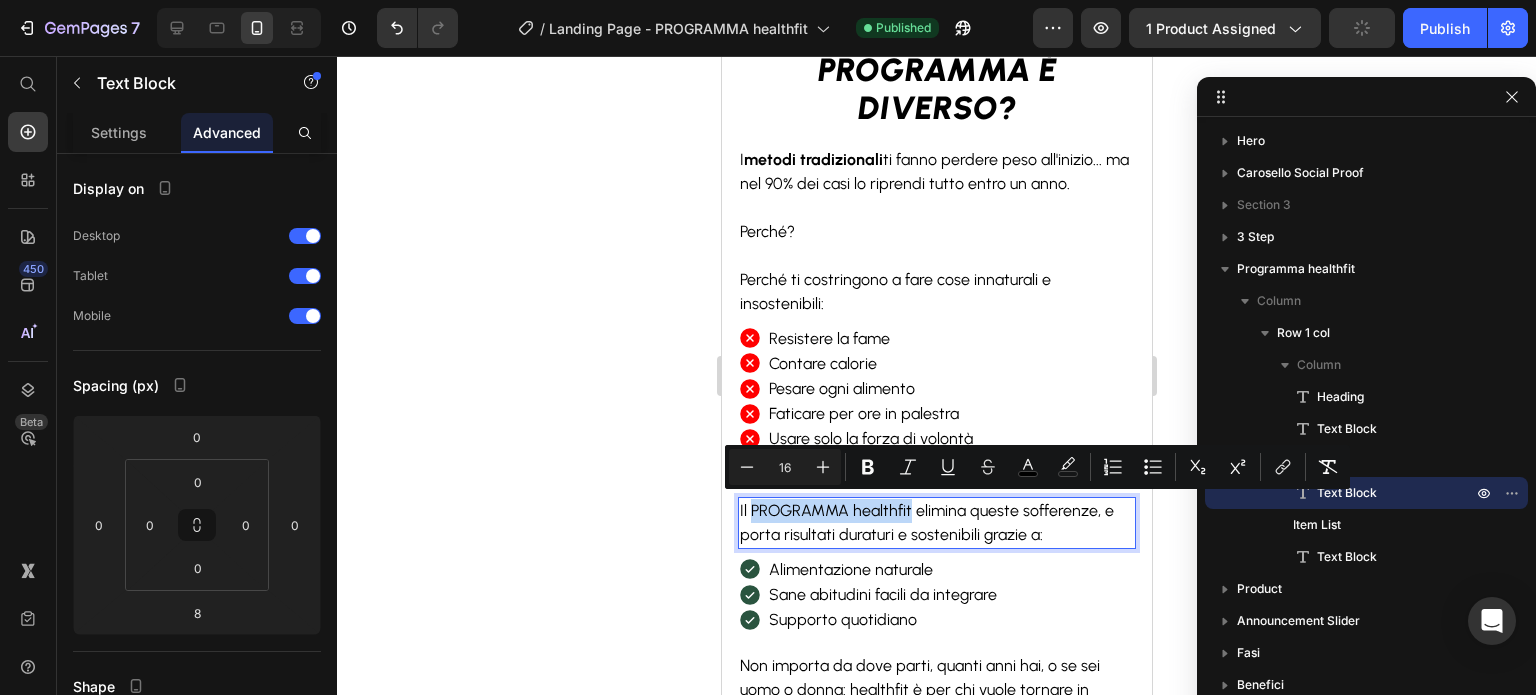 drag, startPoint x: 753, startPoint y: 507, endPoint x: 869, endPoint y: 507, distance: 116 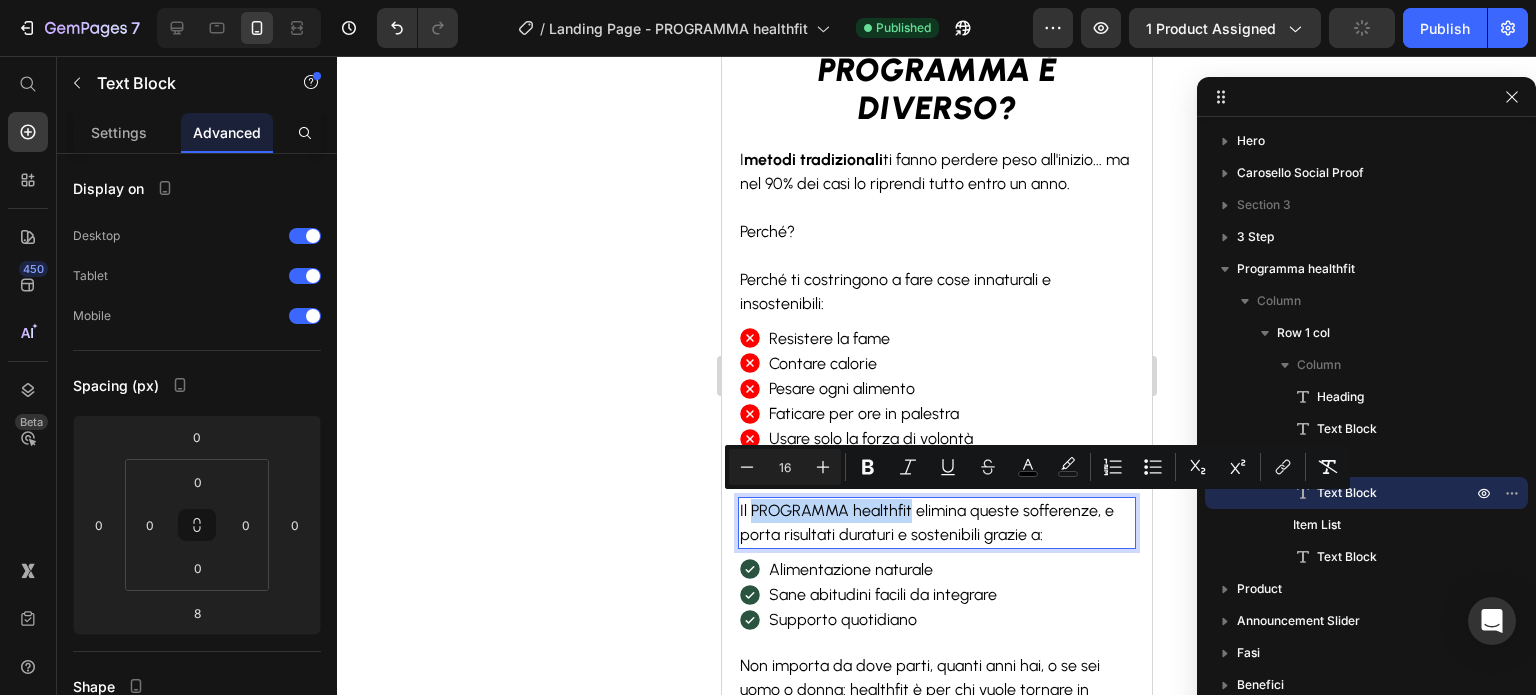 click on "Il PROGRAMMA healthfit elimina queste sofferenze, e porta risultati duraturi e sostenibili grazie a:" at bounding box center [926, 522] 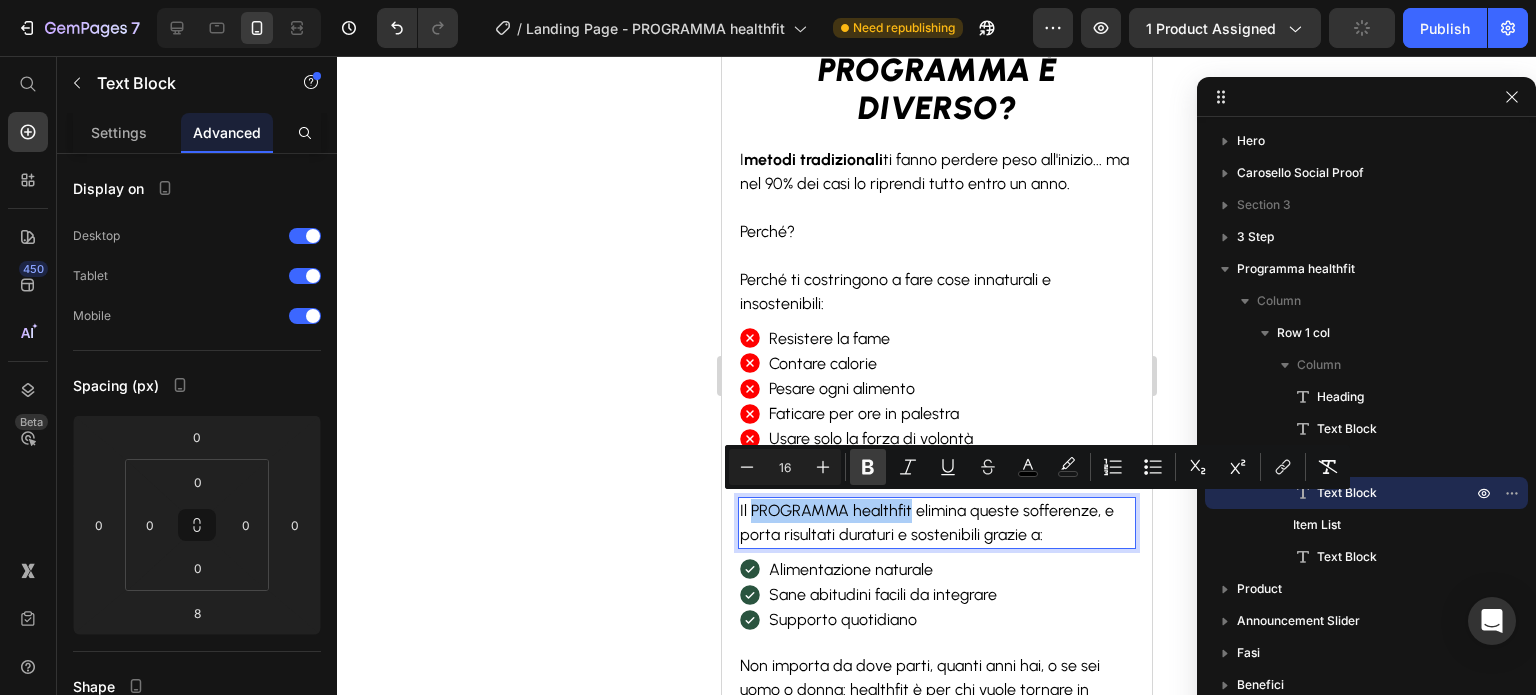click 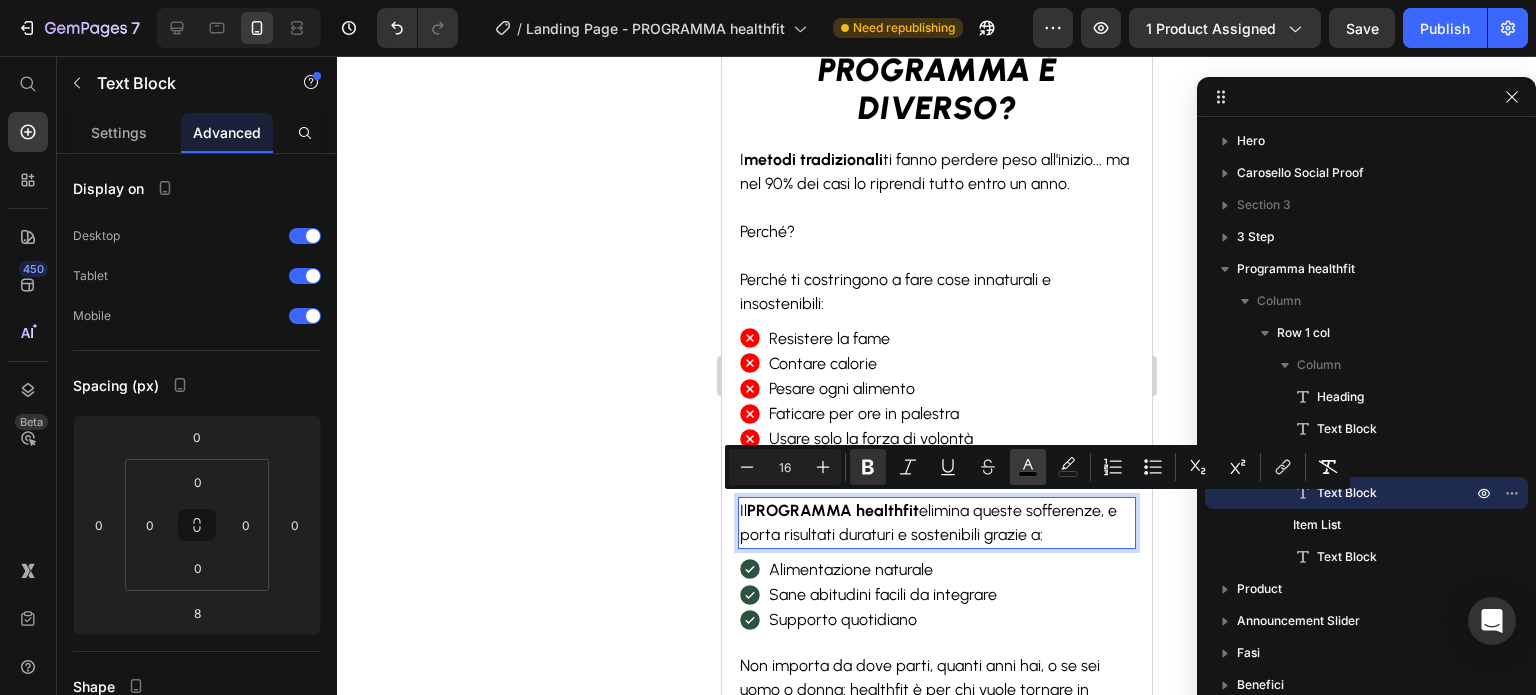 click 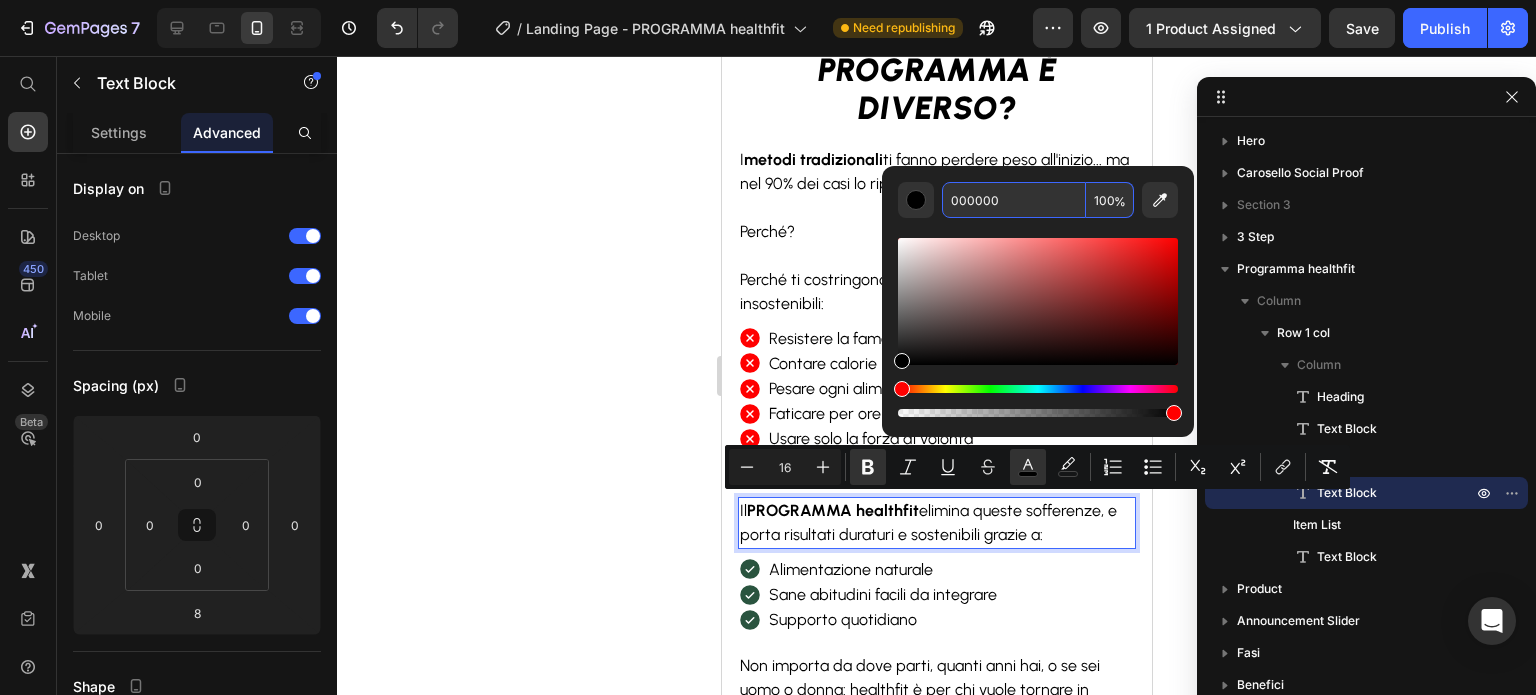 click on "000000" at bounding box center [1014, 200] 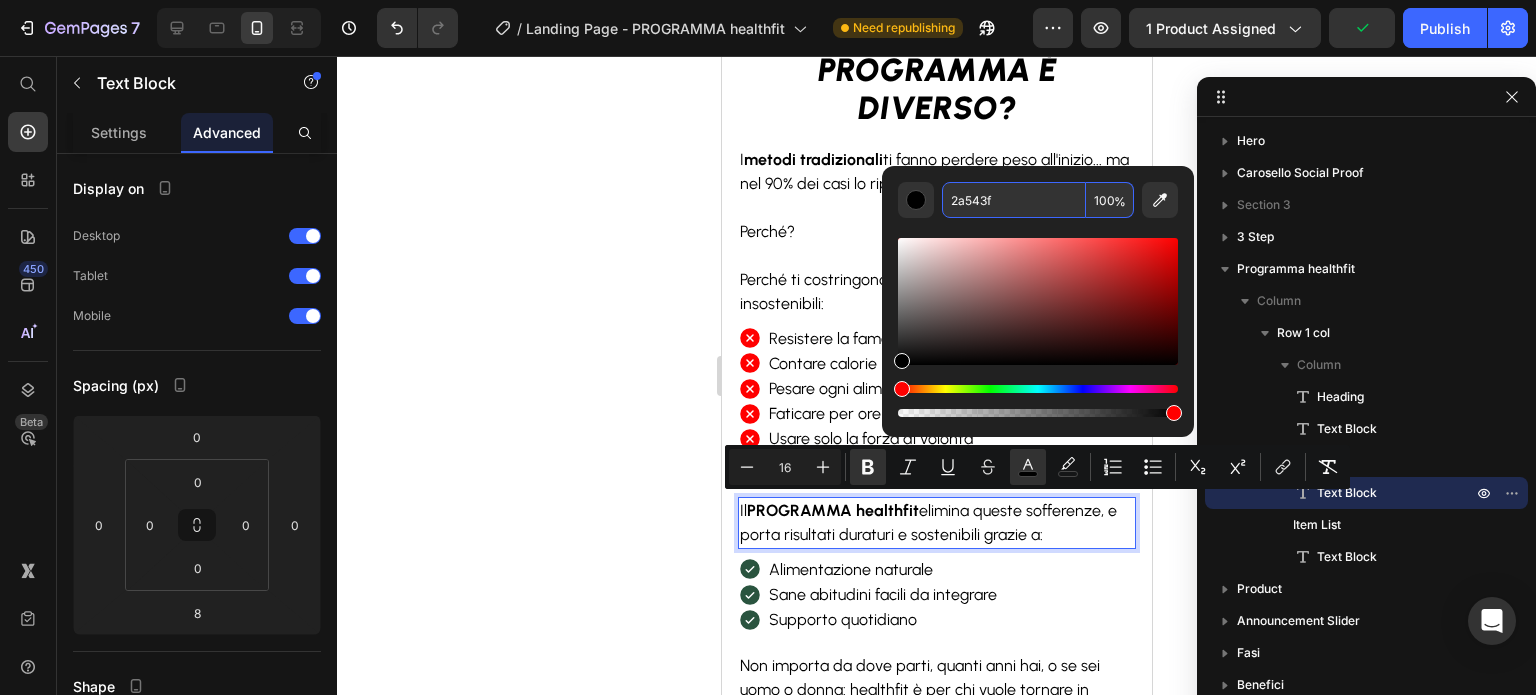 type on "2A543F" 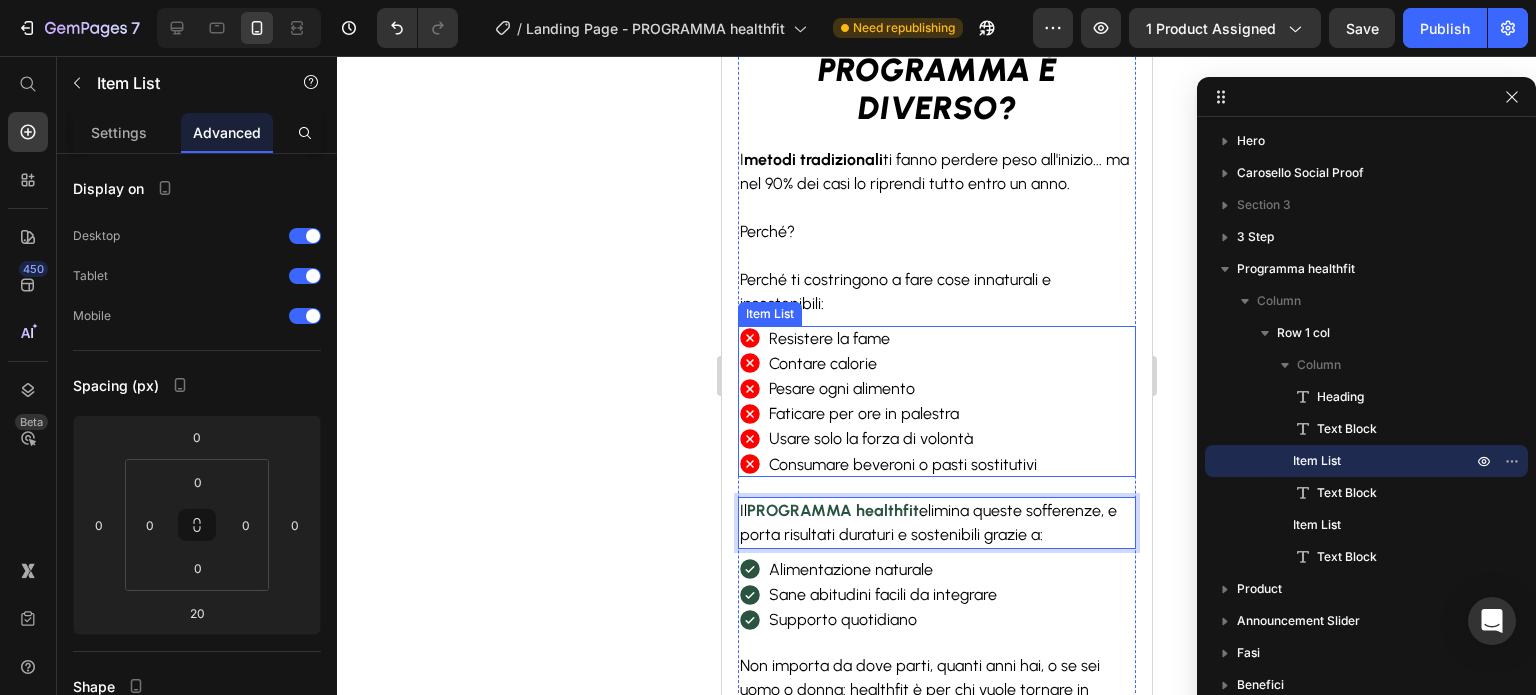 click on "Usare solo la forza di volontà" at bounding box center (902, 438) 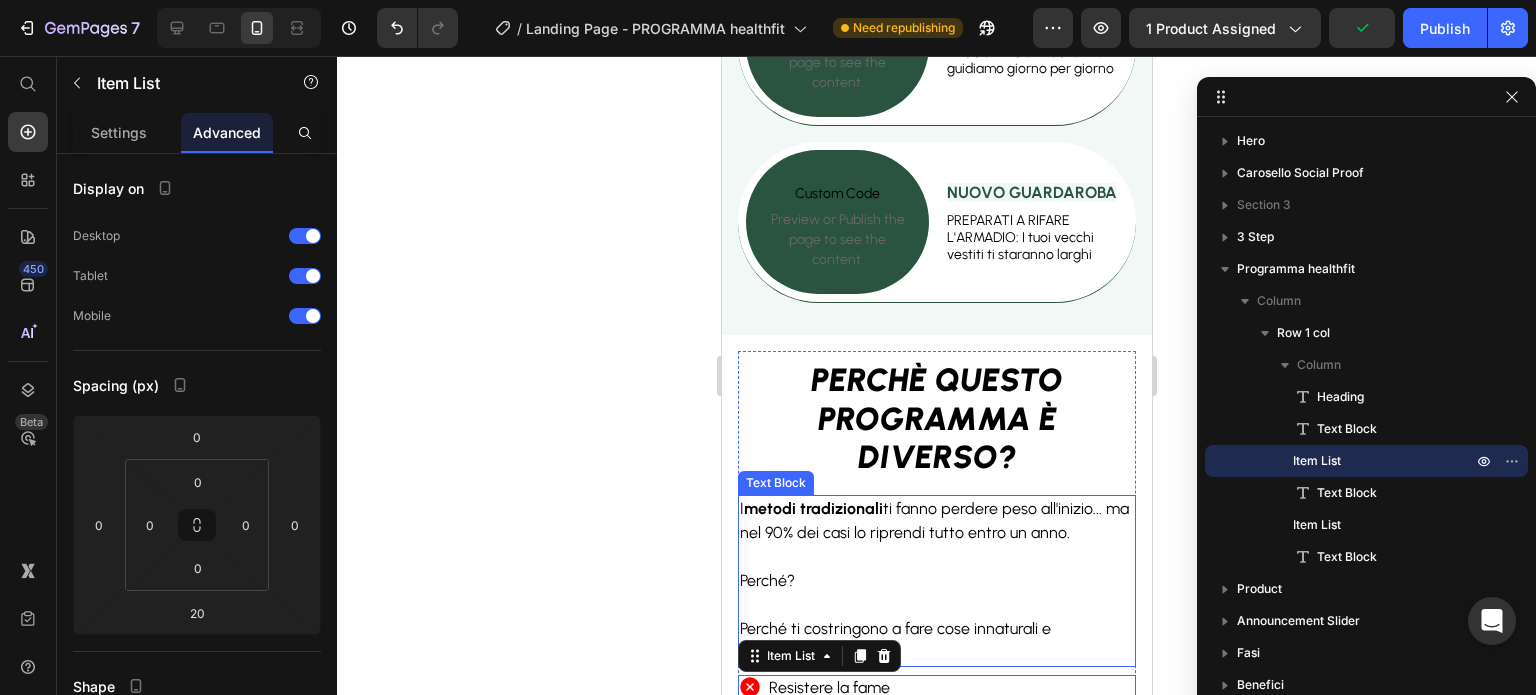 scroll, scrollTop: 1388, scrollLeft: 0, axis: vertical 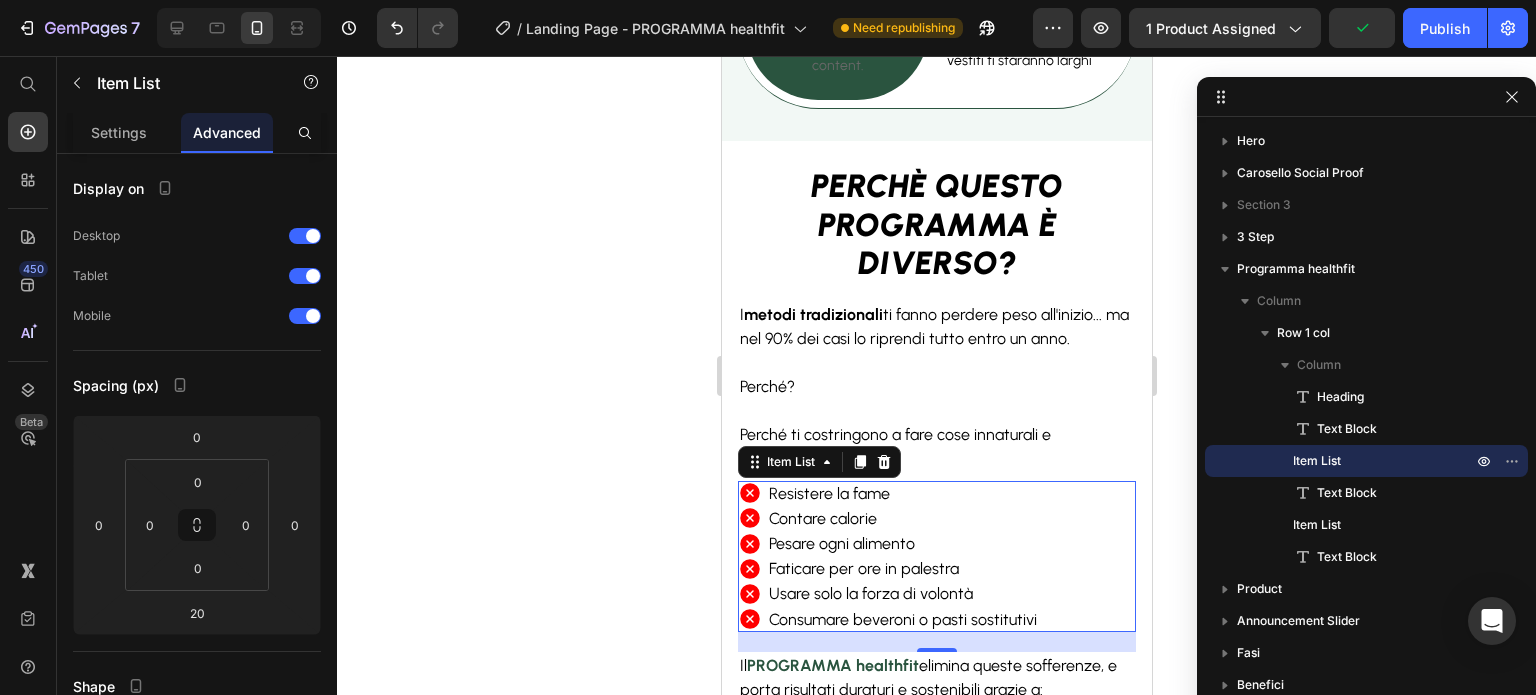 click 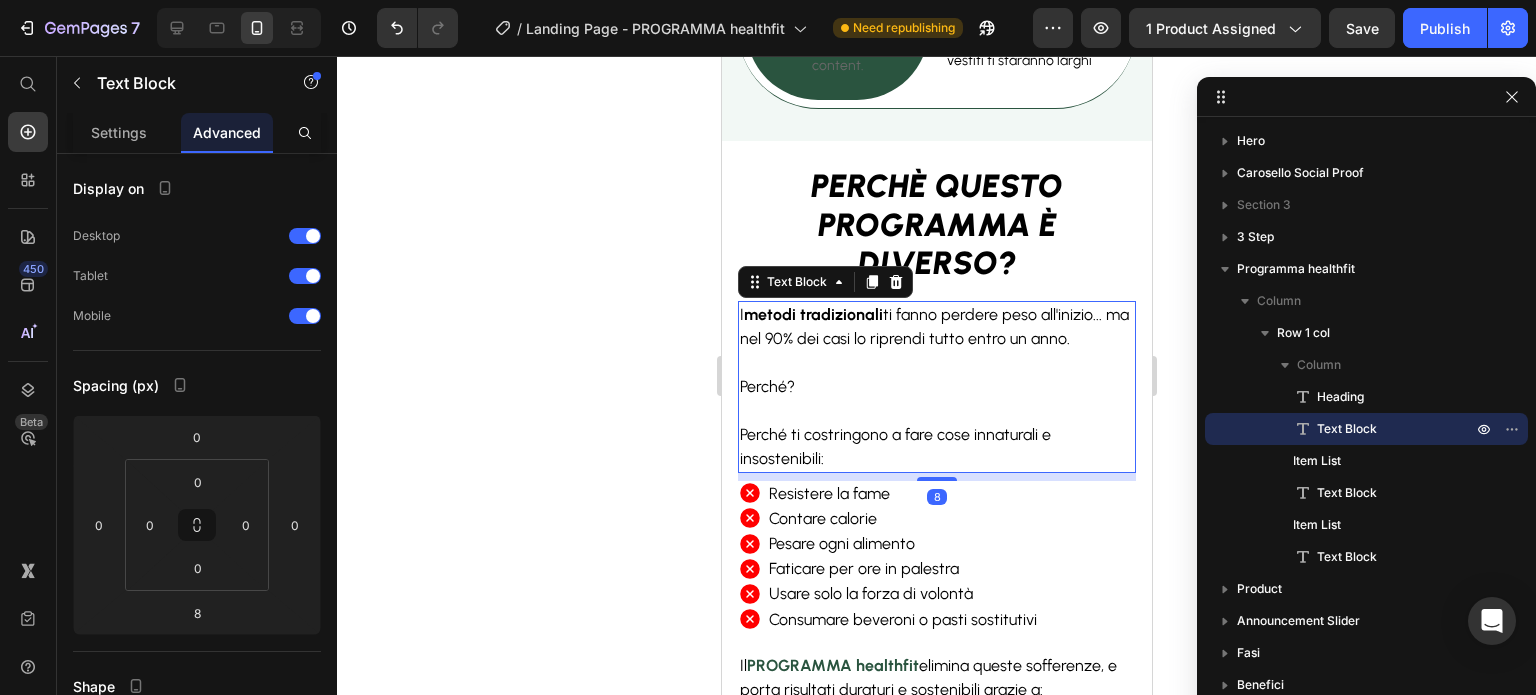 click on "Perché ti costringono a fare cose innaturali e insostenibili:" at bounding box center (936, 447) 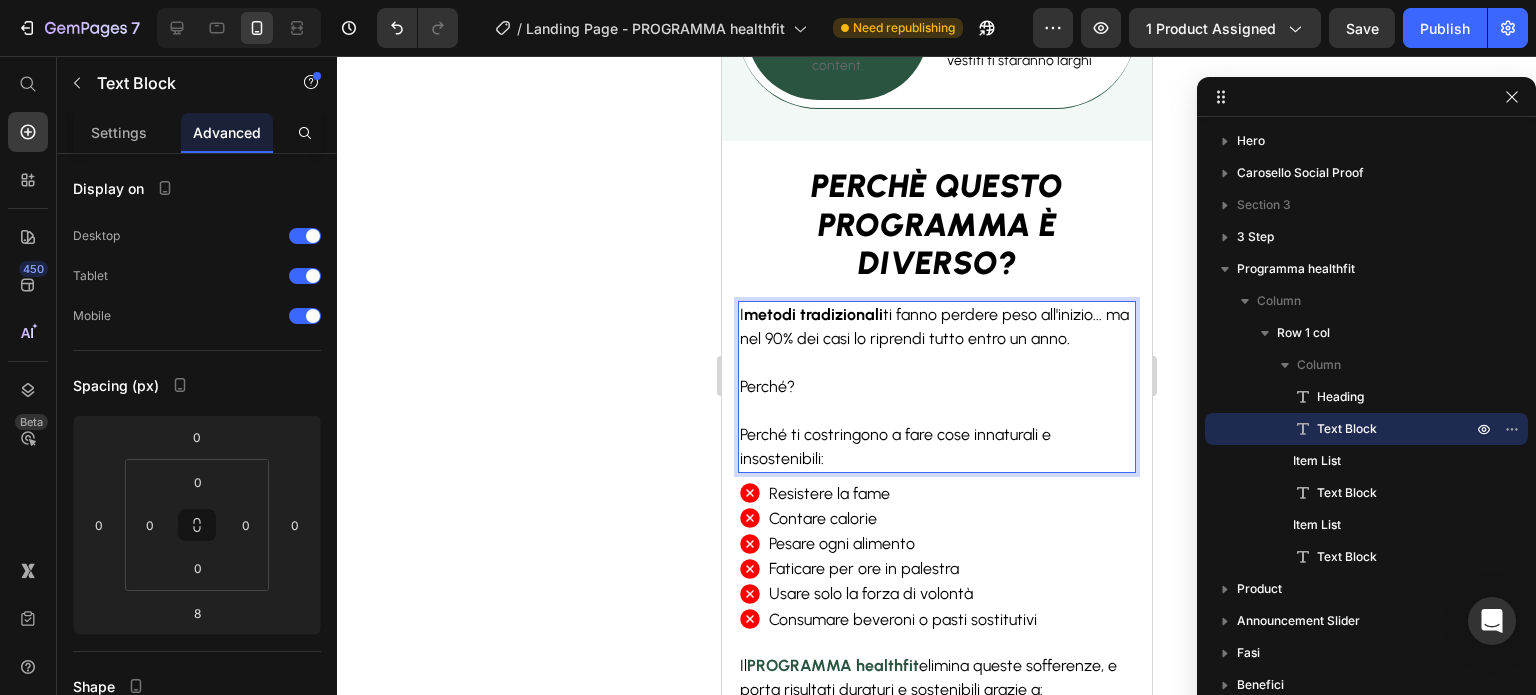 click on "Perché ti costringono a fare cose innaturali e insostenibili:" at bounding box center (936, 447) 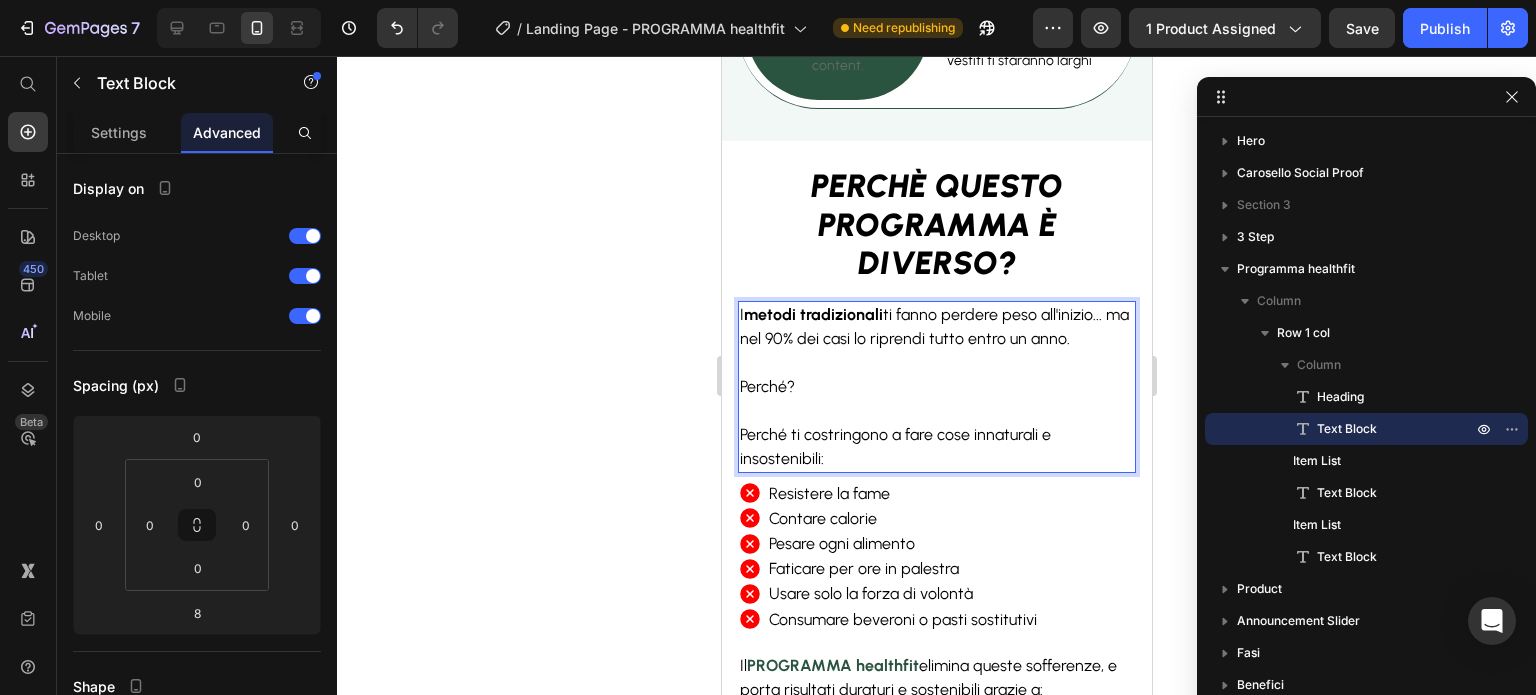 click on "Perché ti costringono a fare cose innaturali e insostenibili:" at bounding box center [936, 447] 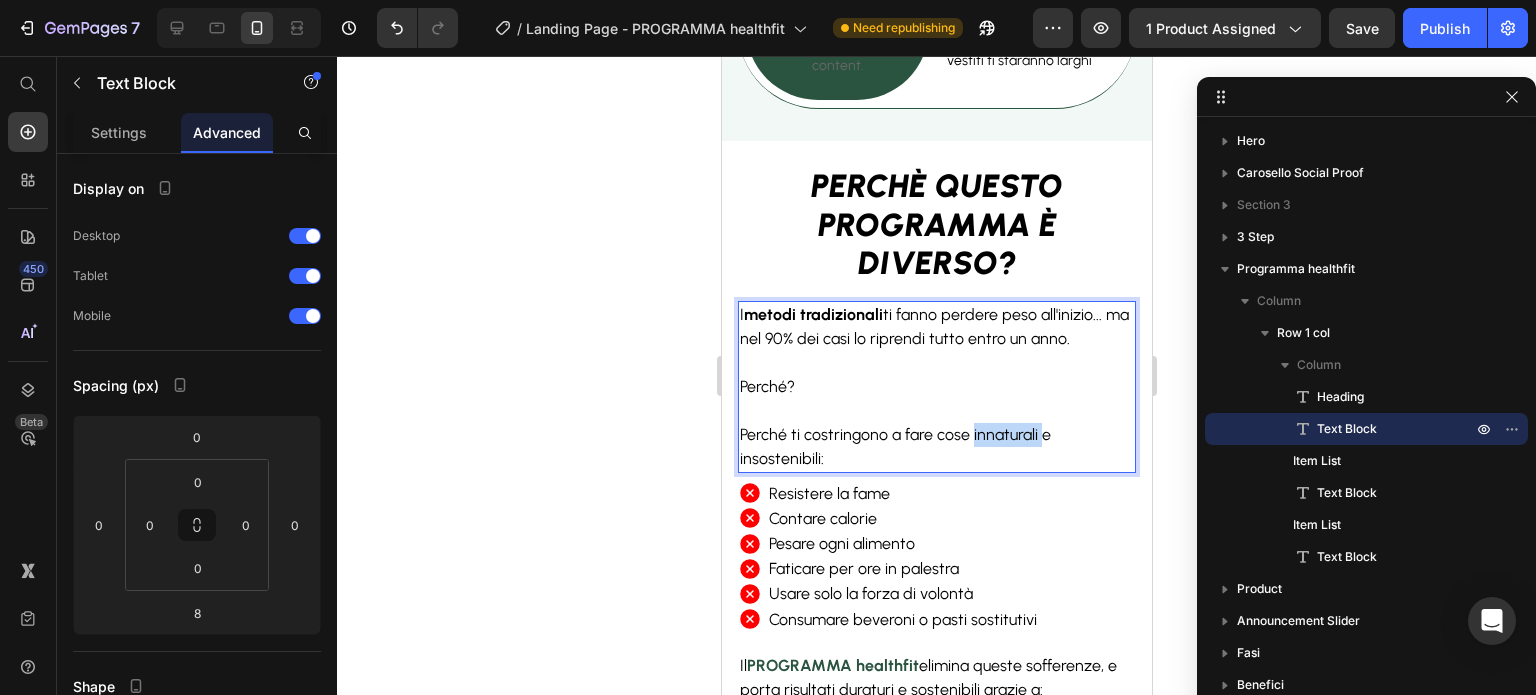 click on "Perché ti costringono a fare cose innaturali e insostenibili:" at bounding box center [936, 447] 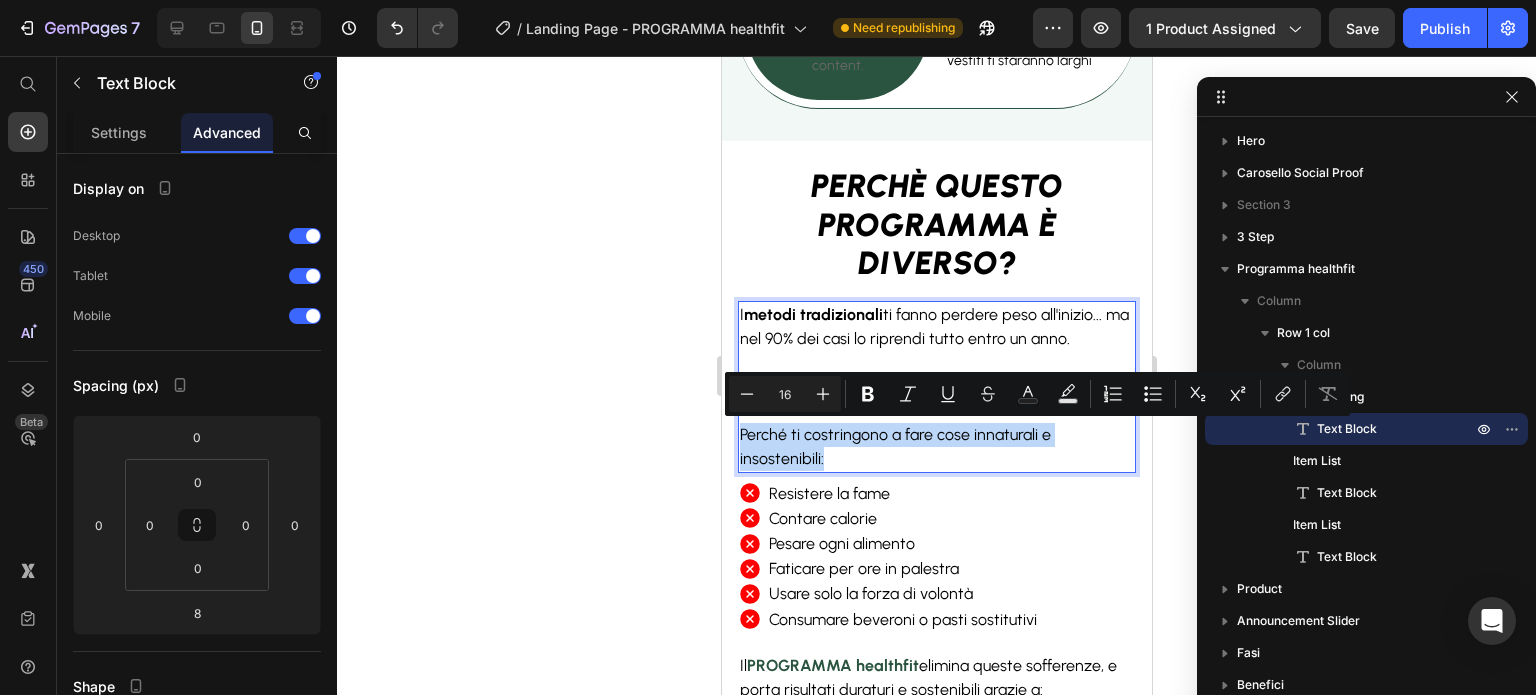 click on "Perché ti costringono a fare cose innaturali e insostenibili:" at bounding box center [936, 447] 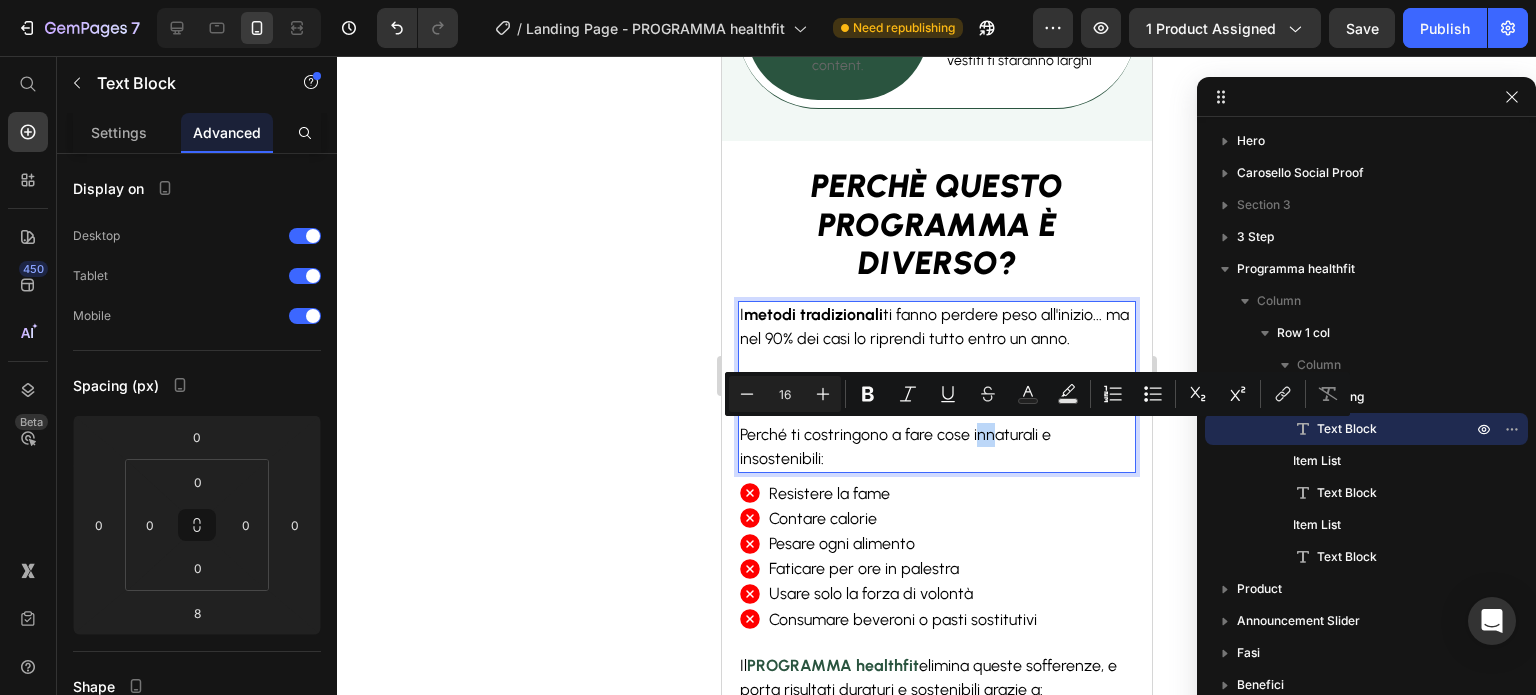 drag, startPoint x: 976, startPoint y: 432, endPoint x: 988, endPoint y: 435, distance: 12.369317 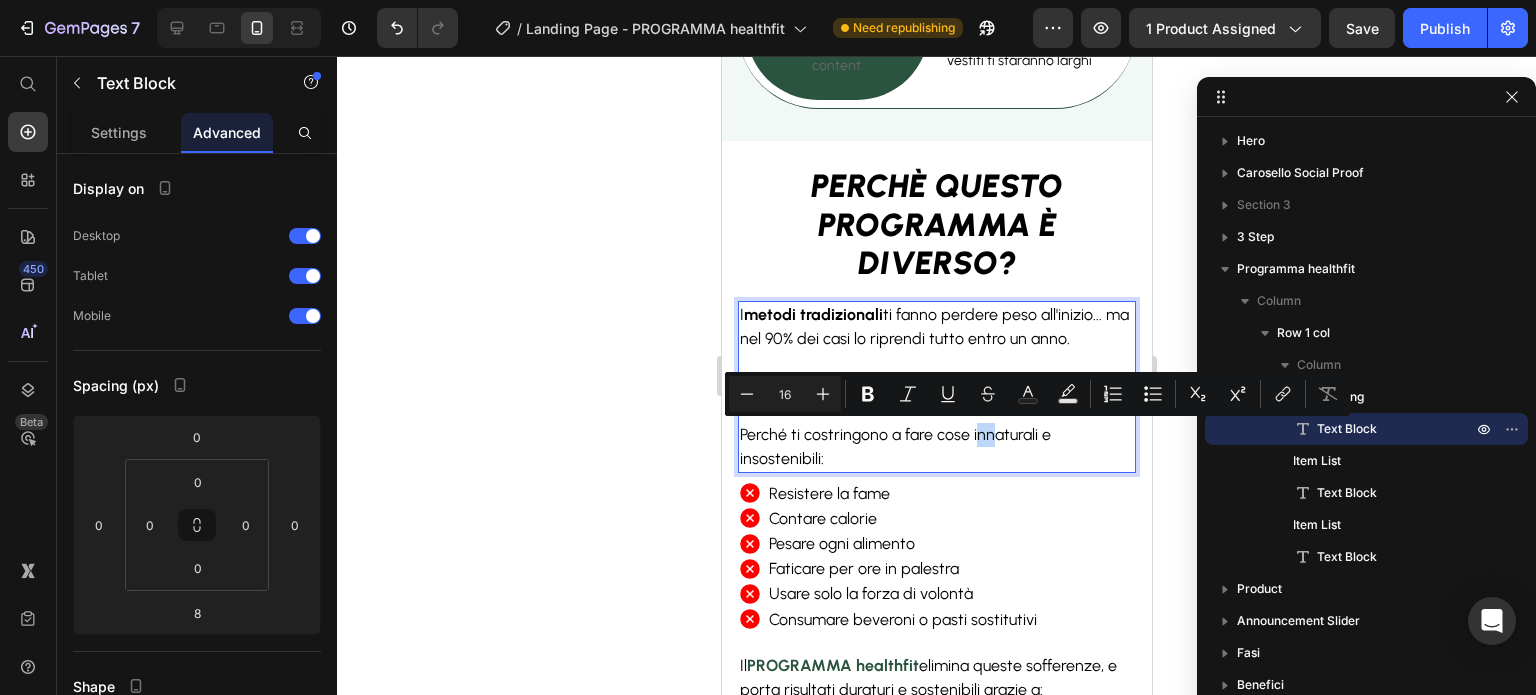 click on "Perché ti costringono a fare cose innaturali e insostenibili:" at bounding box center (936, 447) 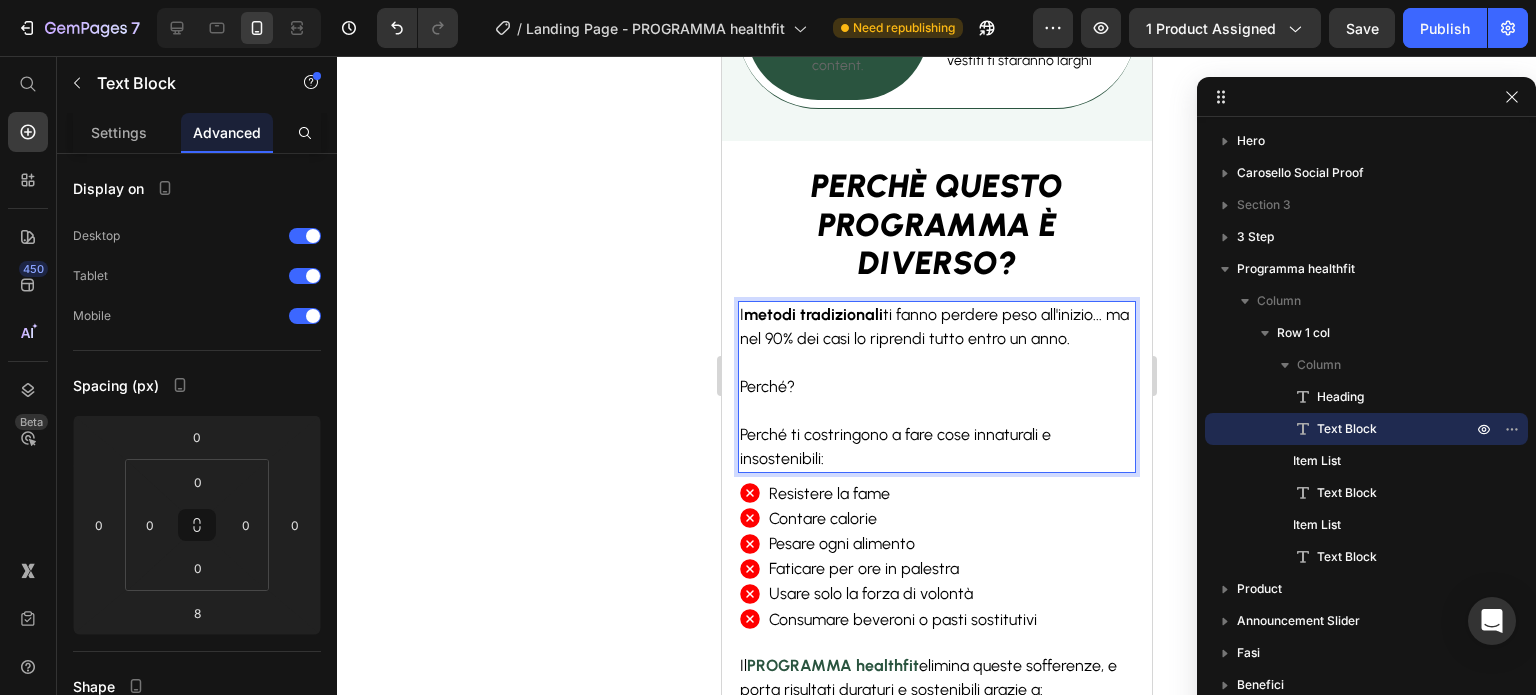 click on "Perché ti costringono a fare cose innaturali e insostenibili:" at bounding box center (936, 447) 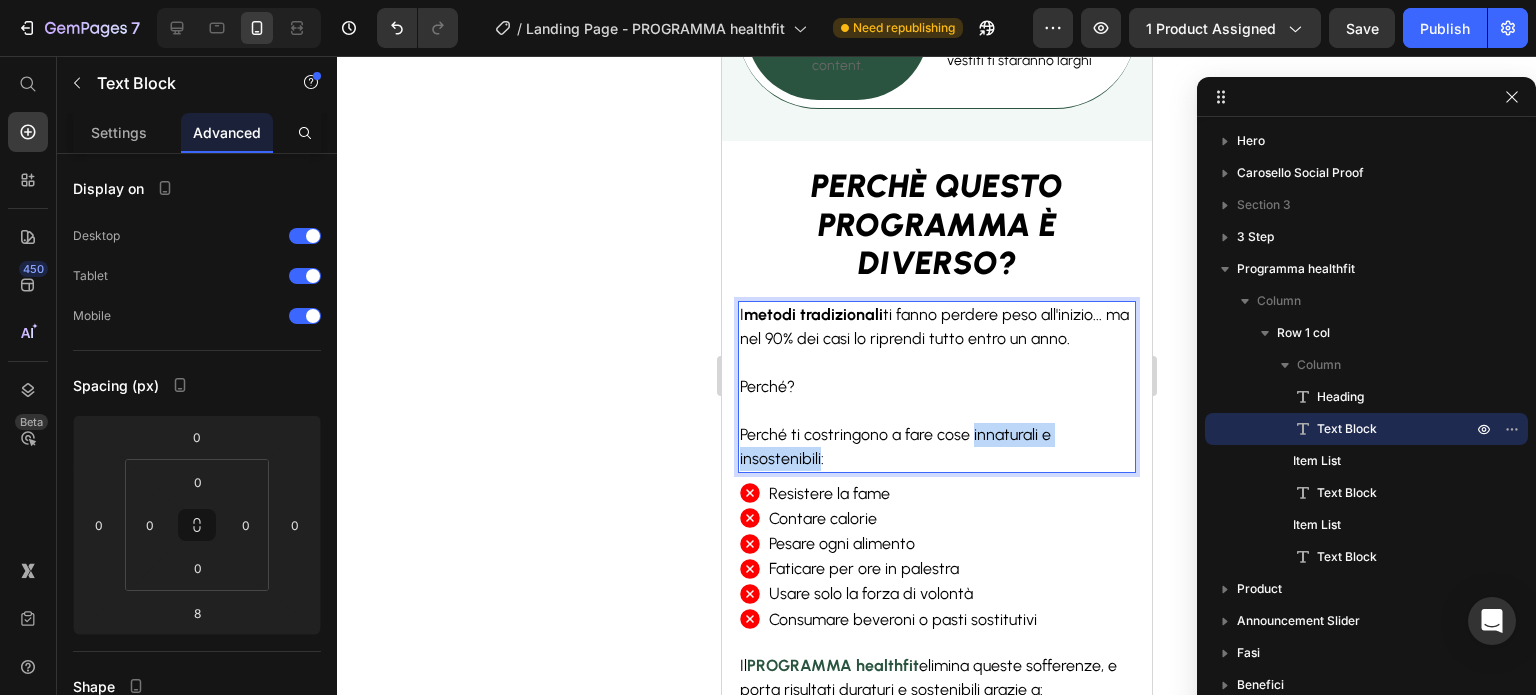 drag, startPoint x: 993, startPoint y: 435, endPoint x: 814, endPoint y: 455, distance: 180.11385 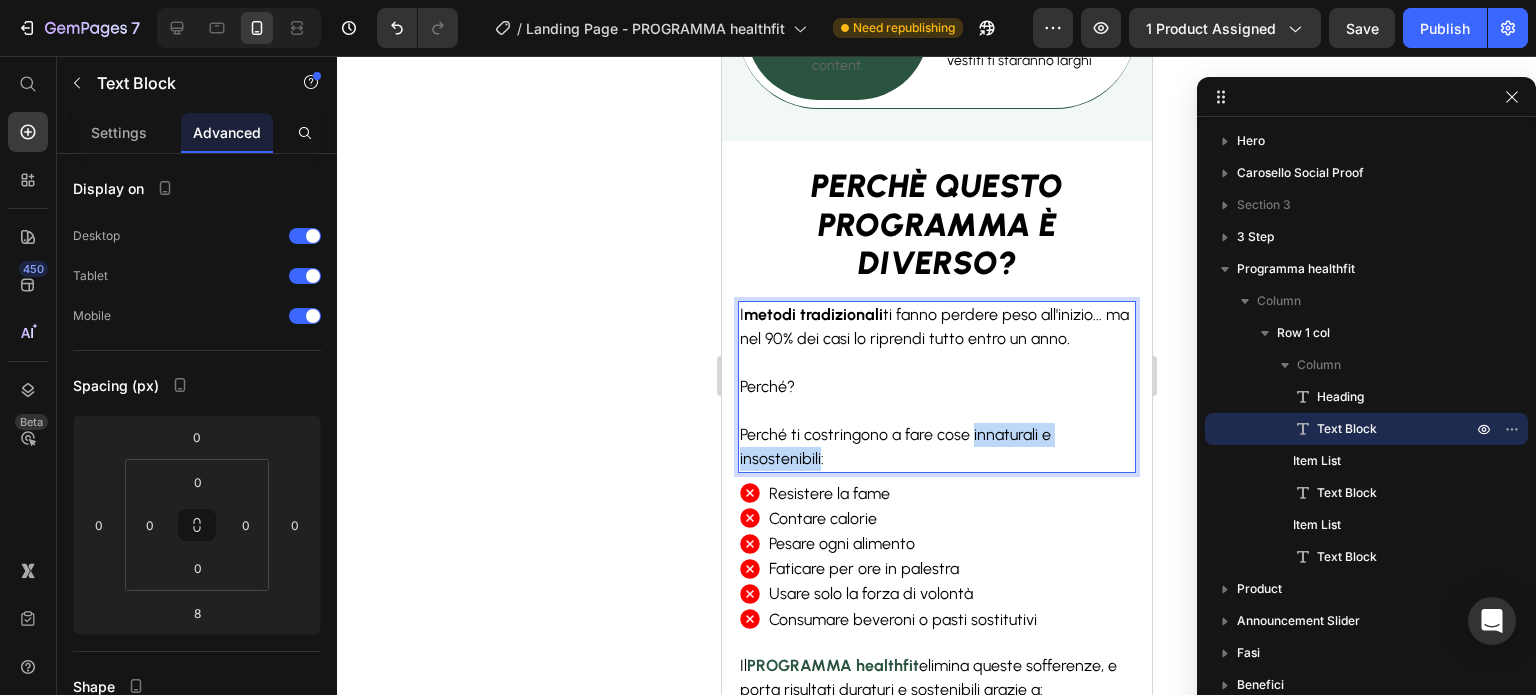 click on "Perché ti costringono a fare cose innaturali e insostenibili:" at bounding box center [936, 447] 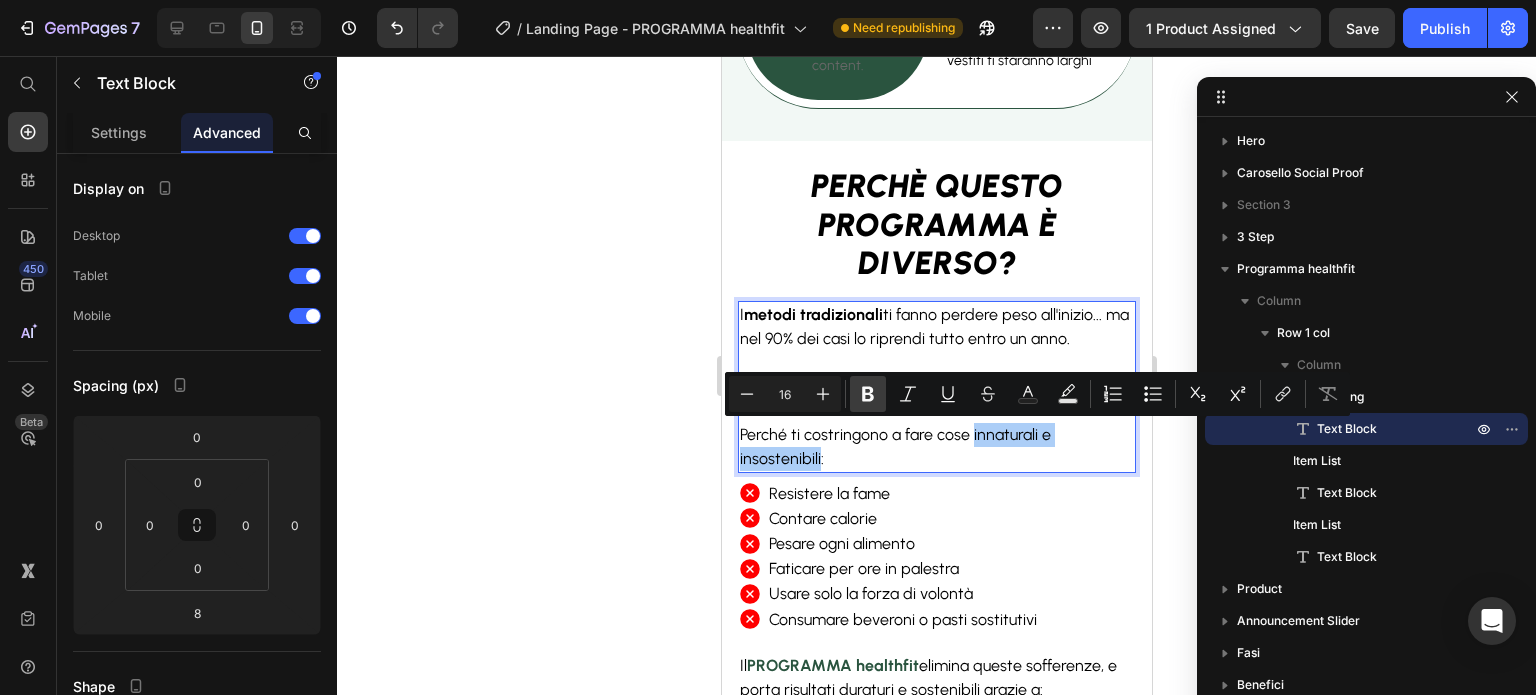 click 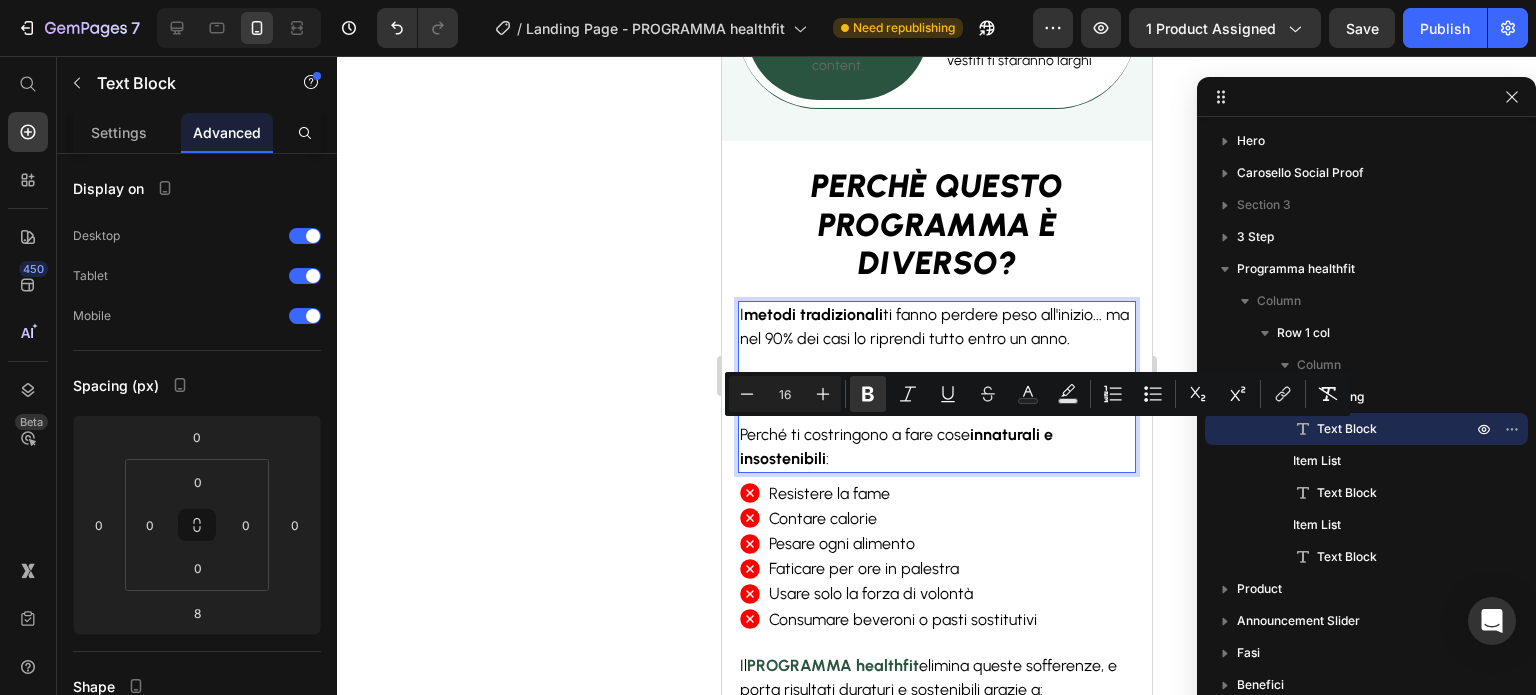 click 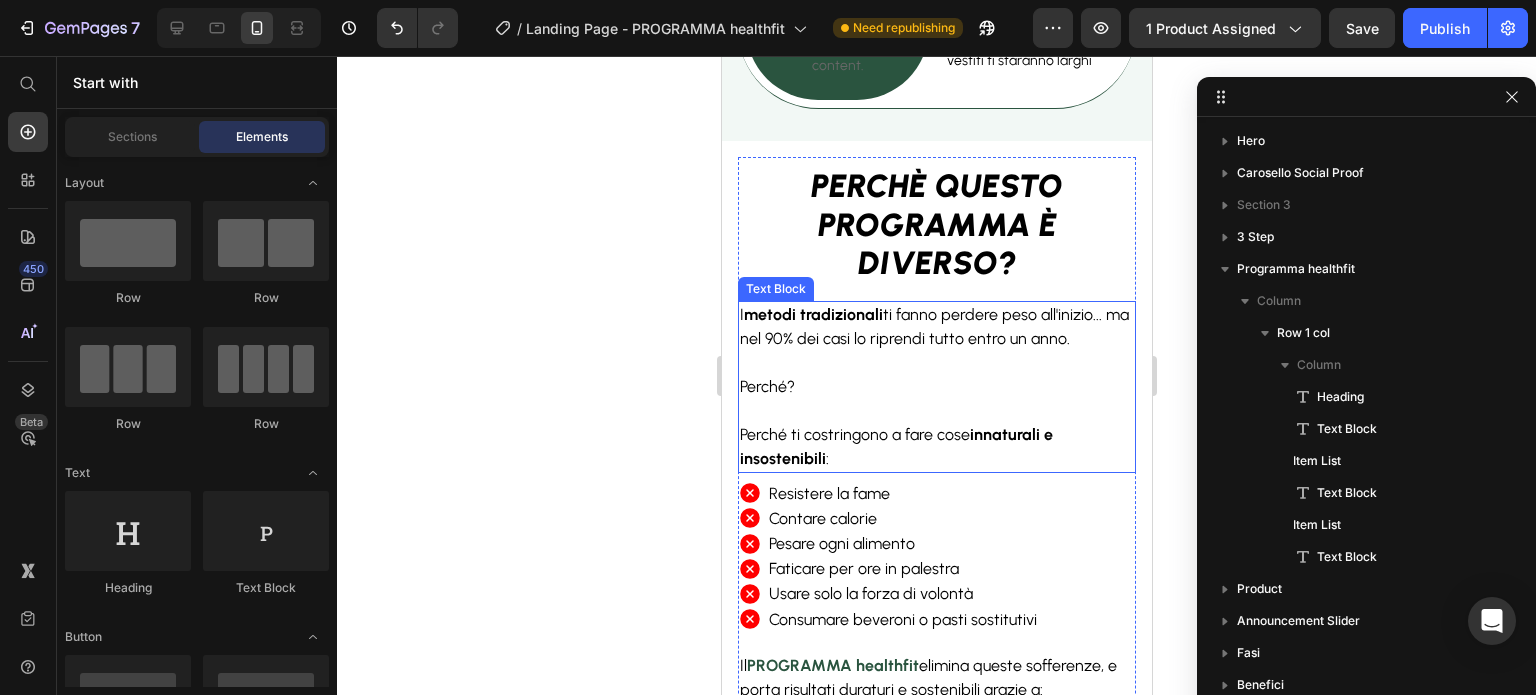 click on "I  metodi tradizionali  ti fanno perdere peso all'inizio... ma nel 90% dei casi lo riprendi tutto entro un anno." at bounding box center [936, 327] 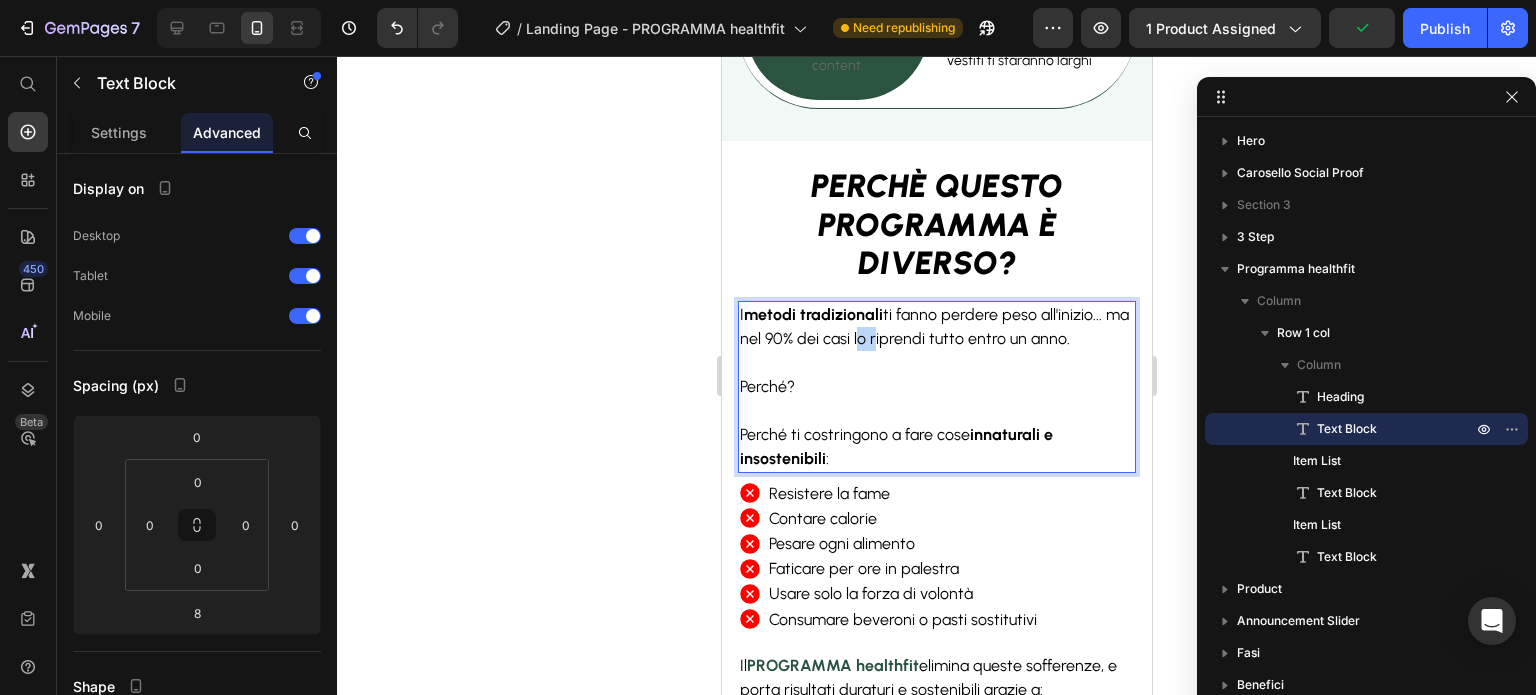 click on "I  metodi tradizionali  ti fanno perdere peso all'inizio... ma nel 90% dei casi lo riprendi tutto entro un anno." at bounding box center [936, 327] 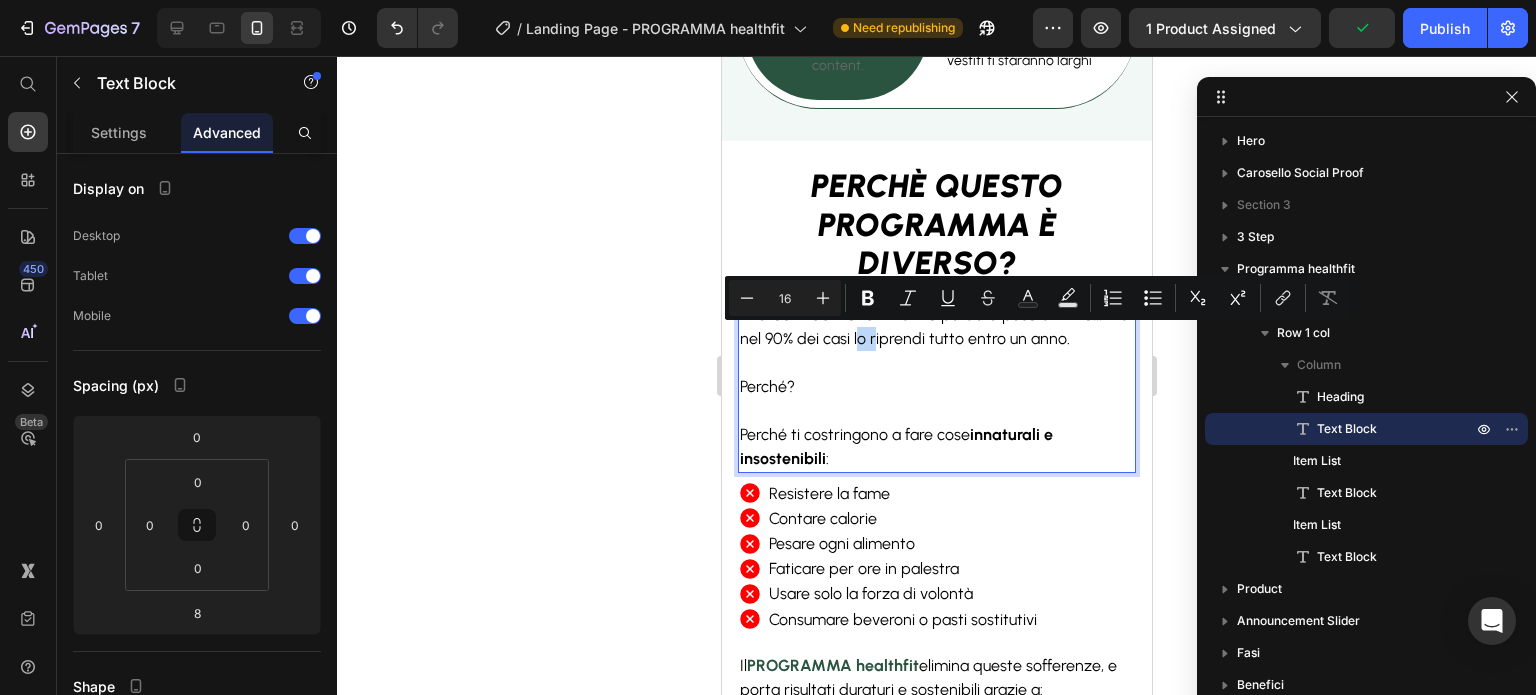 click on "I  metodi tradizionali  ti fanno perdere peso all'inizio... ma nel 90% dei casi lo riprendi tutto entro un anno." at bounding box center (936, 327) 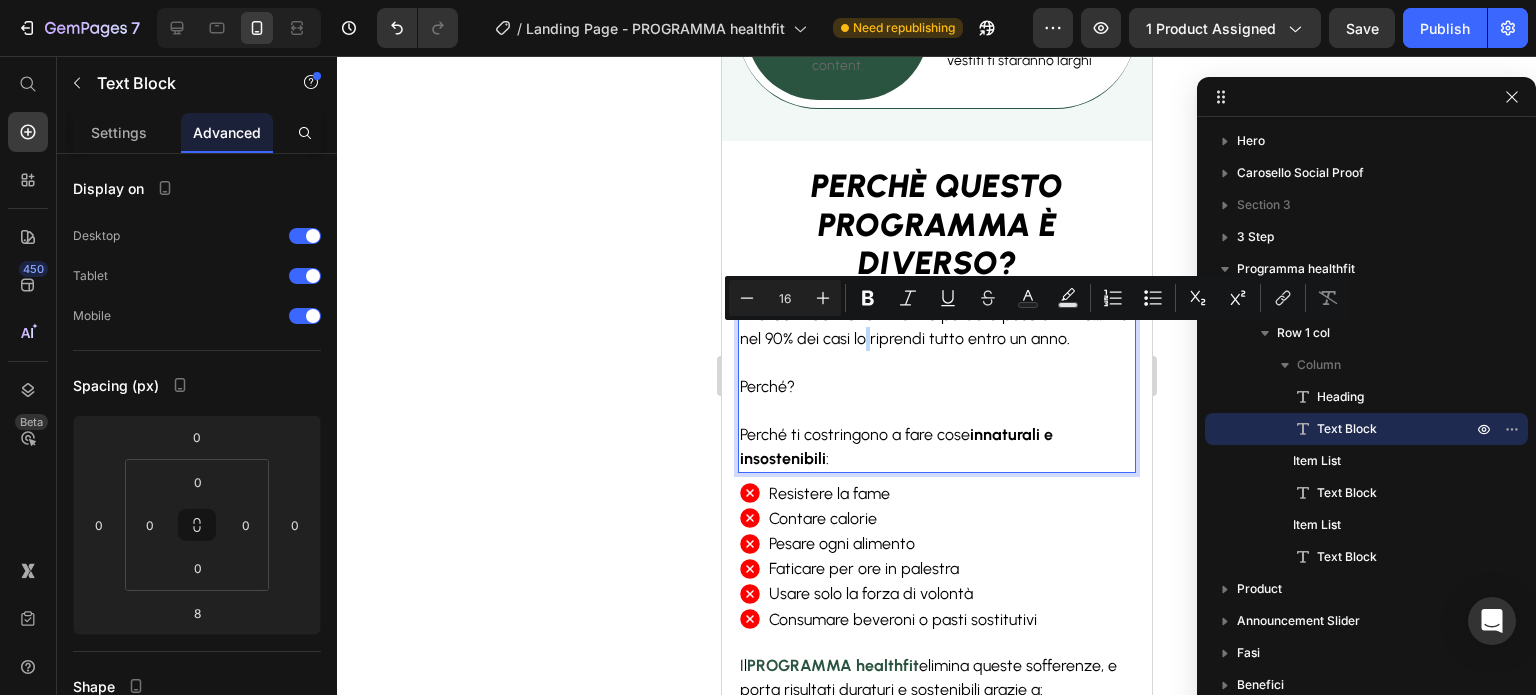 click on "I  metodi tradizionali  ti fanno perdere peso all'inizio... ma nel 90% dei casi lo riprendi tutto entro un anno." at bounding box center (936, 327) 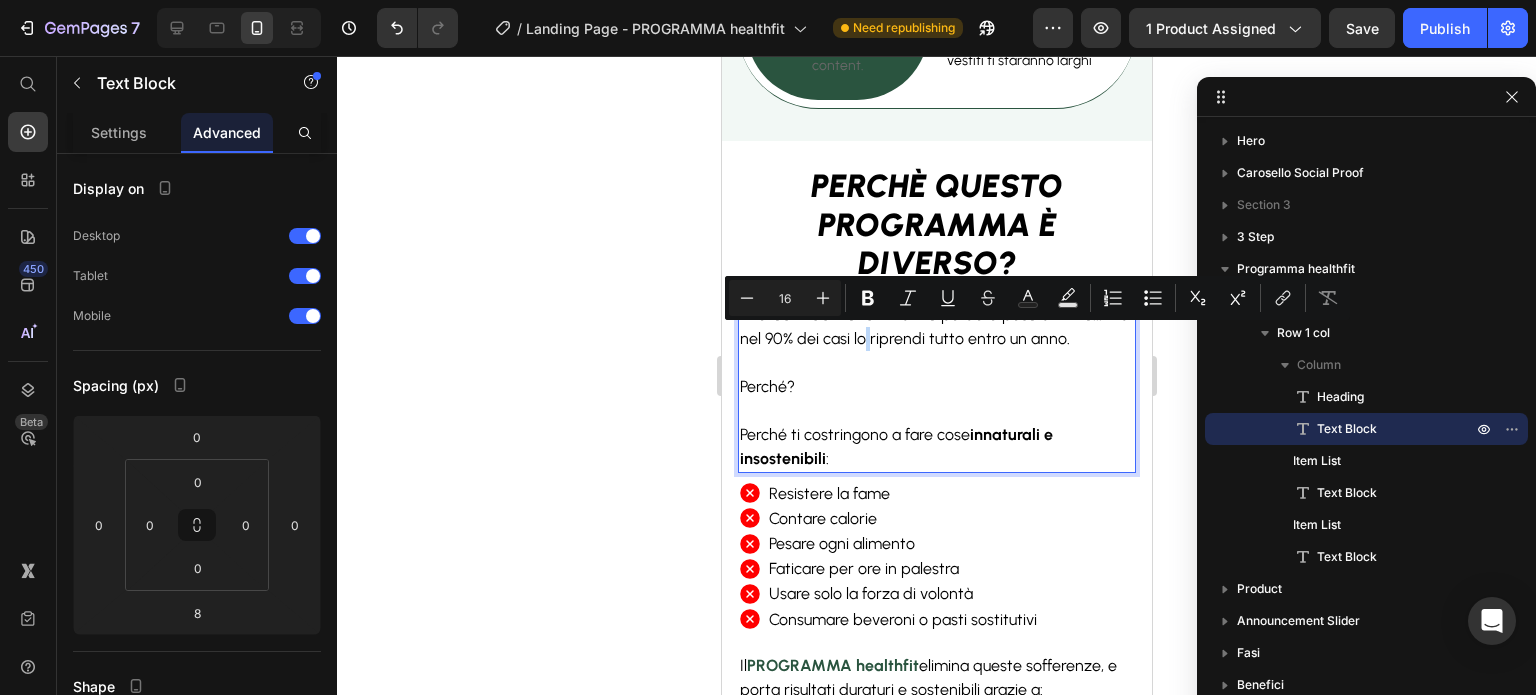 click on "I  metodi tradizionali  ti fanno perdere peso all'inizio... ma nel 90% dei casi lo riprendi tutto entro un anno." at bounding box center [936, 327] 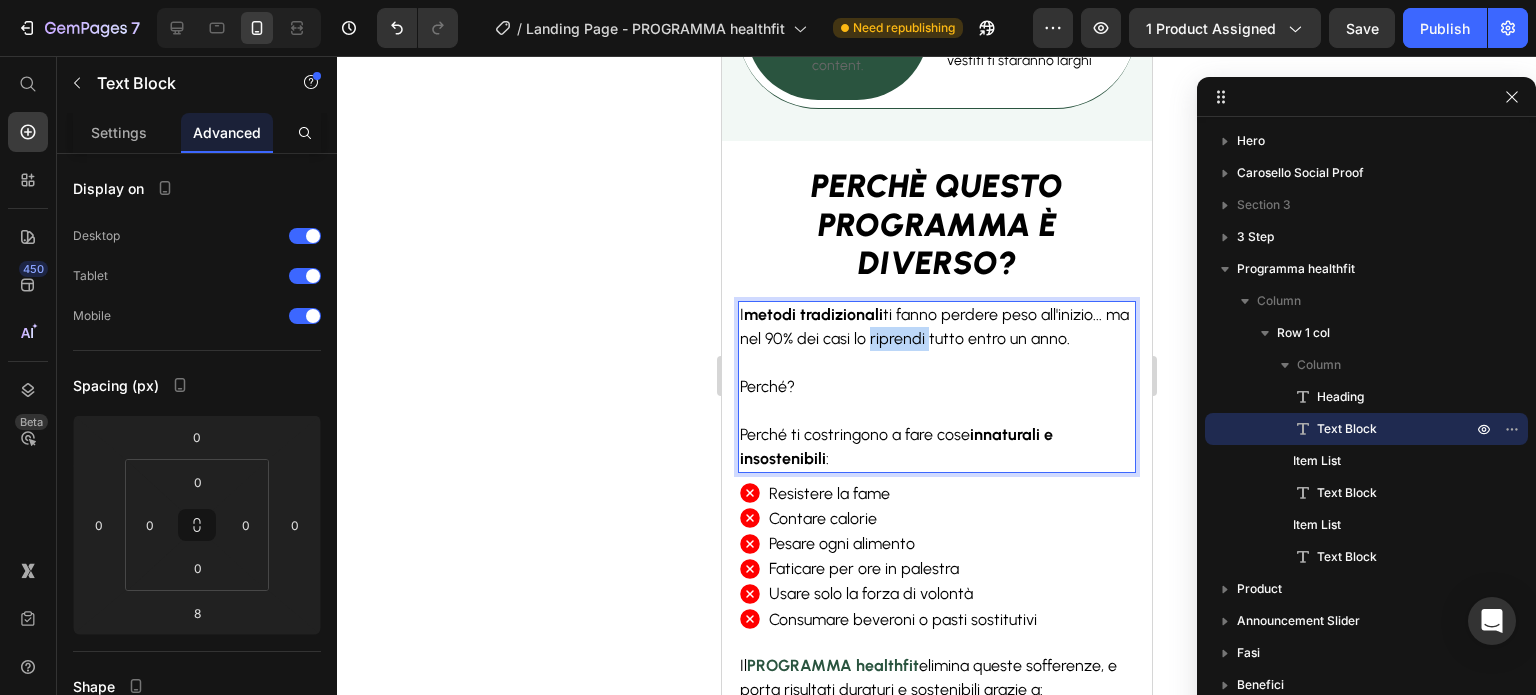click on "I  metodi tradizionali  ti fanno perdere peso all'inizio... ma nel 90% dei casi lo riprendi tutto entro un anno." at bounding box center [936, 327] 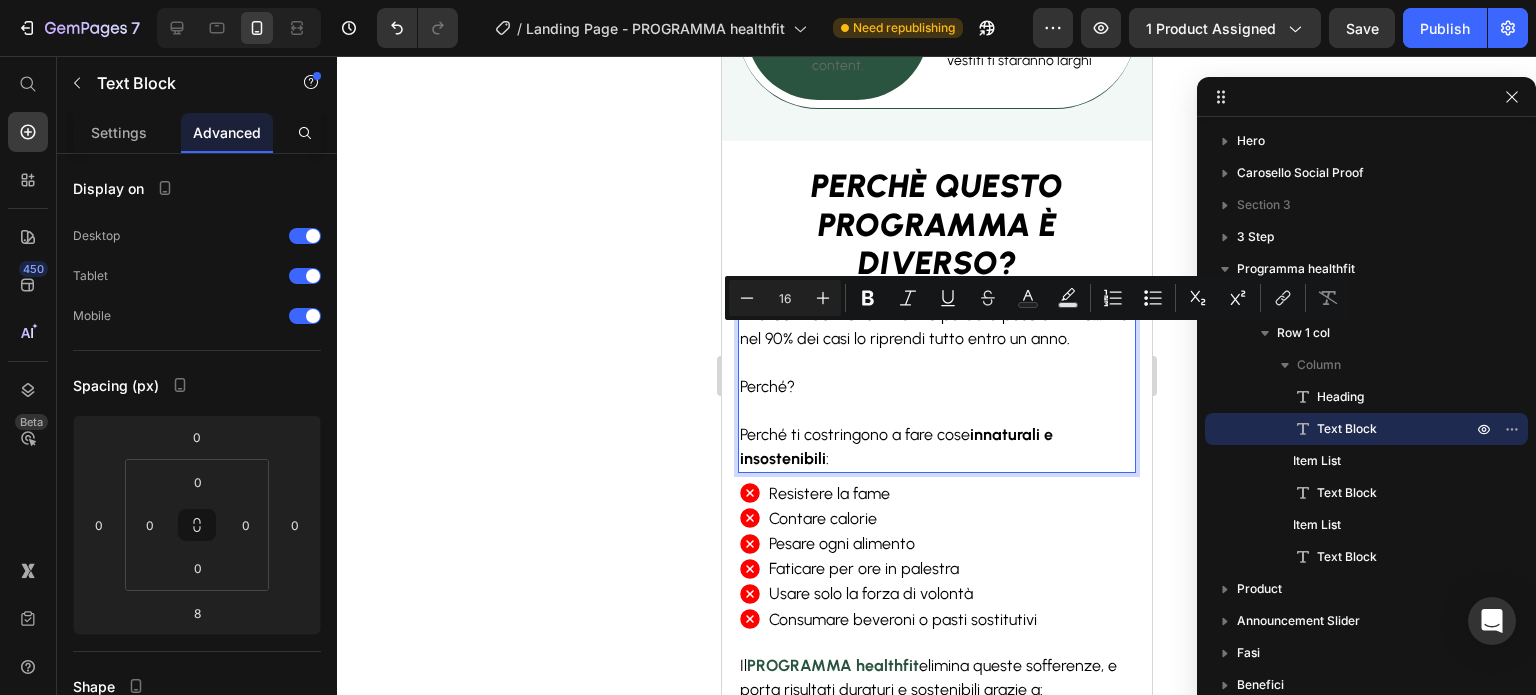click on "I  metodi tradizionali  ti fanno perdere peso all'inizio... ma nel 90% dei casi lo riprendi tutto entro un anno." at bounding box center [936, 327] 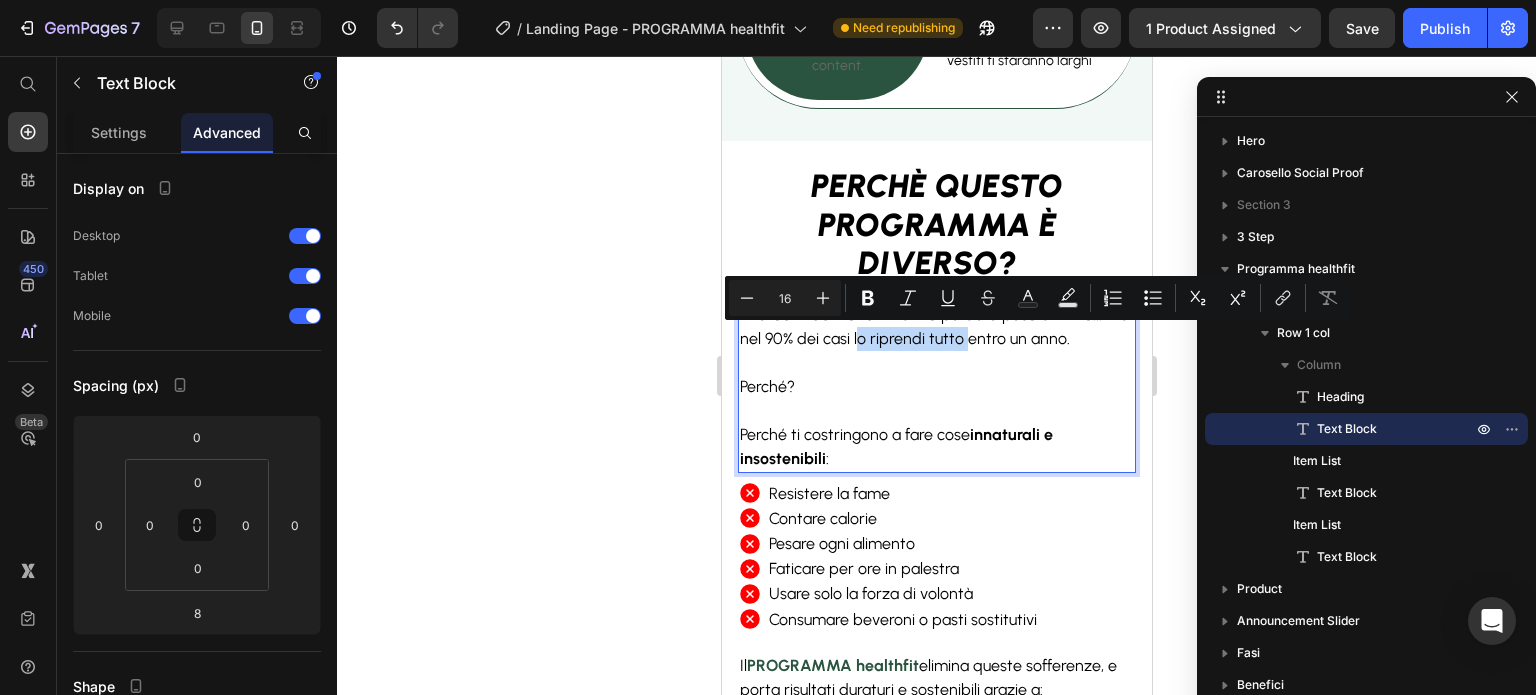 drag, startPoint x: 885, startPoint y: 338, endPoint x: 961, endPoint y: 331, distance: 76.321686 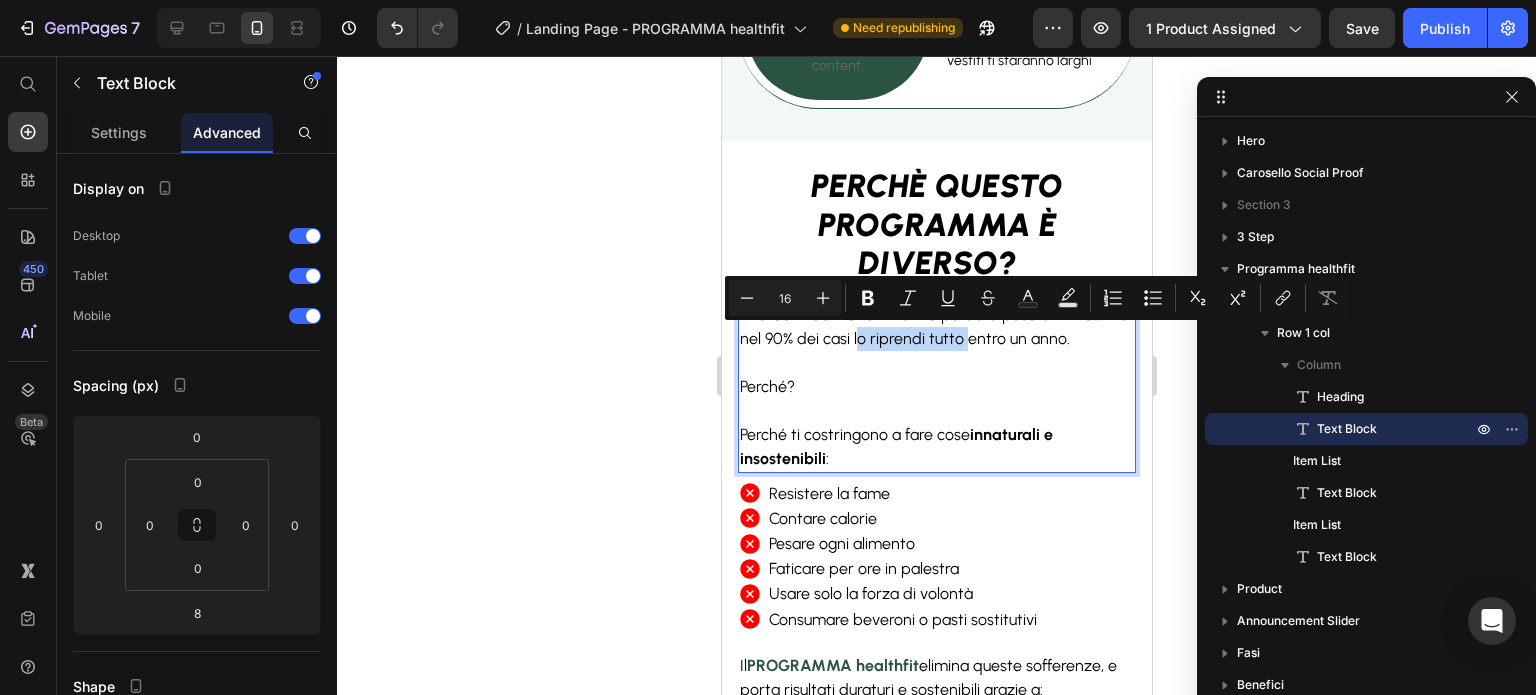 click on "I  metodi tradizionali  ti fanno perdere peso all'inizio... ma nel 90% dei casi lo riprendi tutto entro un anno." at bounding box center [936, 327] 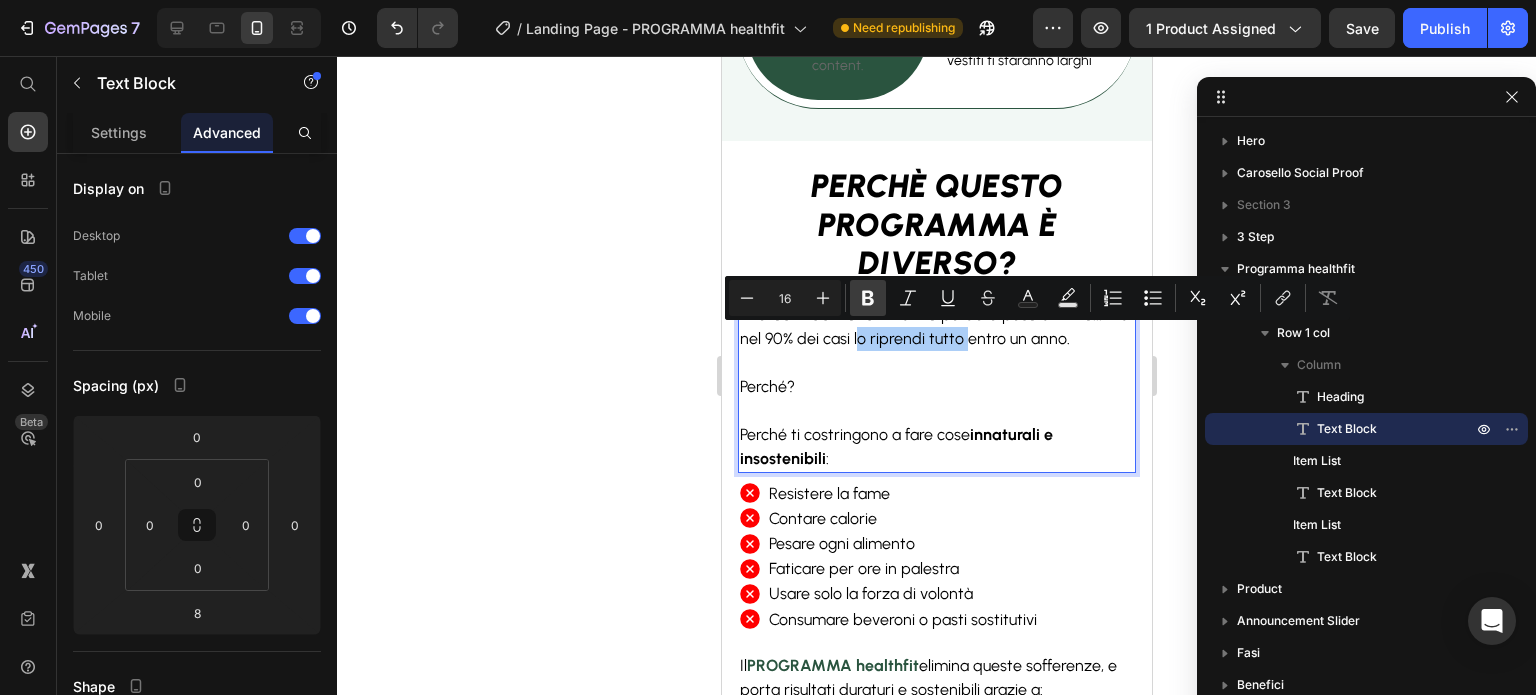 click on "Bold" at bounding box center [868, 298] 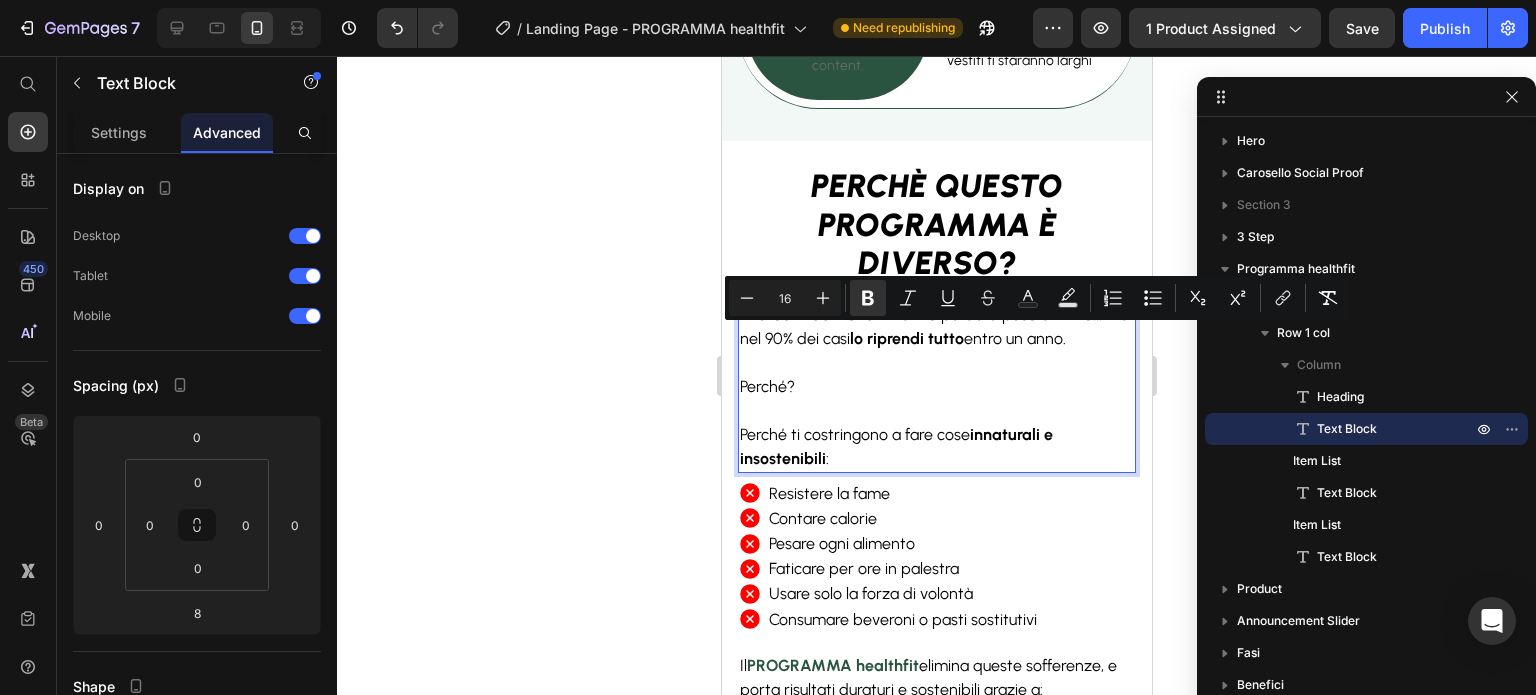click 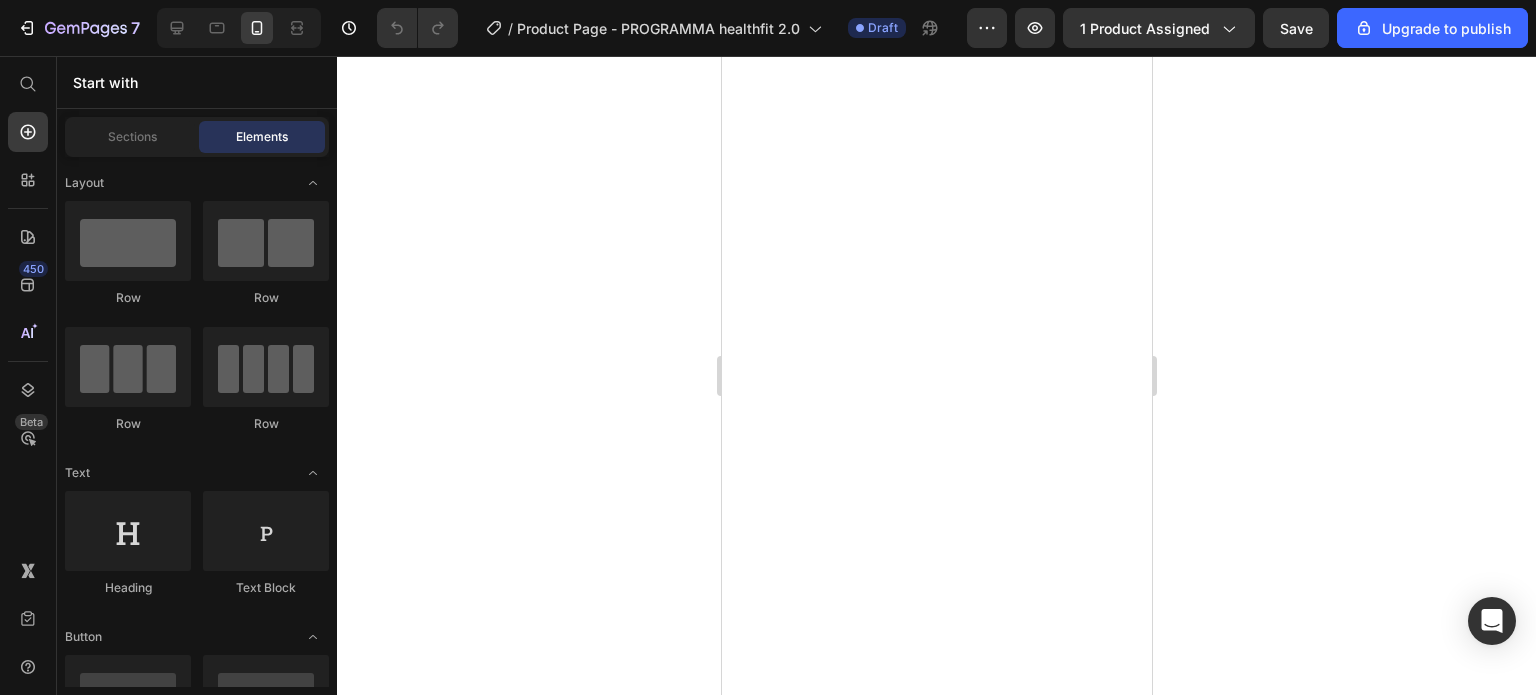 scroll, scrollTop: 0, scrollLeft: 0, axis: both 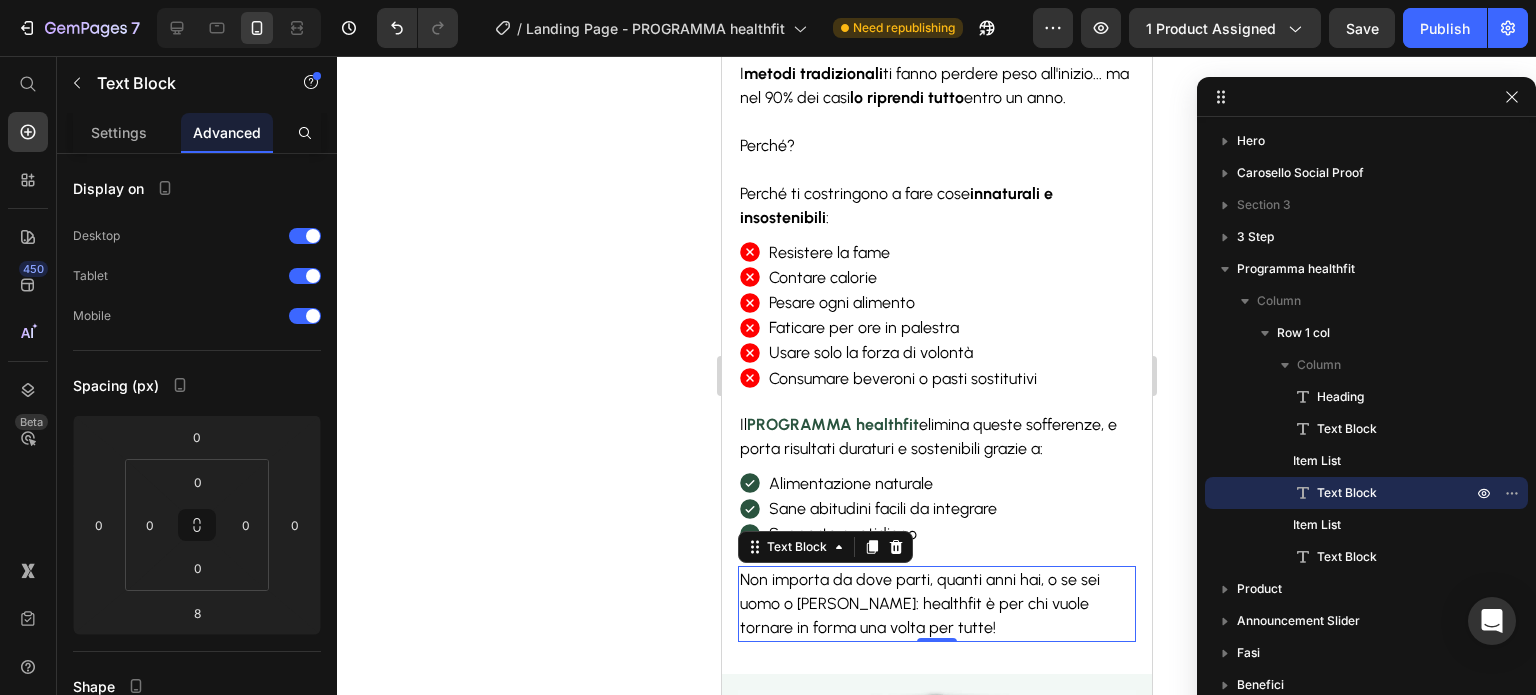click on "Non importa da dove parti, quanti anni hai, o se sei uomo o donna: healthfit è per chi vuole tornare in forma una volta per tutte!" at bounding box center [919, 603] 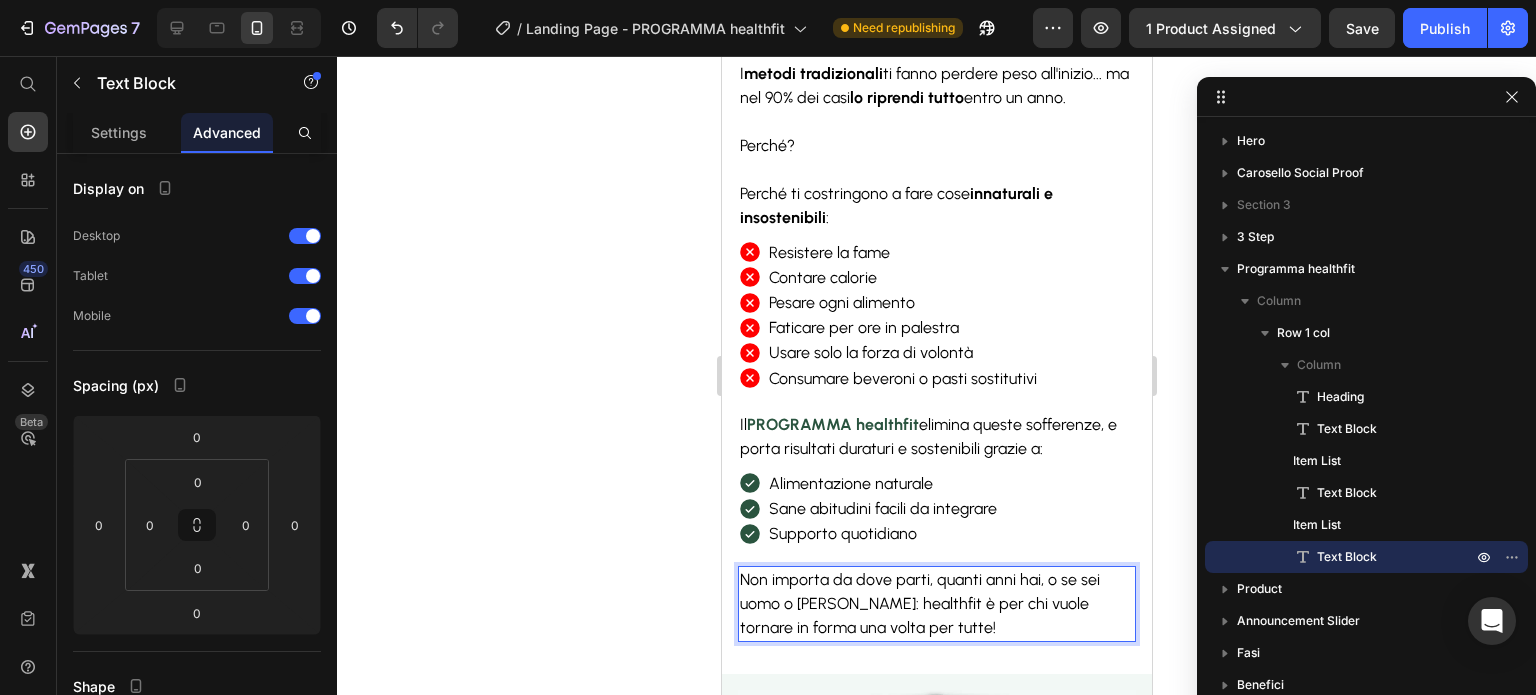 click on "Non importa da dove parti, quanti anni hai, o se sei uomo o donna: healthfit è per chi vuole tornare in forma una volta per tutte!" at bounding box center (919, 603) 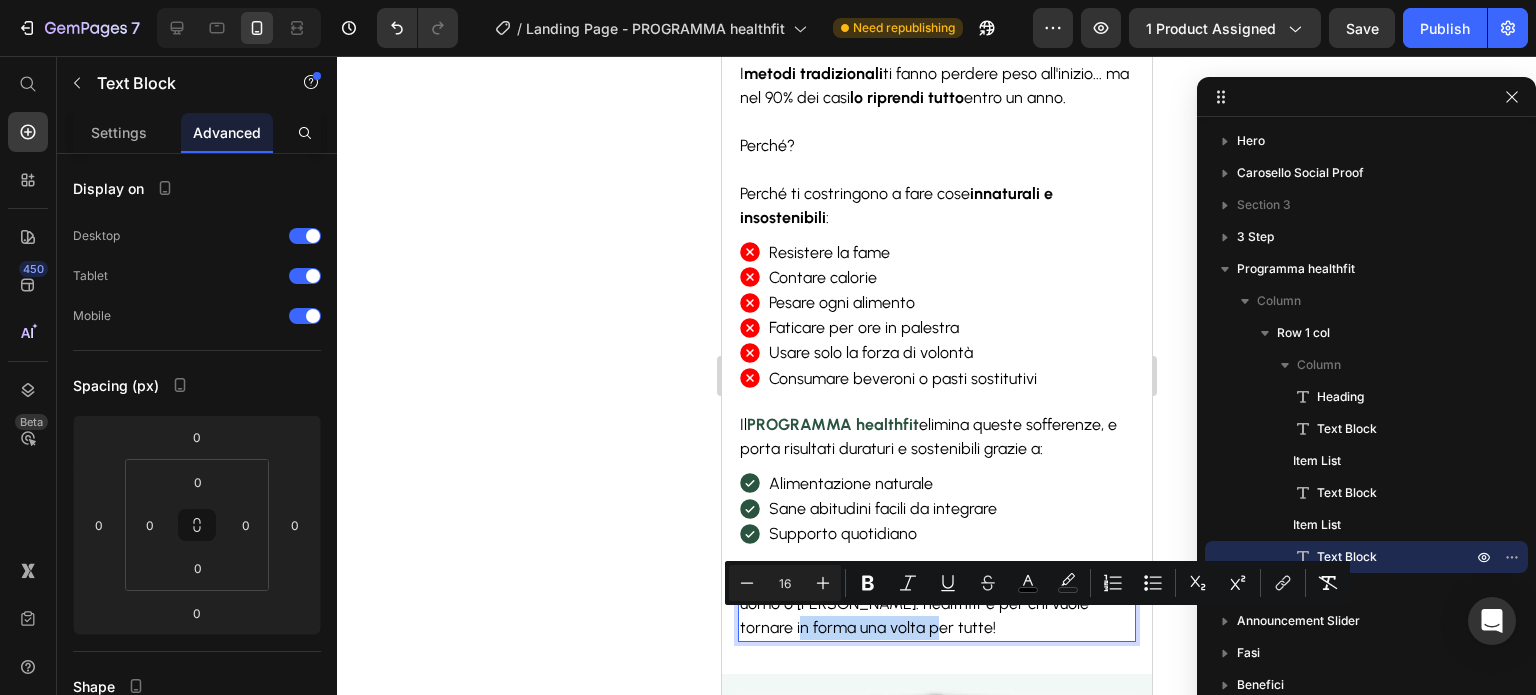 drag, startPoint x: 799, startPoint y: 624, endPoint x: 905, endPoint y: 619, distance: 106.11786 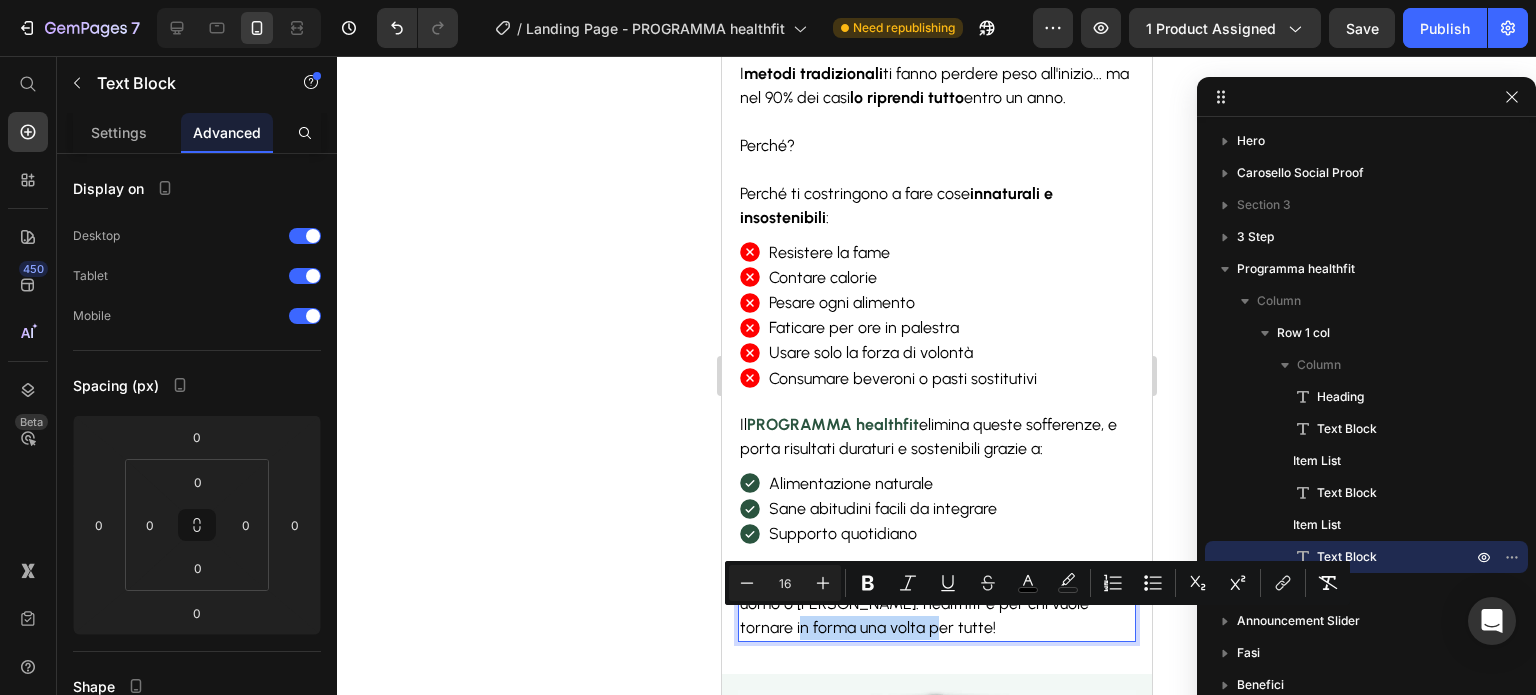 click on "Non importa da dove parti, quanti anni hai, o se sei uomo o donna: healthfit è per chi vuole tornare in forma una volta per tutte!" at bounding box center (919, 603) 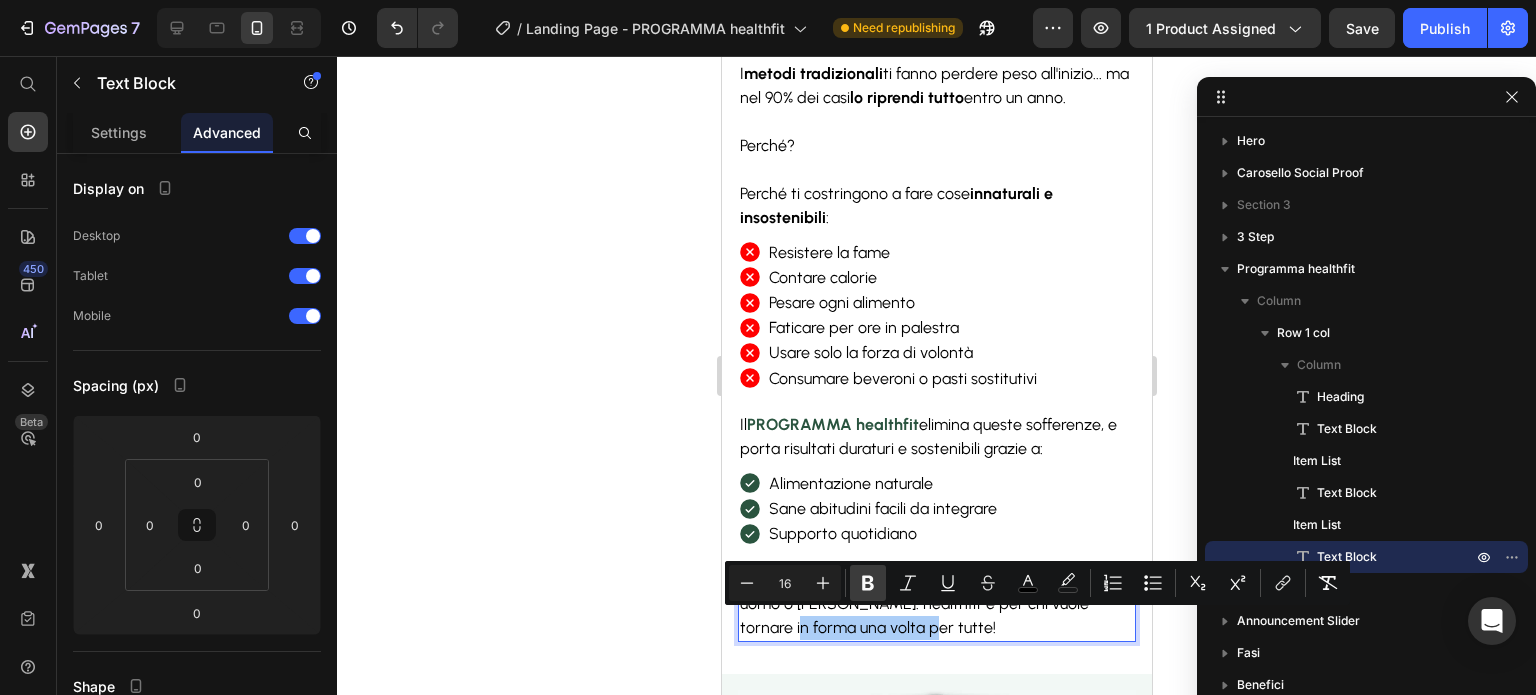 click 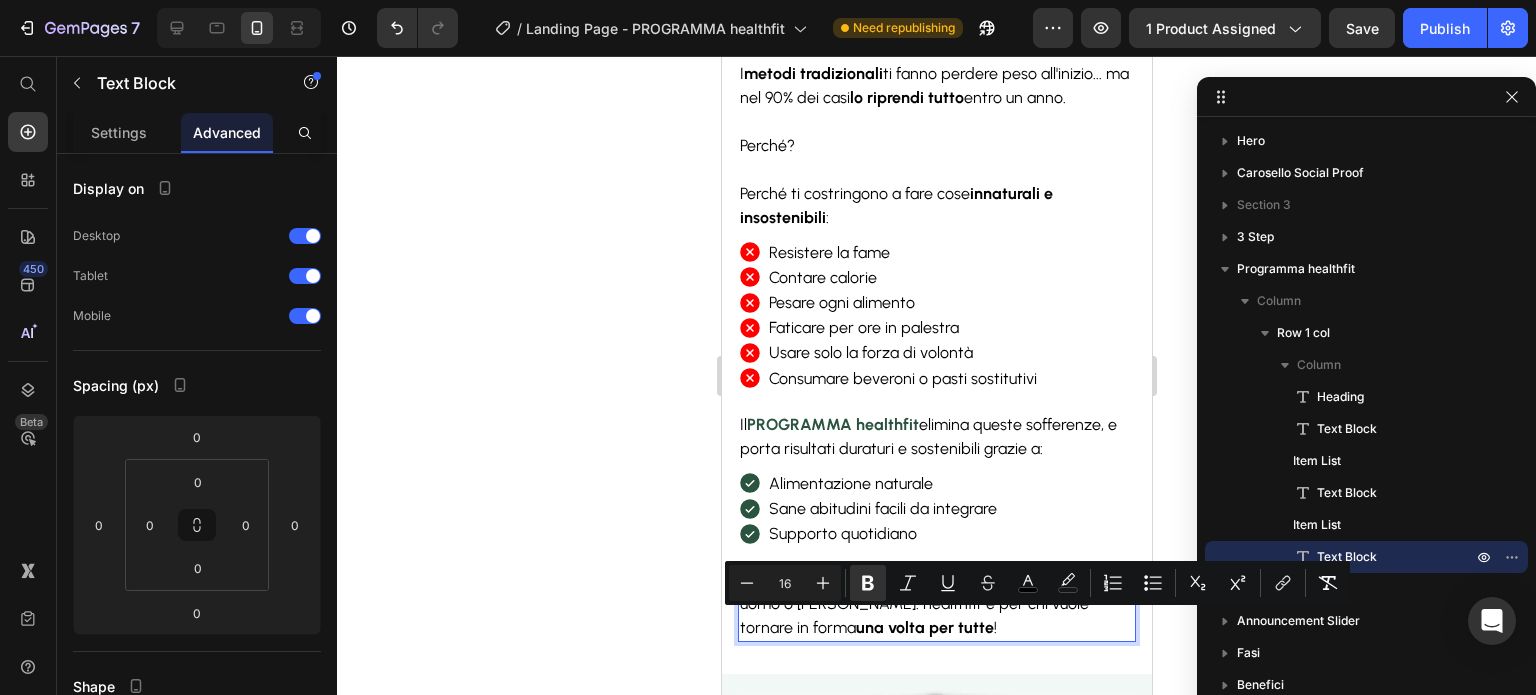 click 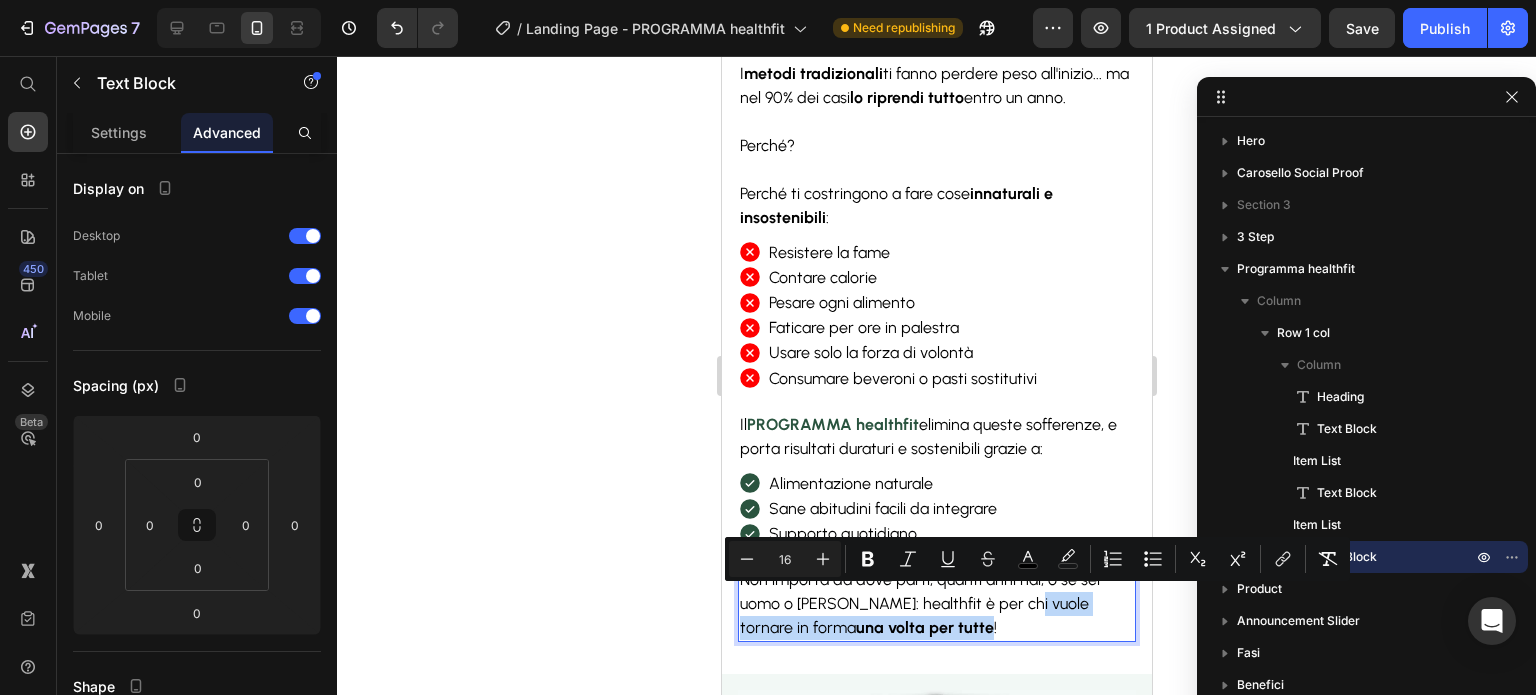 drag, startPoint x: 1038, startPoint y: 600, endPoint x: 914, endPoint y: 620, distance: 125.60255 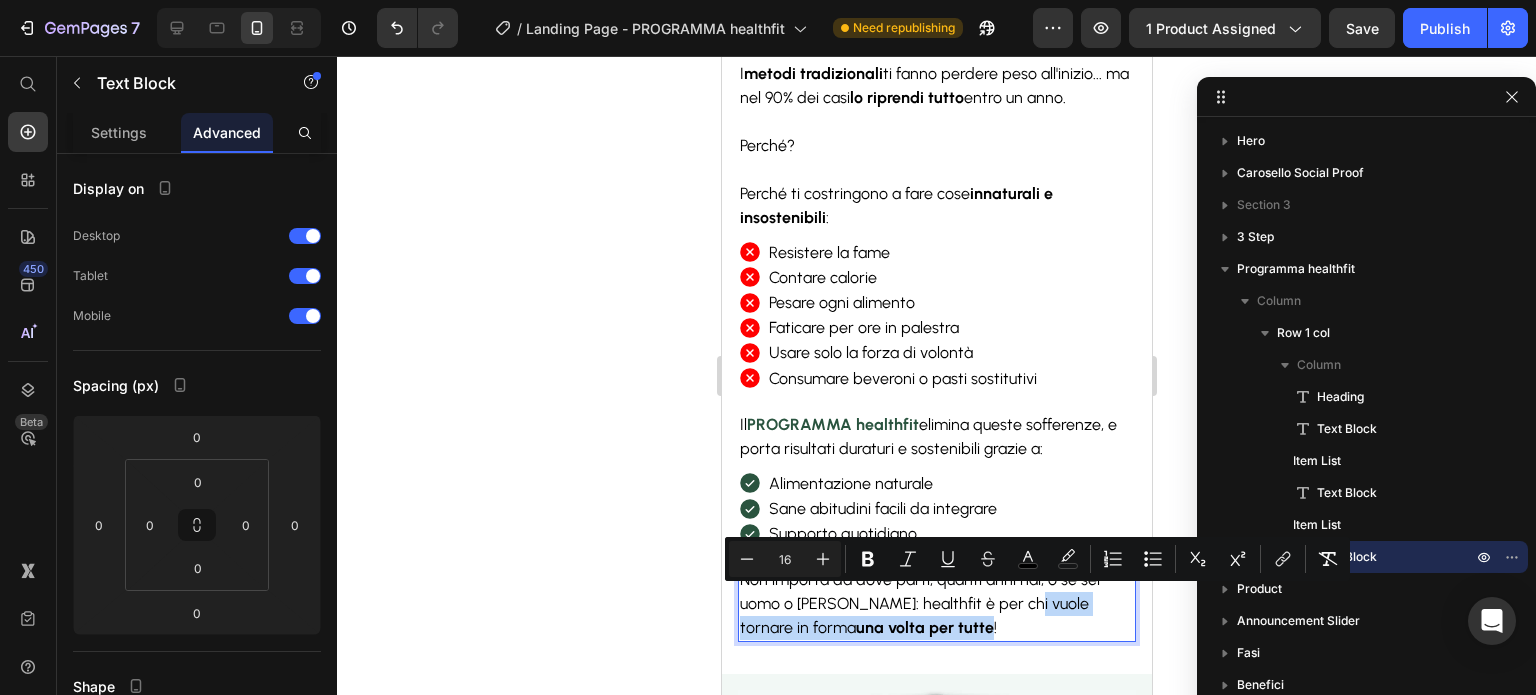 click on "Non importa da dove parti, quanti anni hai, o se sei uomo o donna: healthfit è per chi vuole tornare in forma  una volta per tutte !" at bounding box center (919, 603) 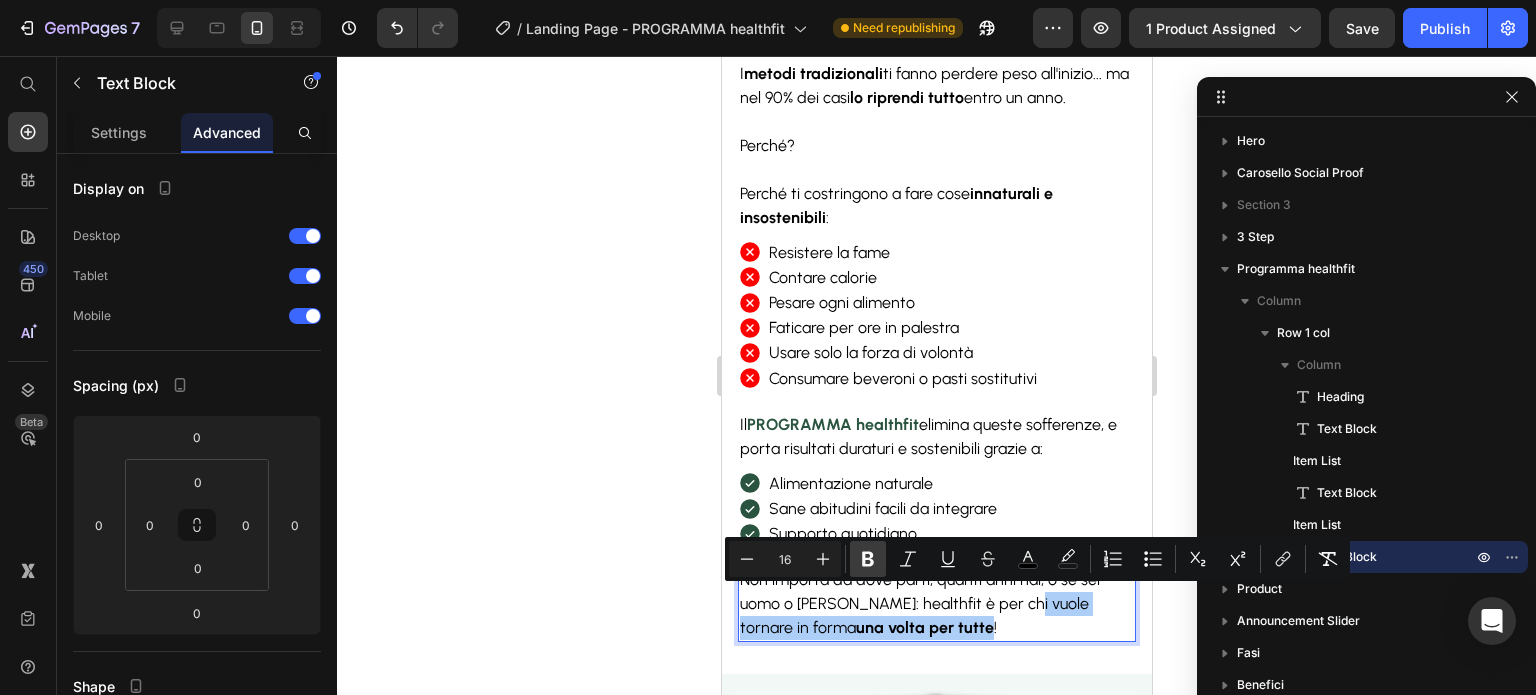 click 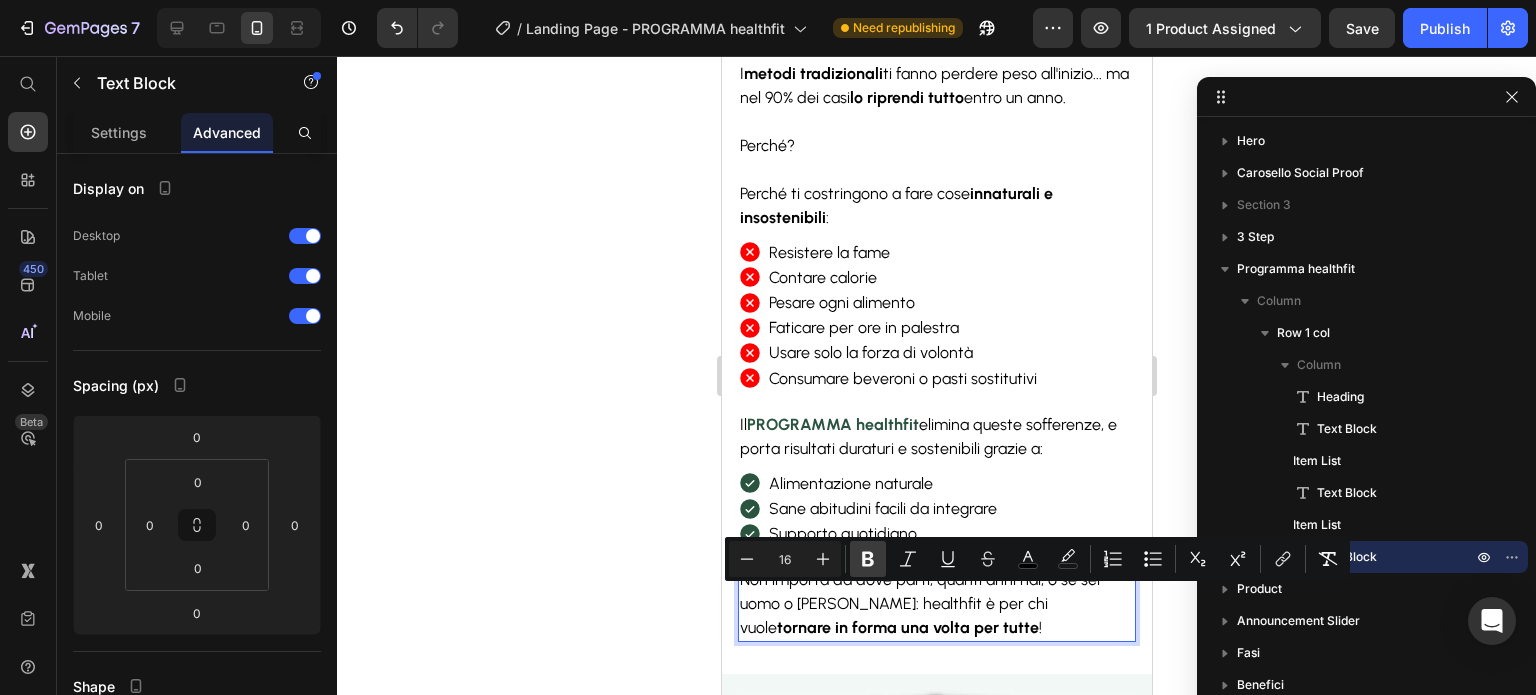 click 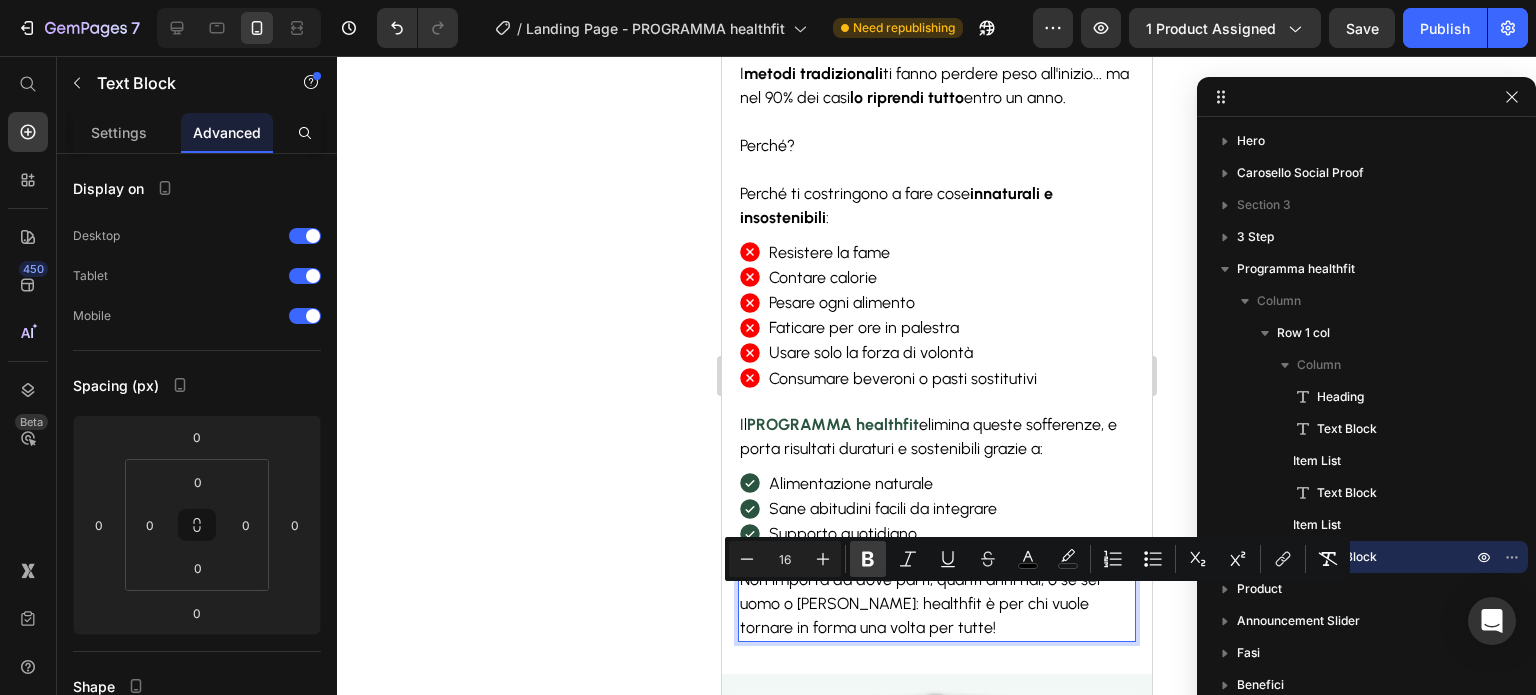 click 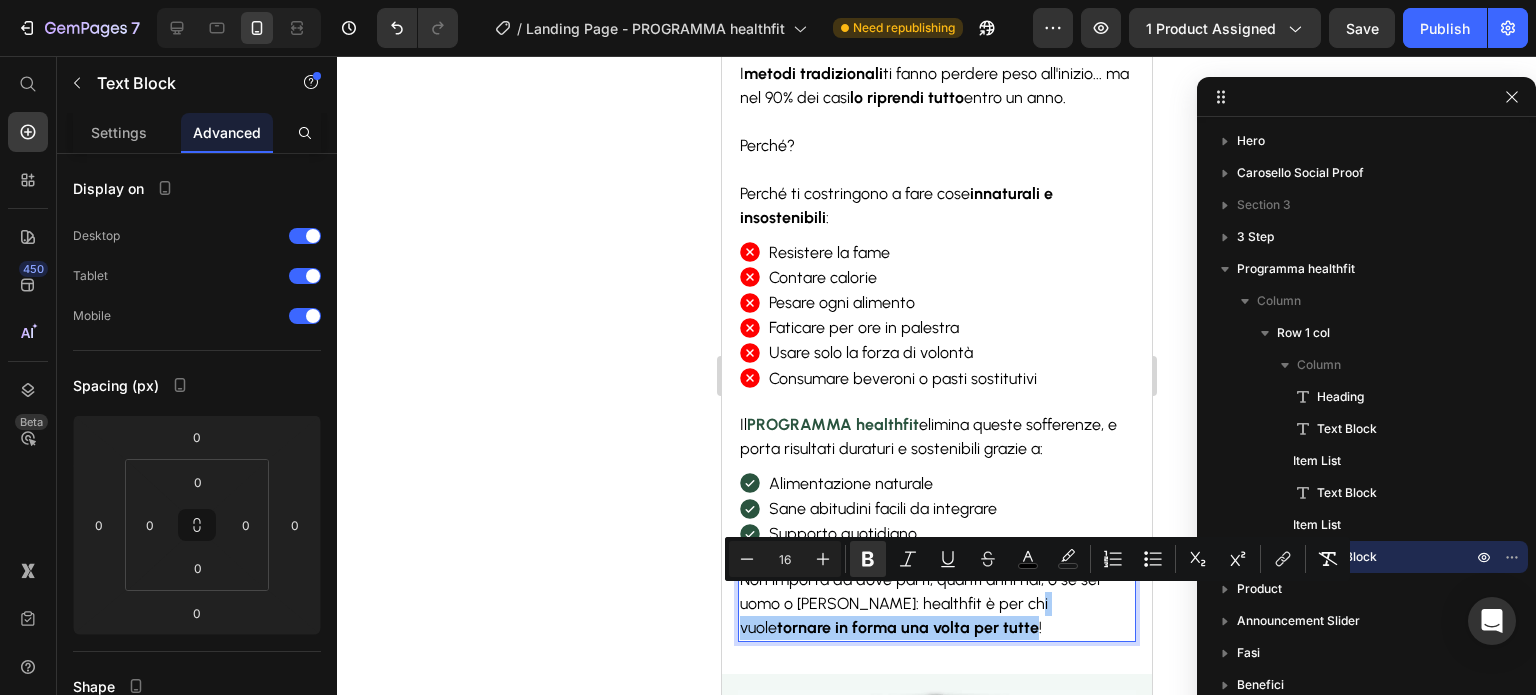 click 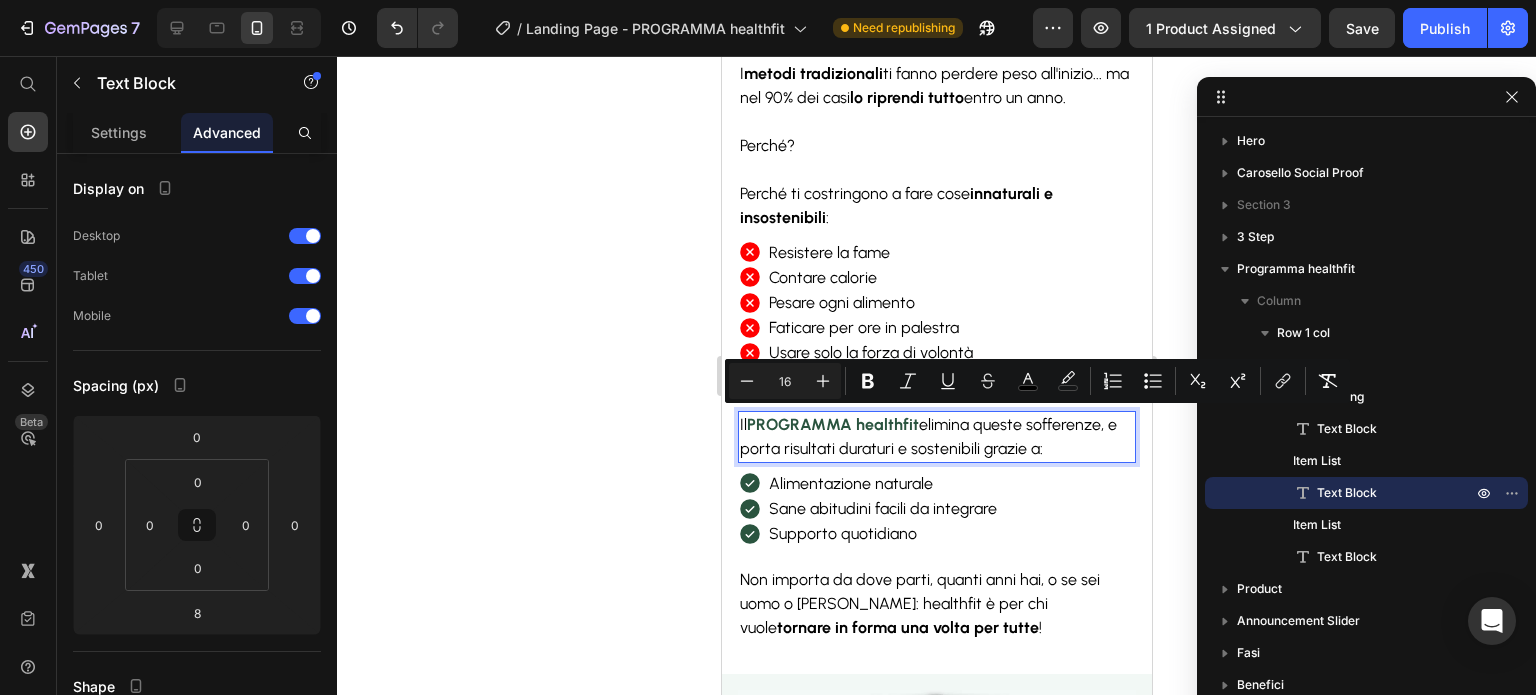 click on "elimina queste sofferenze, e porta risultati duraturi e sostenibili grazie a:" at bounding box center (927, 436) 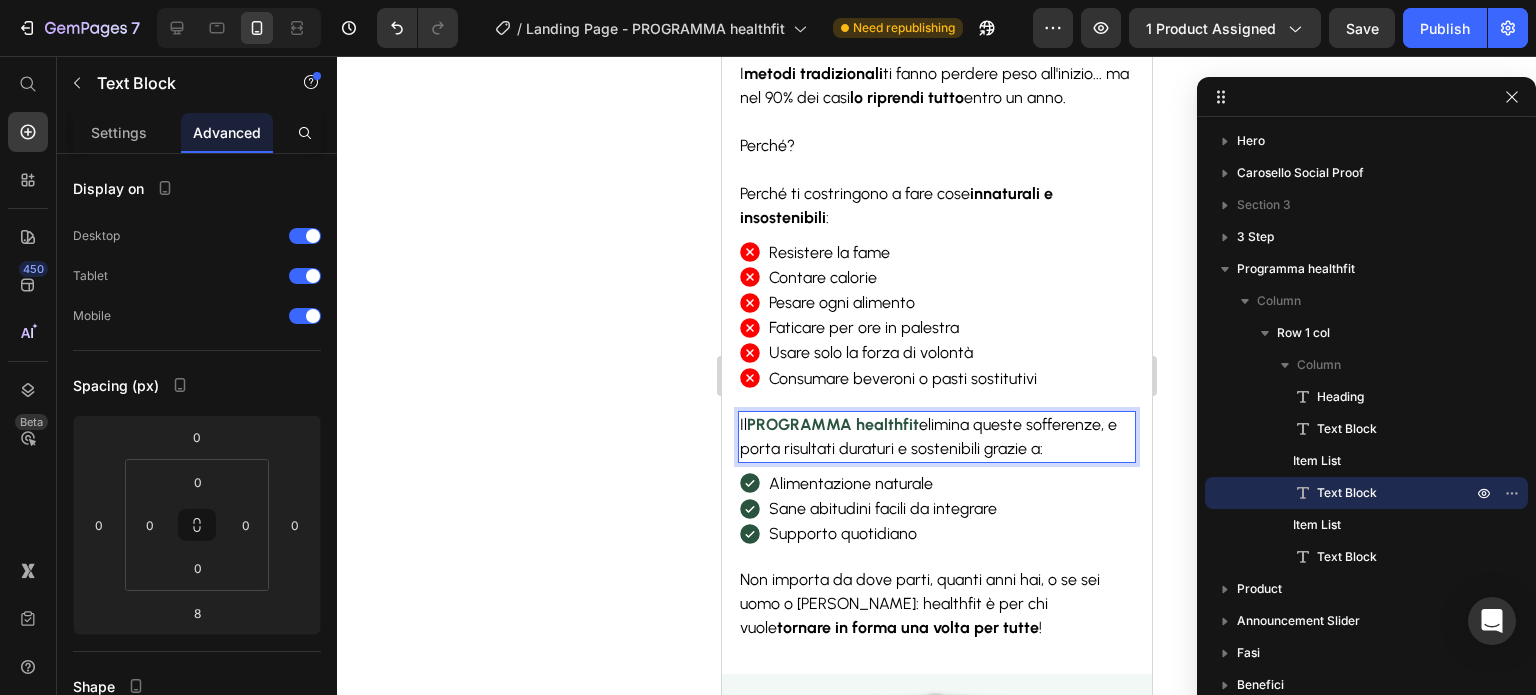click on "elimina queste sofferenze, e porta risultati duraturi e sostenibili grazie a:" at bounding box center [927, 436] 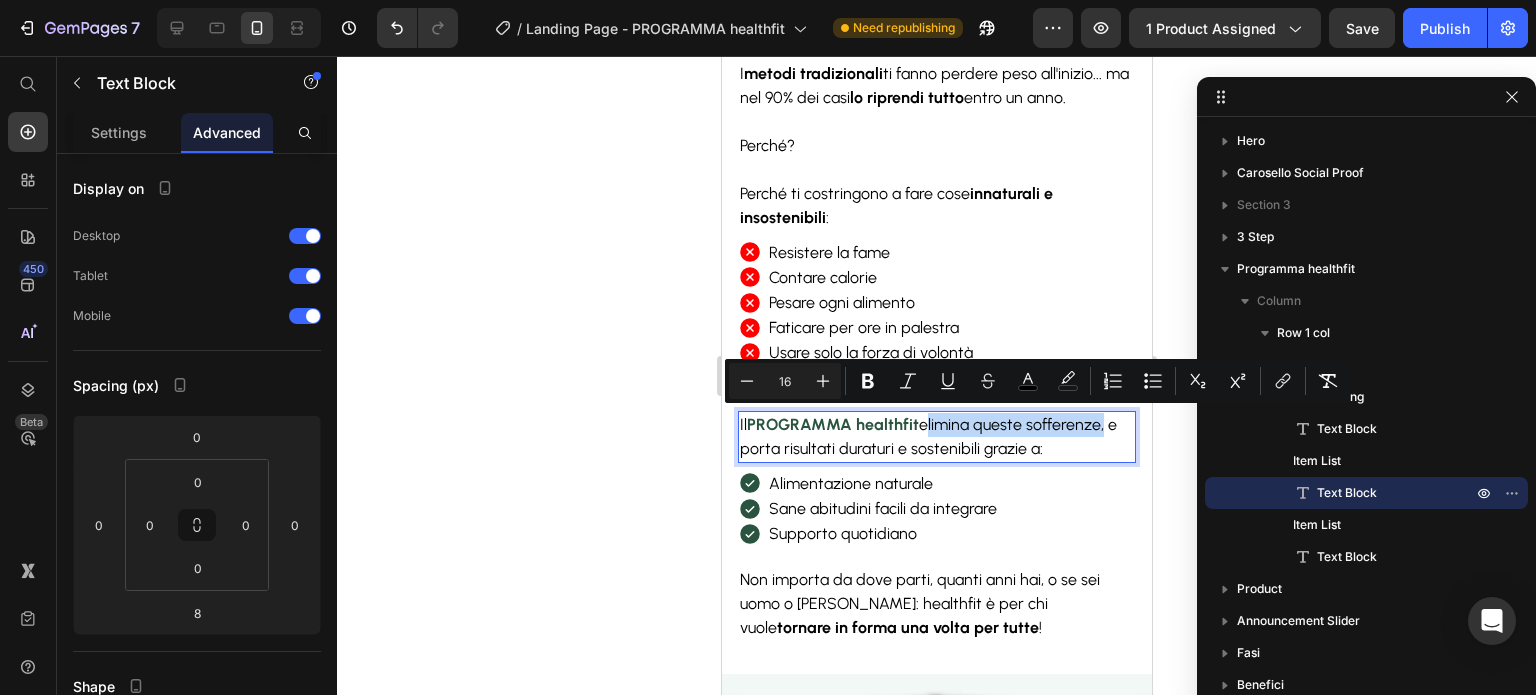 drag, startPoint x: 944, startPoint y: 417, endPoint x: 1069, endPoint y: 411, distance: 125.14392 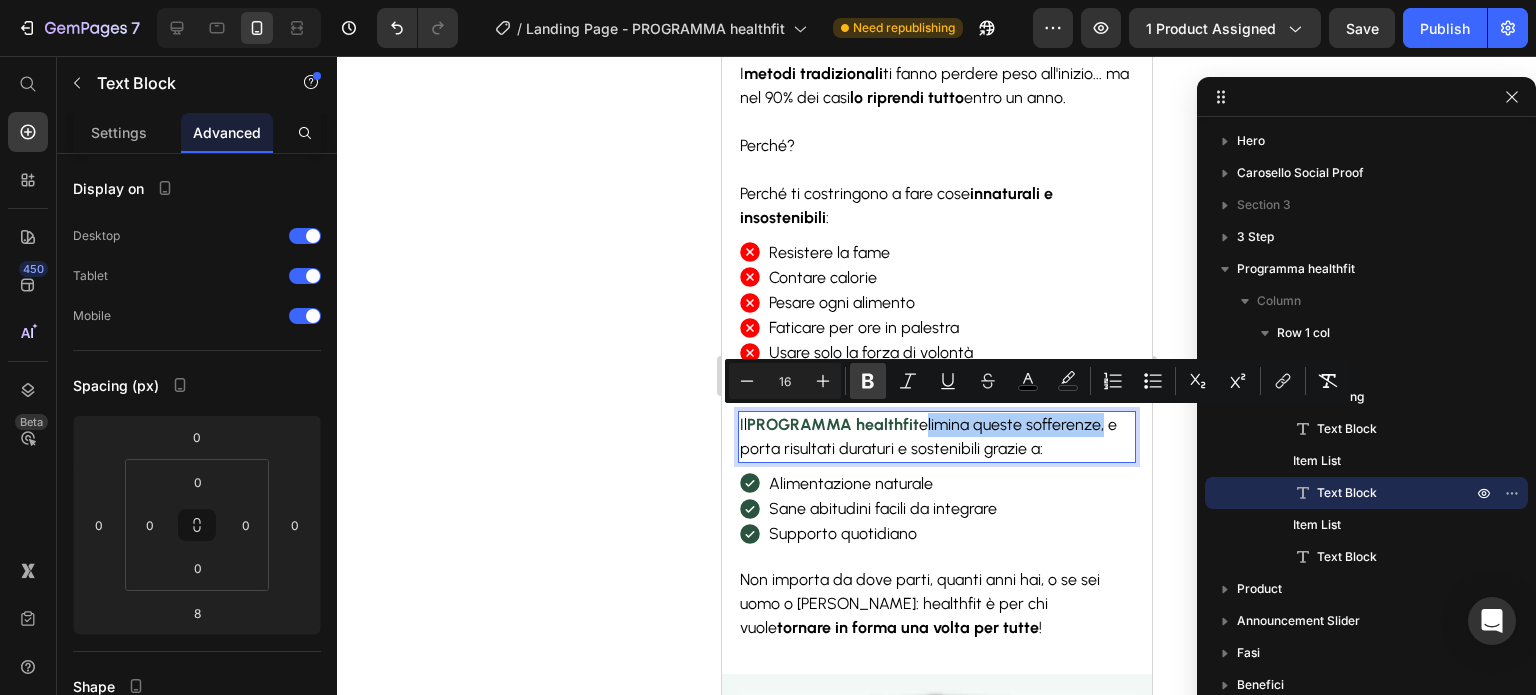 click 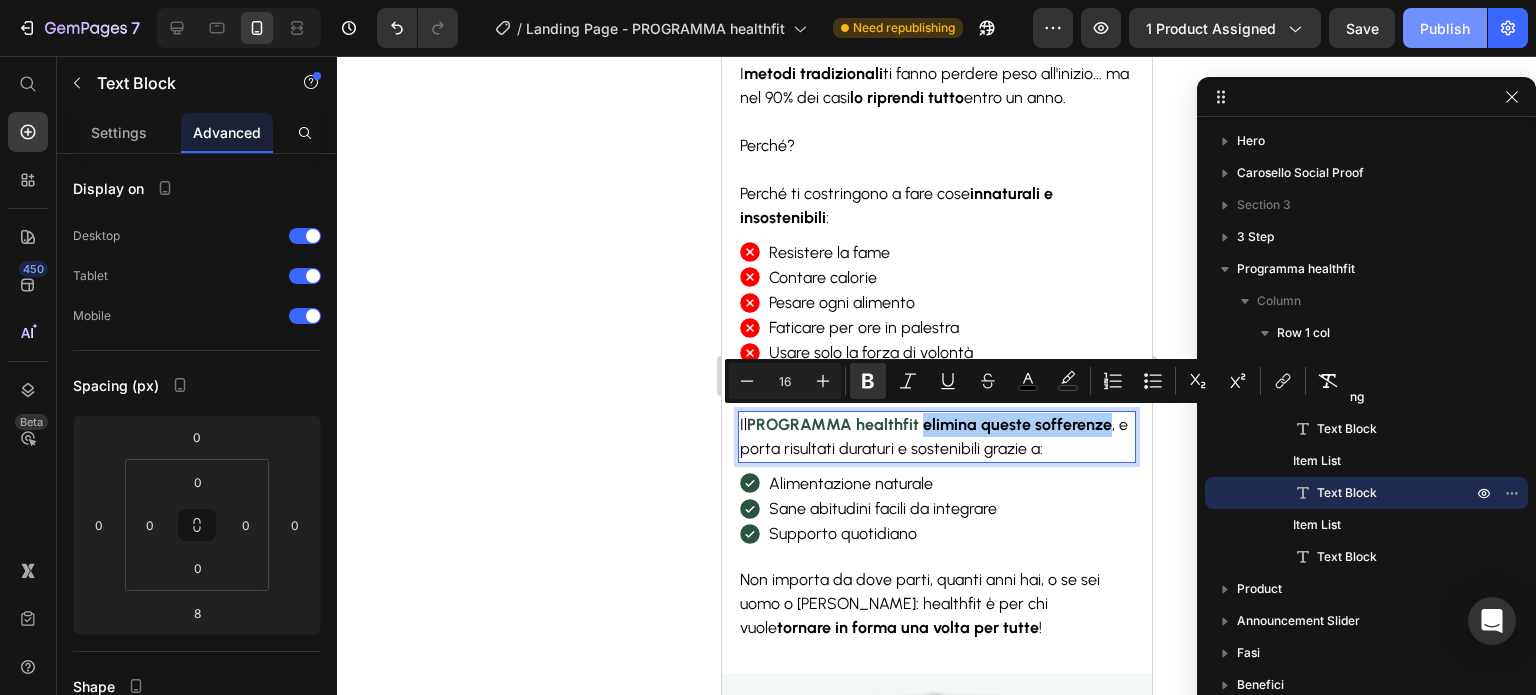 click on "Publish" 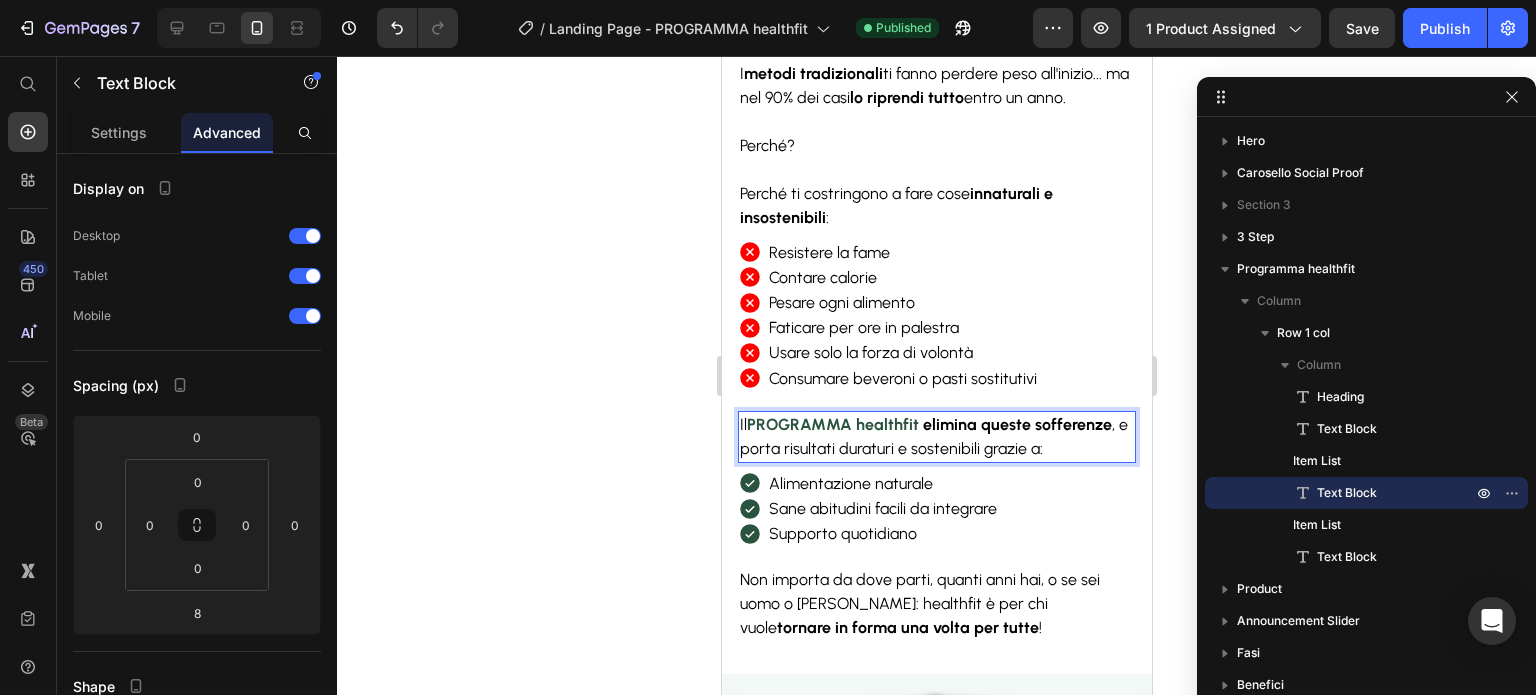 click on "PROGRAMMA healthfit" at bounding box center [832, 424] 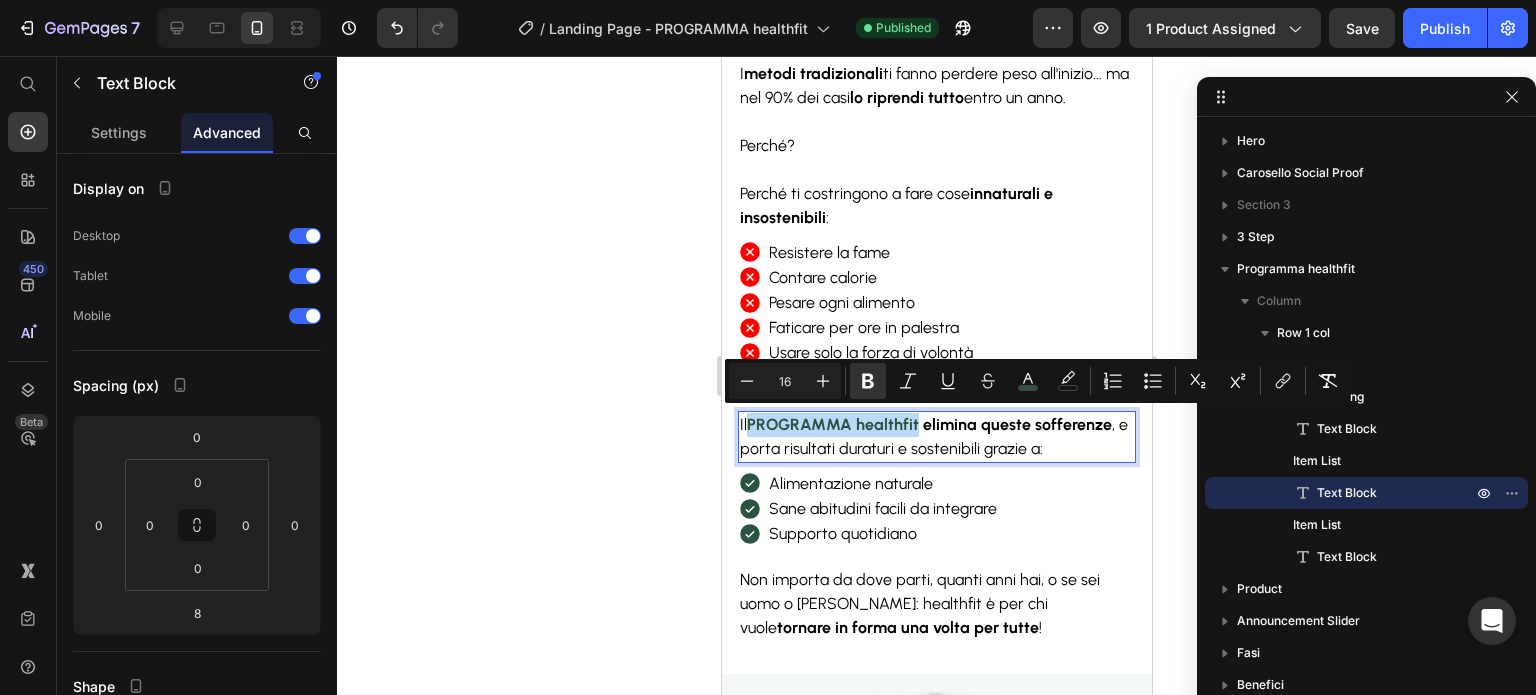 drag, startPoint x: 785, startPoint y: 421, endPoint x: 878, endPoint y: 425, distance: 93.08598 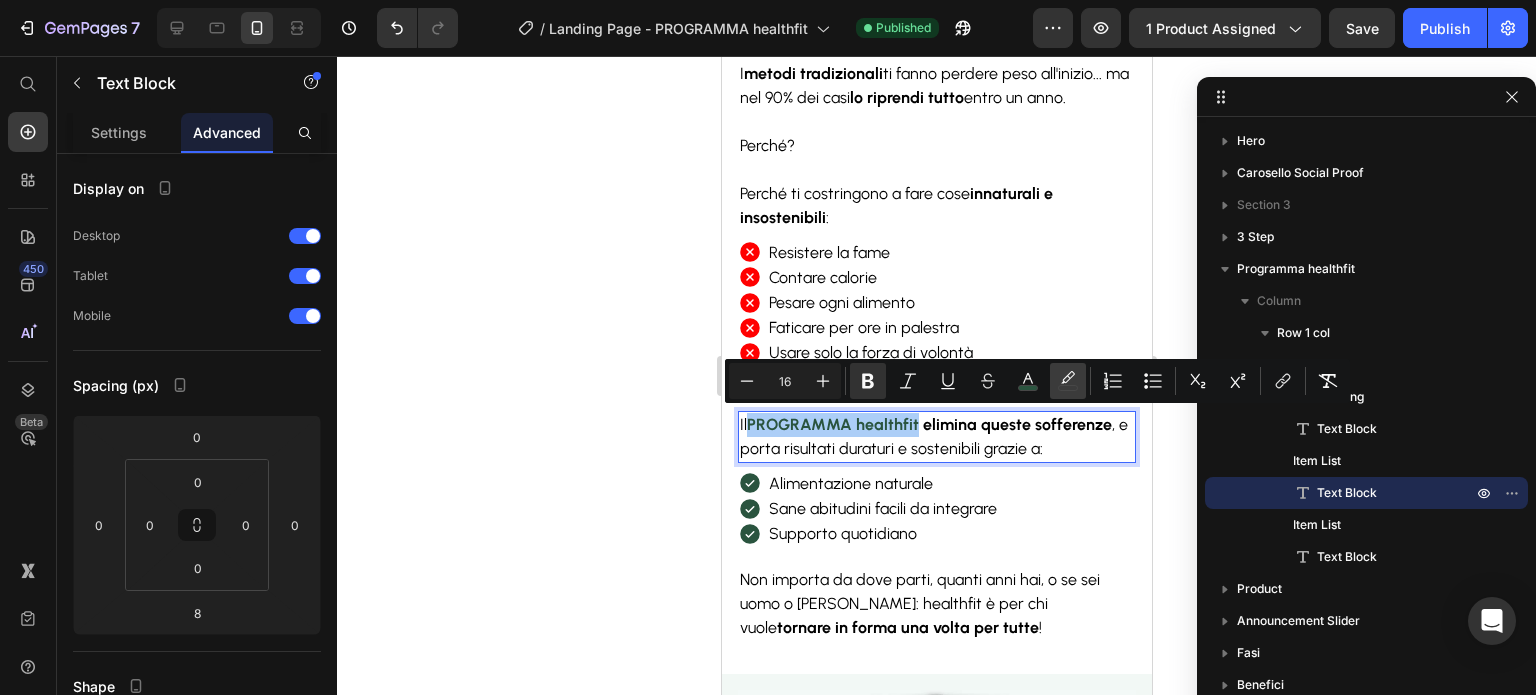 click 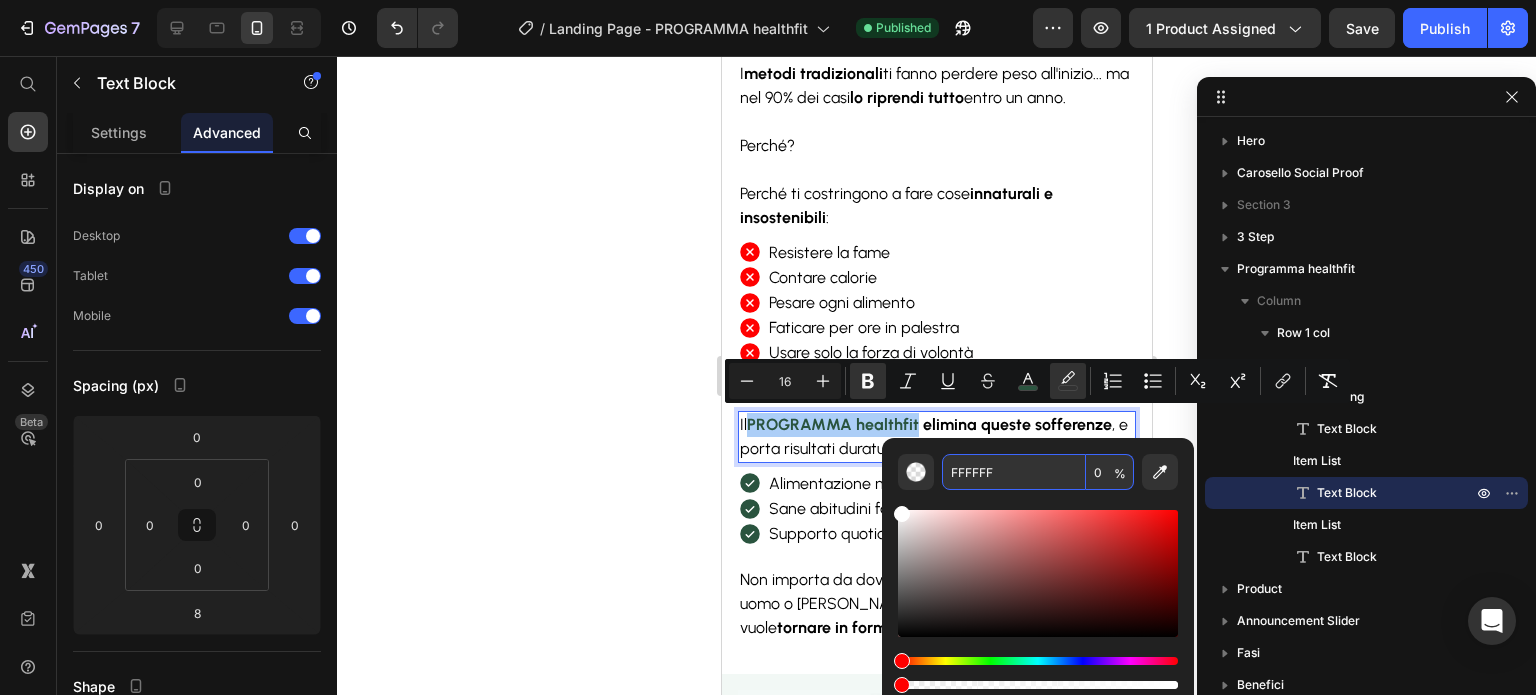 click on "FFFFFF" at bounding box center (1014, 472) 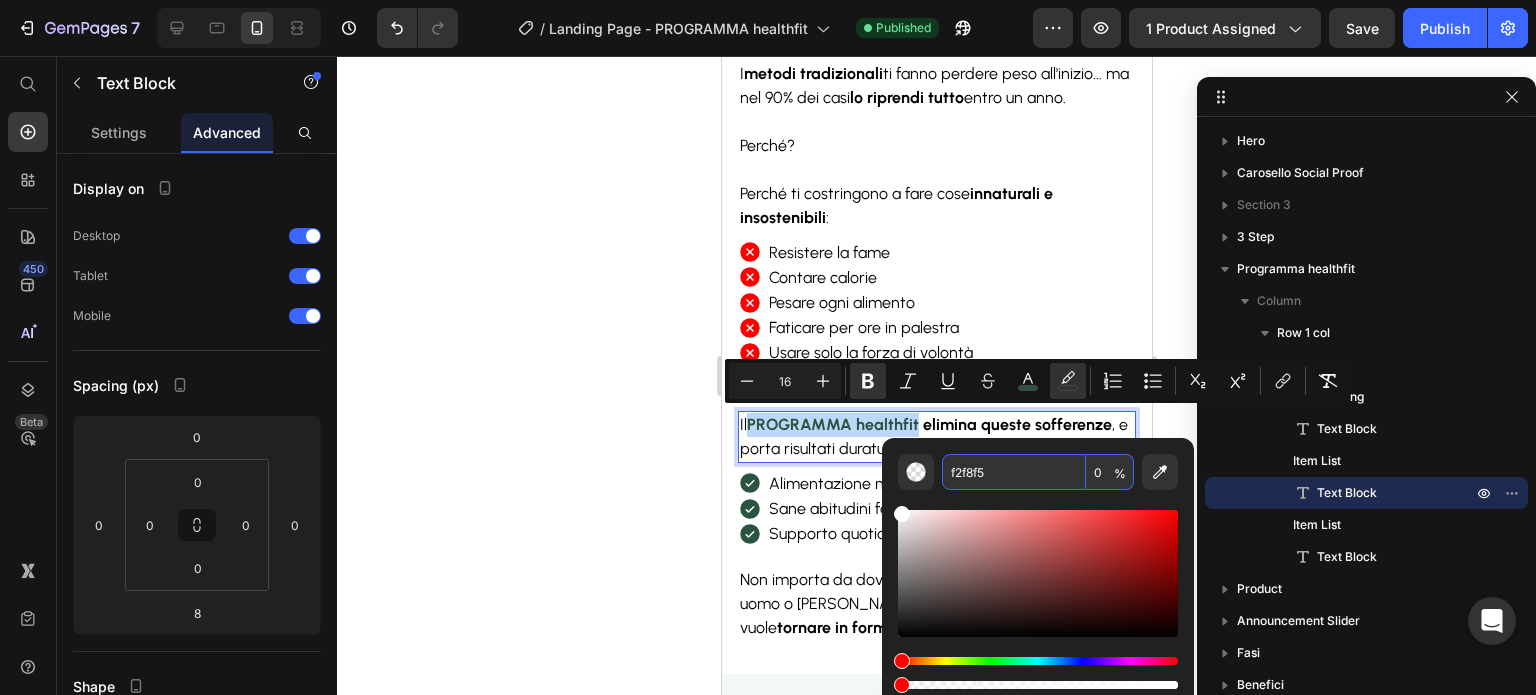 type on "F2F8F5" 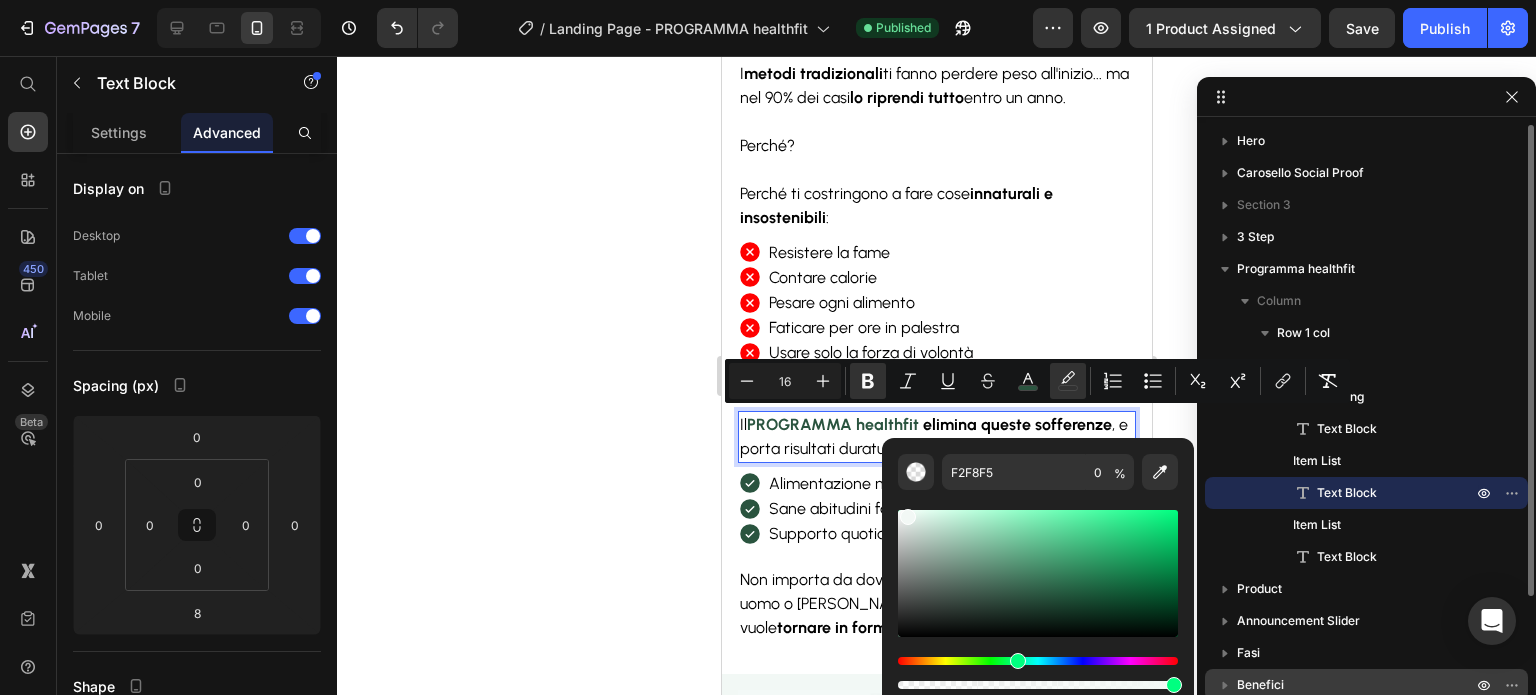 drag, startPoint x: 905, startPoint y: 683, endPoint x: 1217, endPoint y: 678, distance: 312.04007 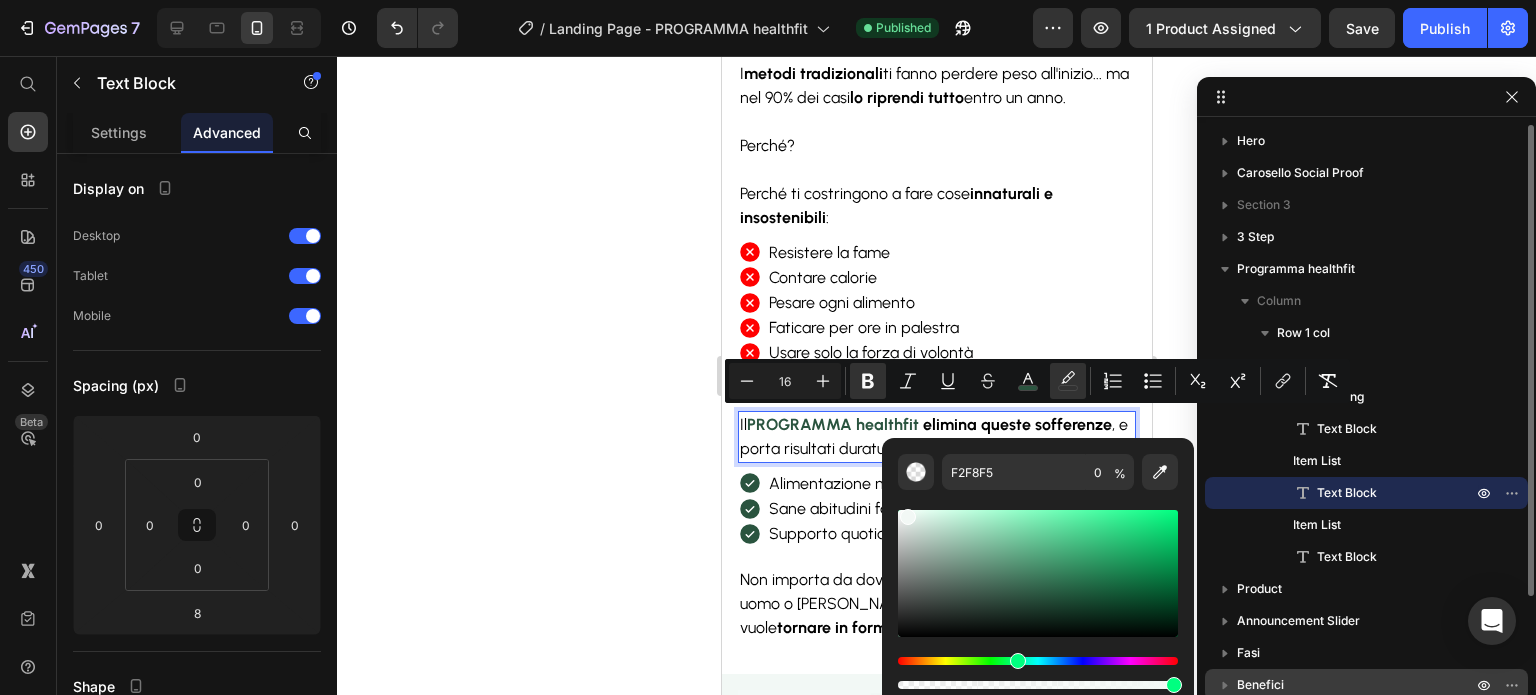 click on "7   /  Landing Page - PROGRAMMA healthfit Published Preview 1 product assigned  Save   Publish  450 Beta Start with Sections Elements Hero Section Product Detail Brands Trusted Badges Guarantee Product Breakdown How to use Testimonials Compare Bundle FAQs Social Proof Brand Story Product List Collection Blog List Contact Sticky Add to Cart Custom Footer Browse Library 450 Layout
Row
Row
Row
Row Text
Heading
Text Block Button
Button
Button
Sticky Back to top Media
Image" at bounding box center (768, 0) 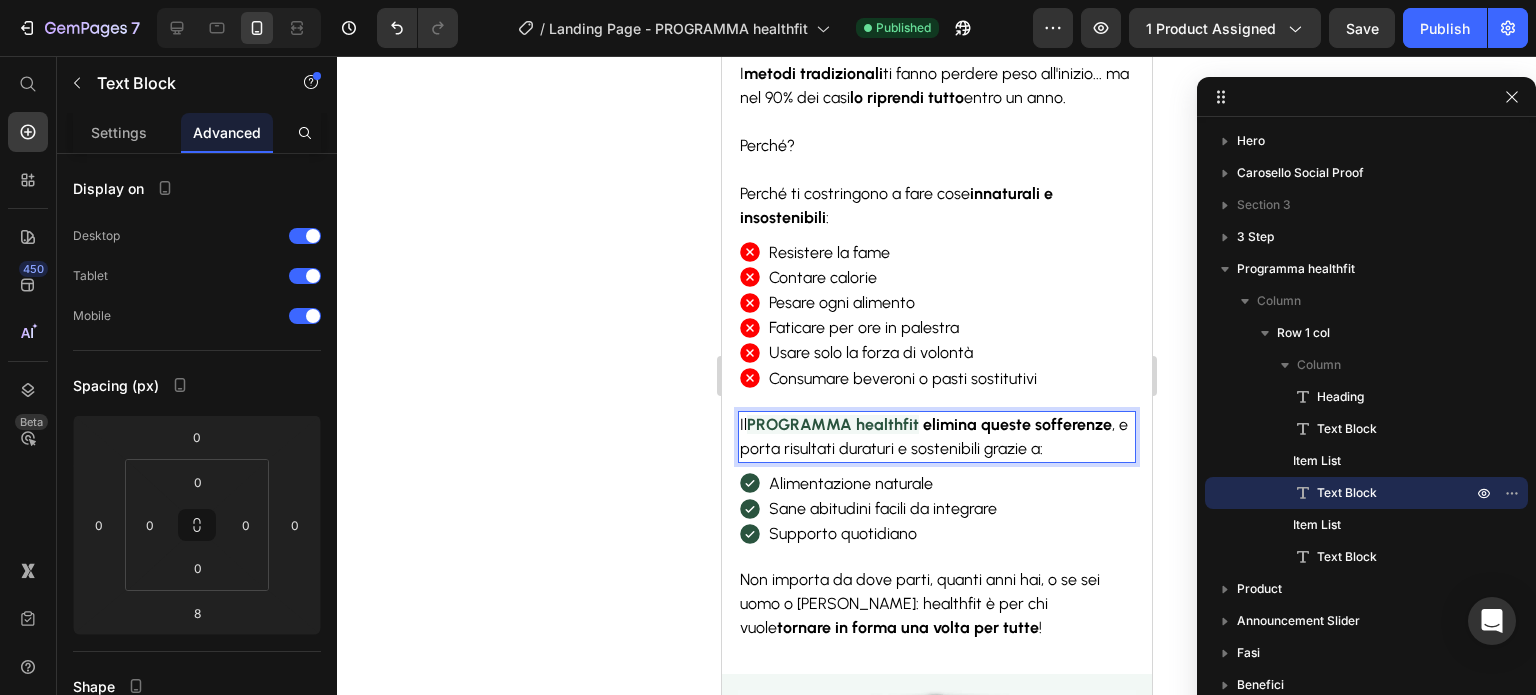 click on "Il  PROGRAMMA healthfit   elimina queste sofferenze , e porta risultati duraturi e sostenibili grazie a:" at bounding box center (936, 437) 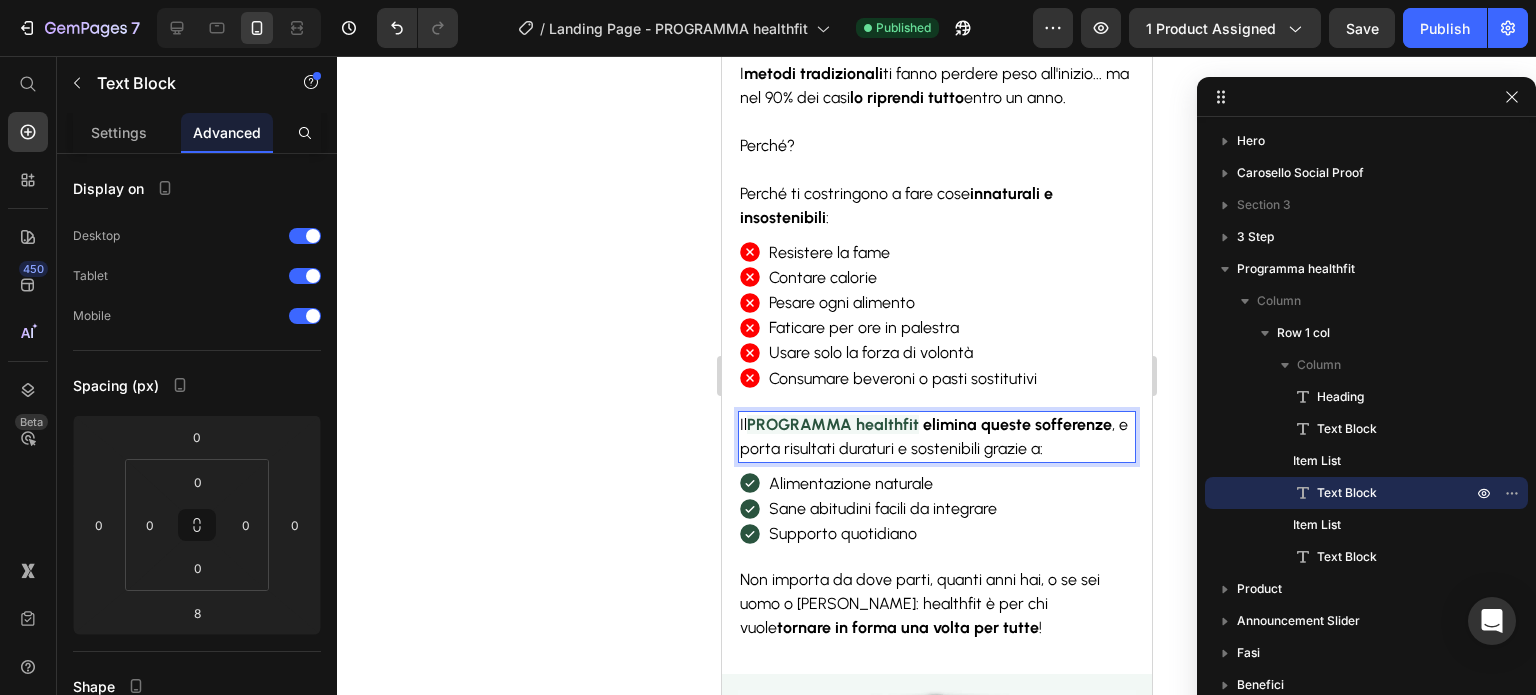 click 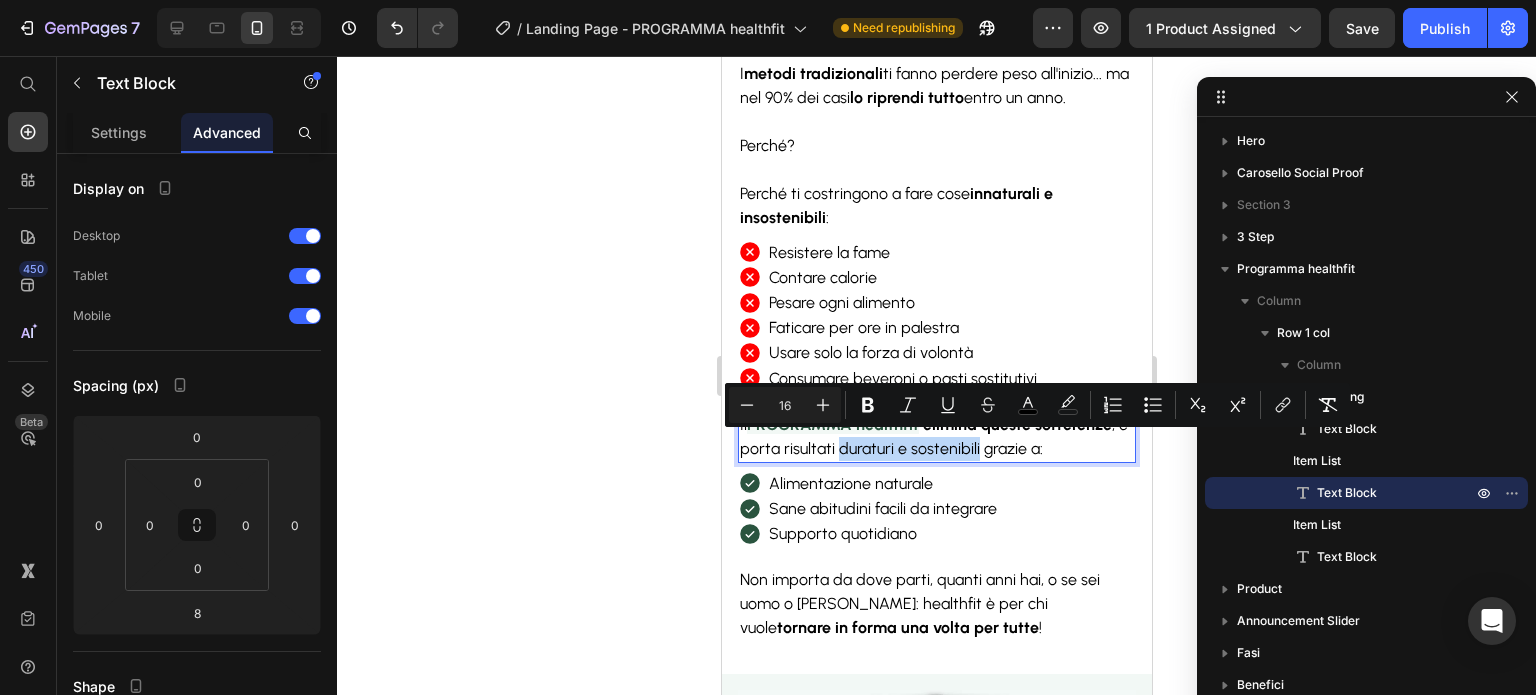 drag, startPoint x: 873, startPoint y: 442, endPoint x: 961, endPoint y: 452, distance: 88.56636 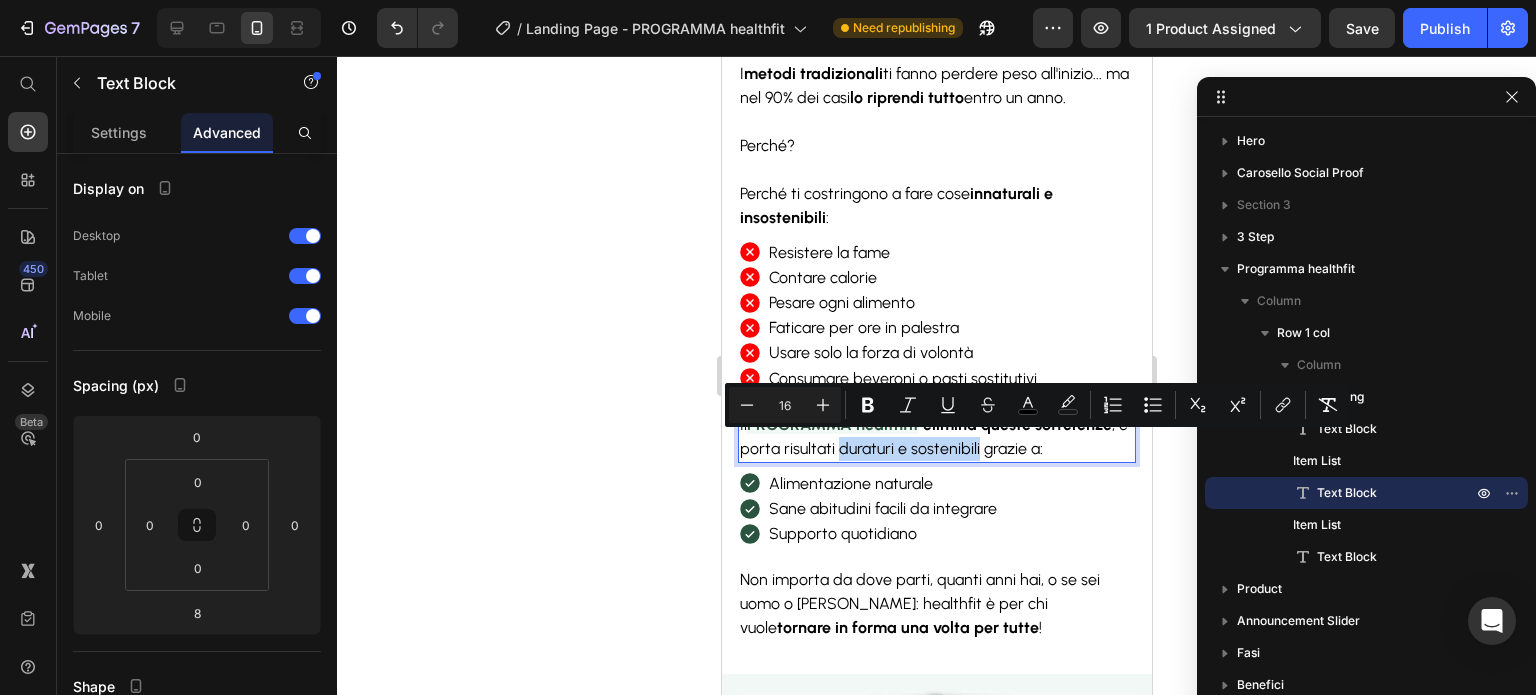 click on "elimina queste sofferenze , e porta risultati duraturi e sostenibili grazie a:" at bounding box center [933, 436] 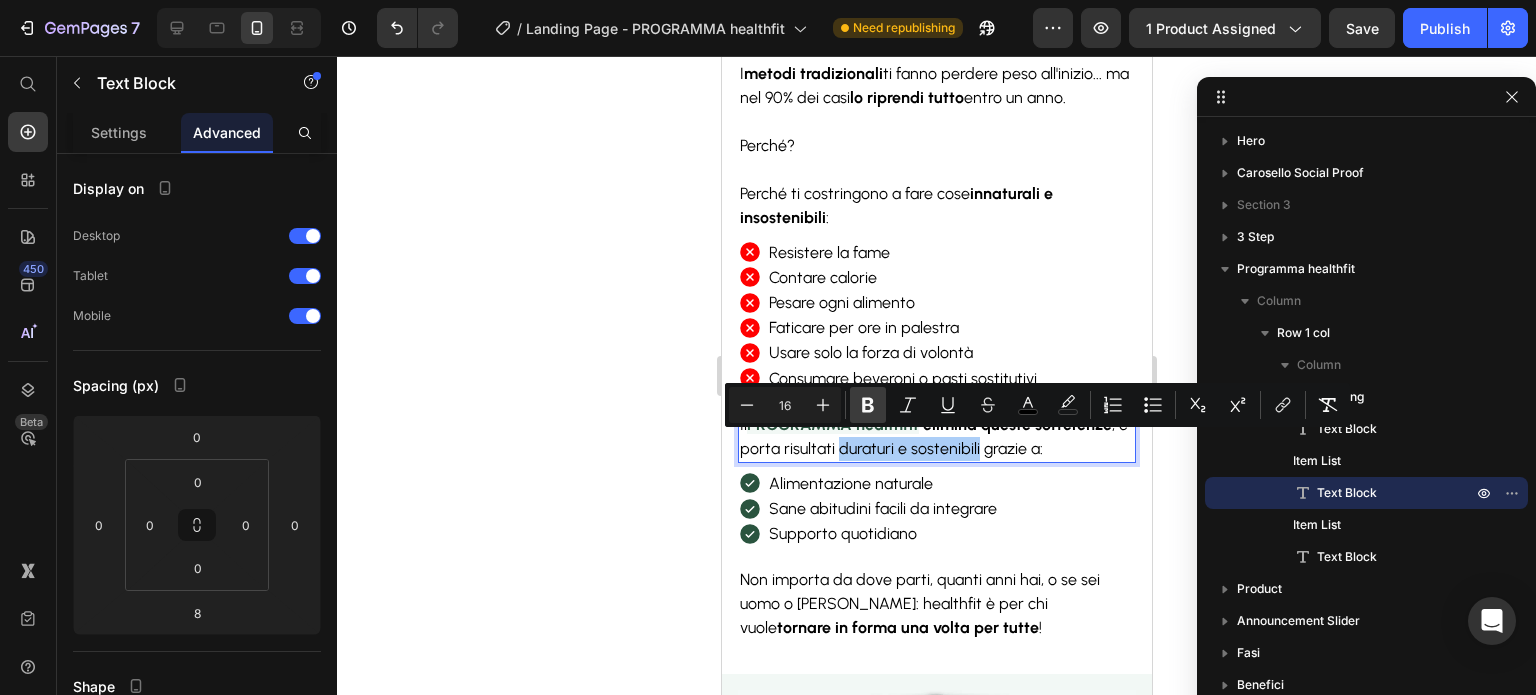 click 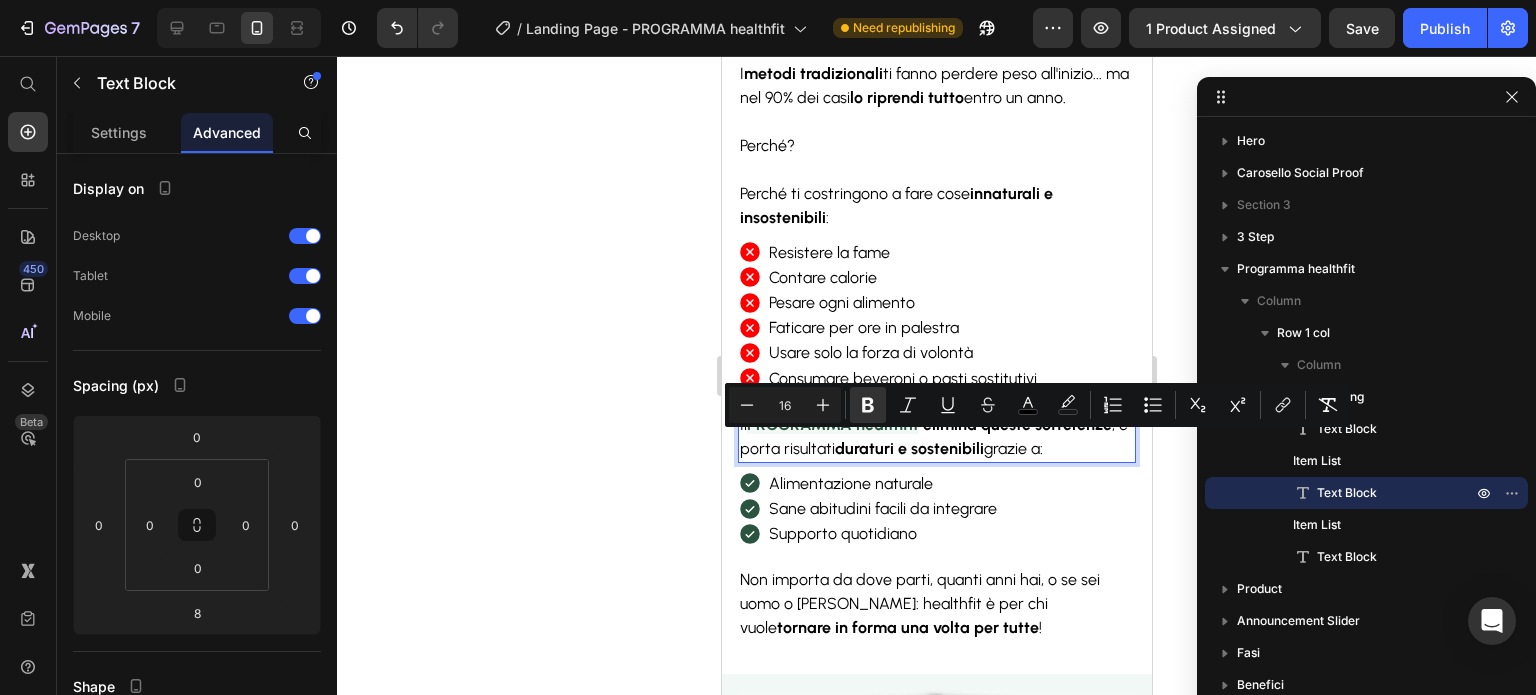 click 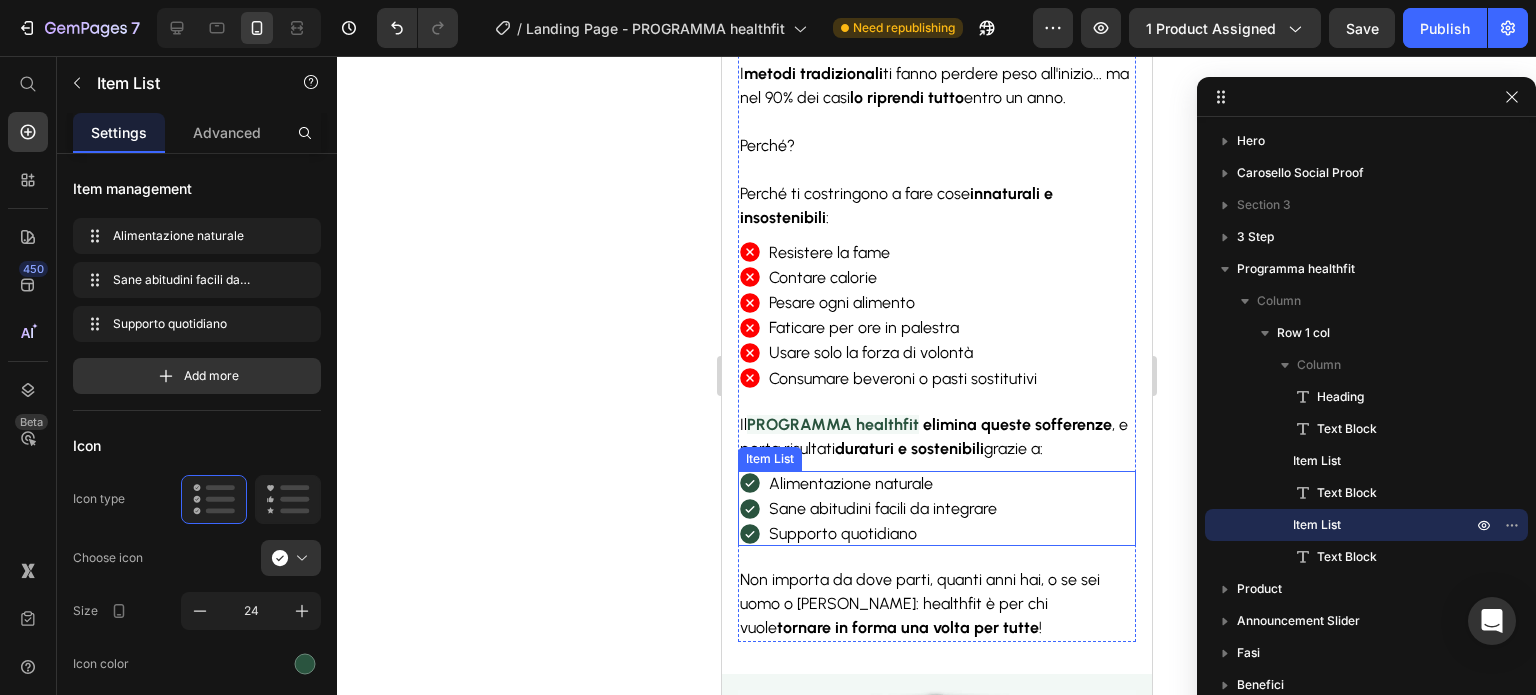 click on "Alimentazione naturale" at bounding box center [882, 483] 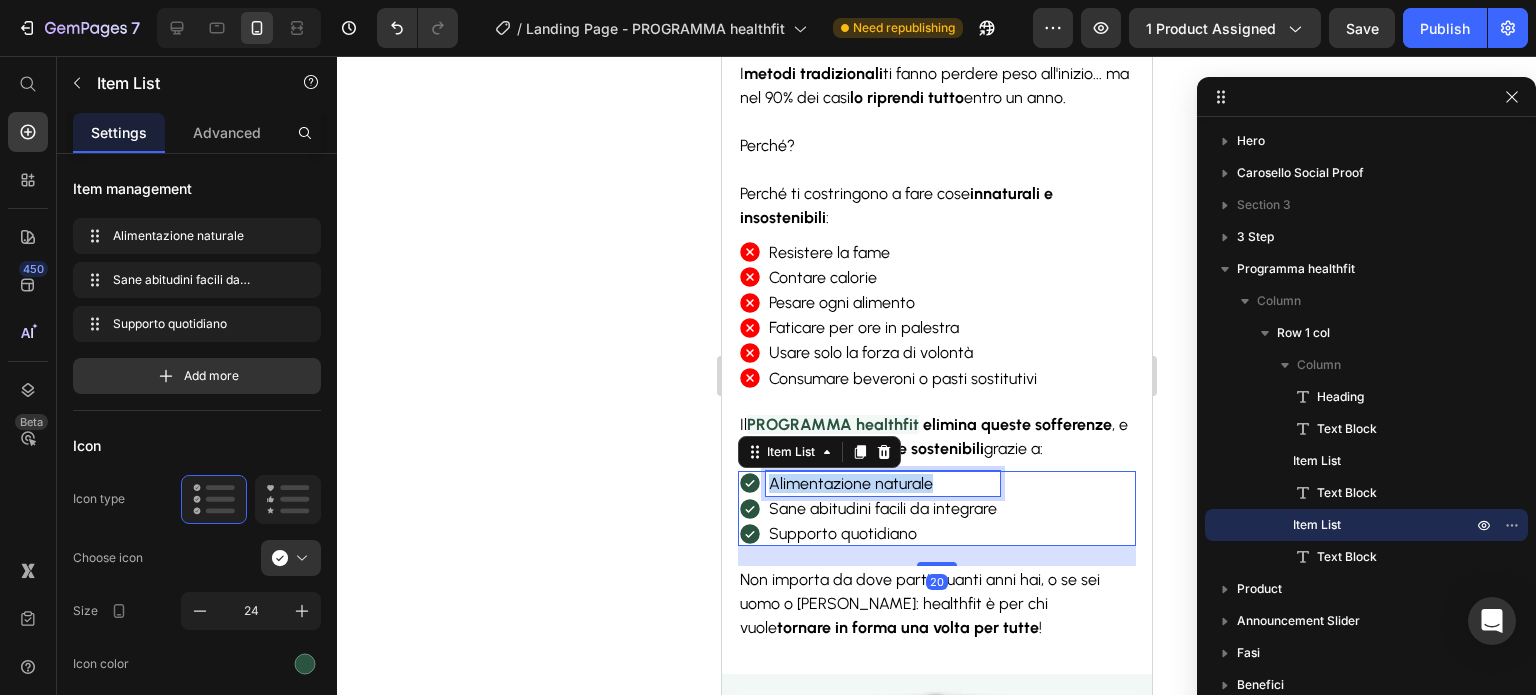 click on "Alimentazione naturale" at bounding box center [882, 483] 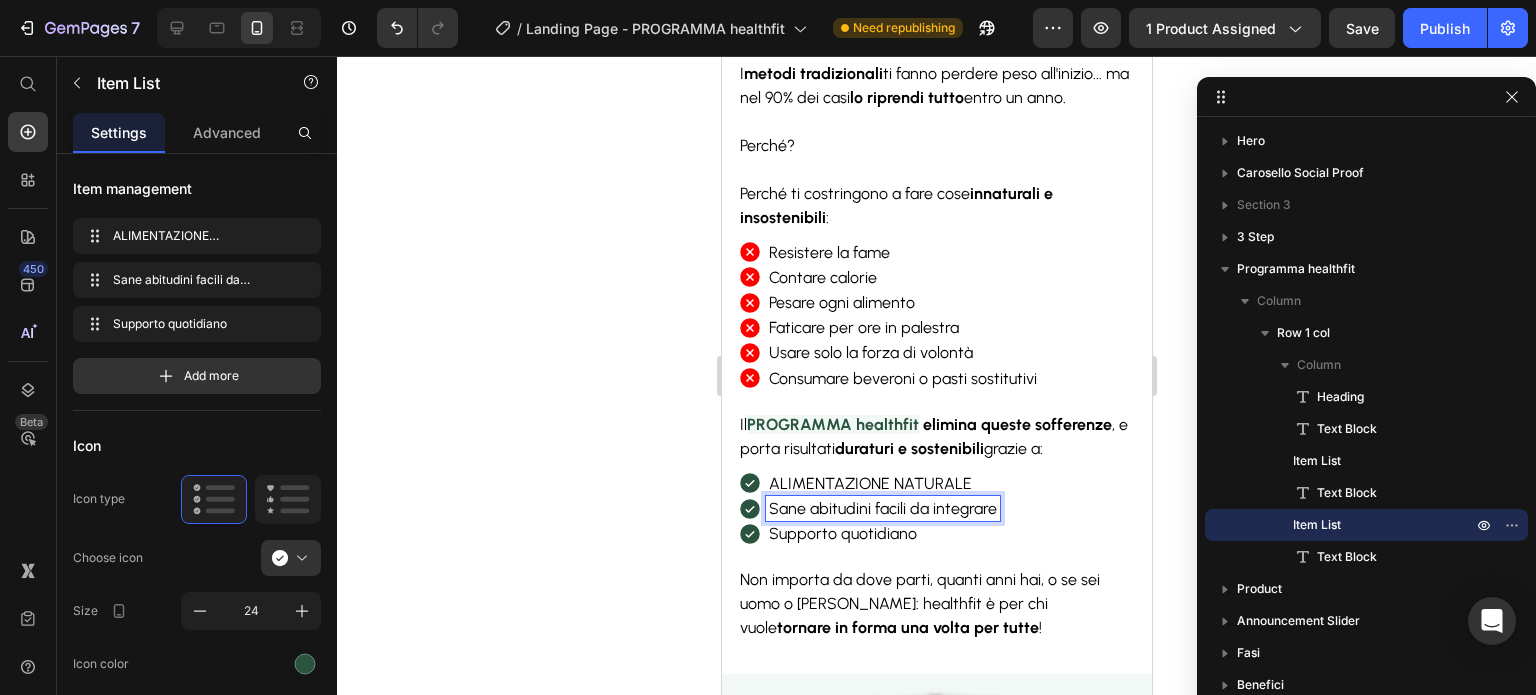 click on "Sane abitudini facili da integrare" at bounding box center (882, 508) 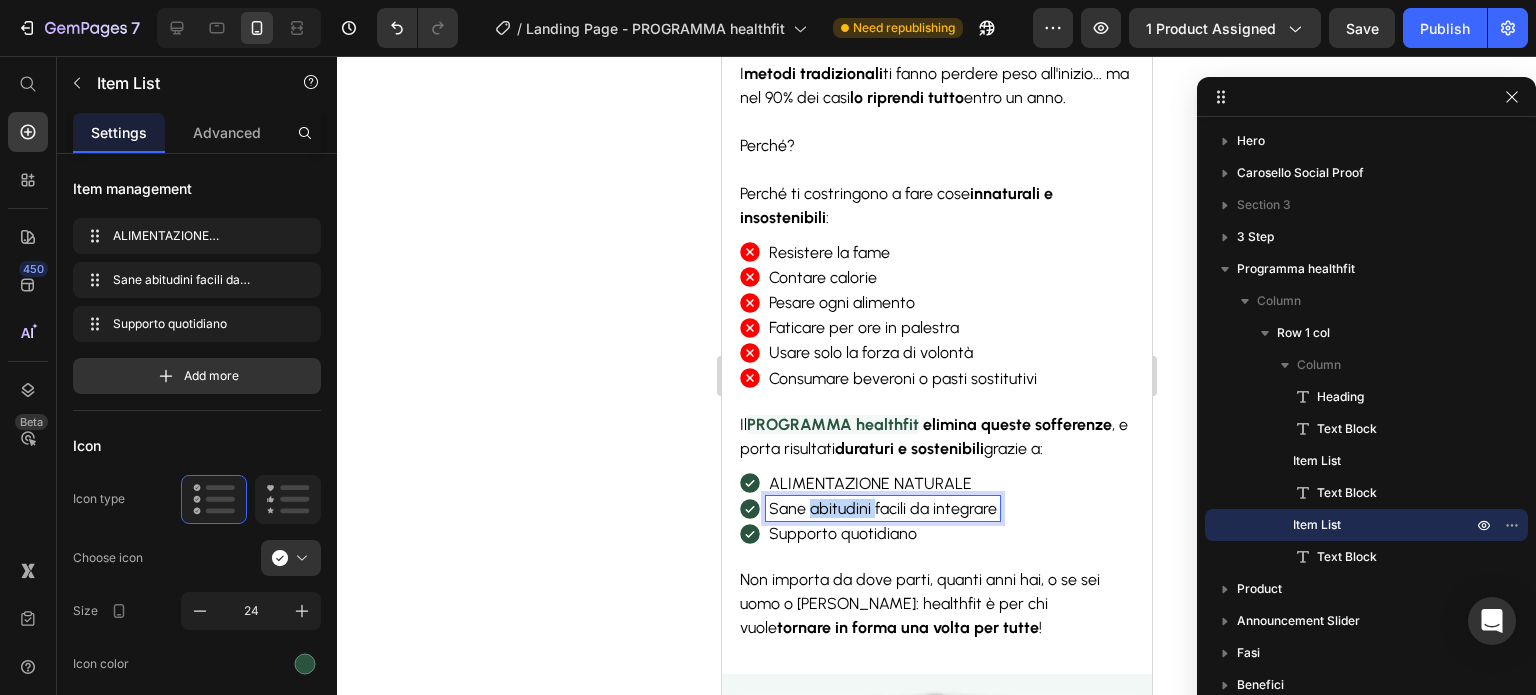 click on "Sane abitudini facili da integrare" at bounding box center (882, 508) 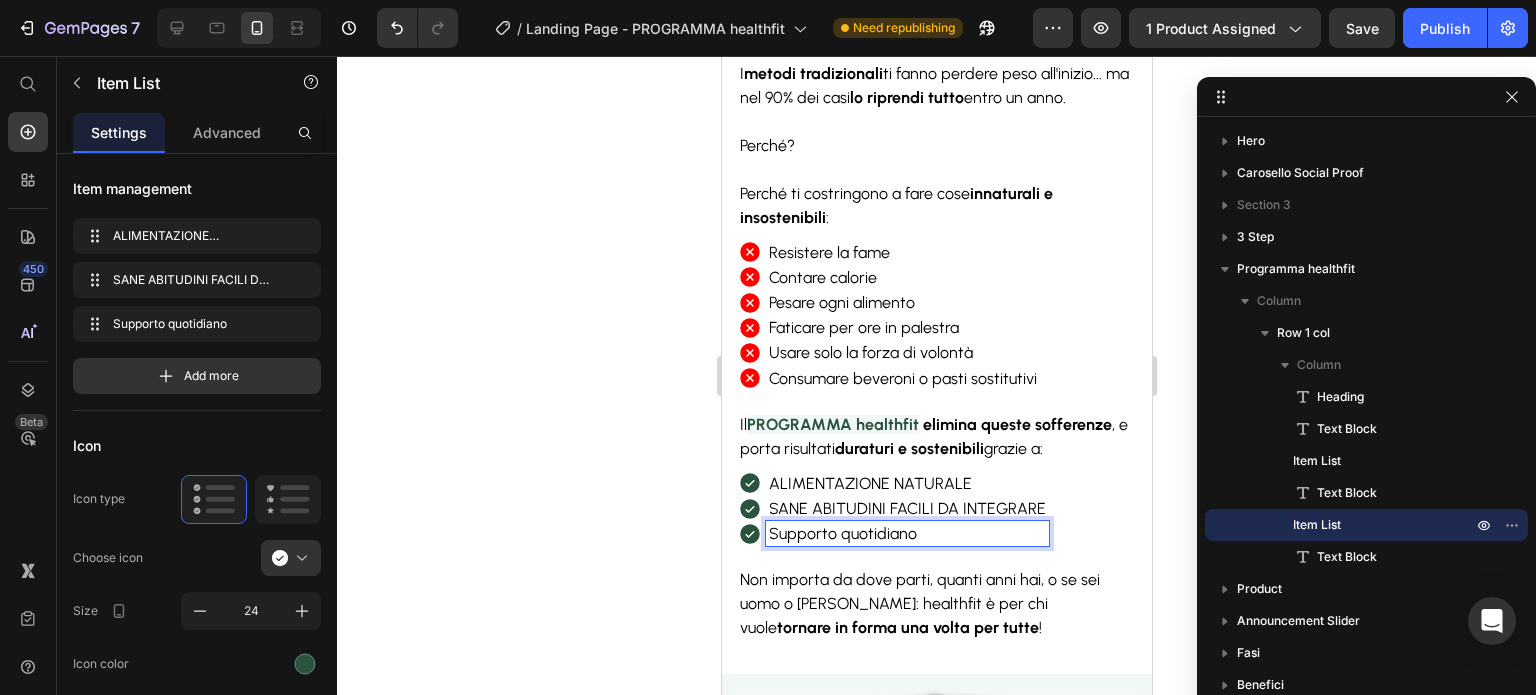 click on "Supporto quotidiano" at bounding box center (906, 533) 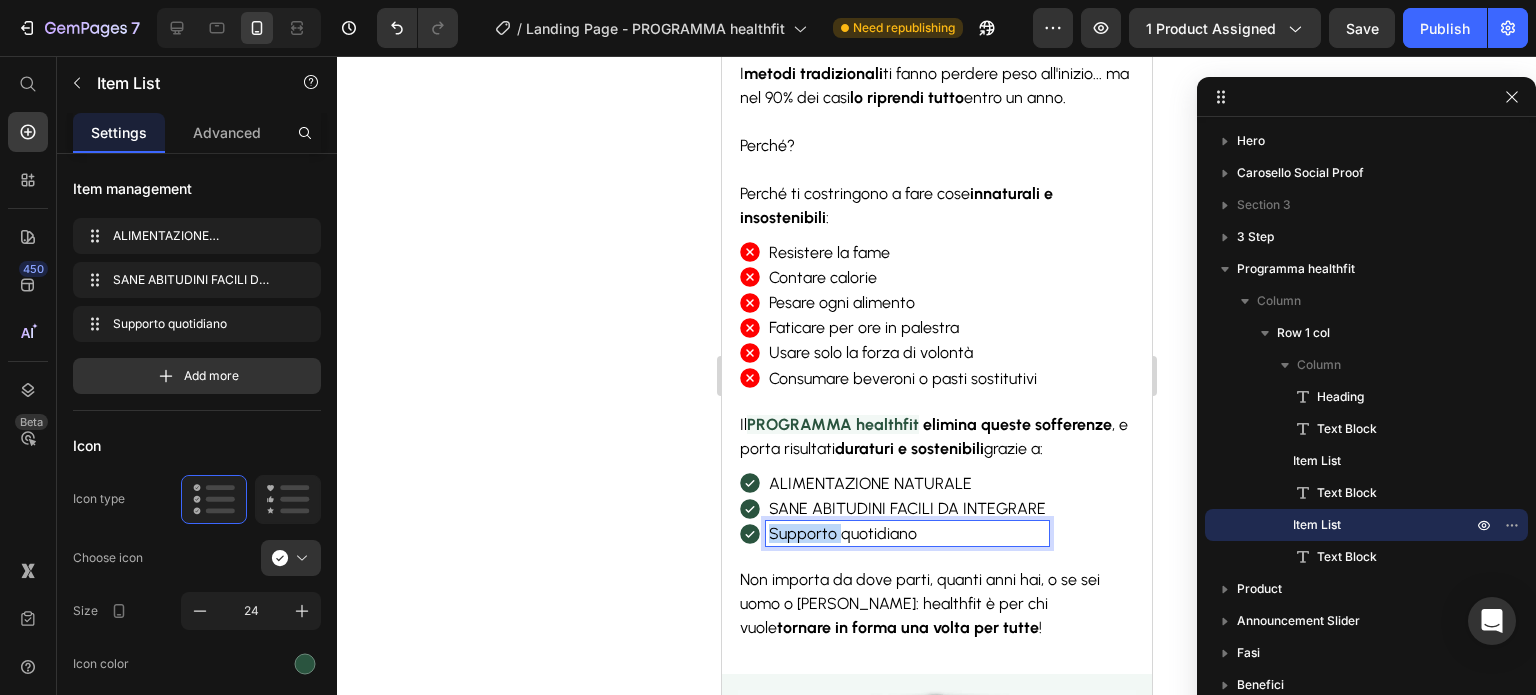 click on "Supporto quotidiano" at bounding box center [906, 533] 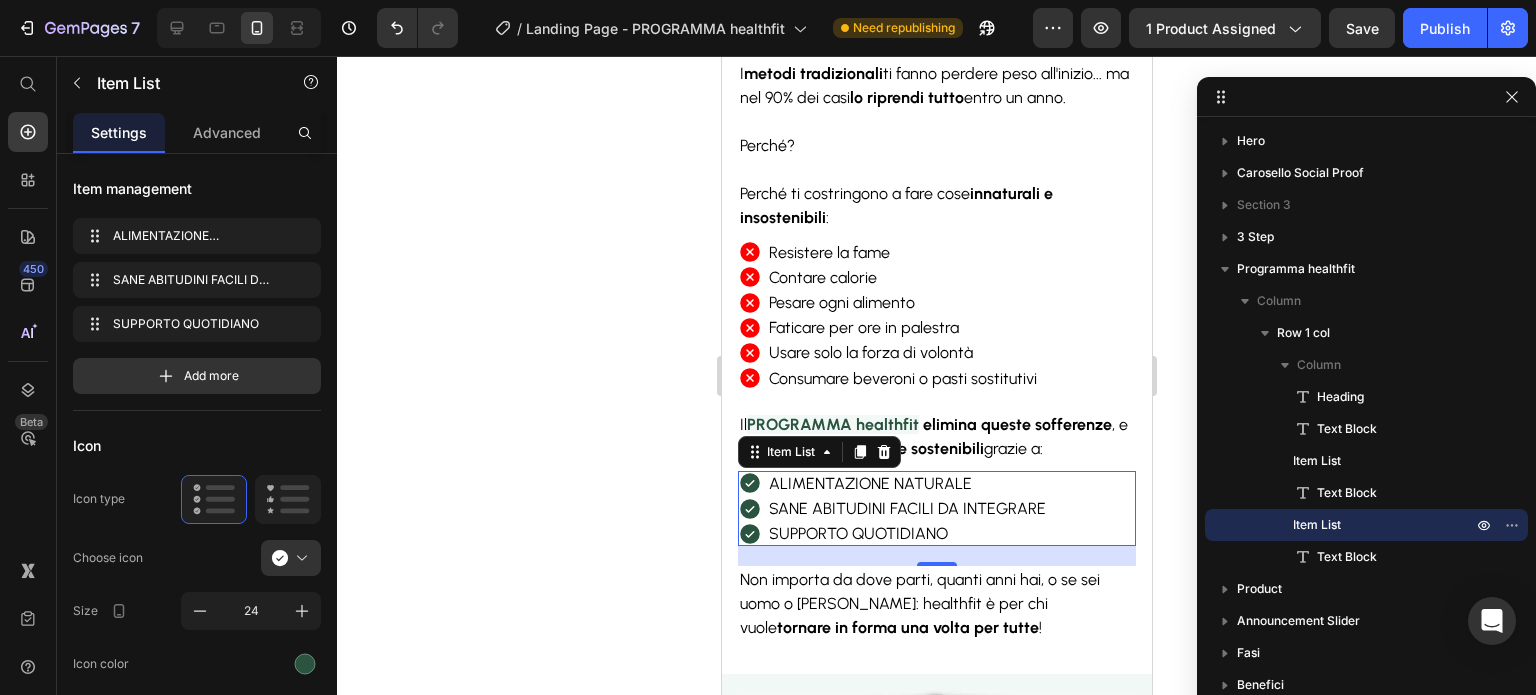 click 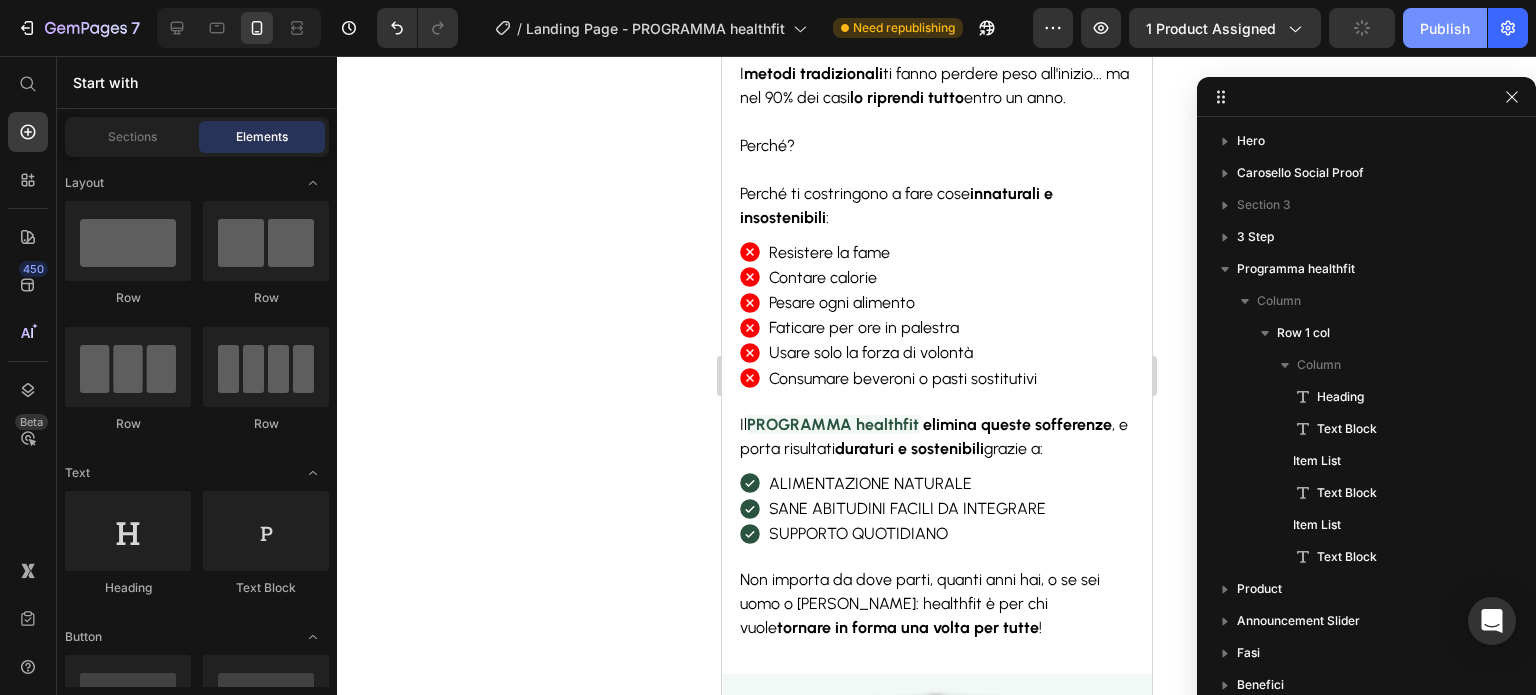 click on "Publish" at bounding box center [1445, 28] 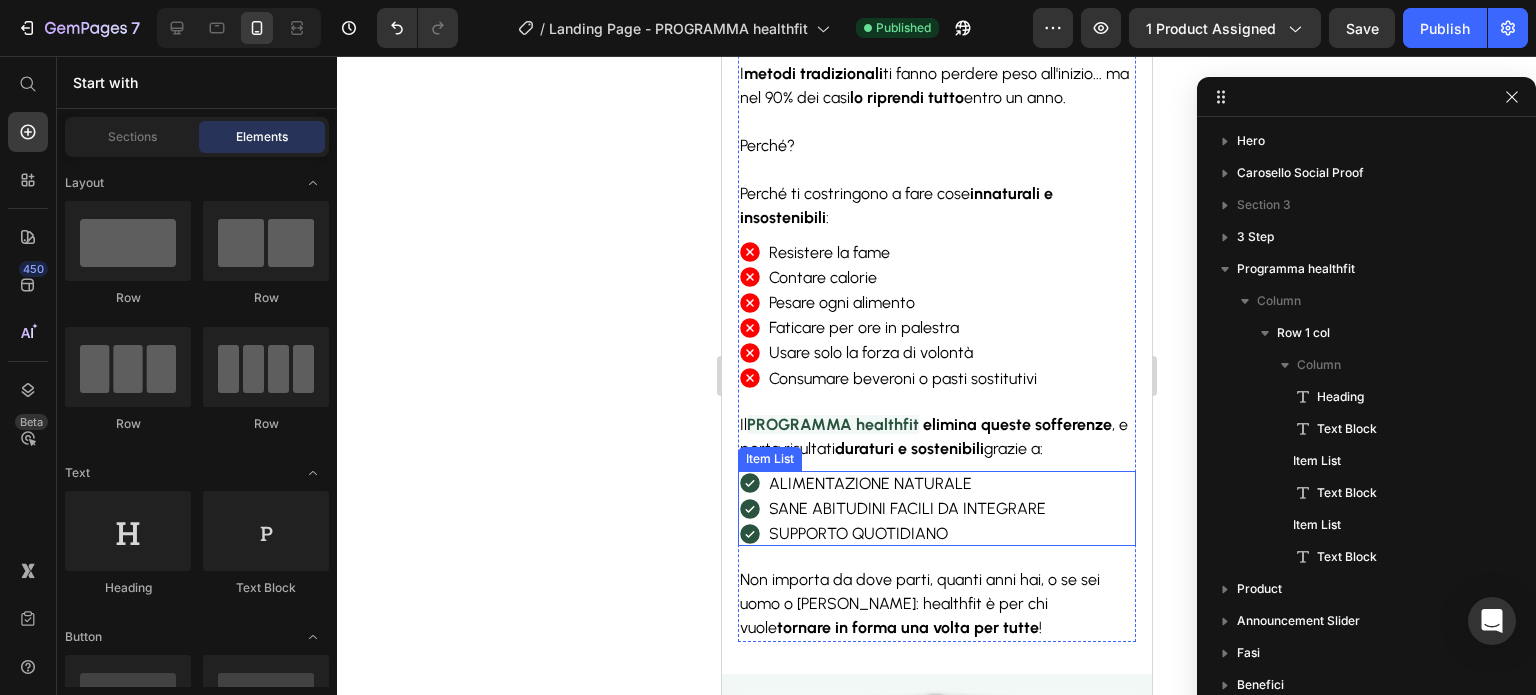 click on "ALIMENTAZIONE NATURALE" at bounding box center [906, 483] 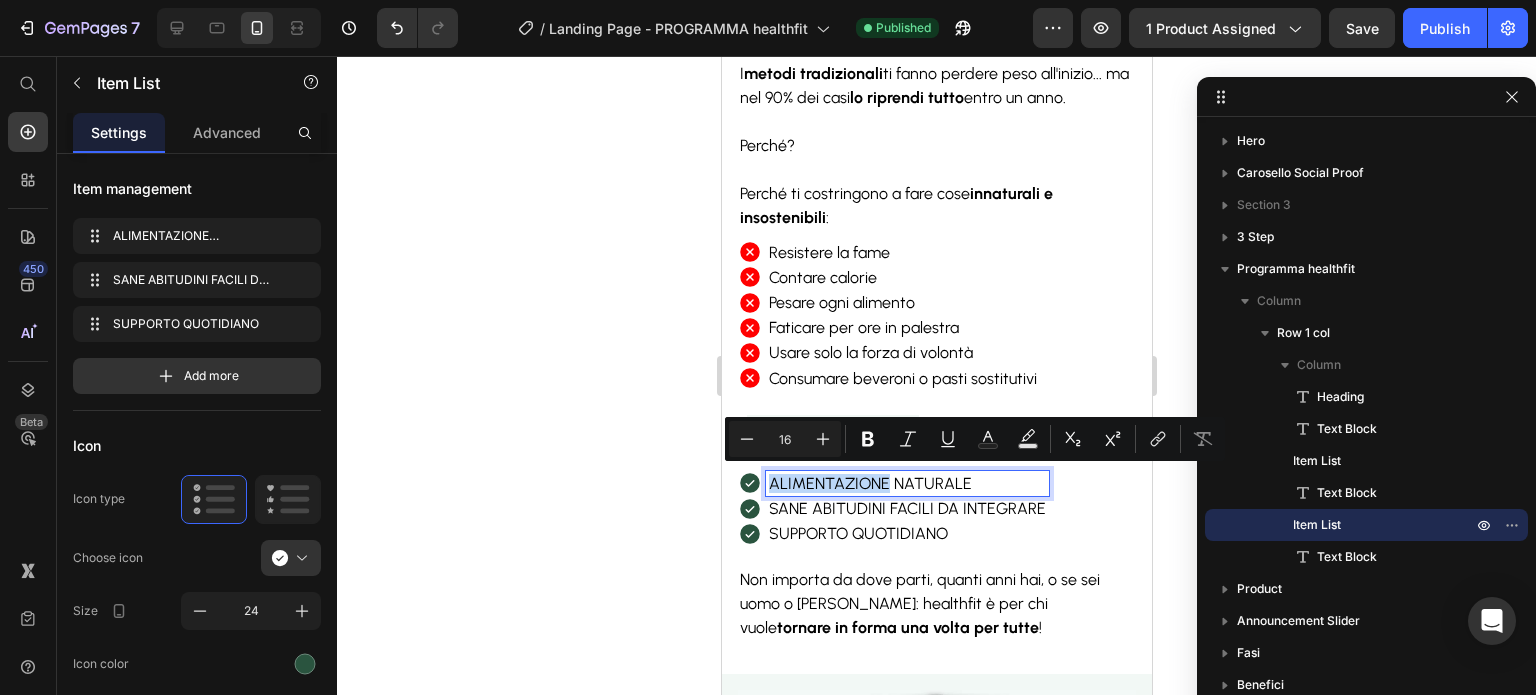 drag, startPoint x: 887, startPoint y: 479, endPoint x: 766, endPoint y: 477, distance: 121.016525 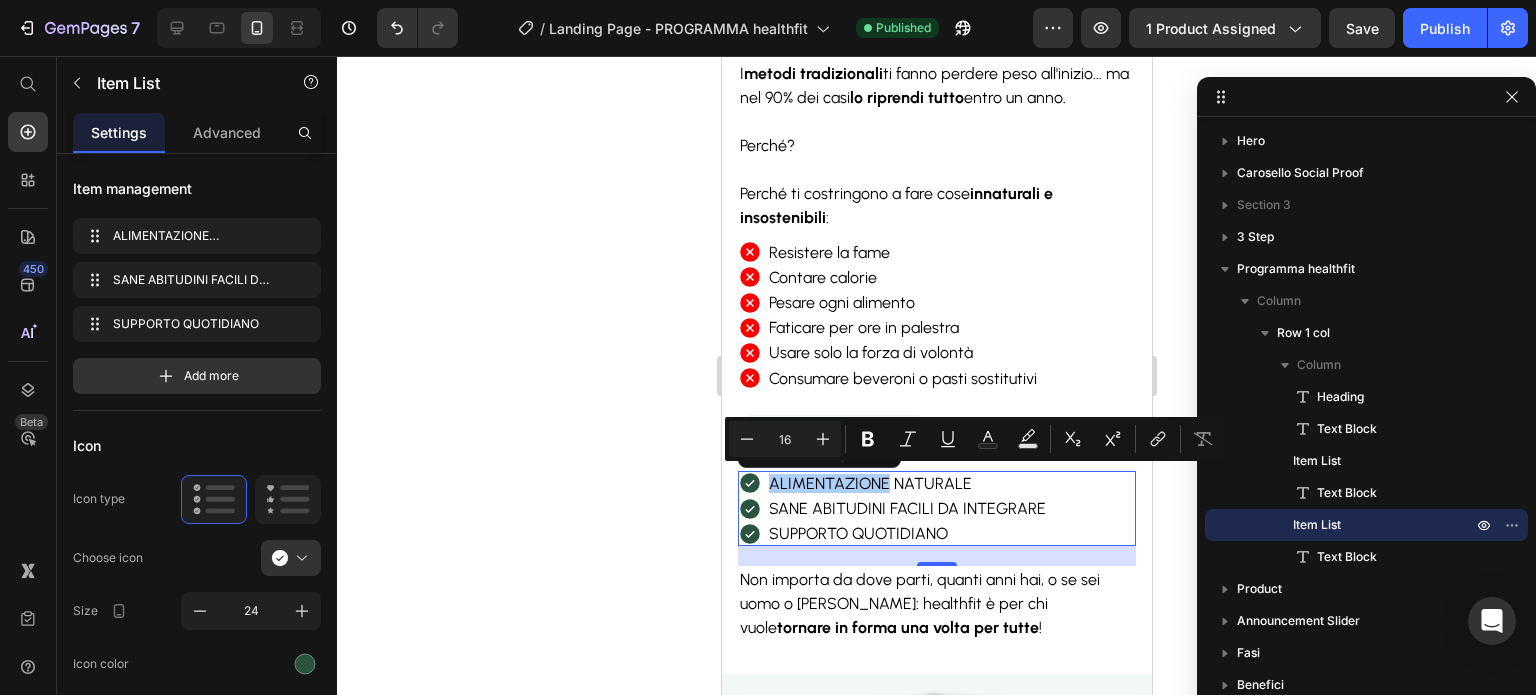 click 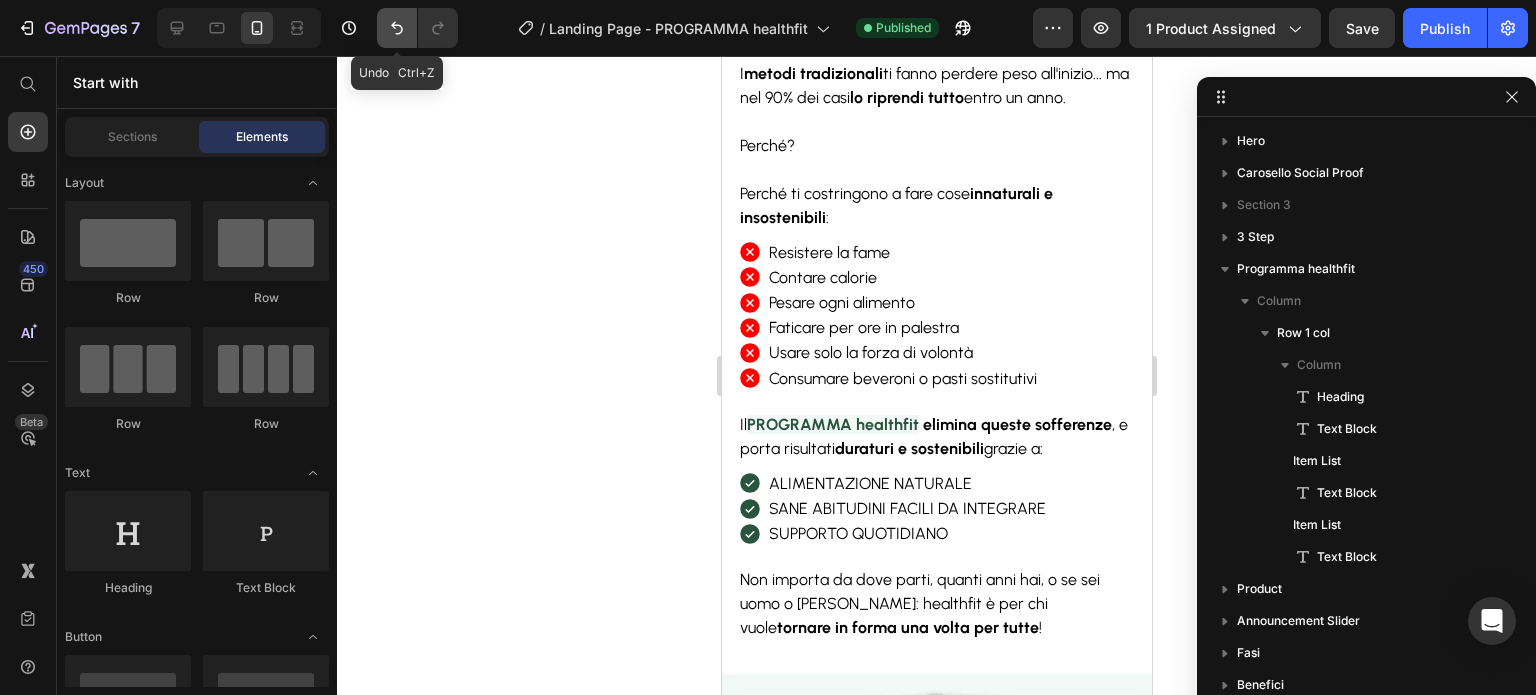 click 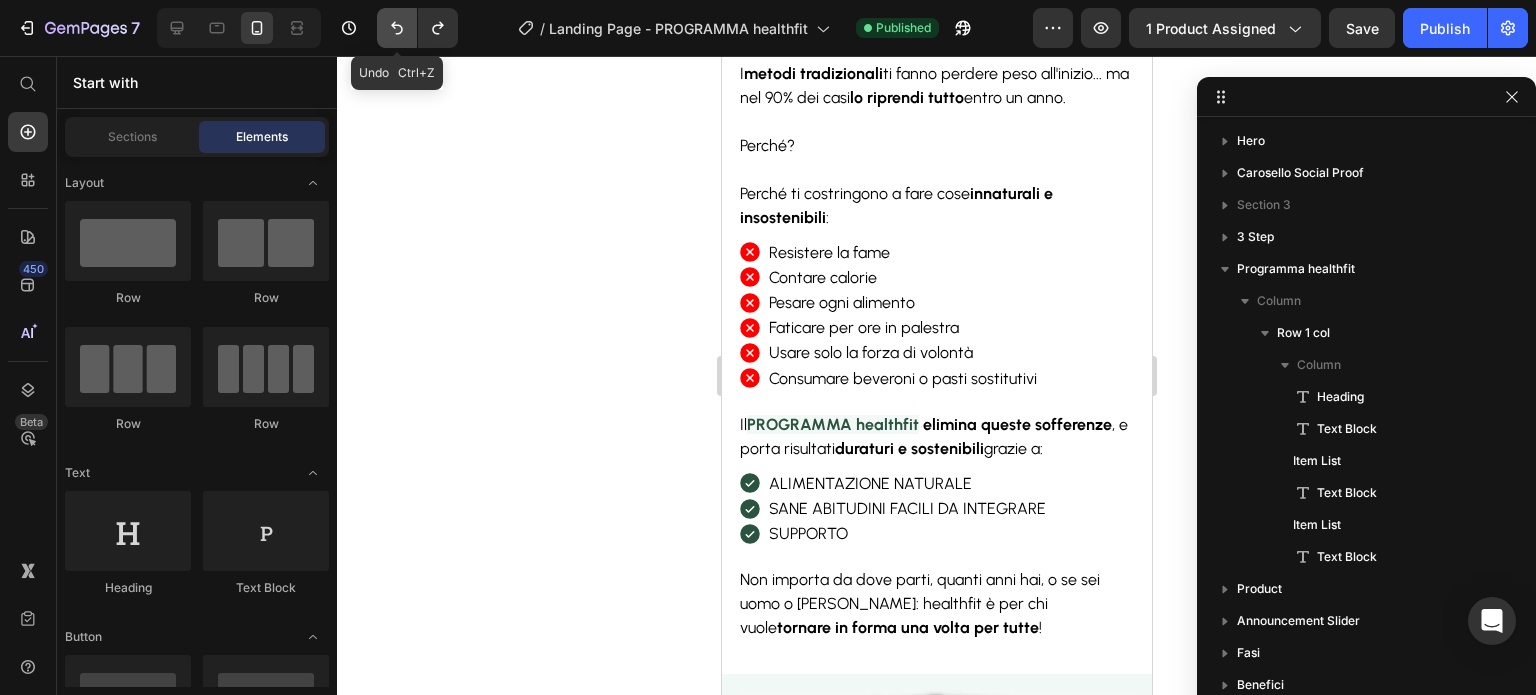 click 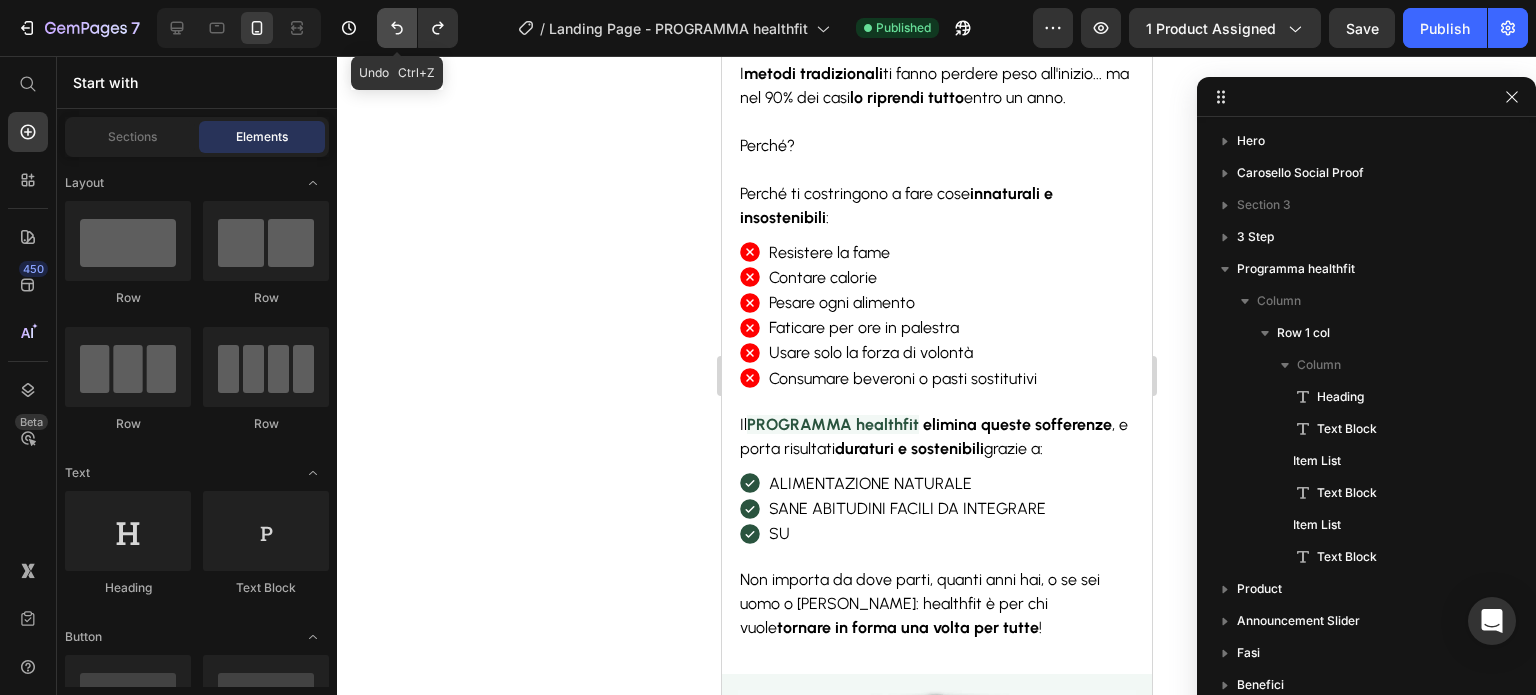 click 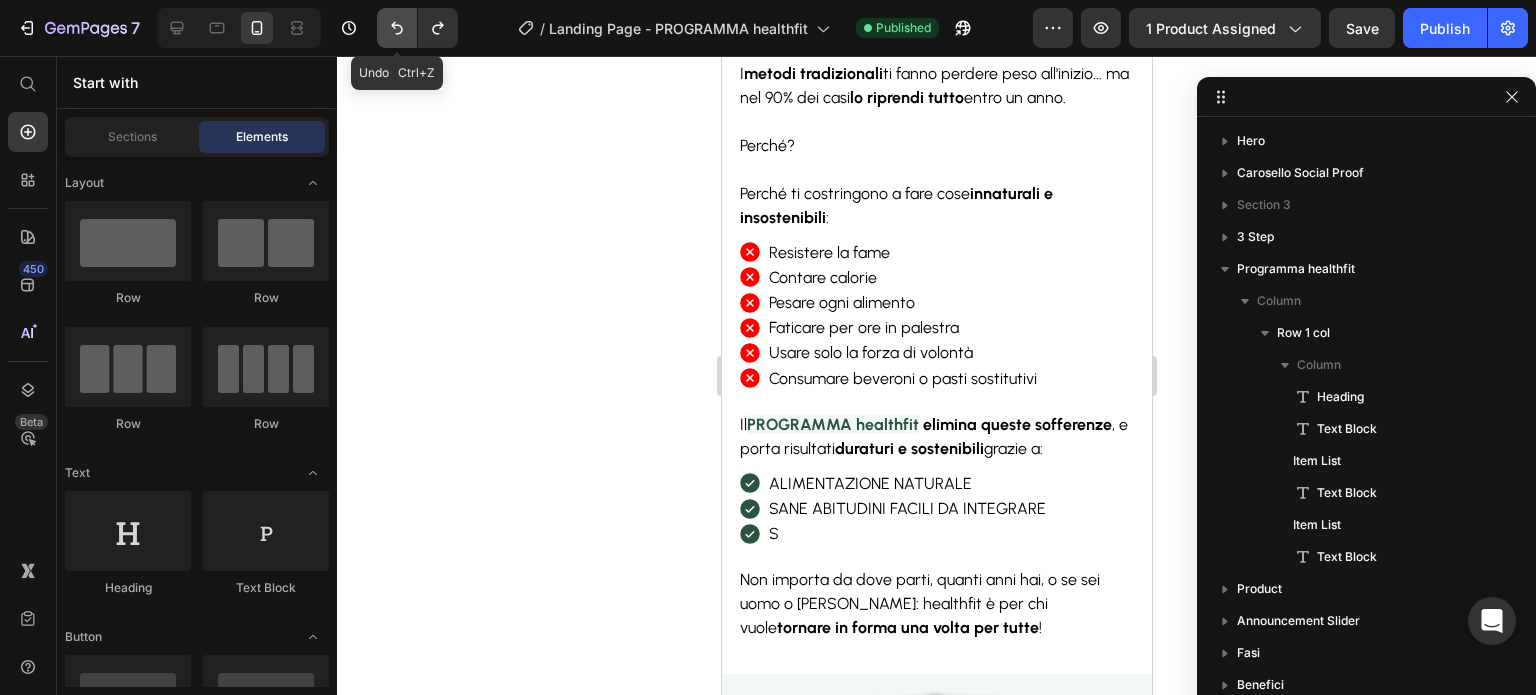 click 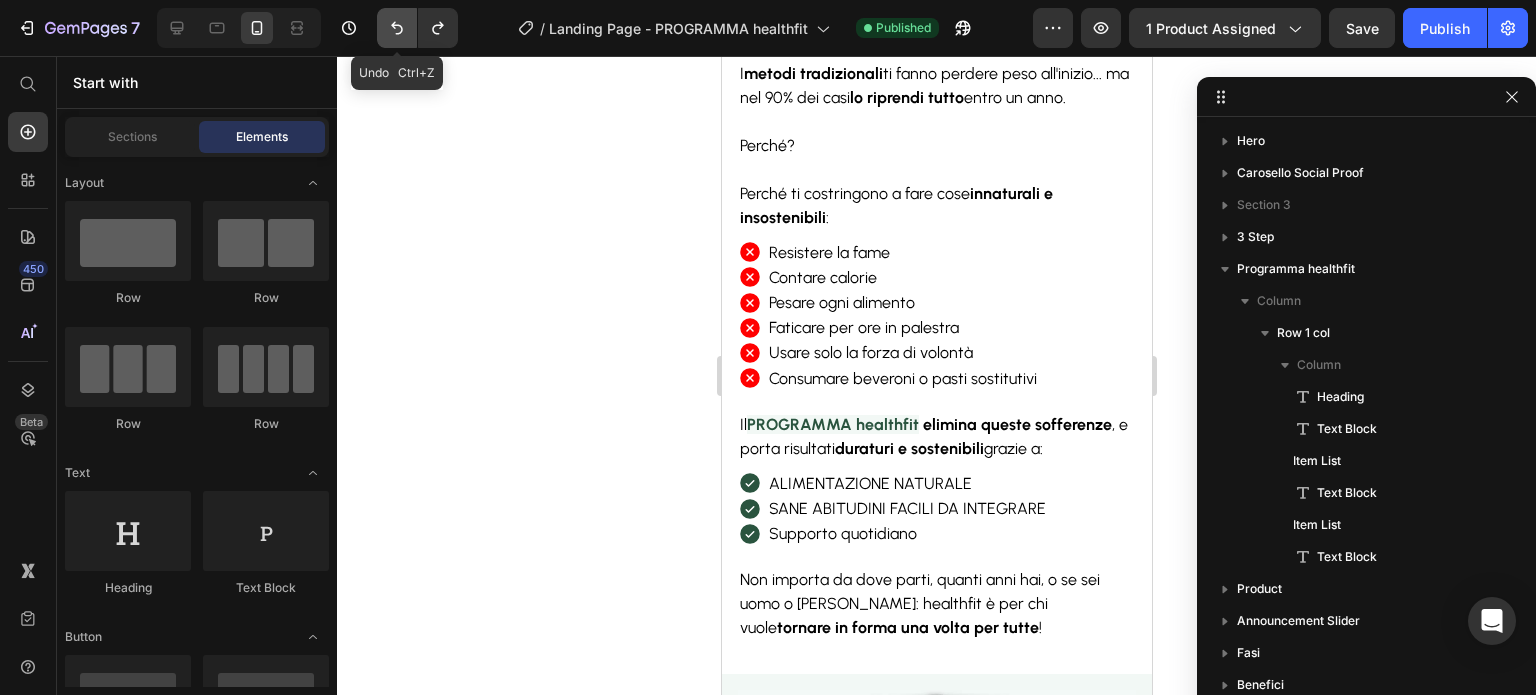 click 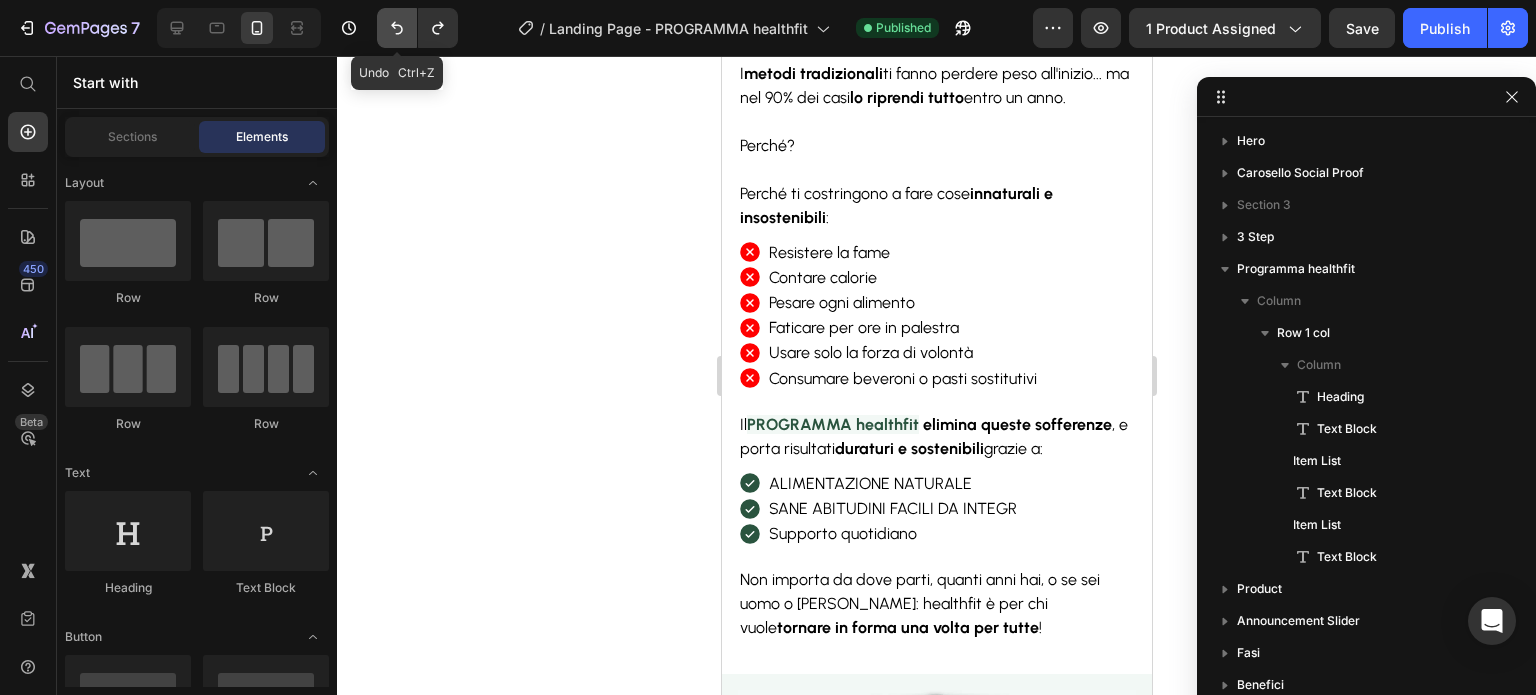 click 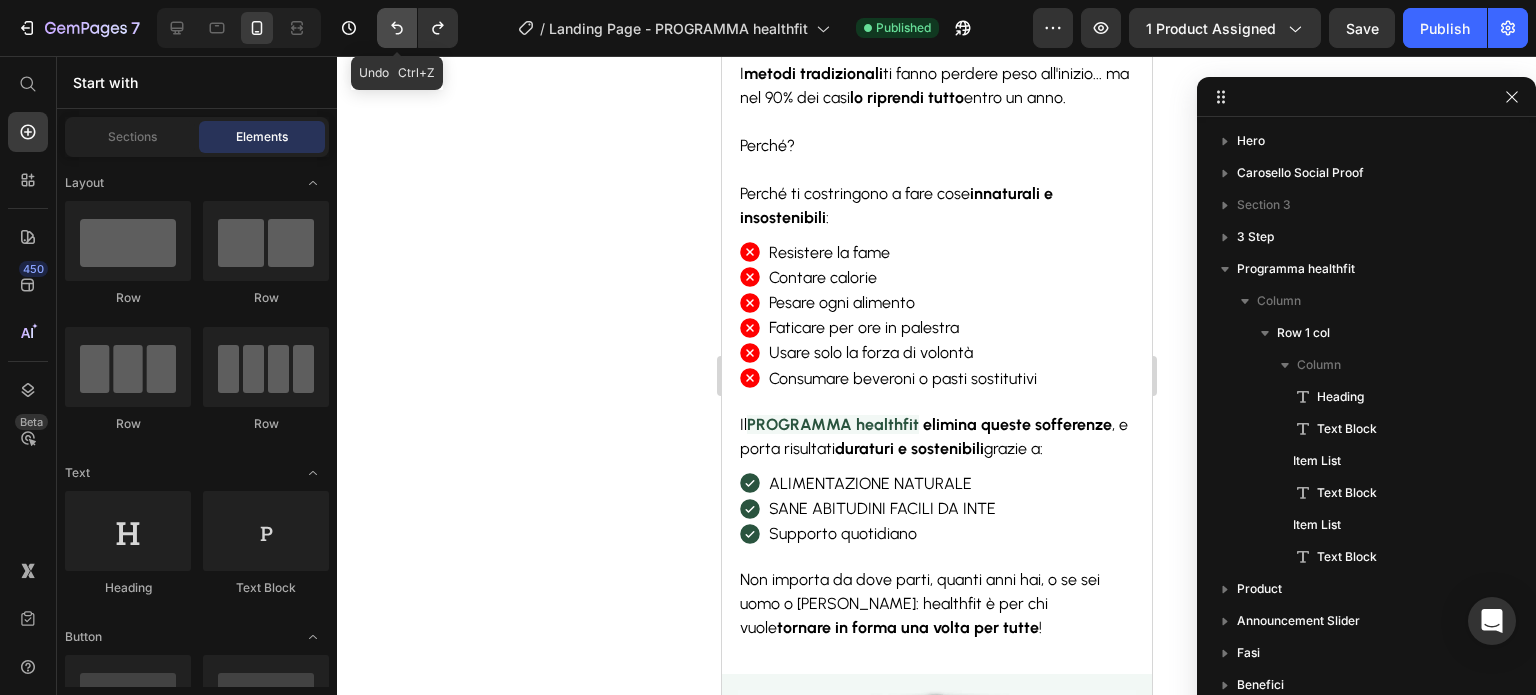 click 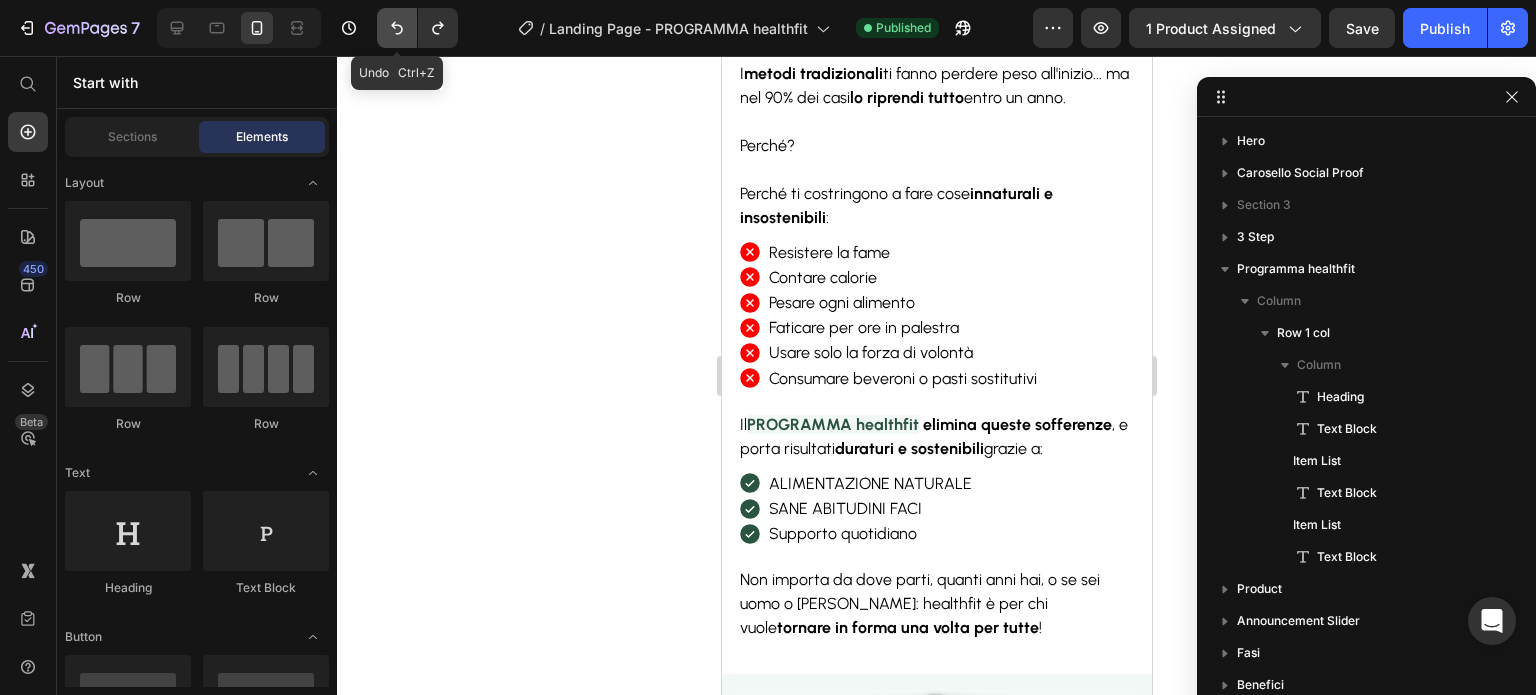 click 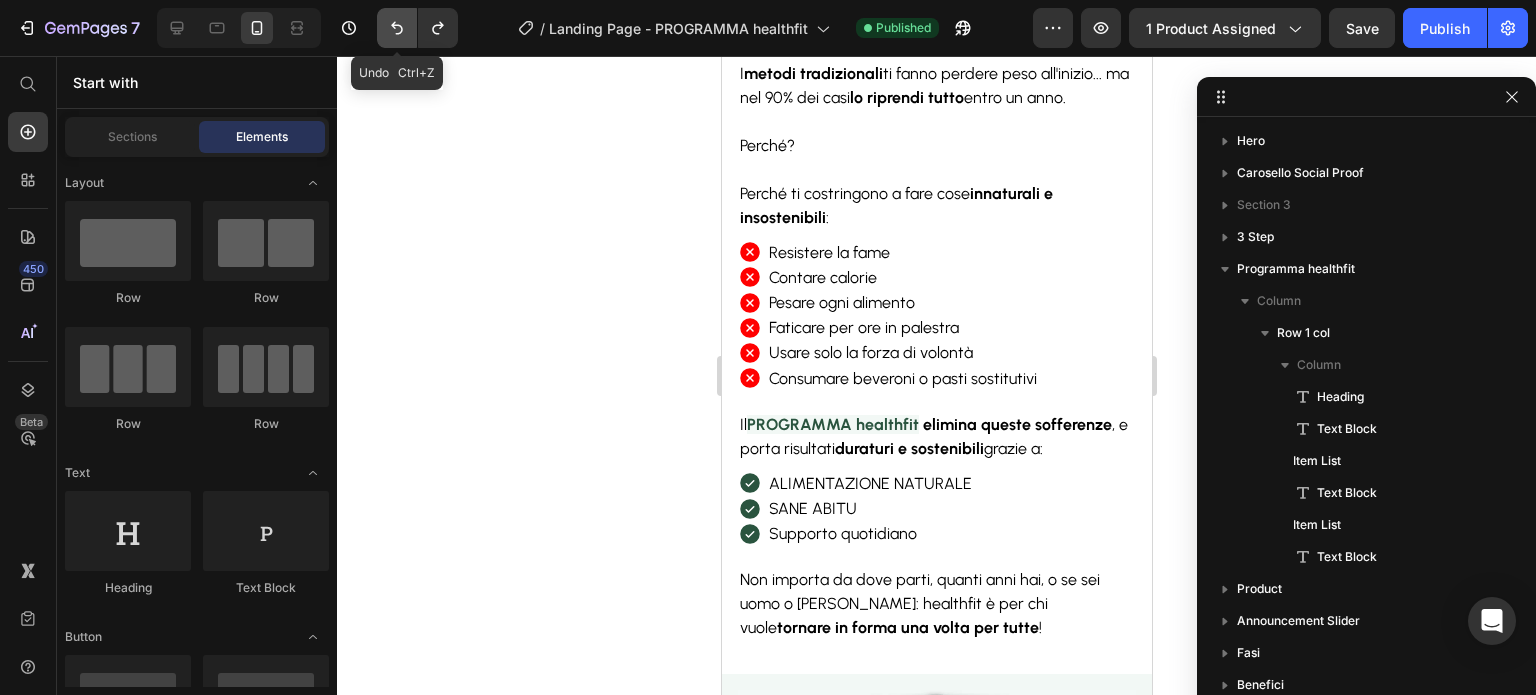 click 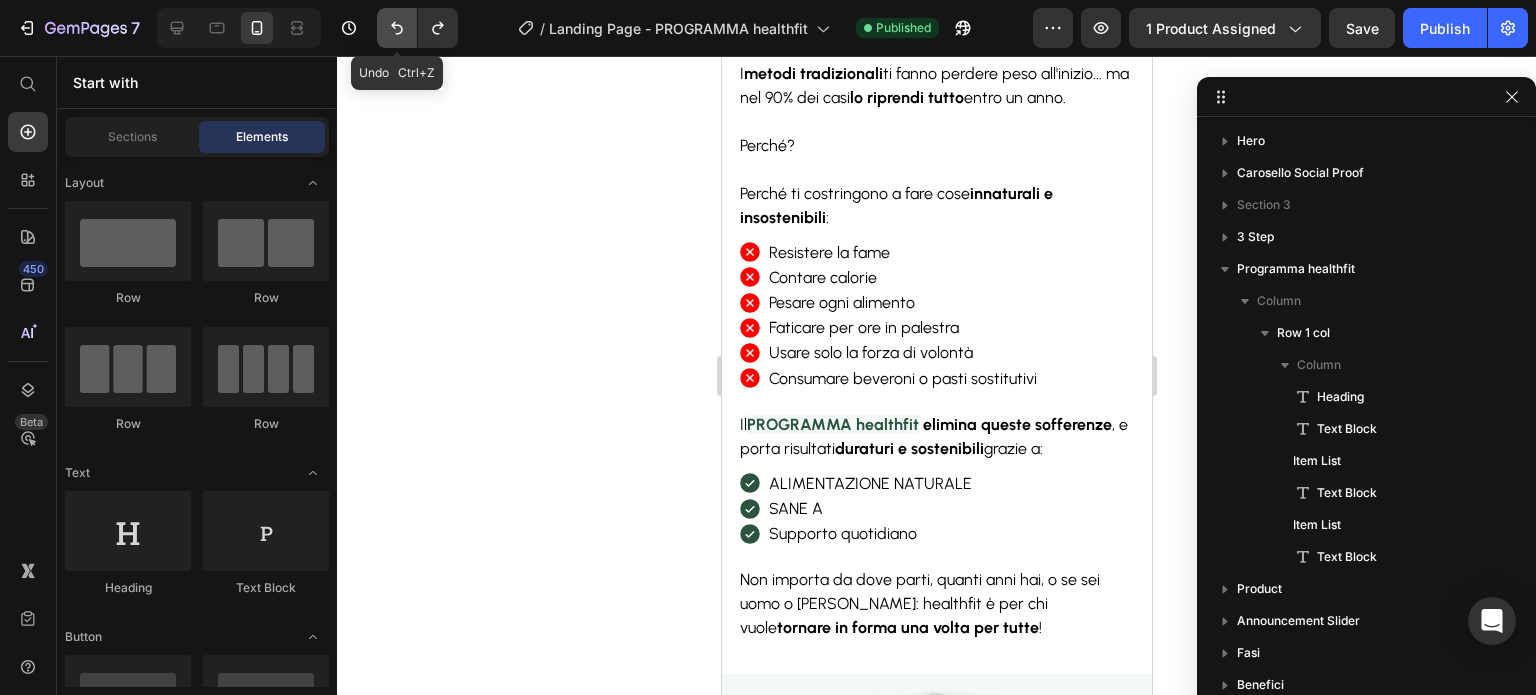 click 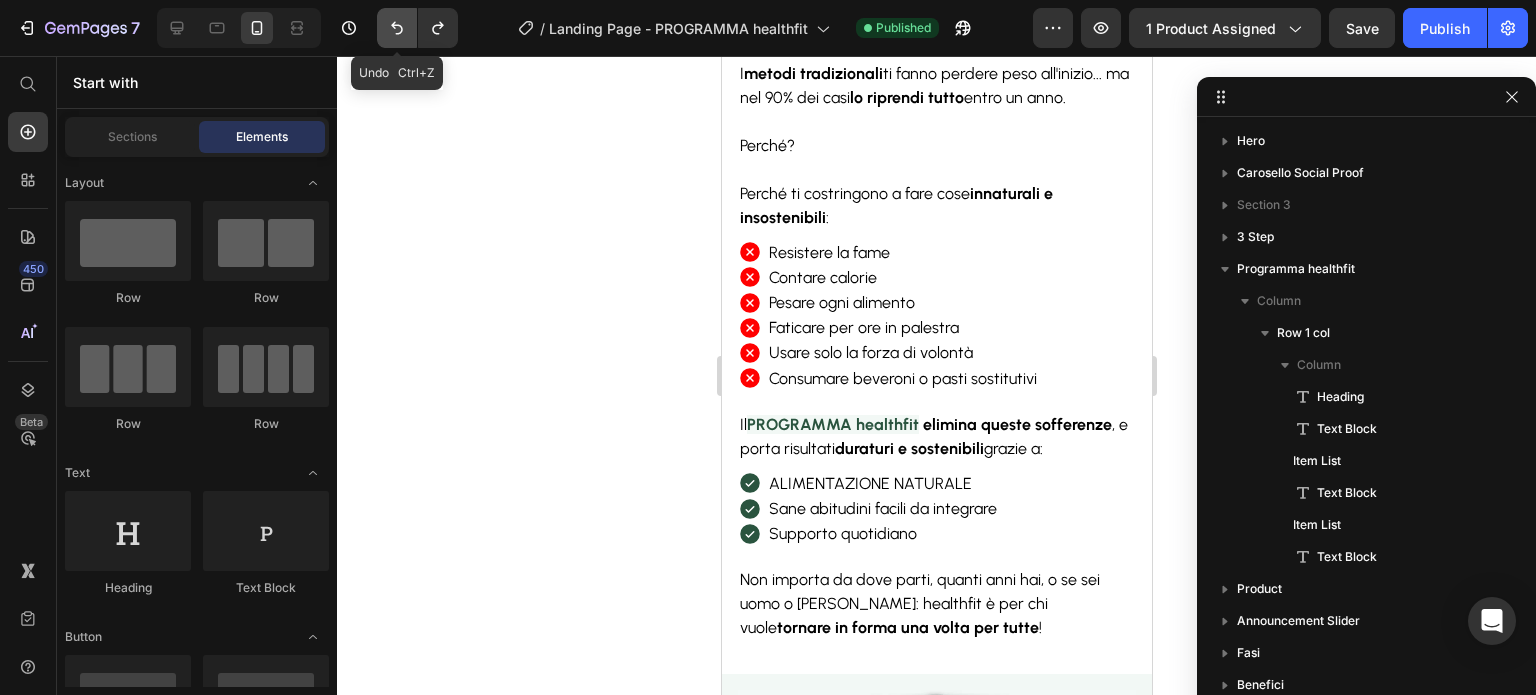click 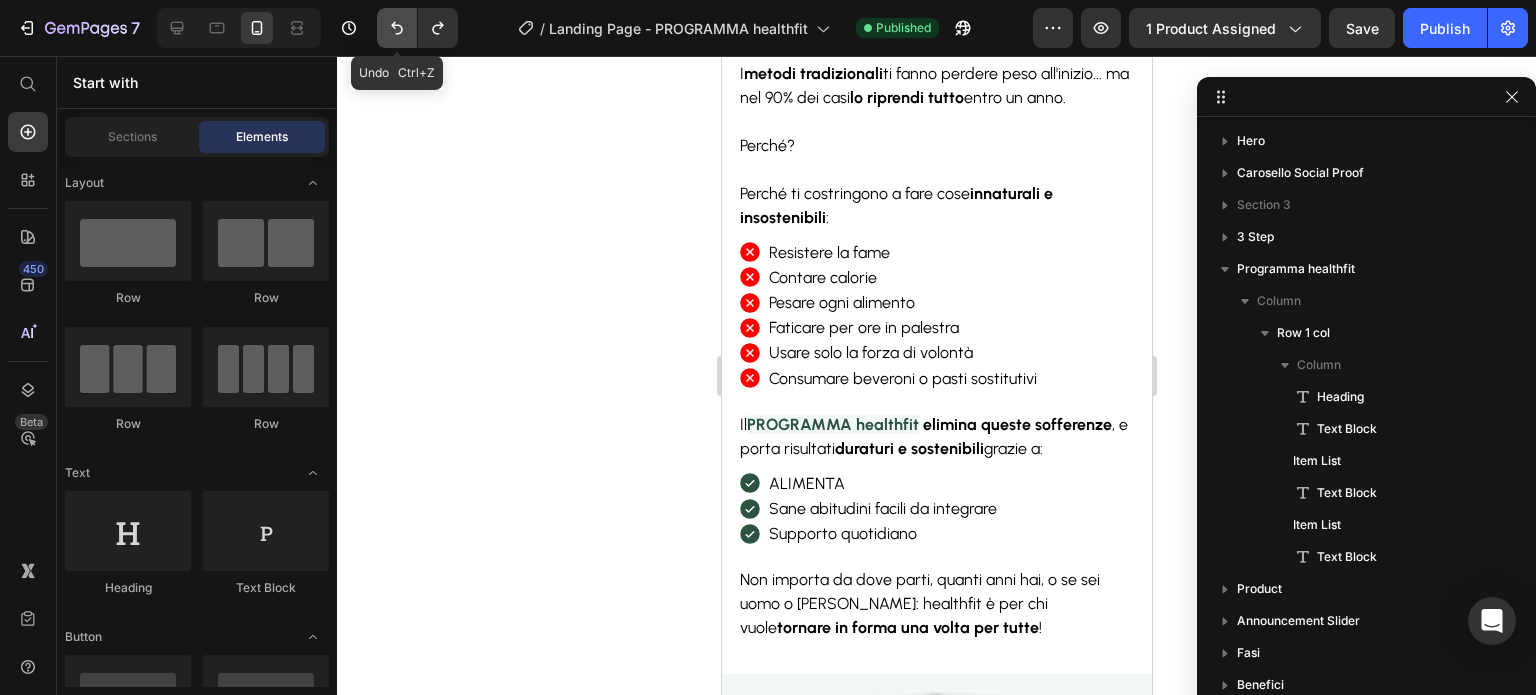 click 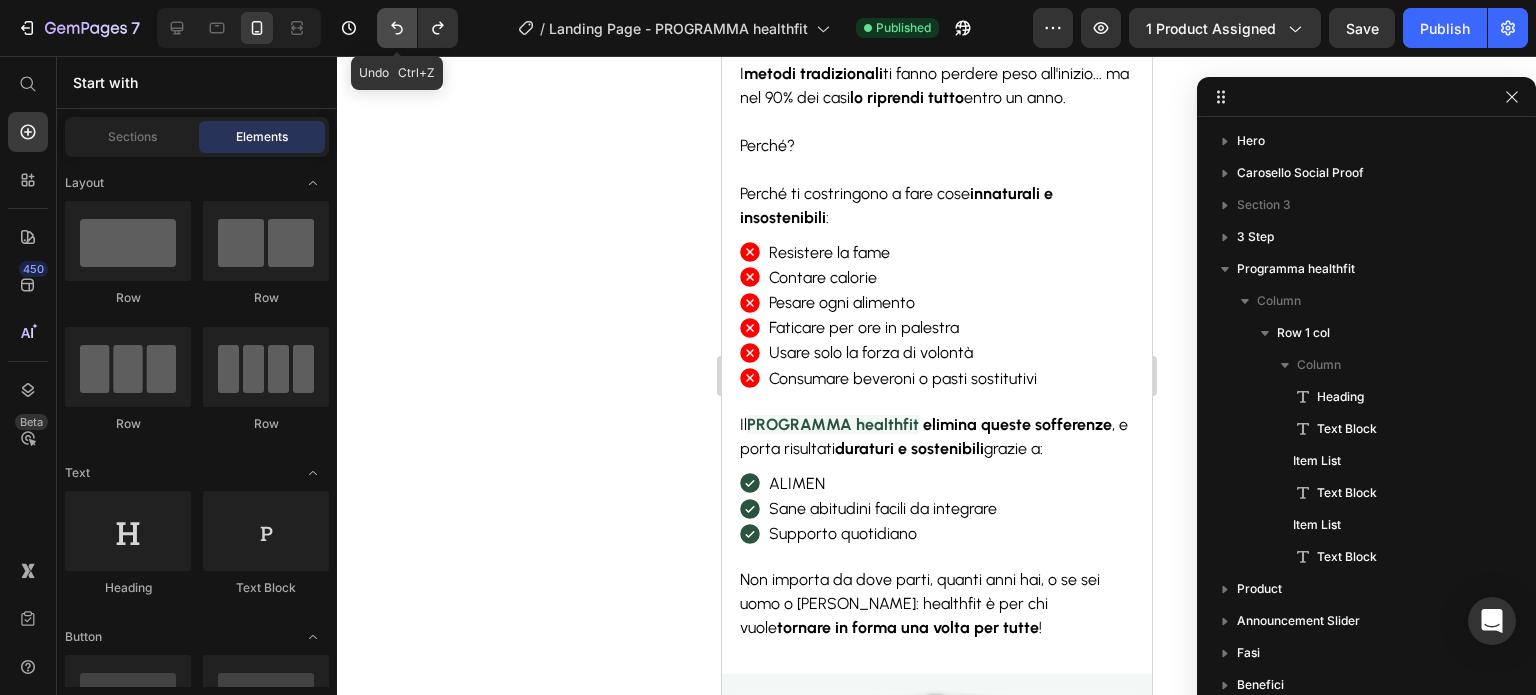 click 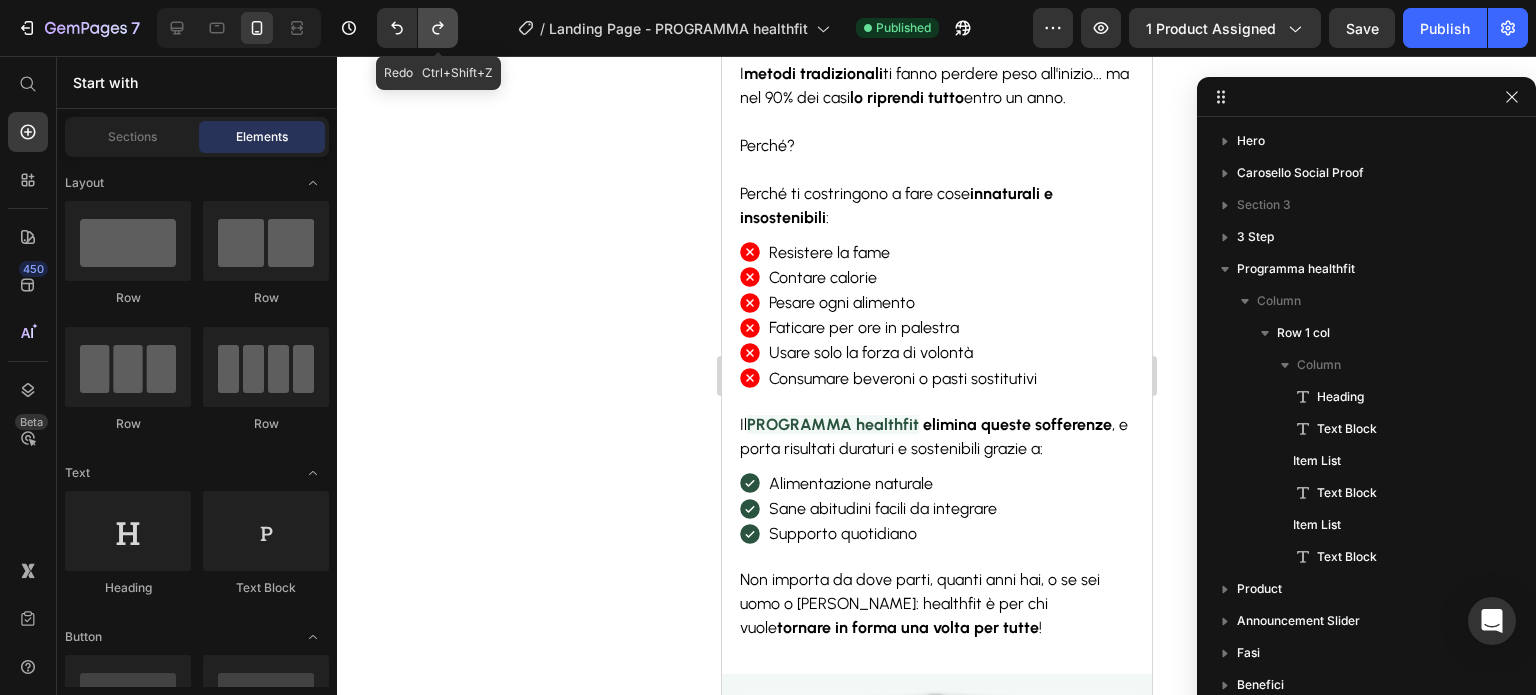 click 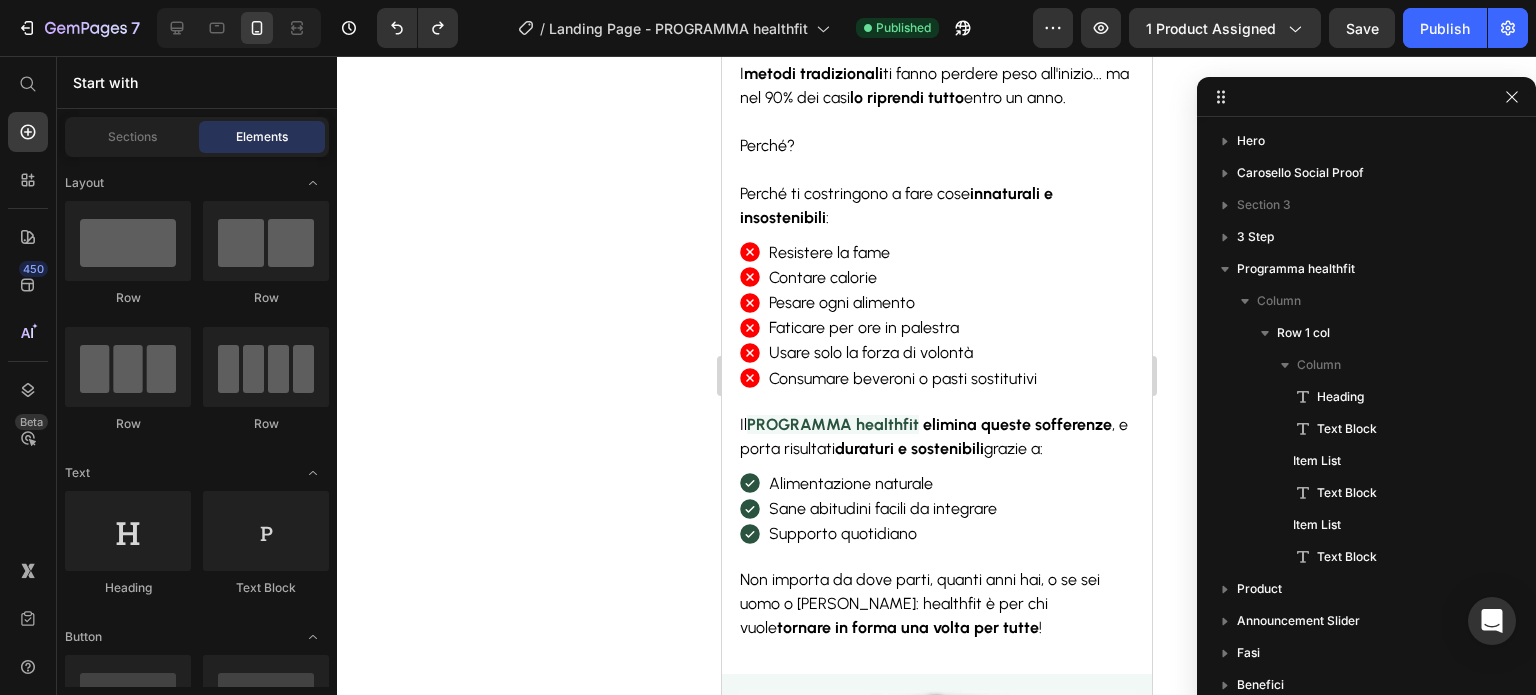click 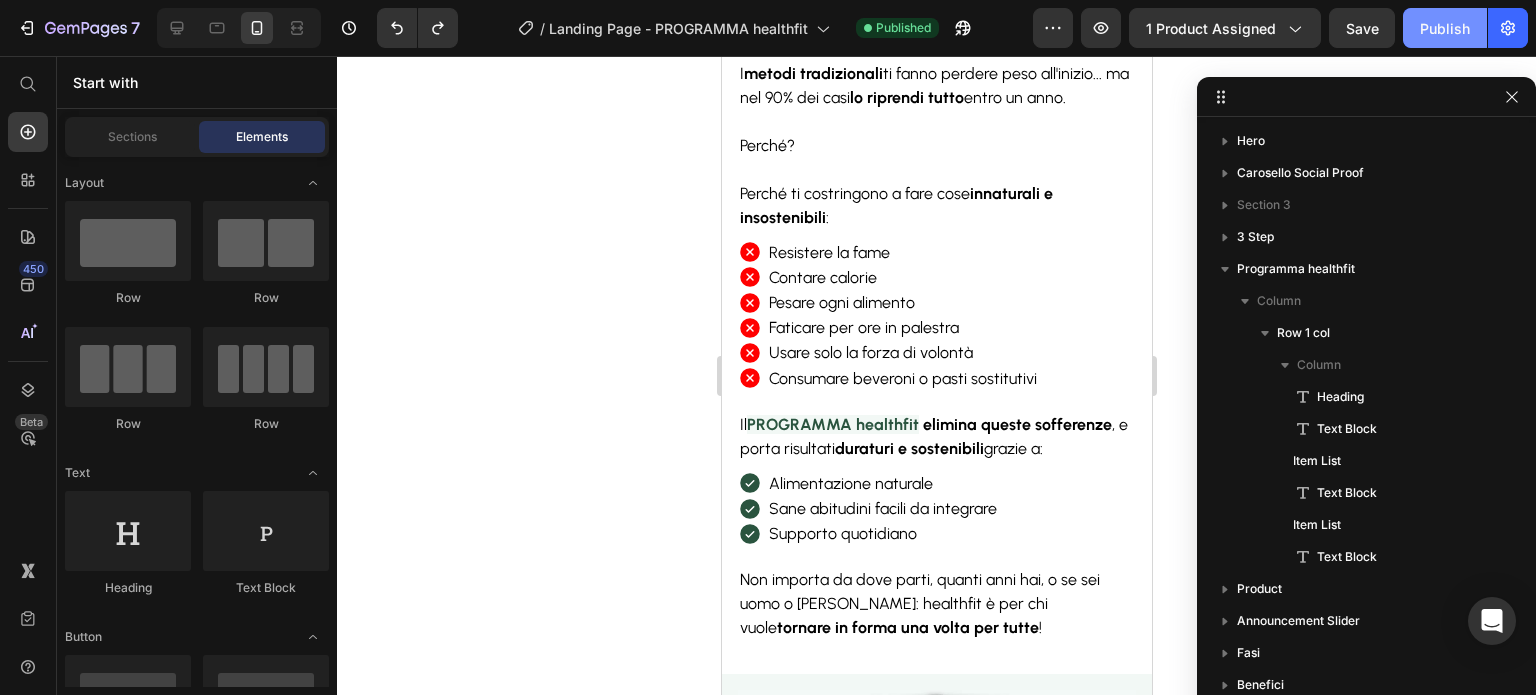 click on "Publish" 